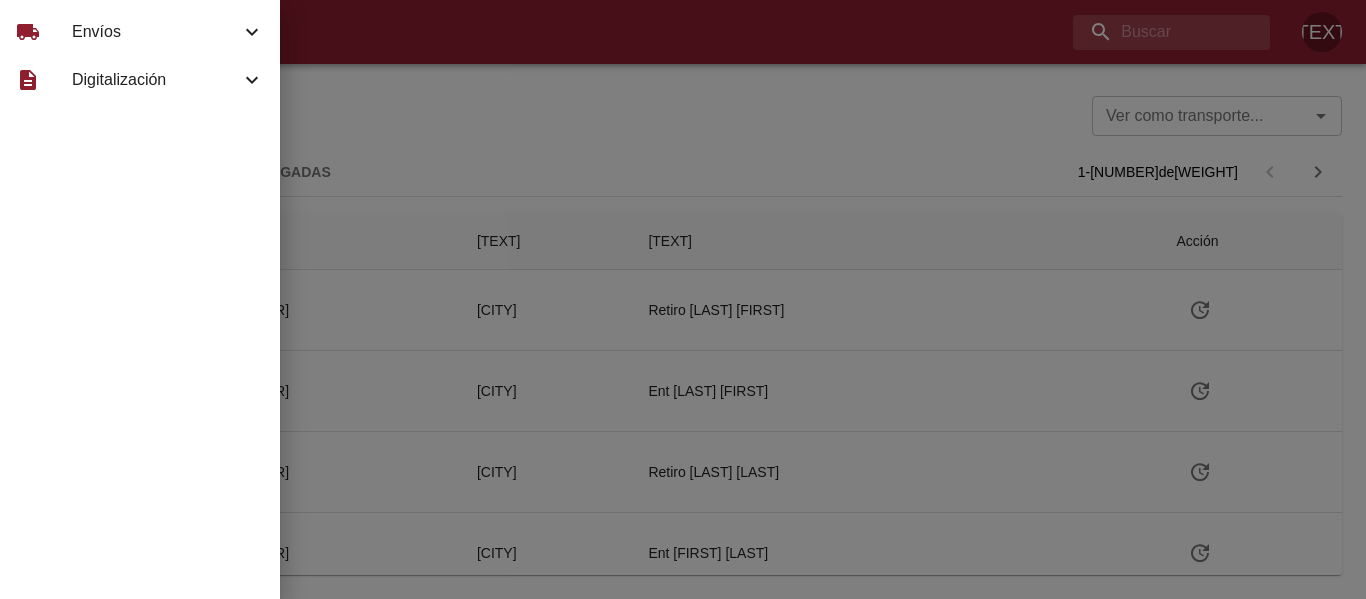 scroll, scrollTop: 0, scrollLeft: 0, axis: both 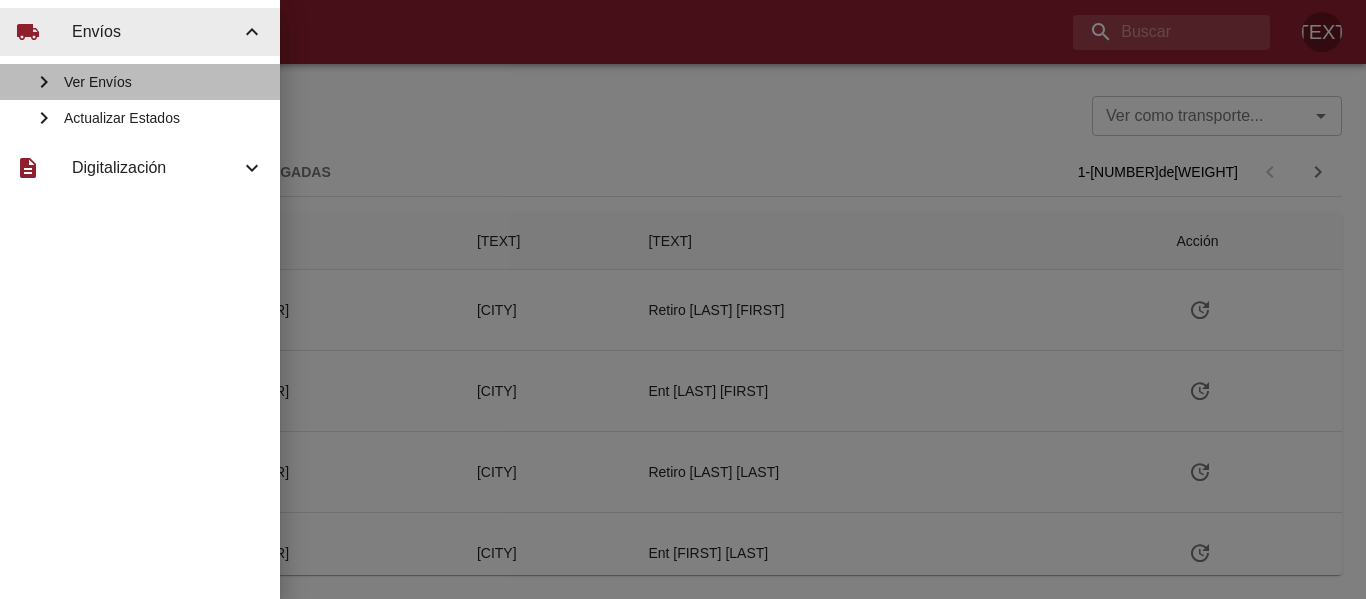 click on "Ver Envíos" at bounding box center [164, 82] 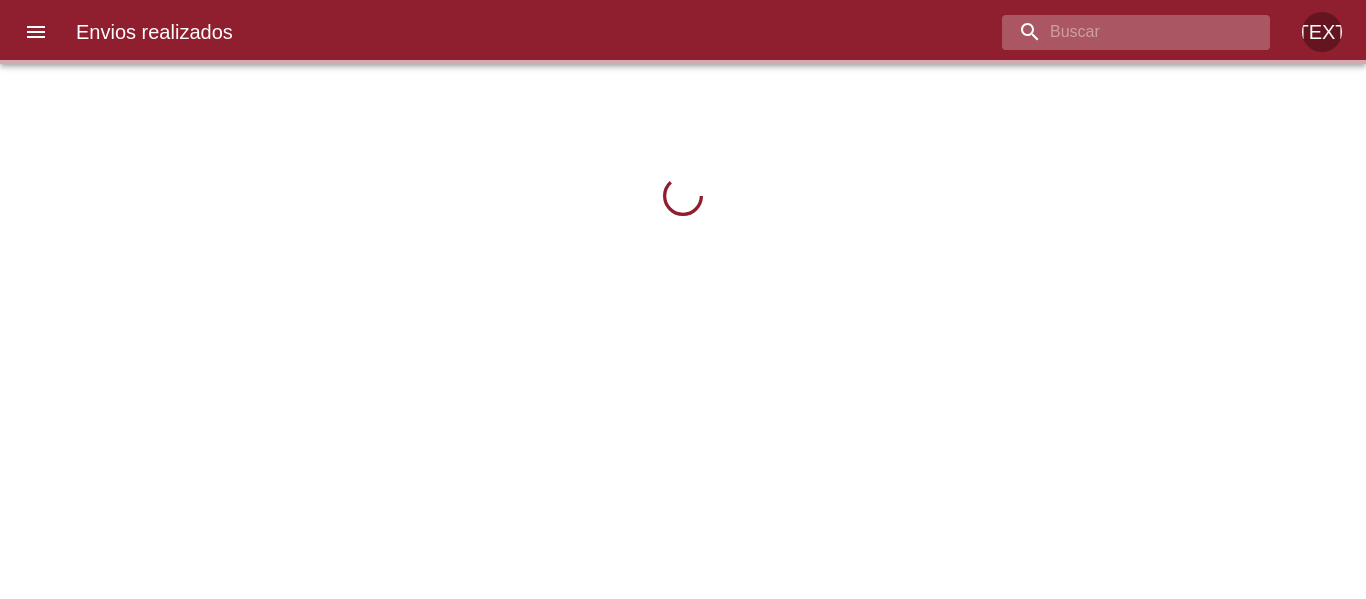 click at bounding box center [1119, 32] 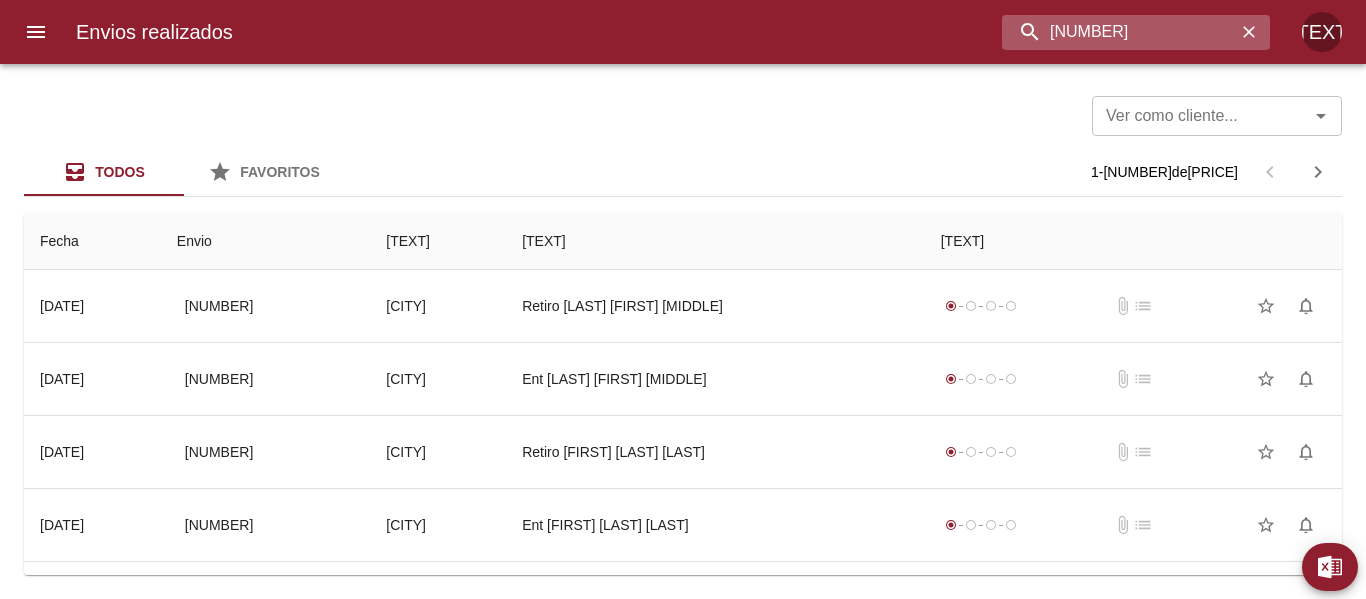 type on "[NUMBER]" 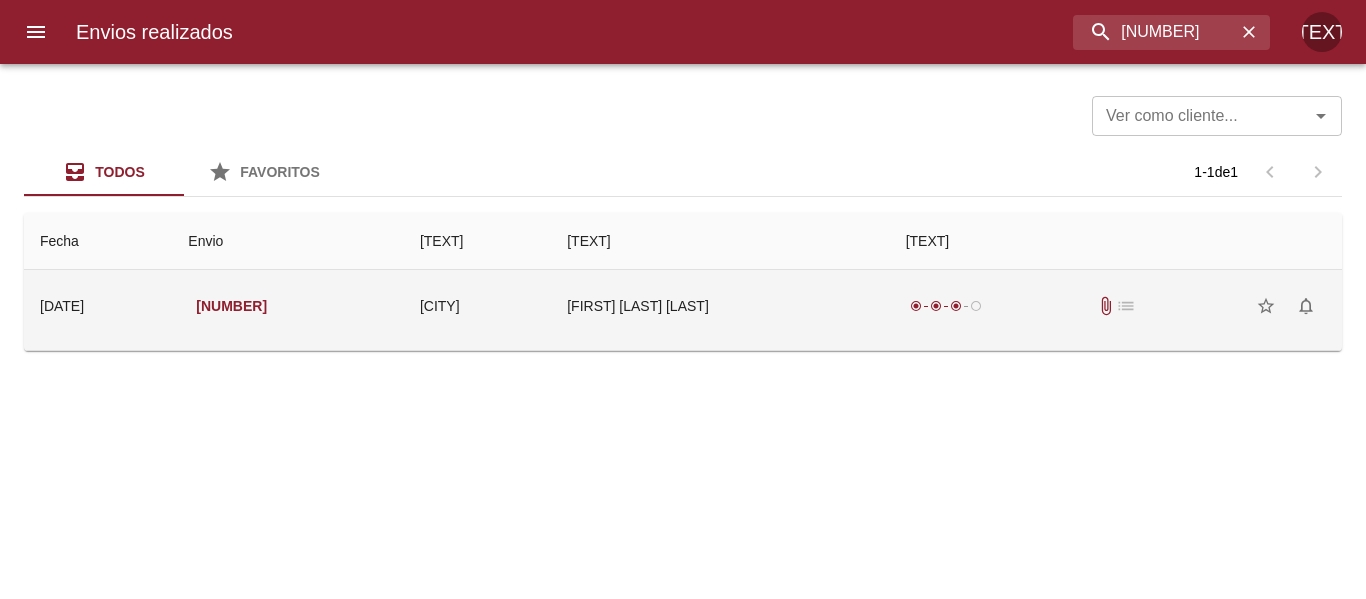 click on "[FIRST] [LAST] [LAST]" at bounding box center [720, 306] 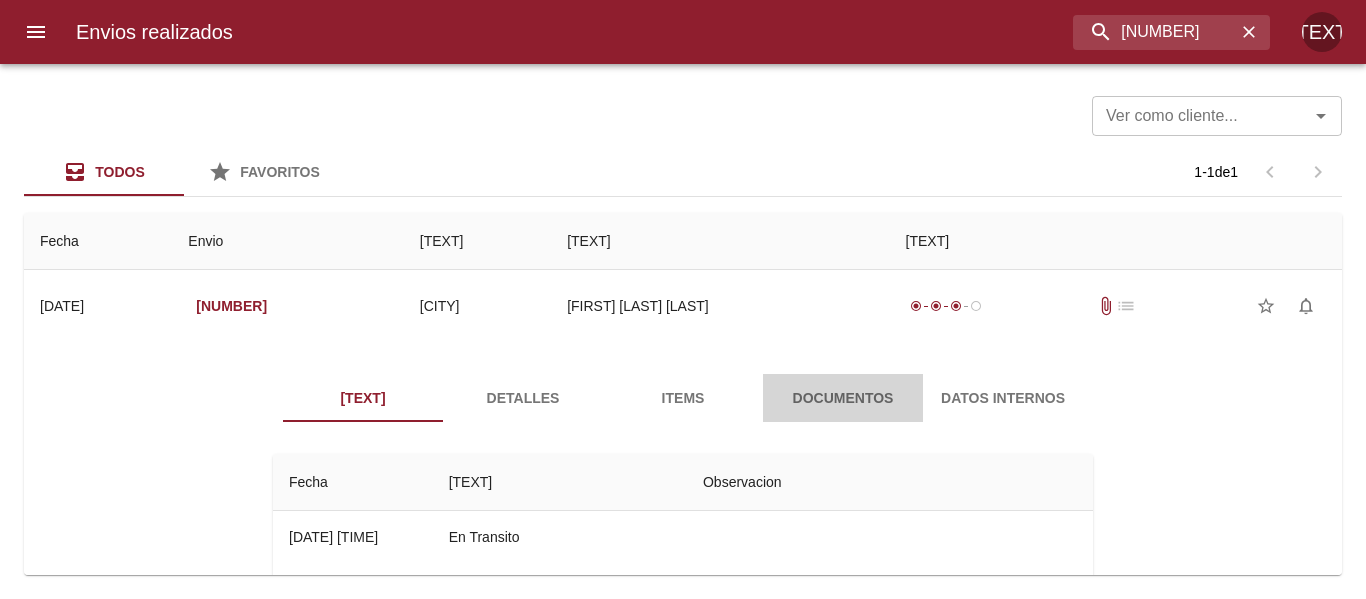 click on "Documentos" at bounding box center [843, 398] 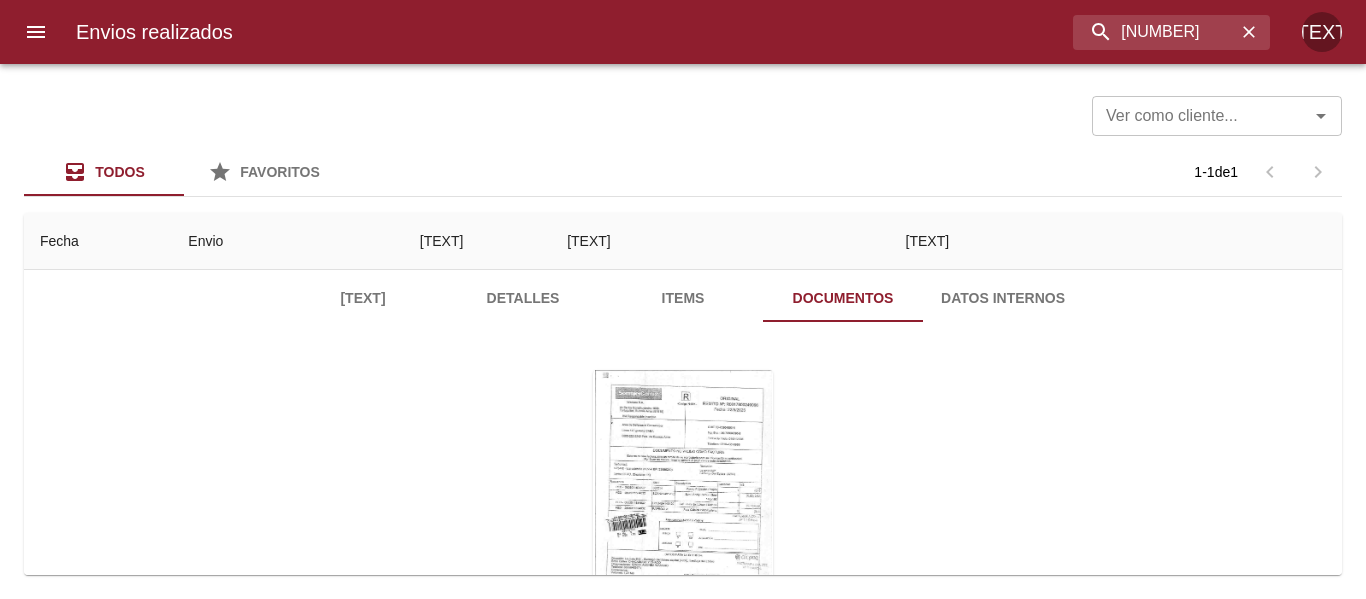 scroll, scrollTop: 200, scrollLeft: 0, axis: vertical 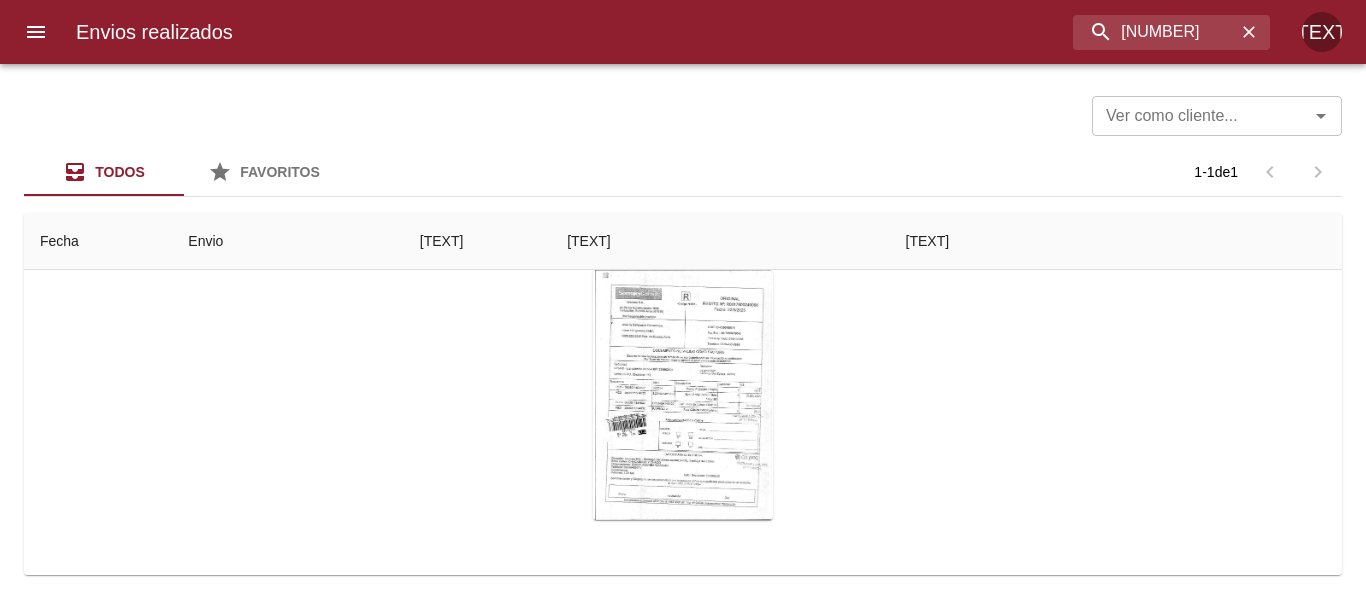 type 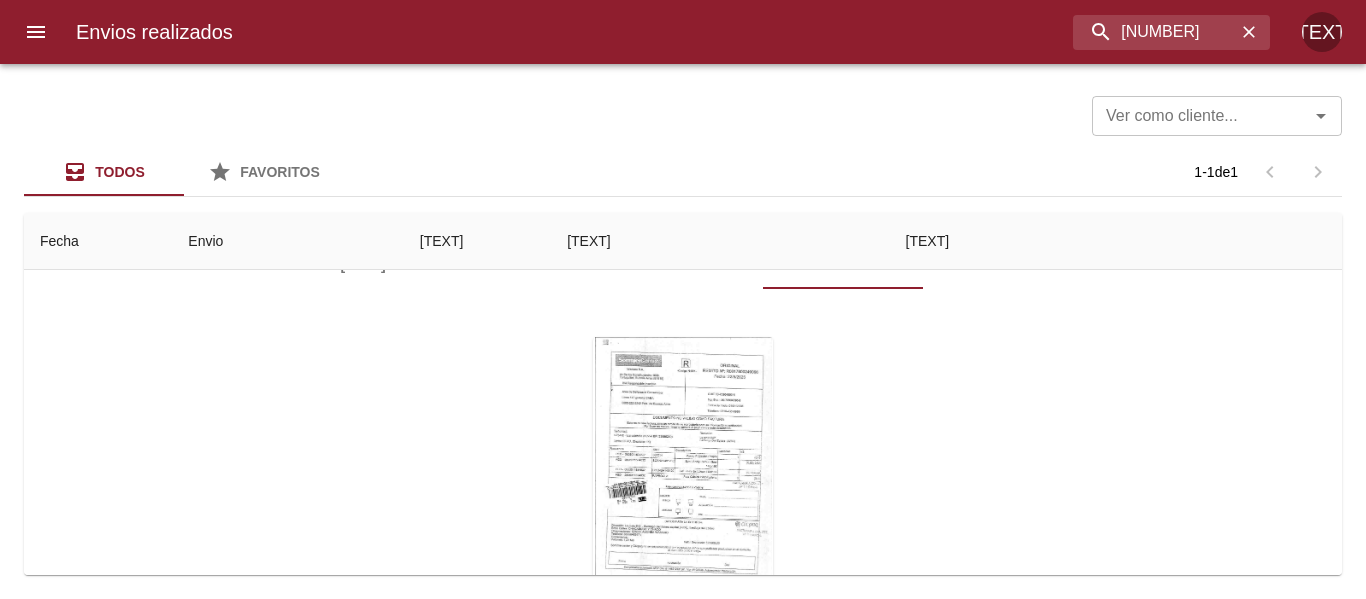 scroll, scrollTop: 100, scrollLeft: 0, axis: vertical 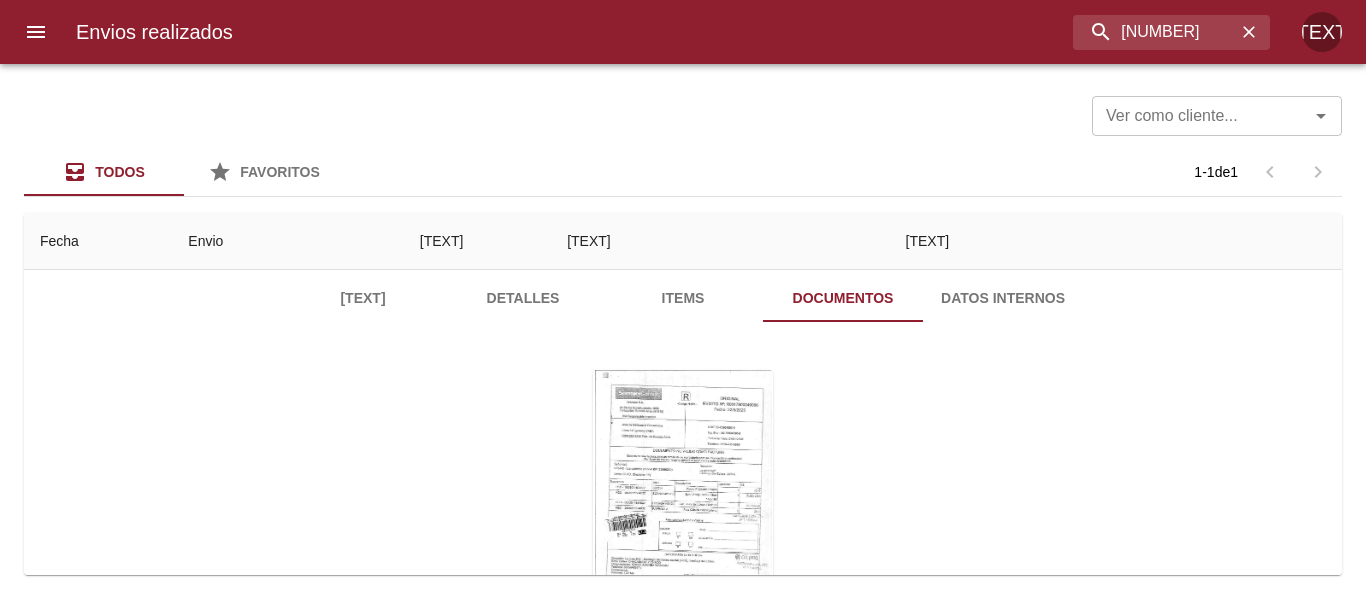click on "Envios realizados [PHONE] [MIDDLE]" at bounding box center [683, 32] 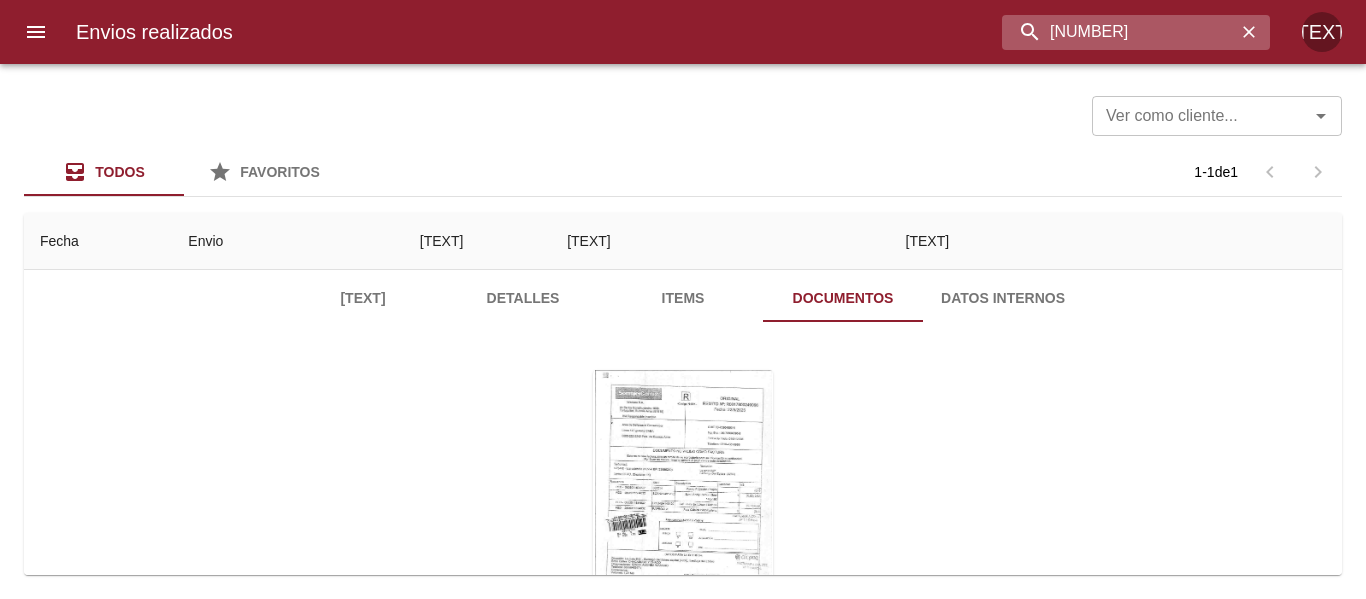 click on "[NUMBER]" at bounding box center (1119, 32) 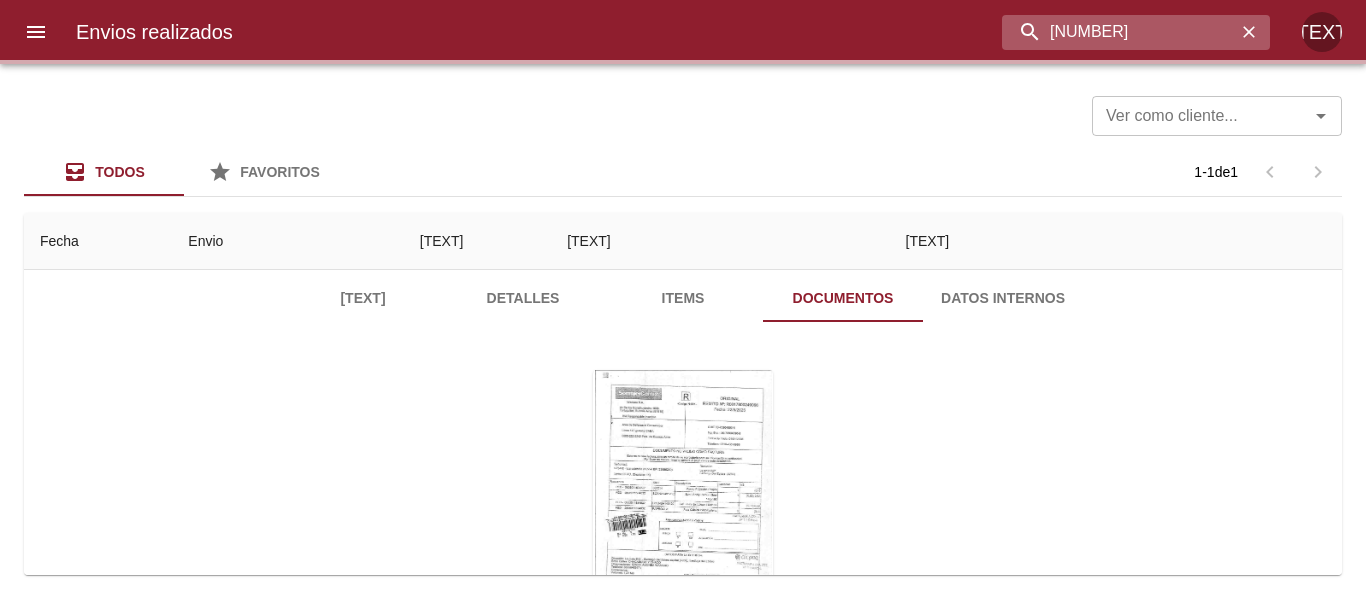 scroll, scrollTop: 0, scrollLeft: 0, axis: both 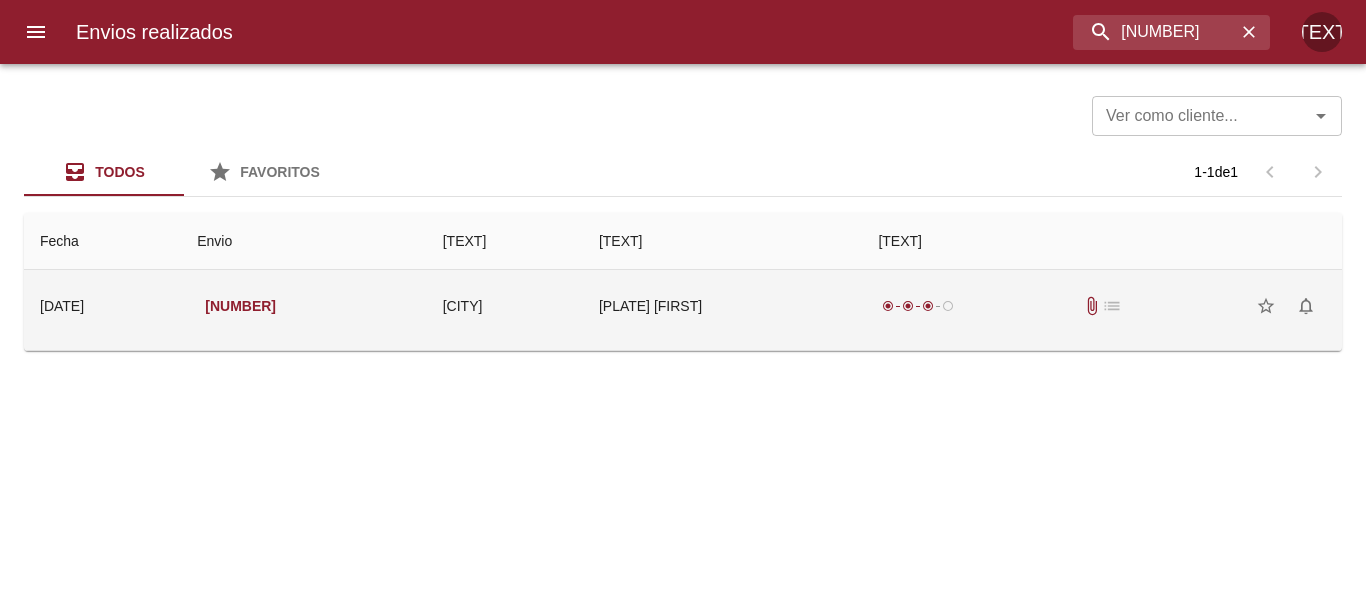 click on "[PLATE] [FIRST]" at bounding box center [722, 306] 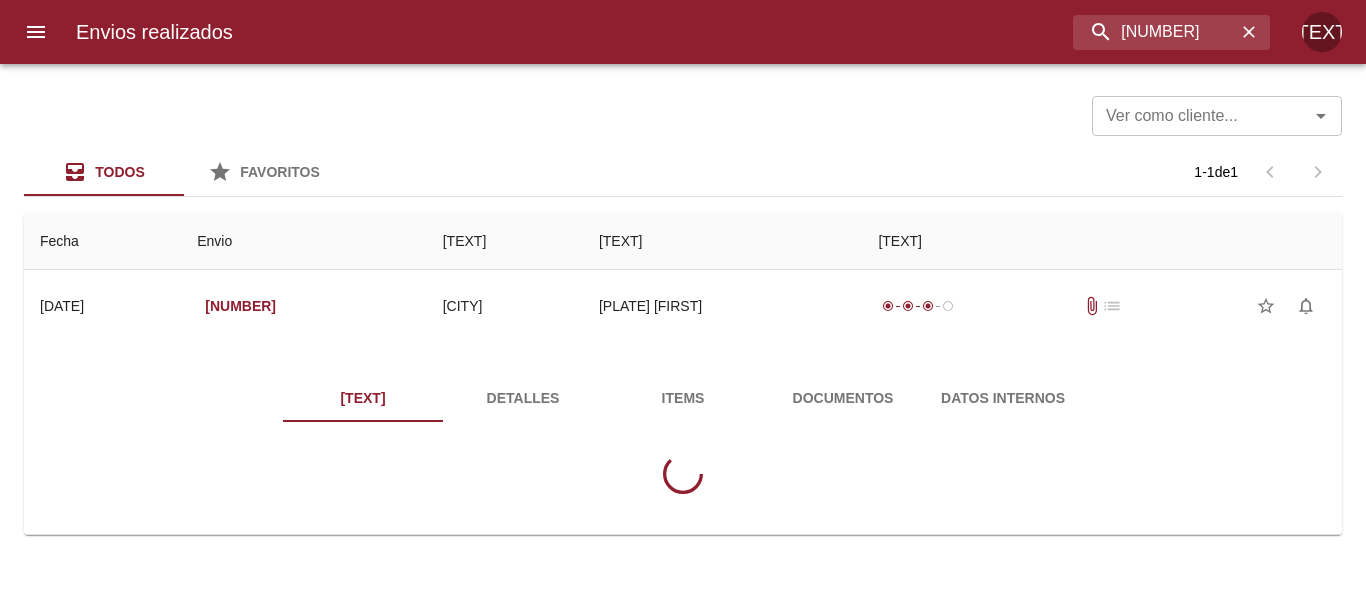 click on "Documentos" at bounding box center [843, 398] 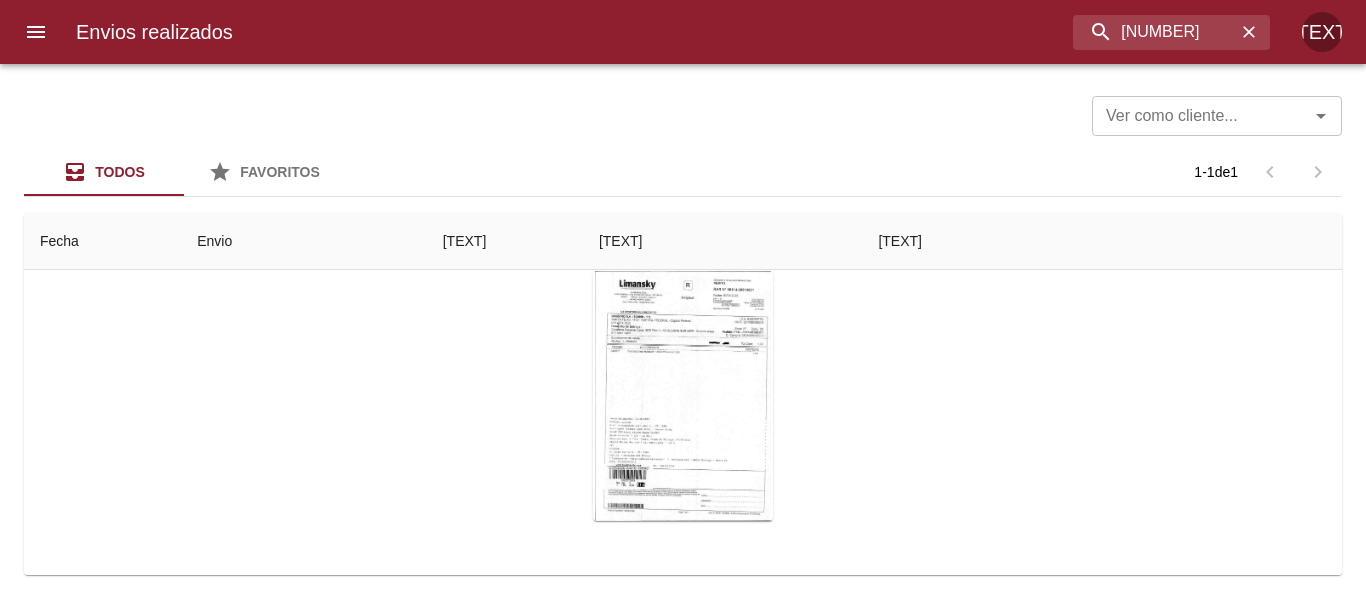 scroll, scrollTop: 200, scrollLeft: 0, axis: vertical 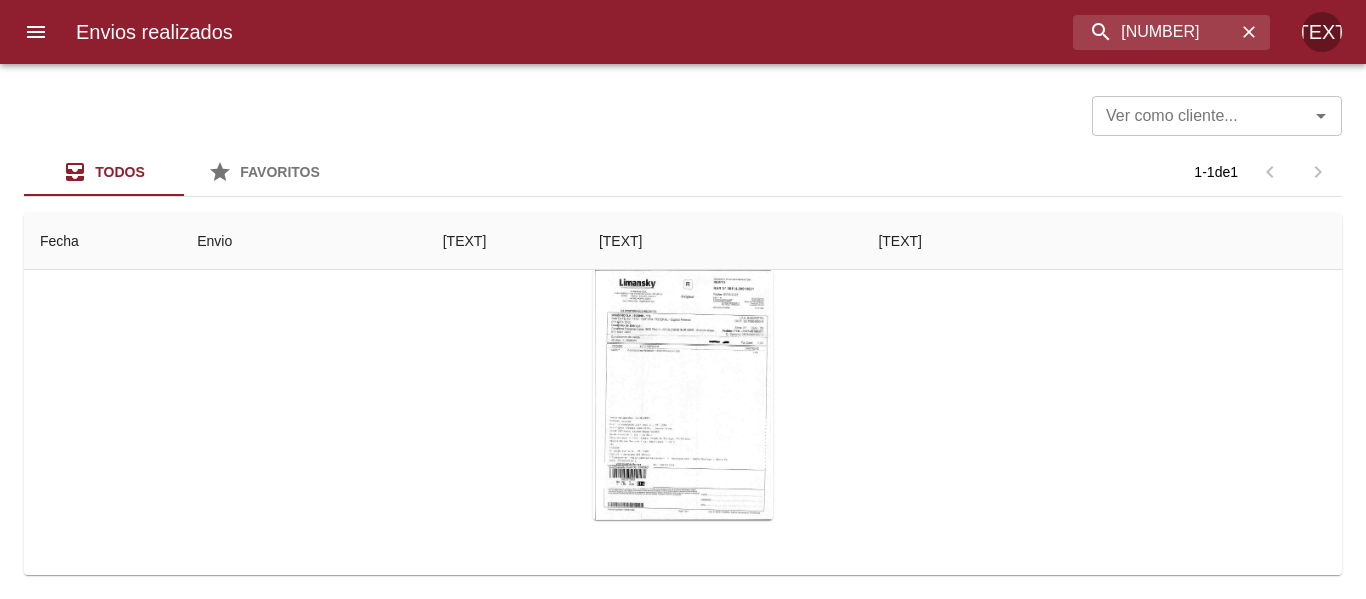 type 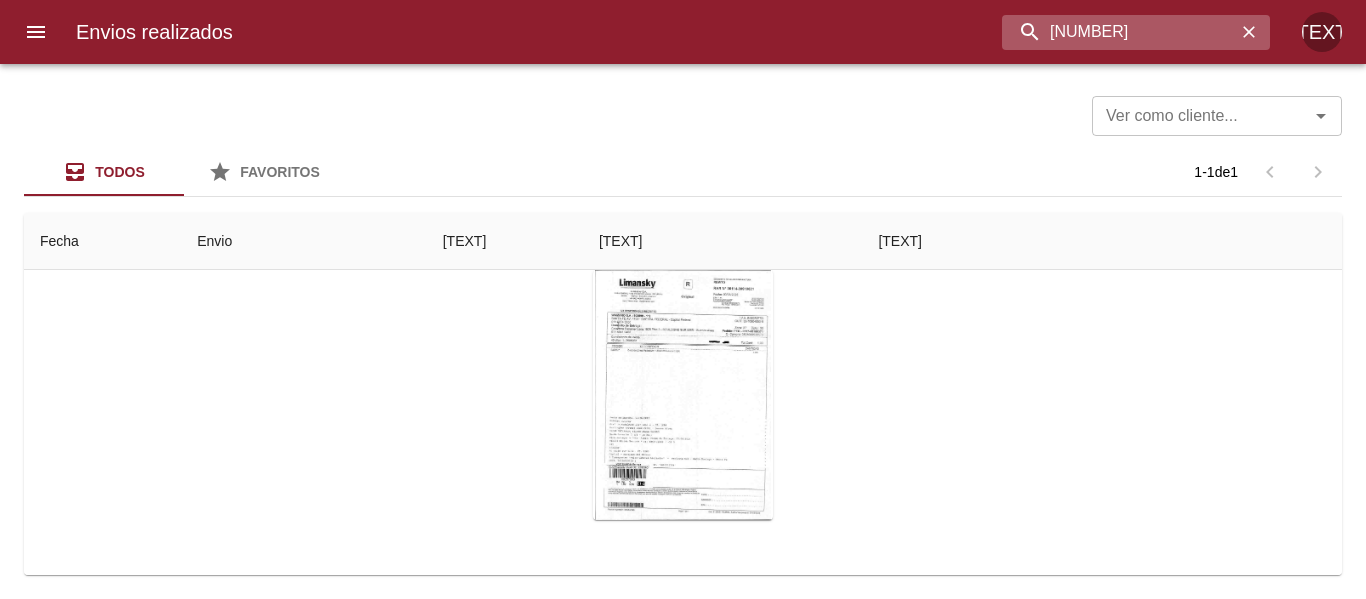 click on "[NUMBER]" at bounding box center (1119, 32) 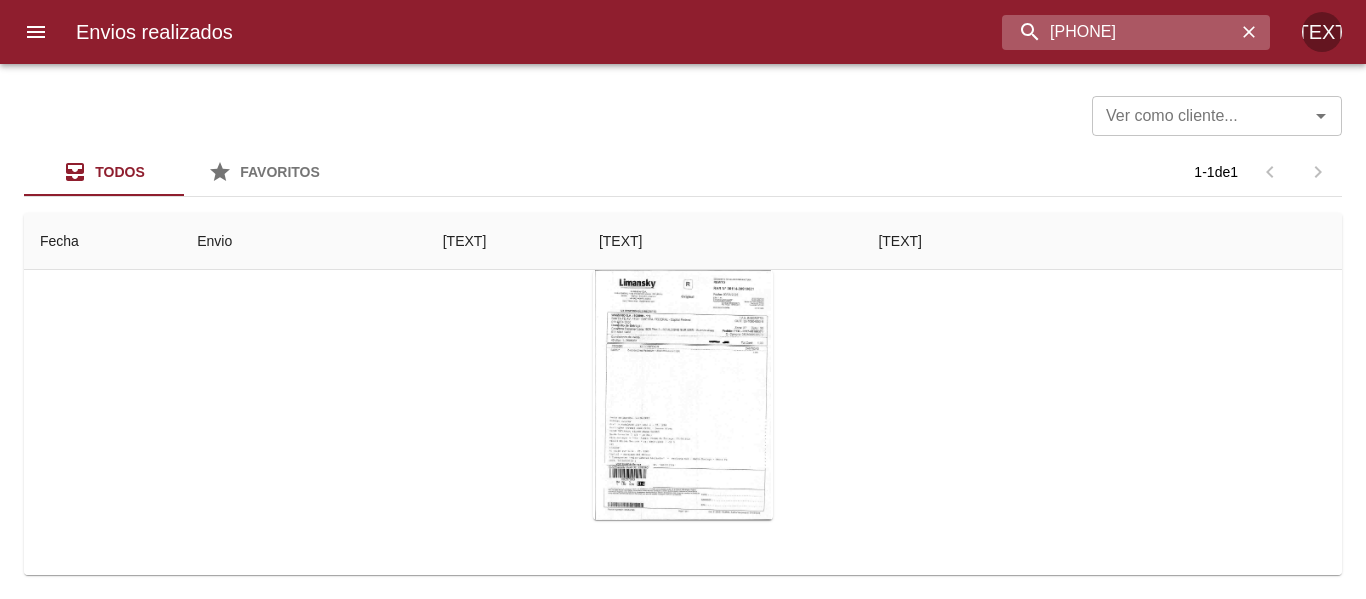 type on "[PHONE]" 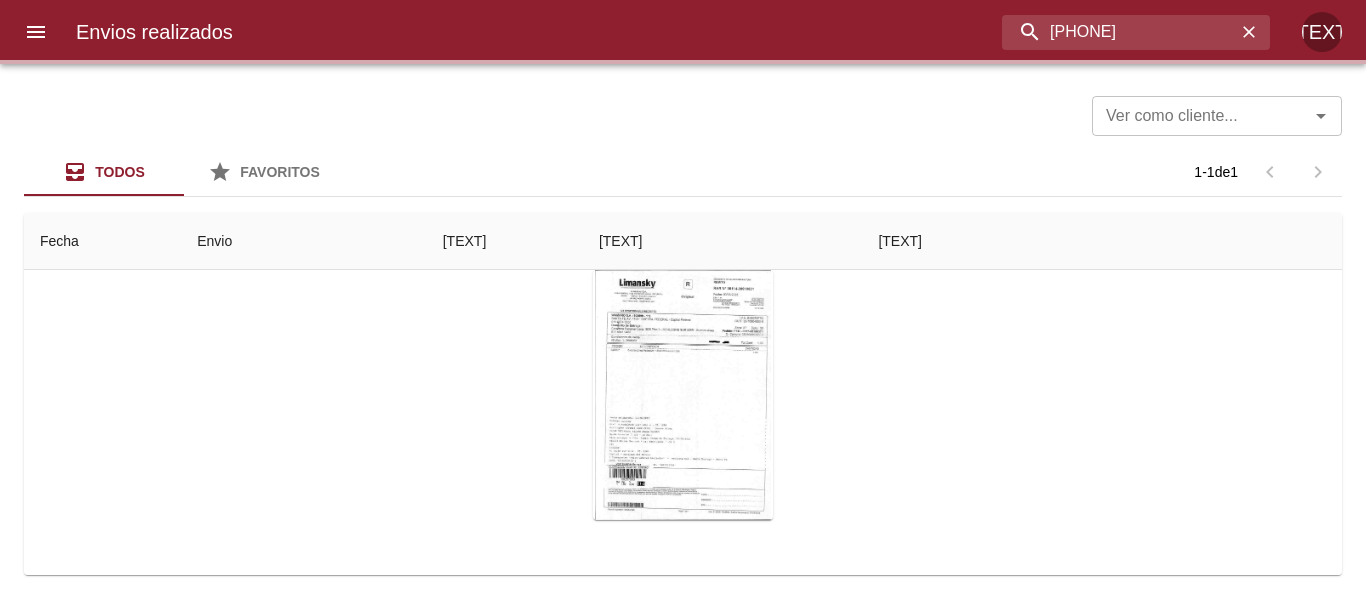 scroll, scrollTop: 0, scrollLeft: 0, axis: both 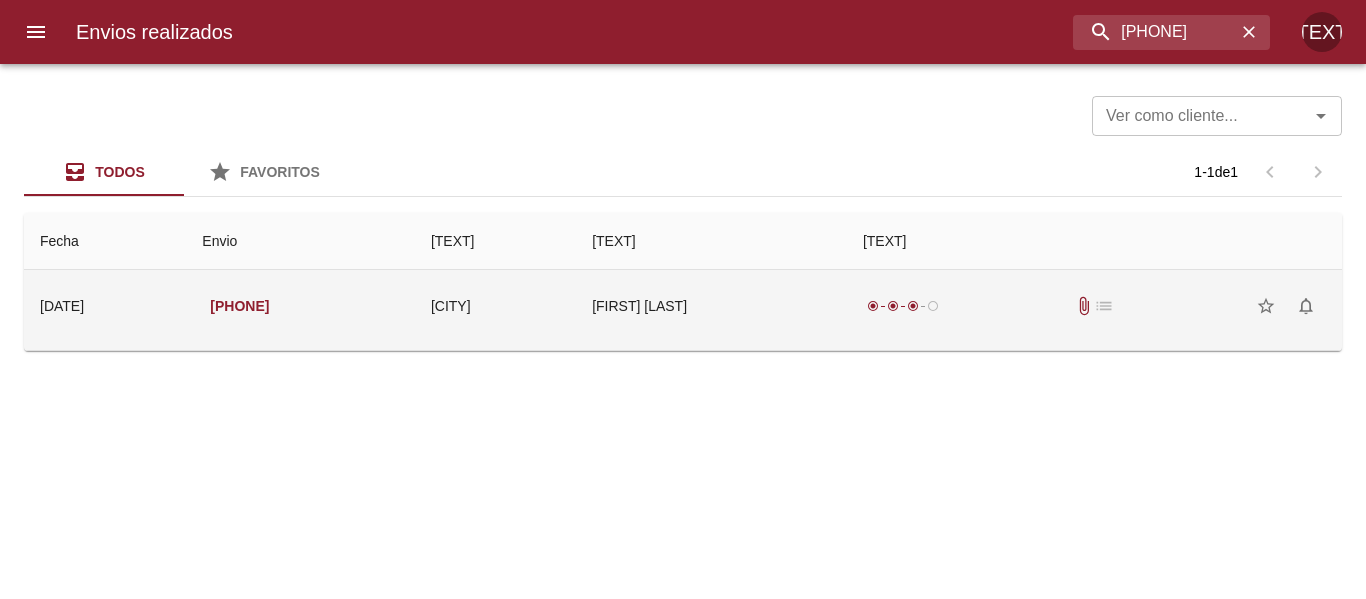 click on "[FIRST] [LAST]" at bounding box center [711, 306] 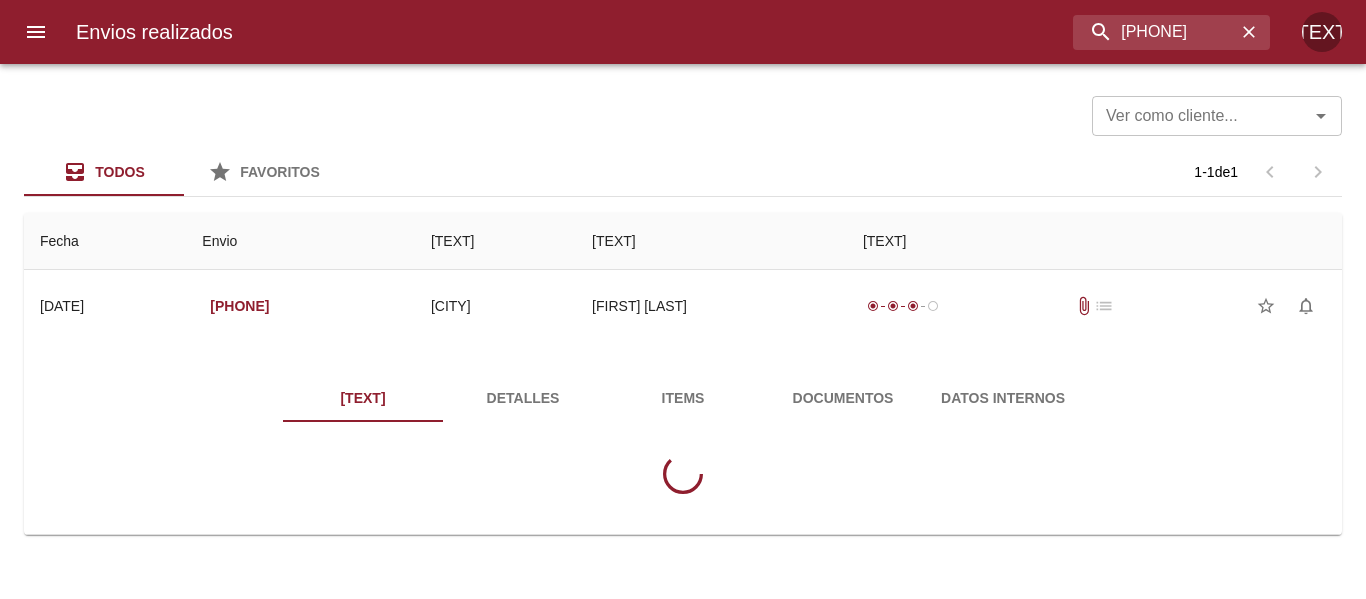 click on "Documentos" at bounding box center (843, 398) 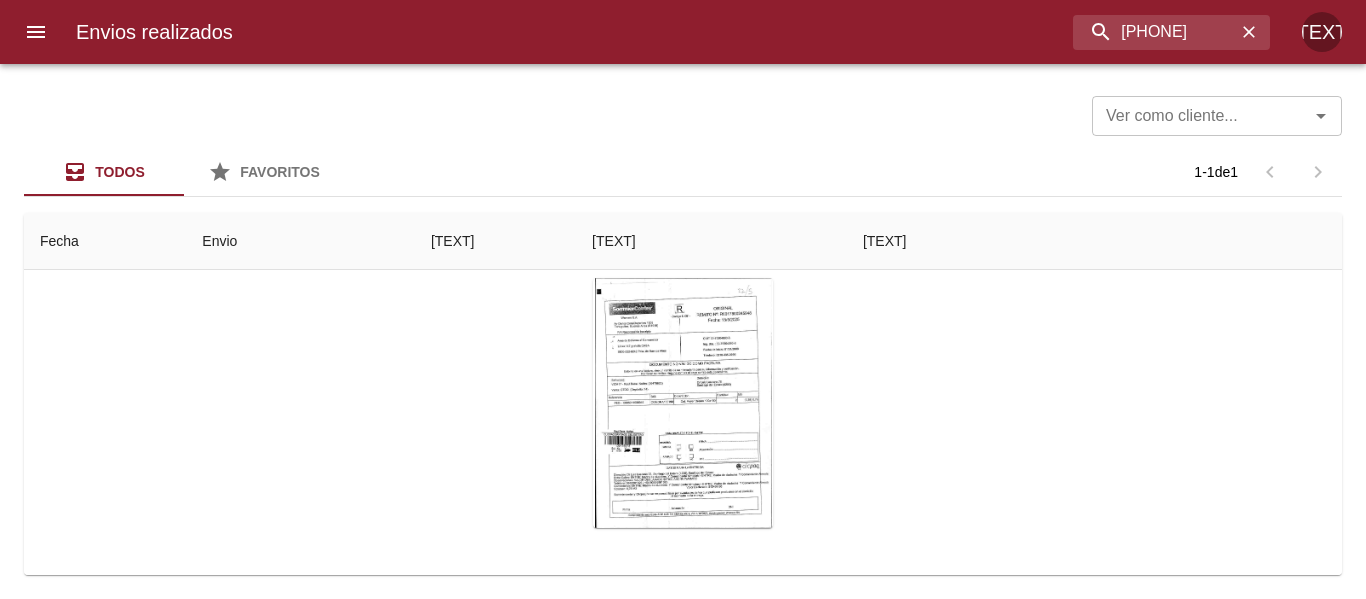 scroll, scrollTop: 200, scrollLeft: 0, axis: vertical 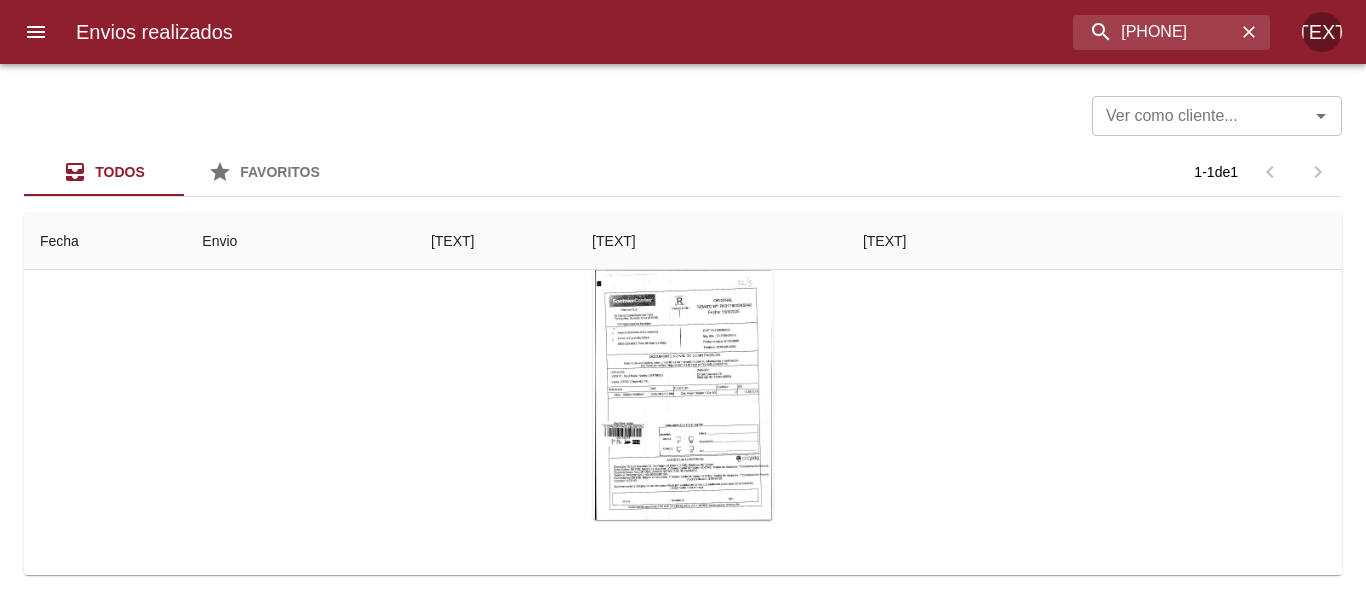 type 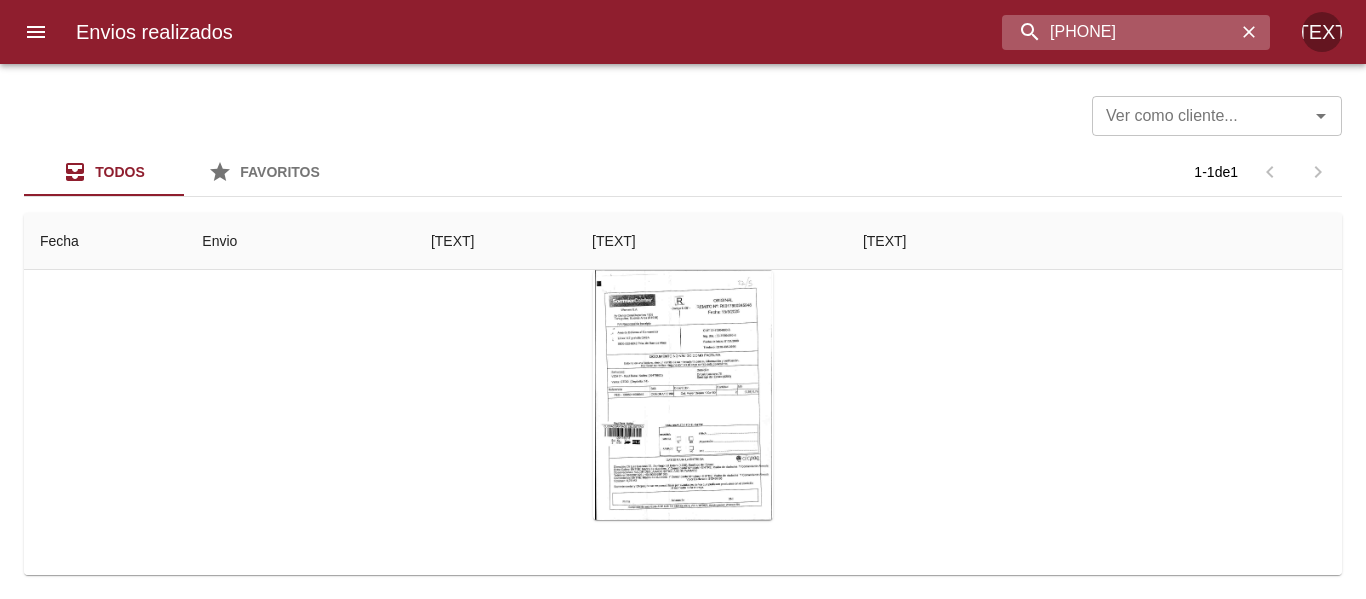 click on "[PHONE]" at bounding box center [1119, 32] 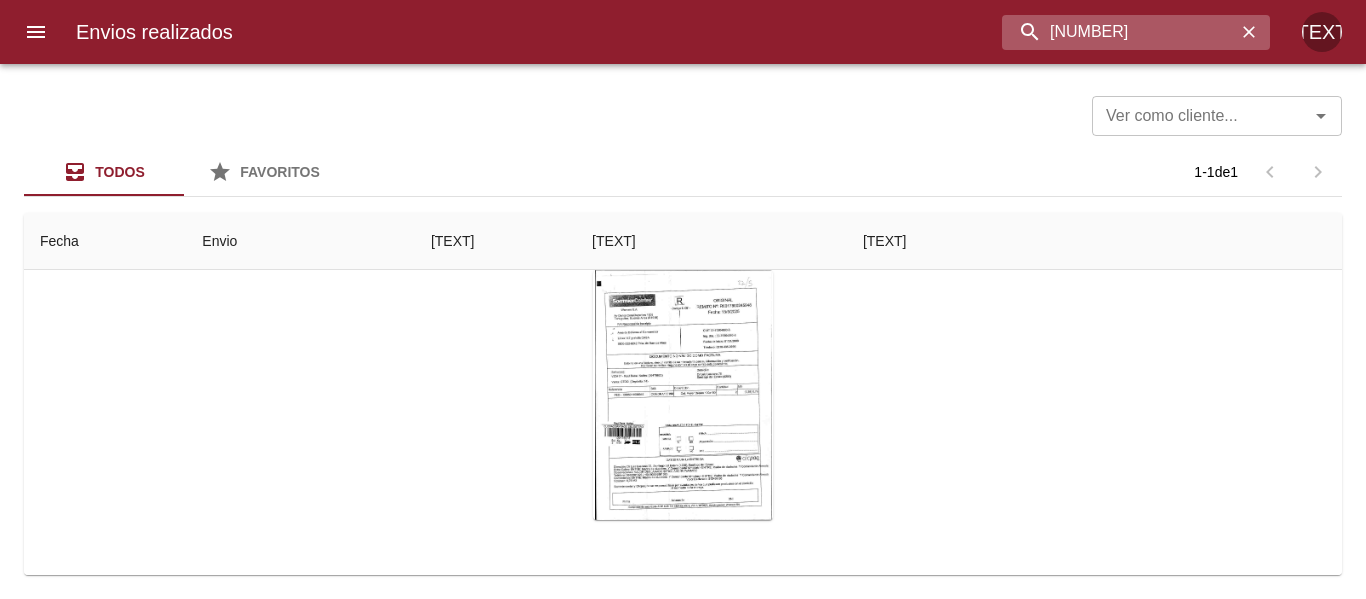type on "[NUMBER]" 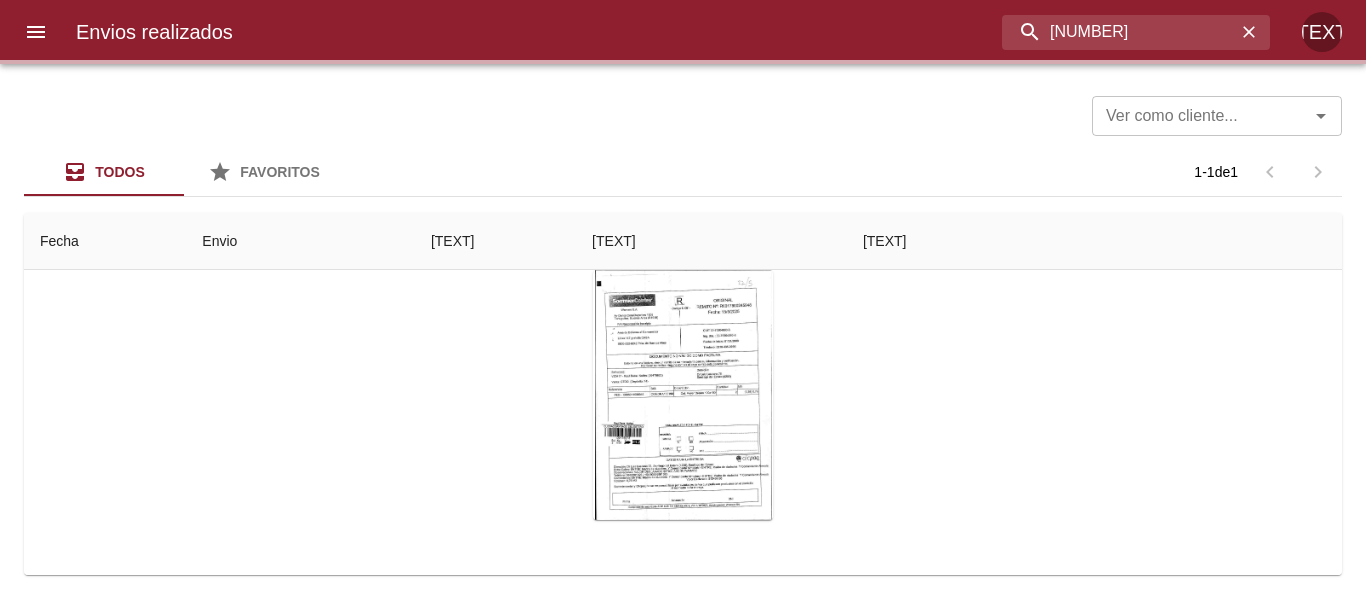 scroll, scrollTop: 0, scrollLeft: 0, axis: both 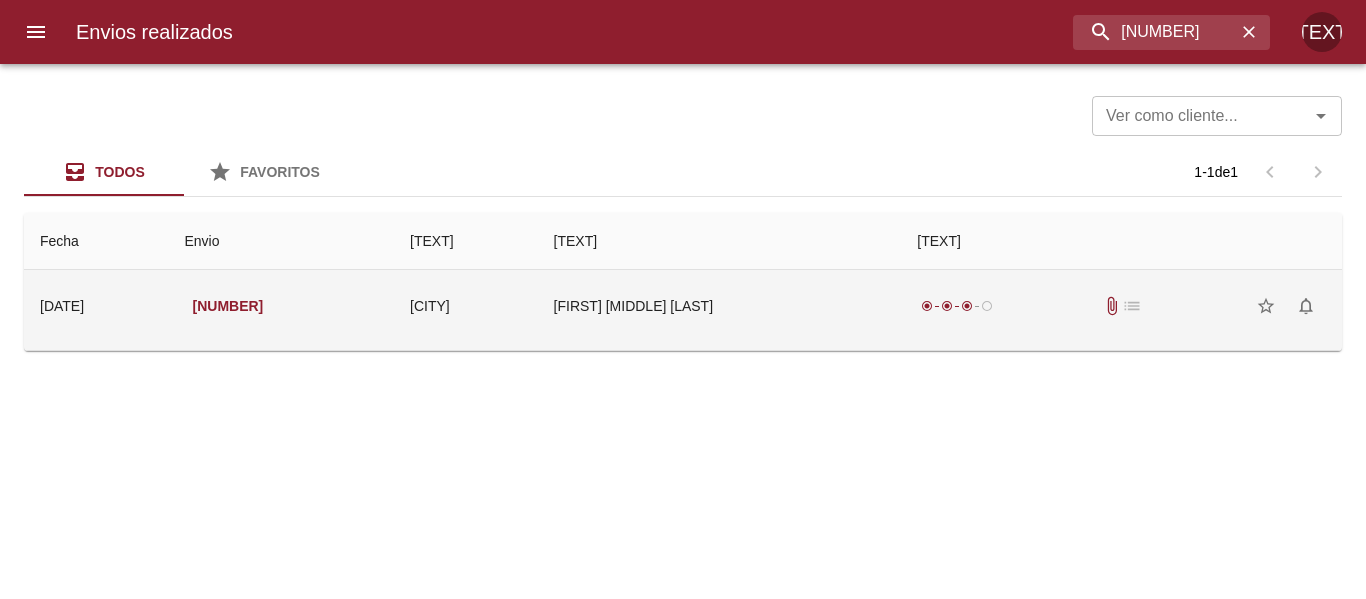 click on "[FIRST] [MIDDLE] [LAST]" at bounding box center [720, 306] 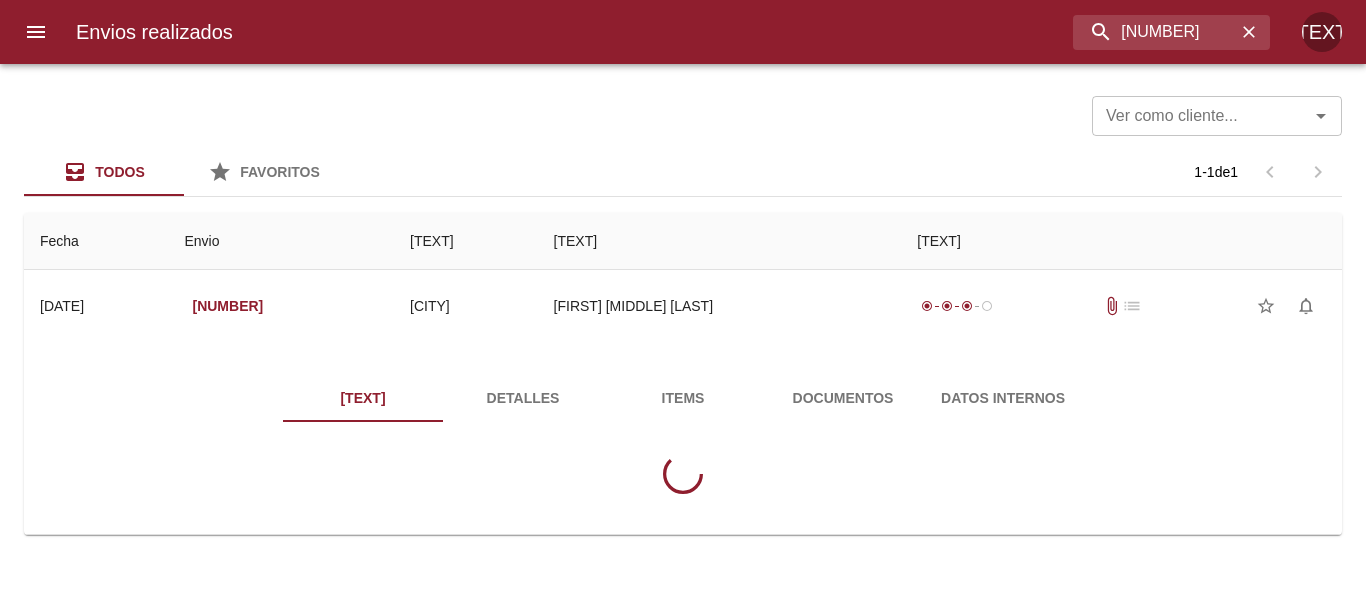 click on "Documentos" at bounding box center [843, 398] 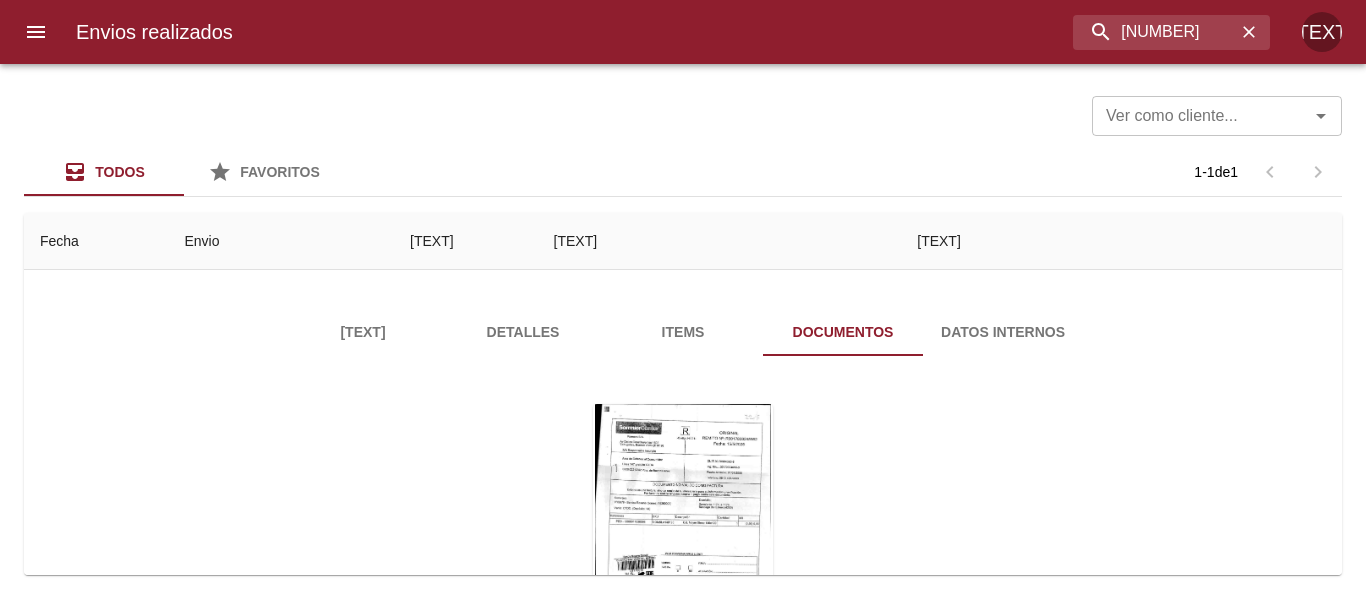 scroll, scrollTop: 200, scrollLeft: 0, axis: vertical 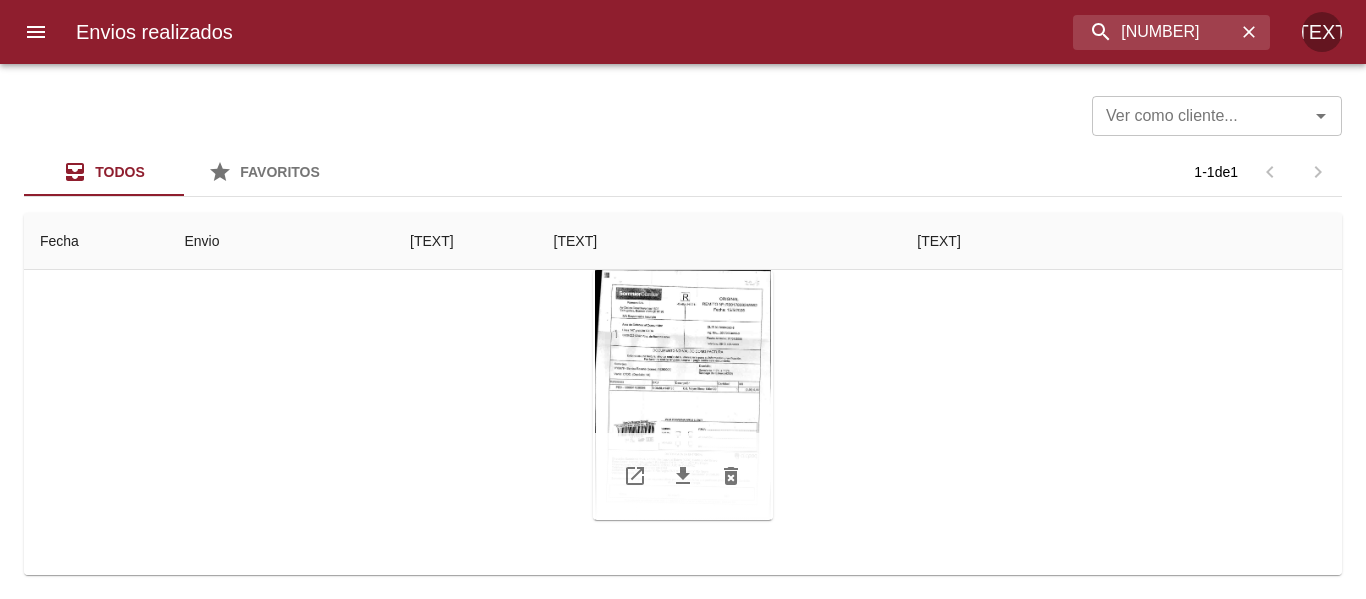 type 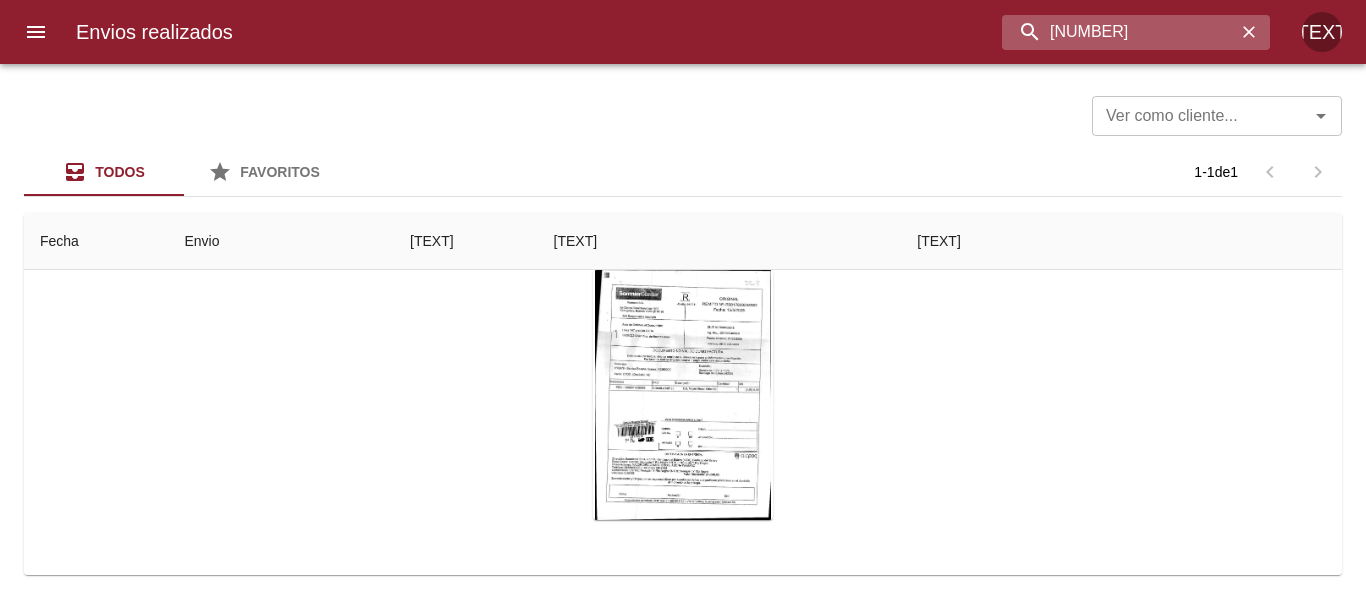 click on "[NUMBER]" at bounding box center (1119, 32) 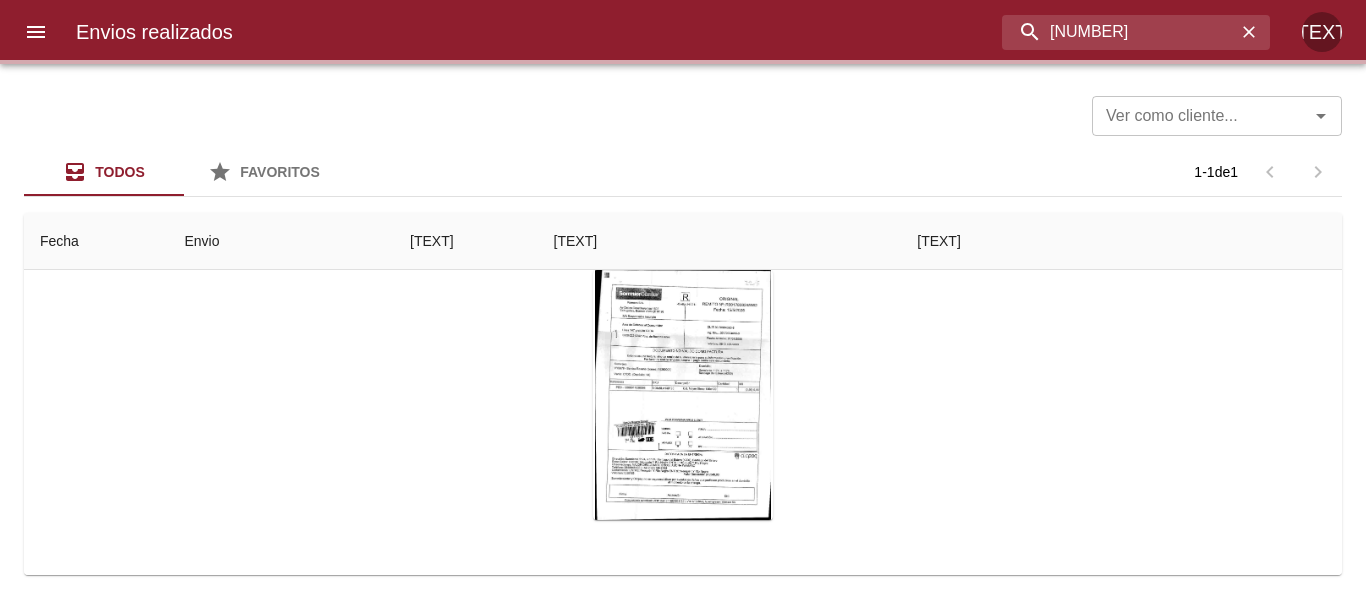 scroll, scrollTop: 202, scrollLeft: 0, axis: vertical 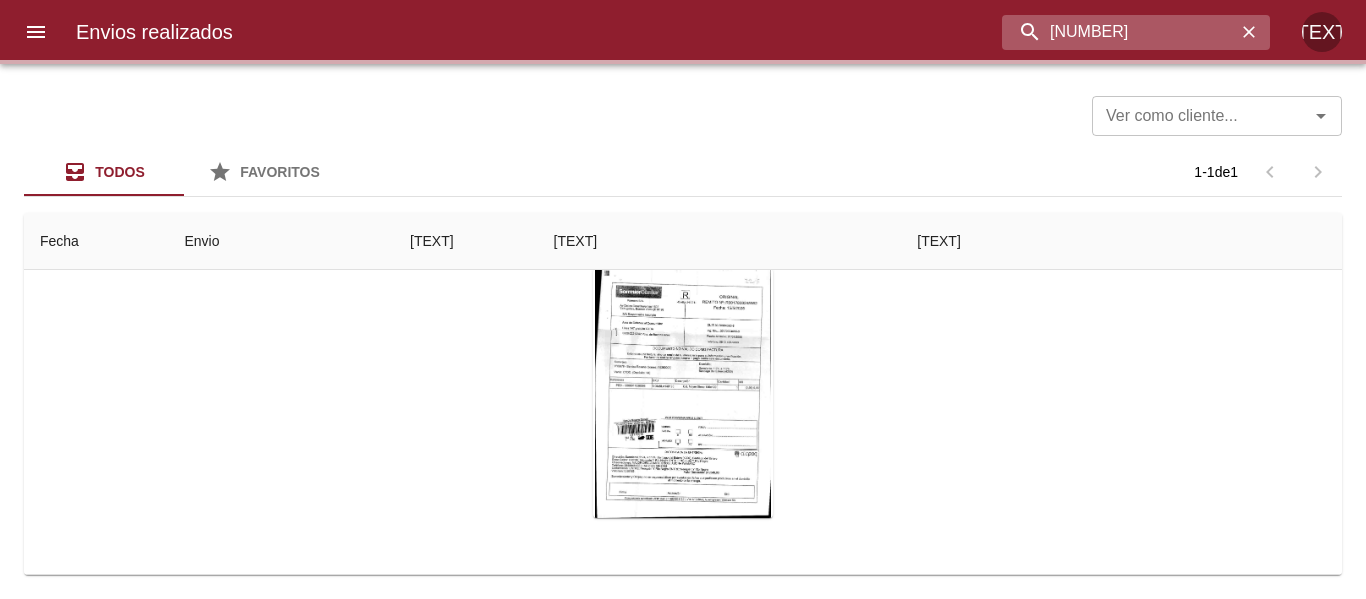 click on "[NUMBER]" at bounding box center [1119, 32] 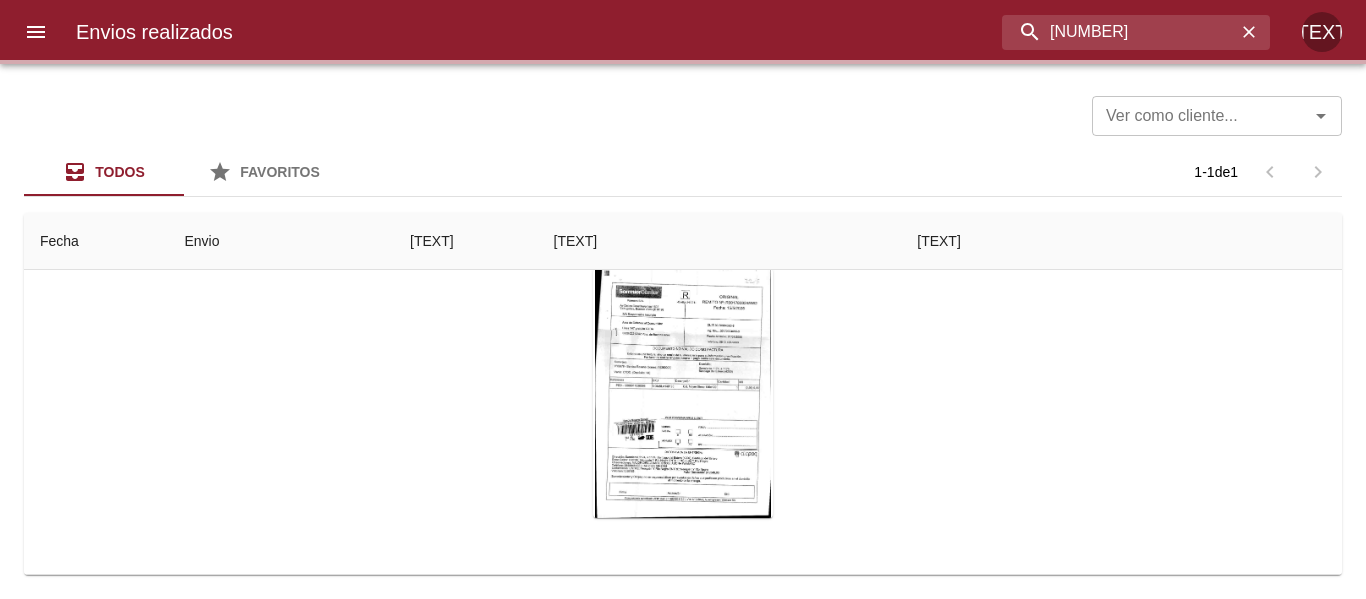 scroll, scrollTop: 0, scrollLeft: 0, axis: both 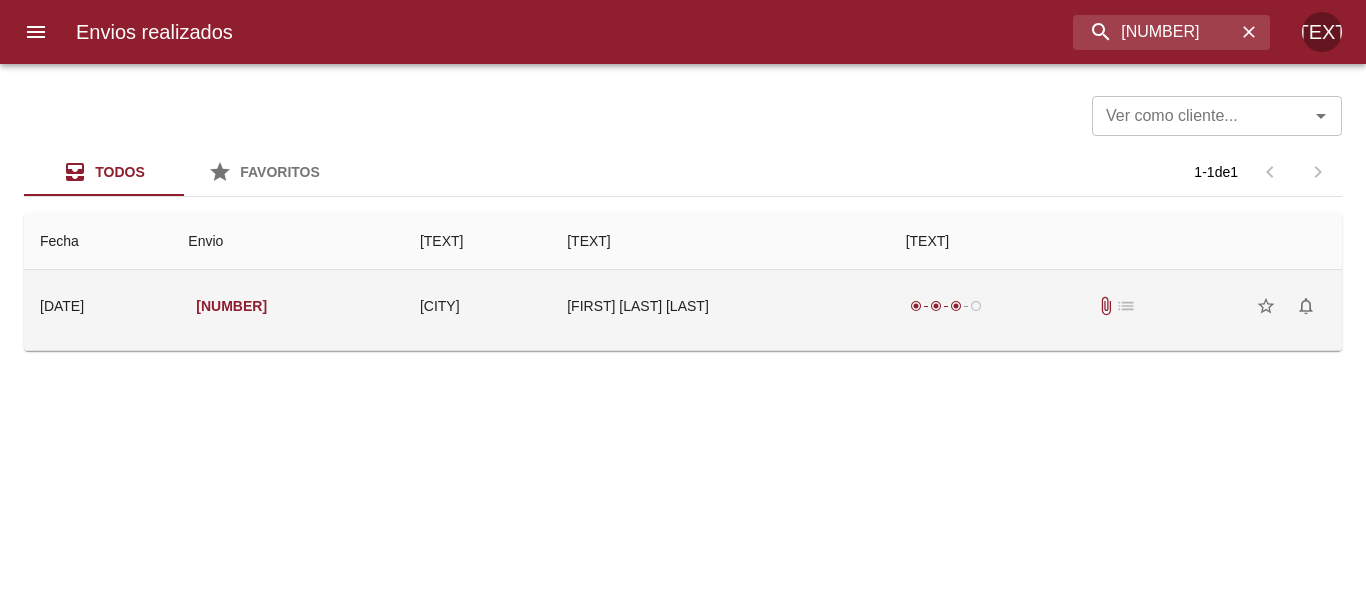 click on "[FIRST] [LAST] [LAST]" at bounding box center [720, 306] 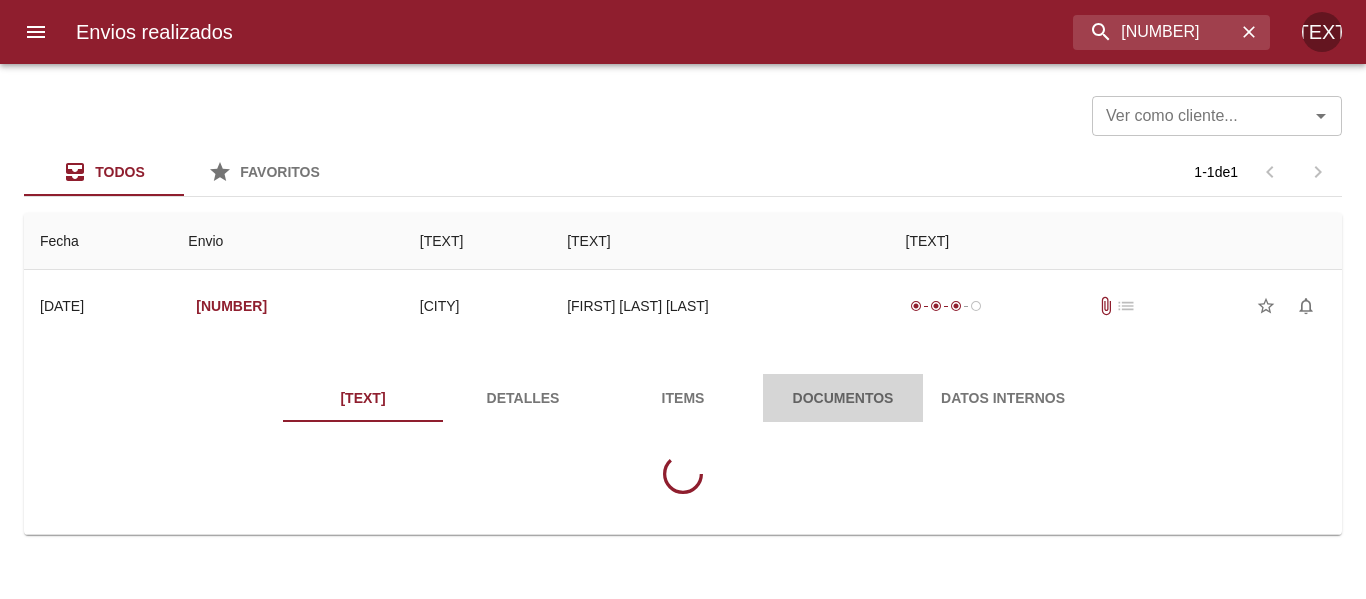 click on "Documentos" at bounding box center (843, 398) 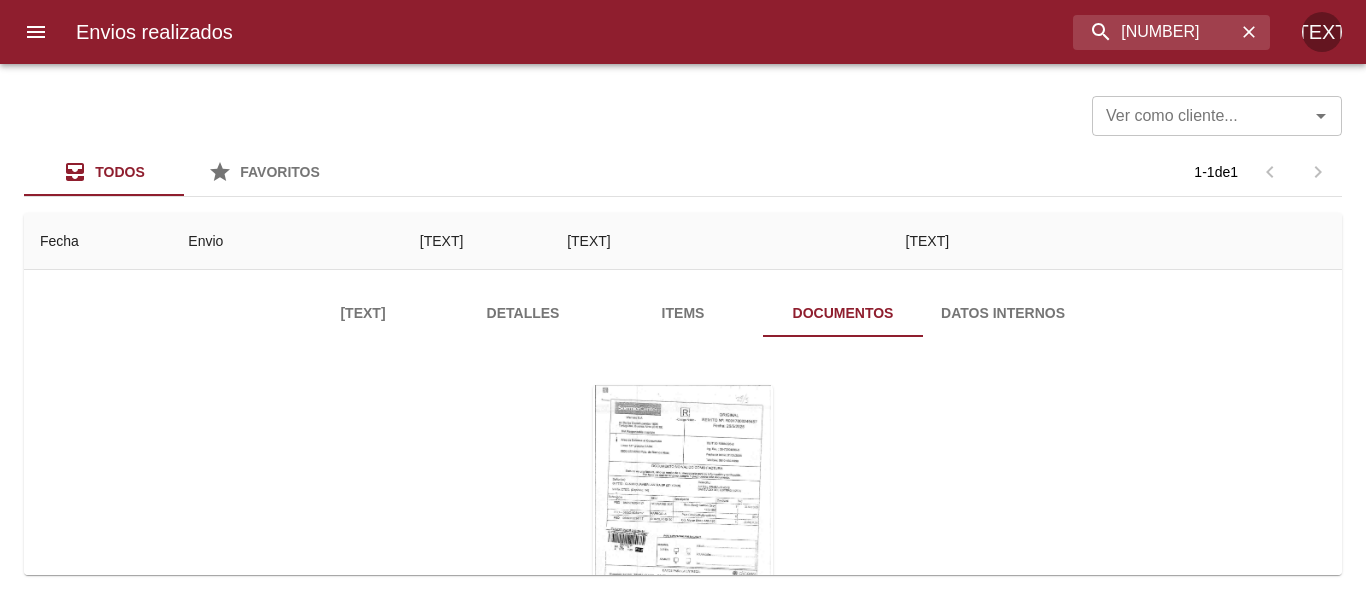 scroll, scrollTop: 202, scrollLeft: 0, axis: vertical 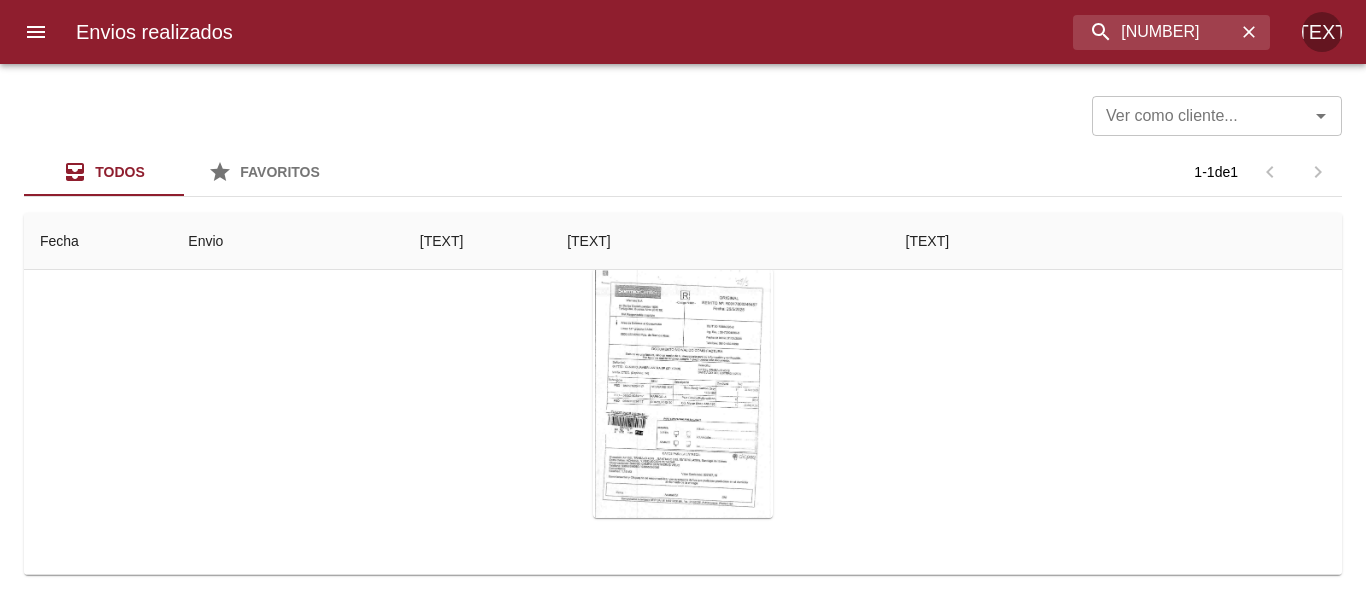 type 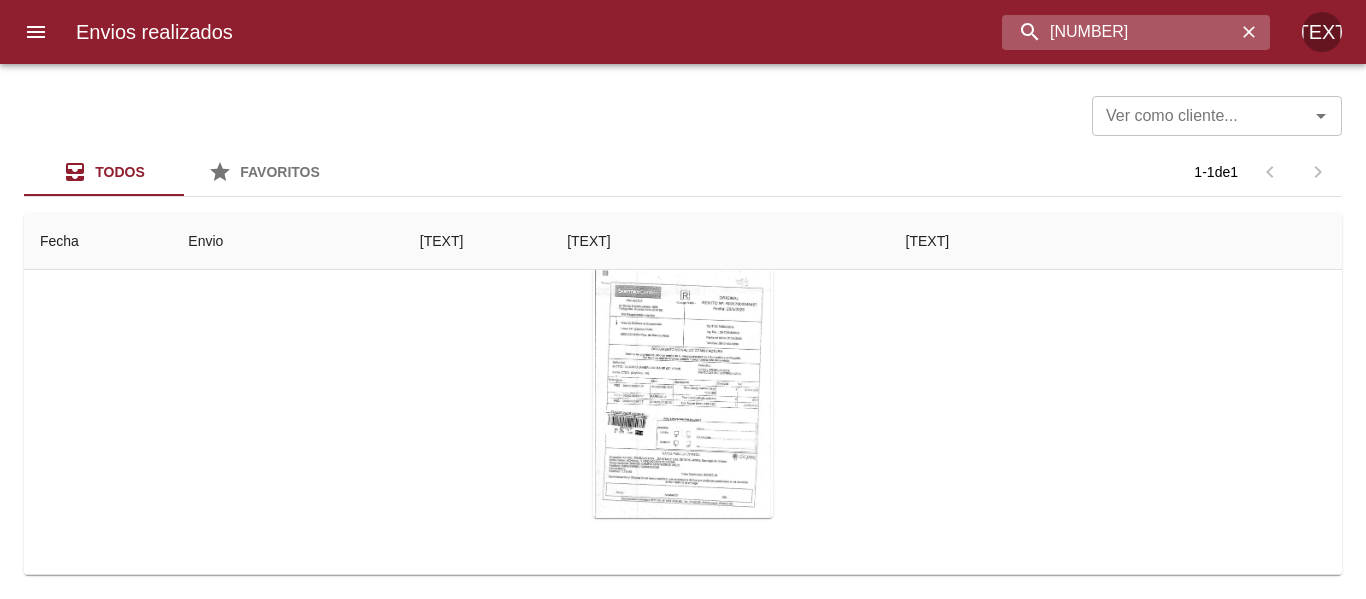 click on "[NUMBER]" at bounding box center [1119, 32] 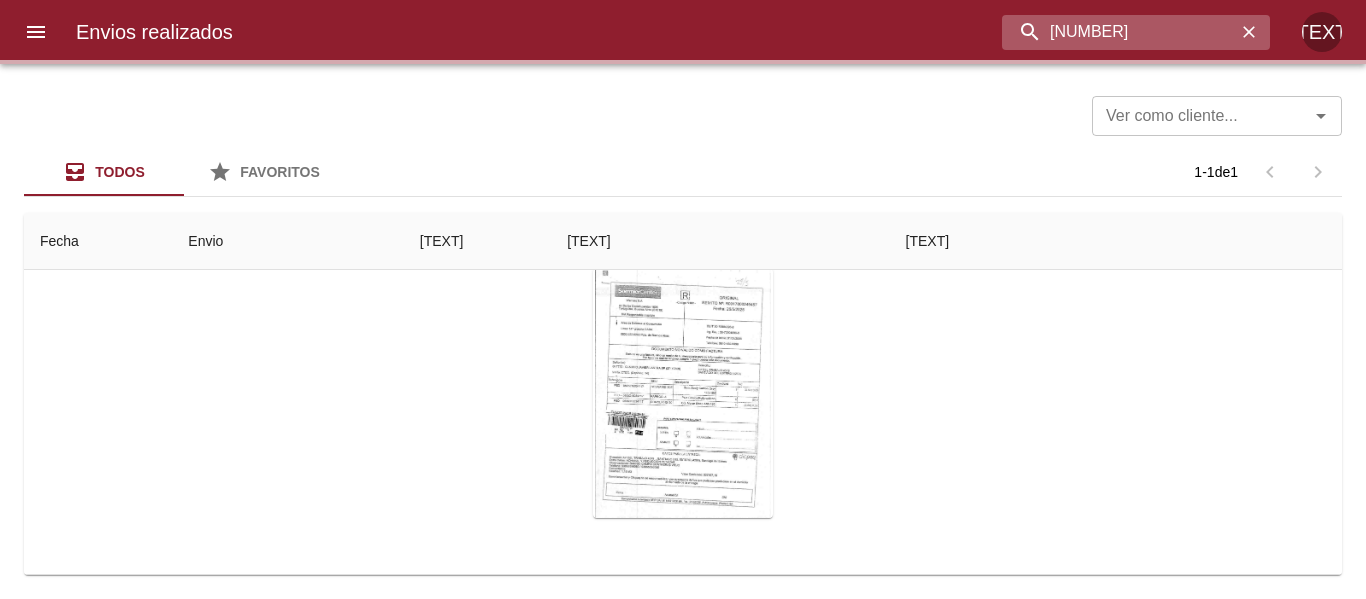 scroll, scrollTop: 0, scrollLeft: 0, axis: both 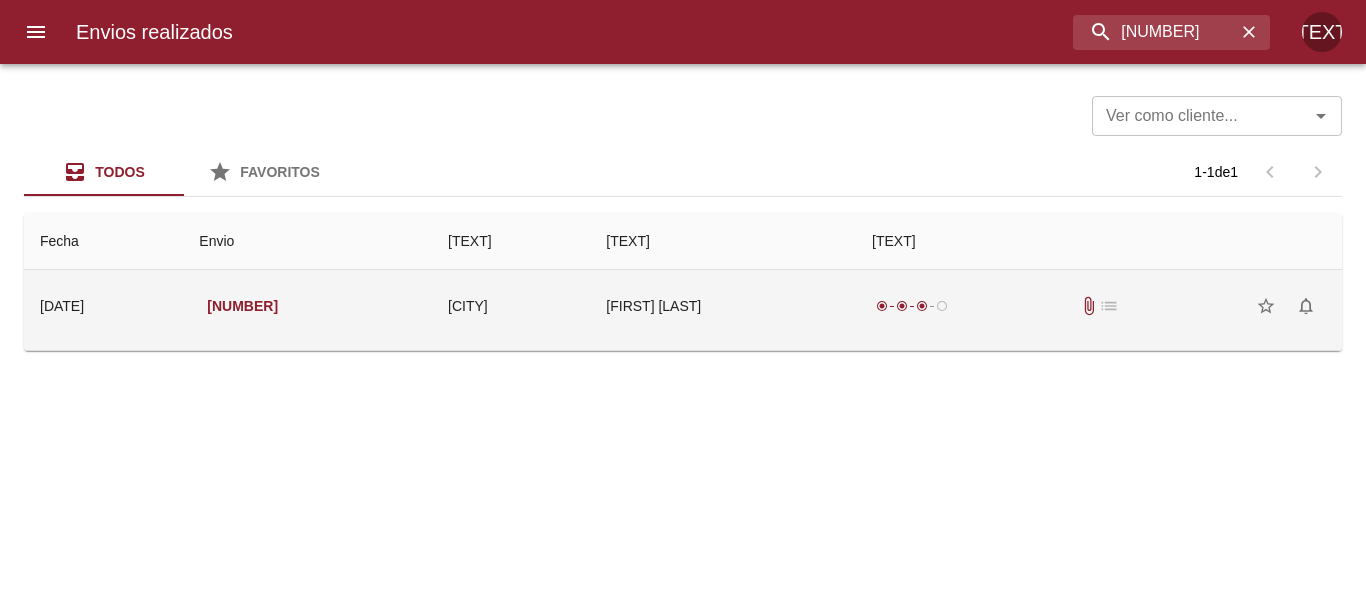 click on "[FIRST] [LAST]" at bounding box center [723, 306] 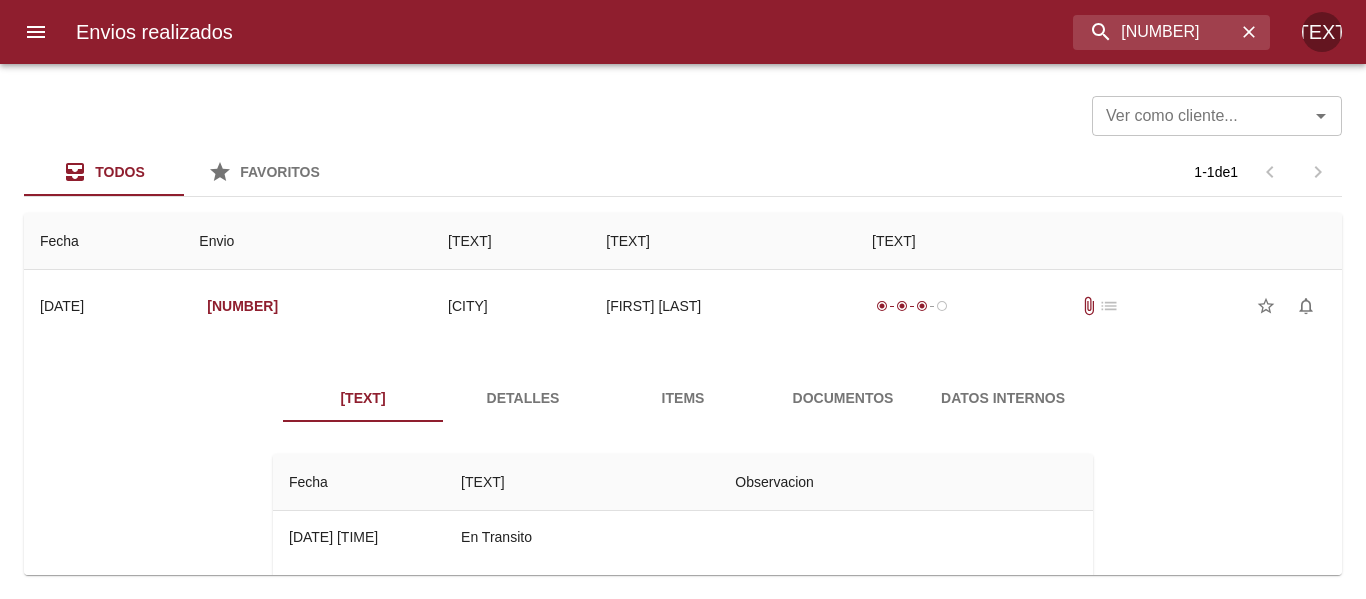 click on "Documentos" at bounding box center (843, 398) 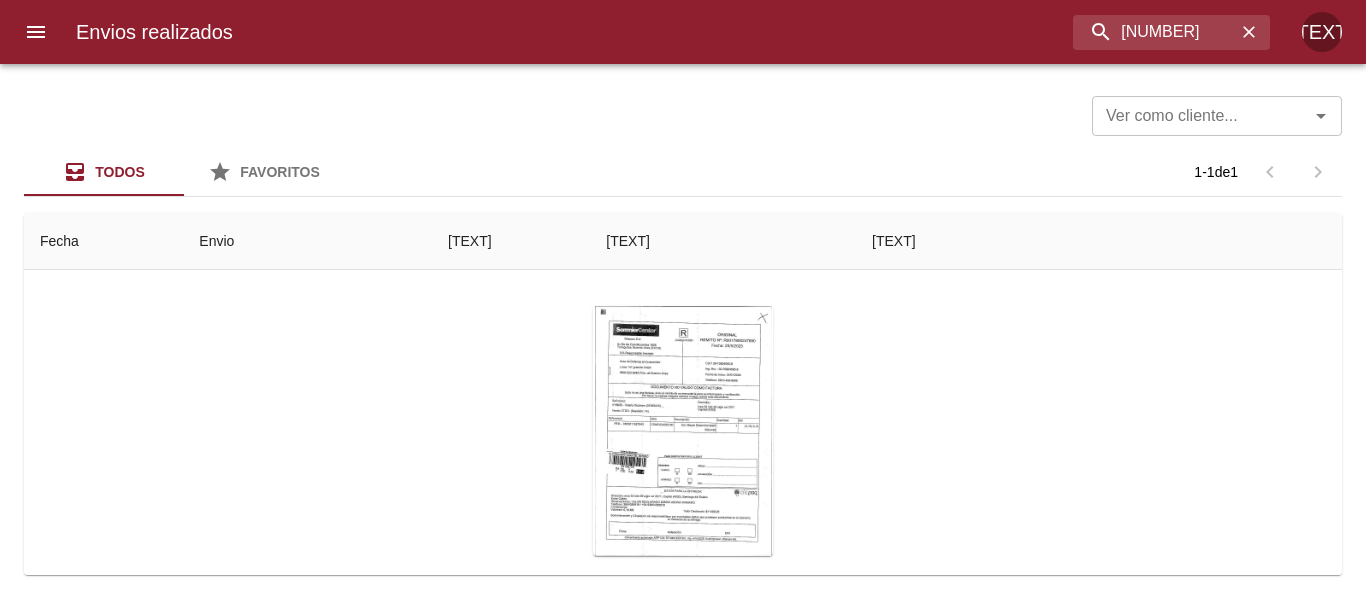 scroll, scrollTop: 200, scrollLeft: 0, axis: vertical 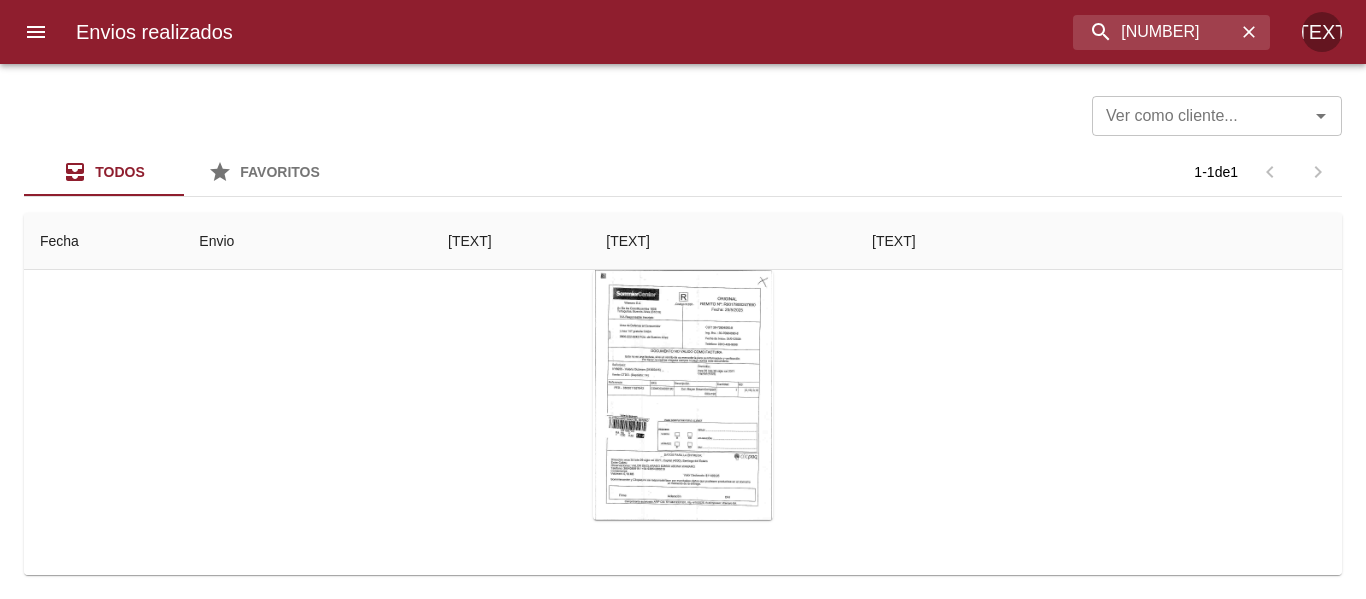 type 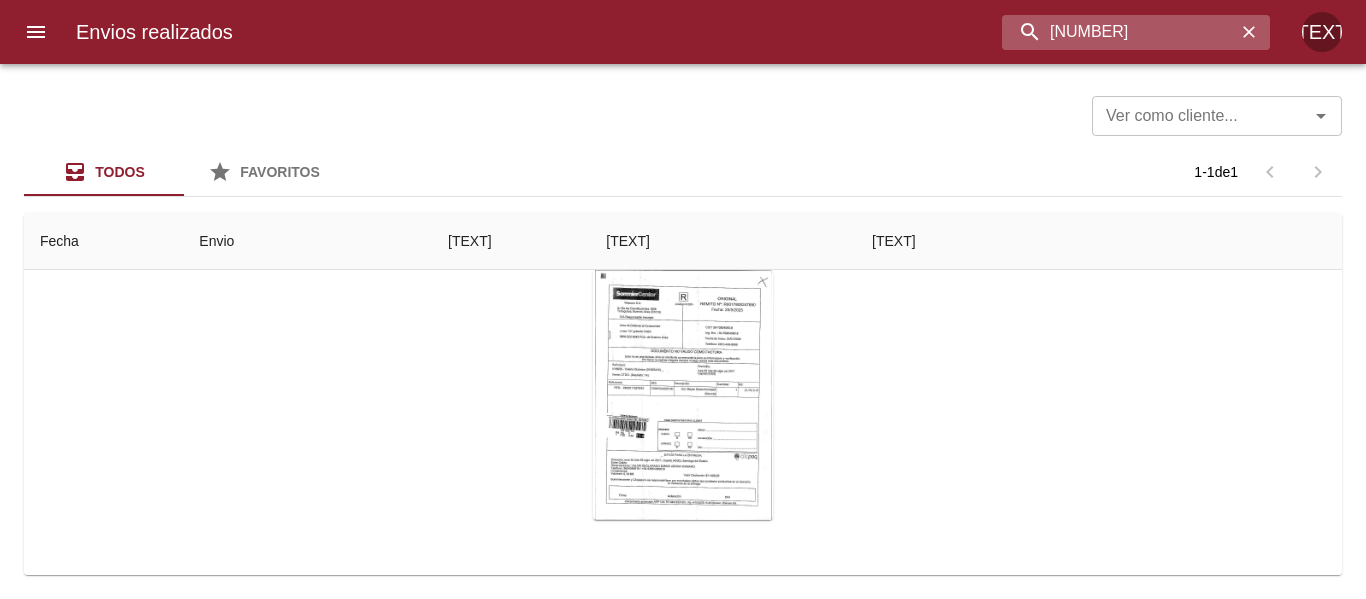 click on "[NUMBER]" at bounding box center (1119, 32) 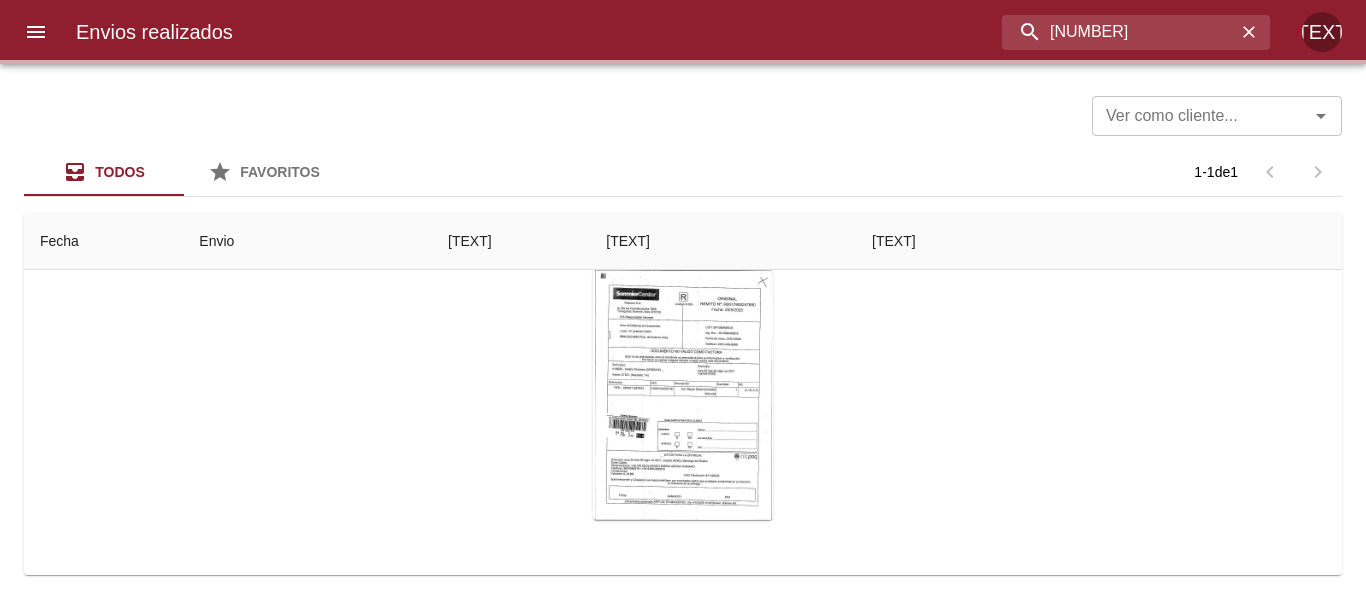 scroll, scrollTop: 0, scrollLeft: 0, axis: both 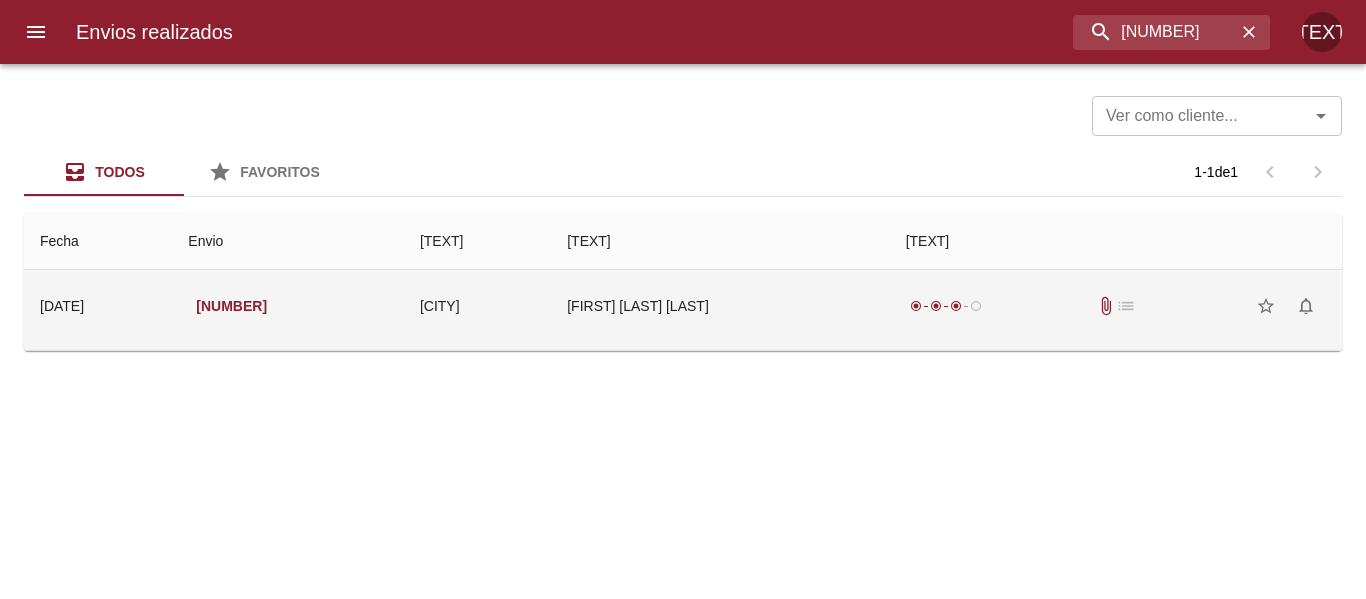 click on "[FIRST] [LAST] [LAST]" at bounding box center (720, 306) 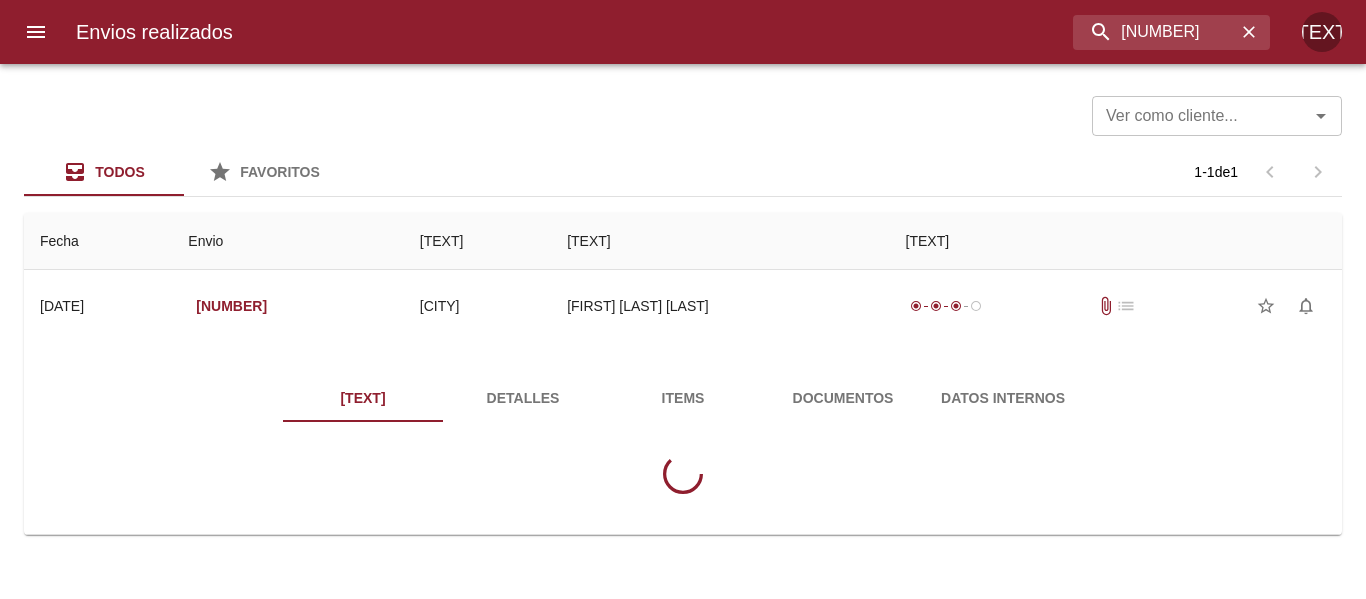 click on "Documentos" at bounding box center (843, 398) 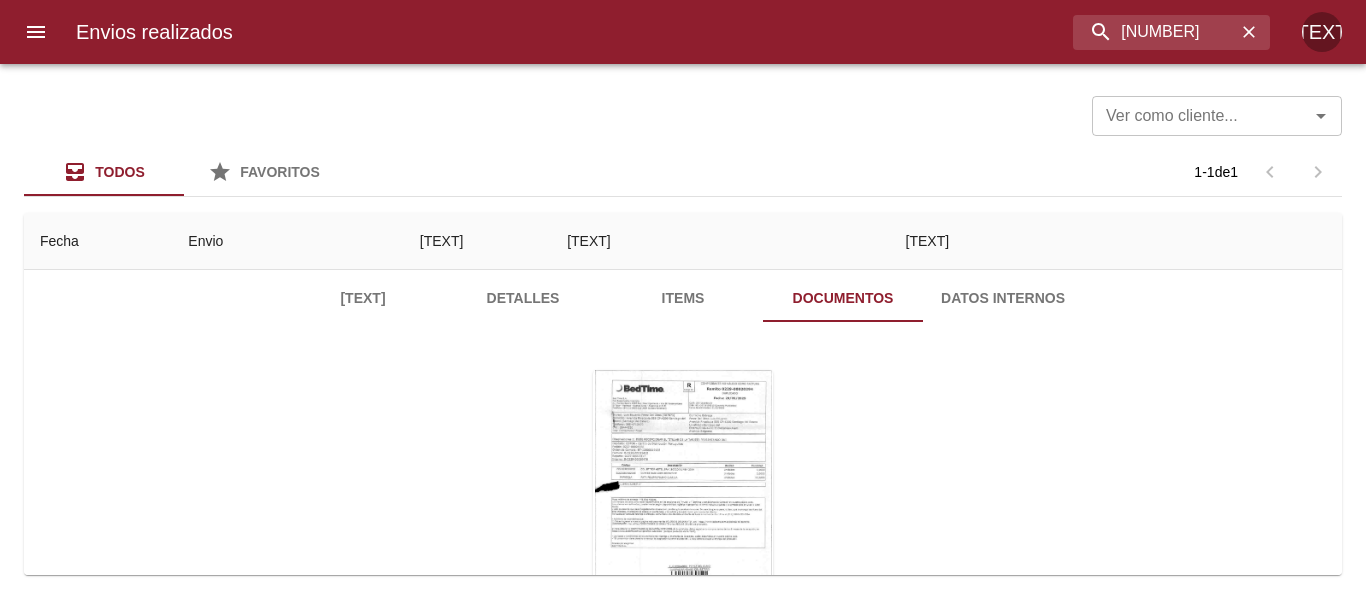 scroll, scrollTop: 200, scrollLeft: 0, axis: vertical 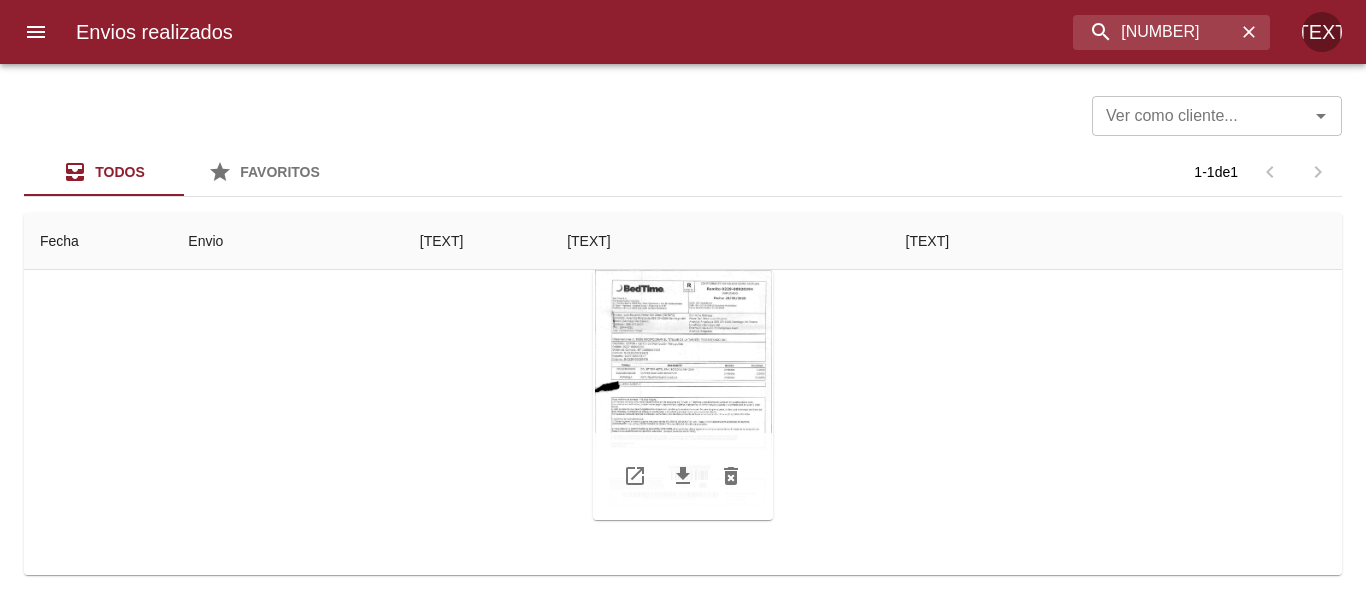 type 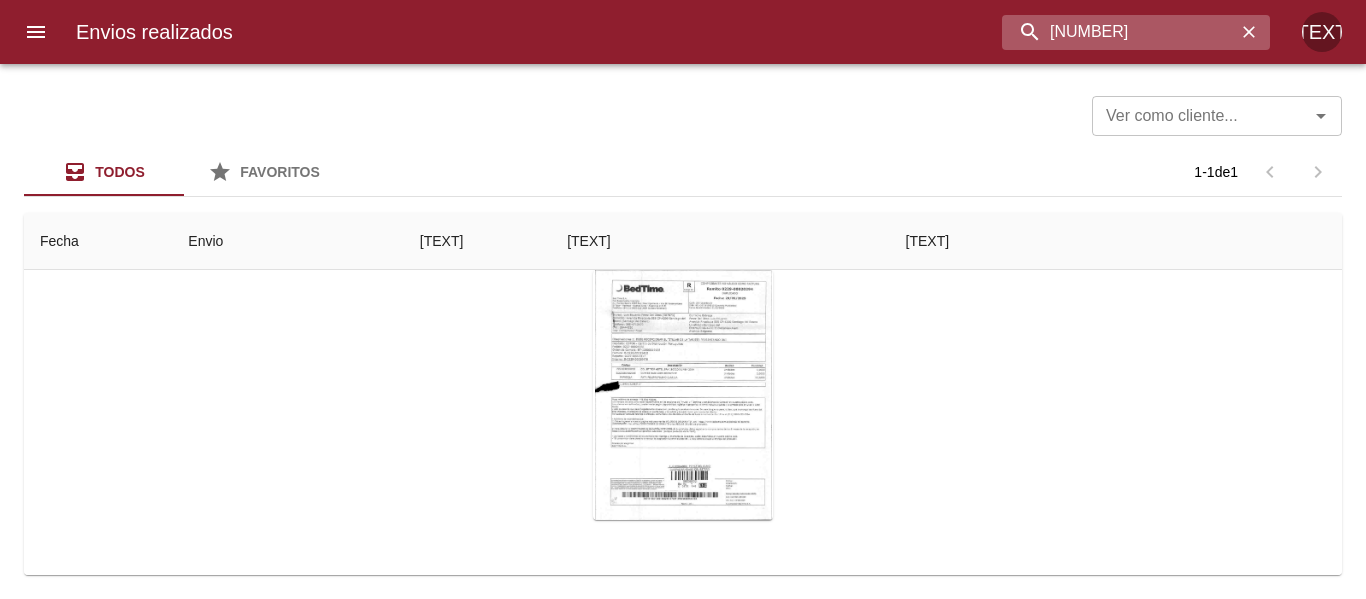 click on "[NUMBER]" at bounding box center [1119, 32] 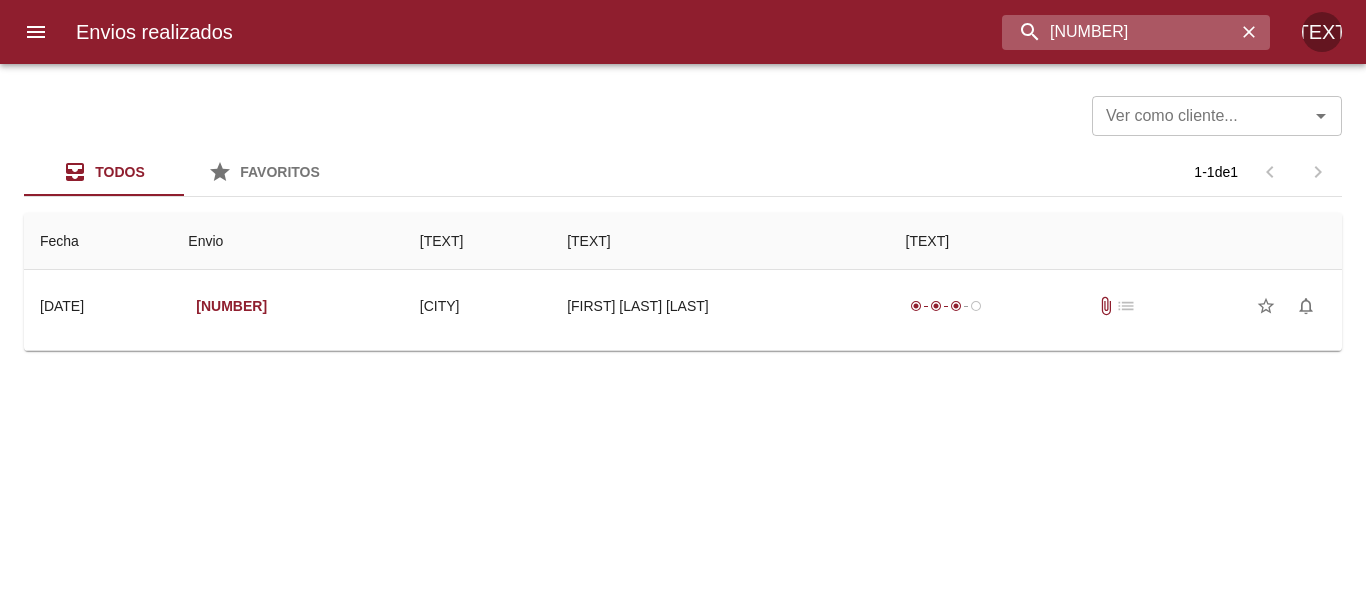 scroll, scrollTop: 0, scrollLeft: 0, axis: both 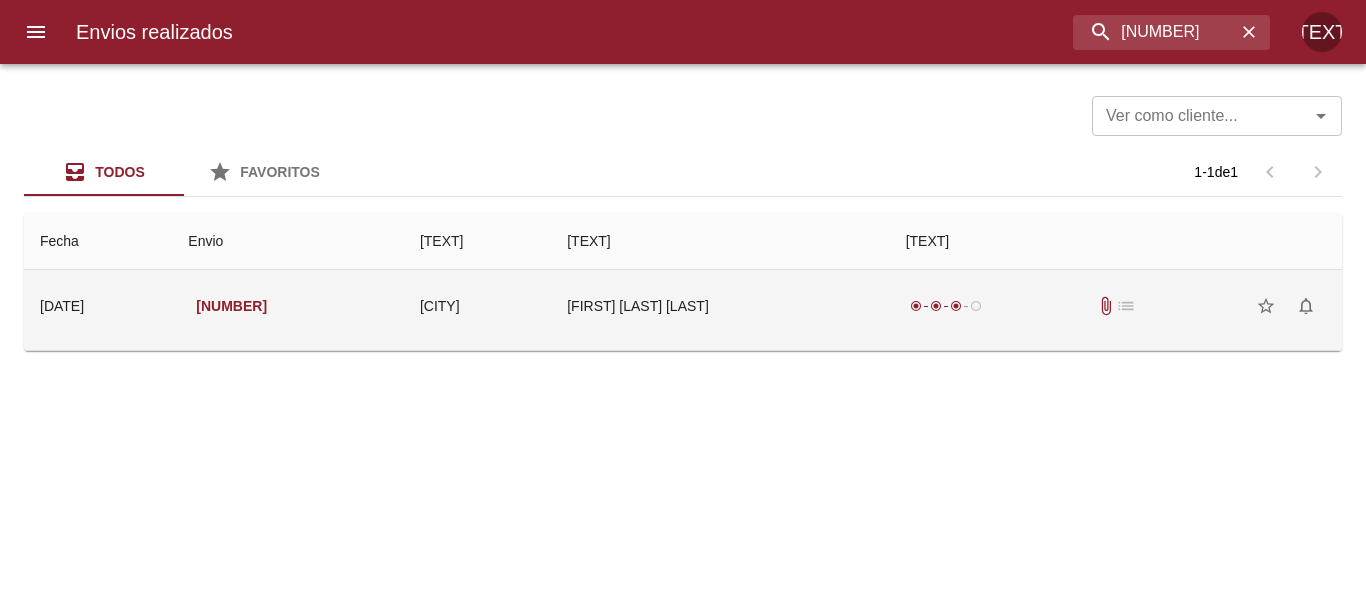 click on "[FIRST] [LAST] [LAST]" at bounding box center (720, 306) 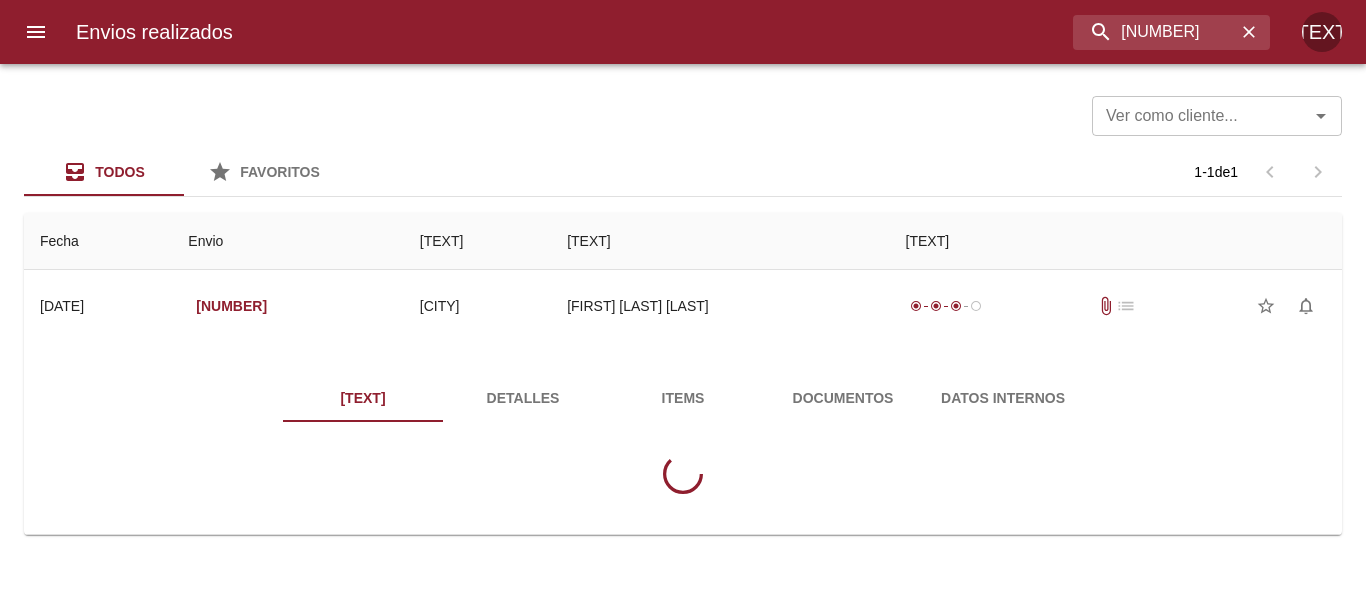 click on "Documentos" at bounding box center (843, 398) 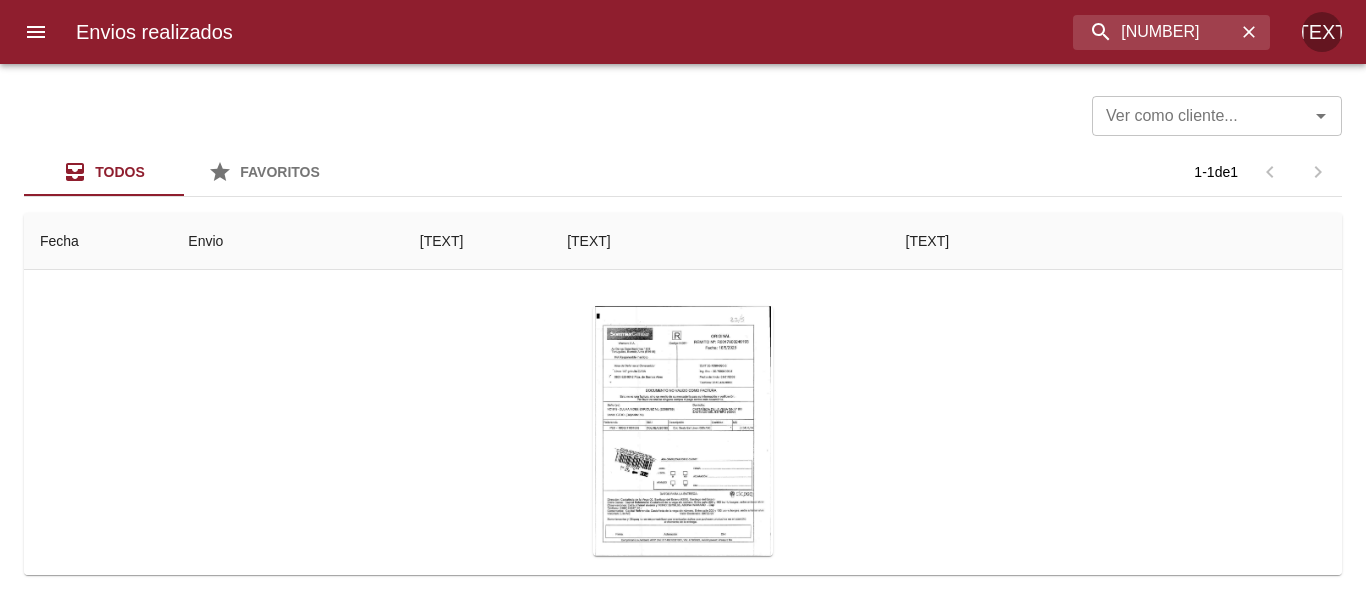 scroll, scrollTop: 200, scrollLeft: 0, axis: vertical 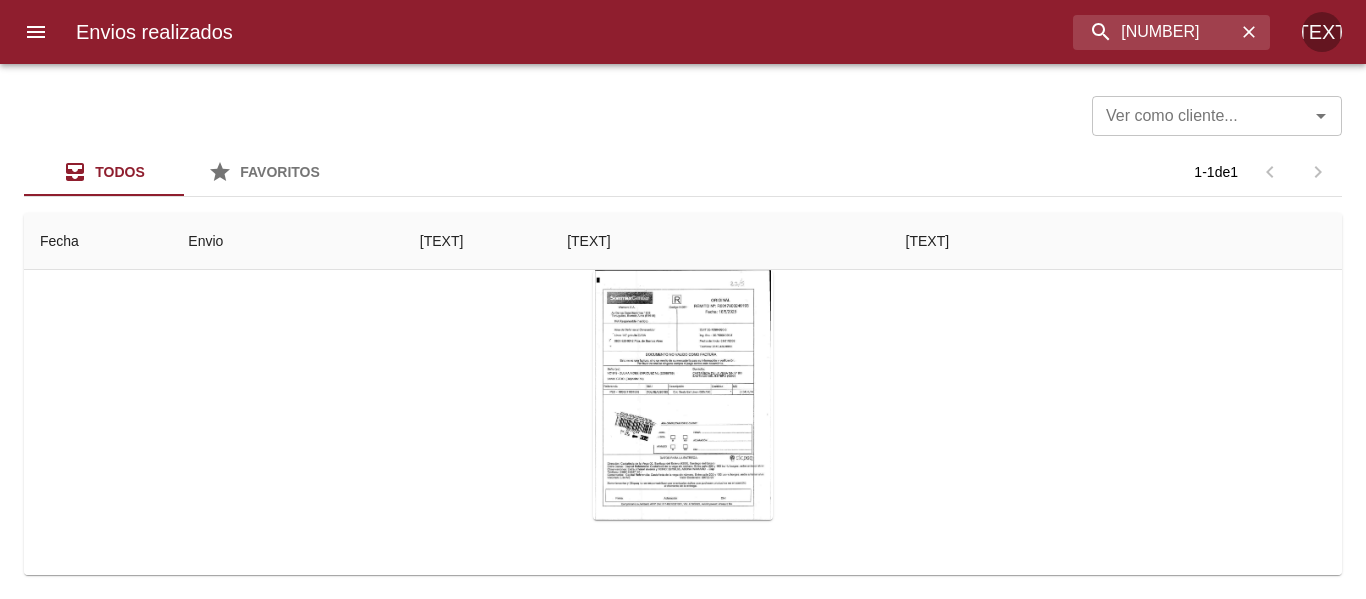 type 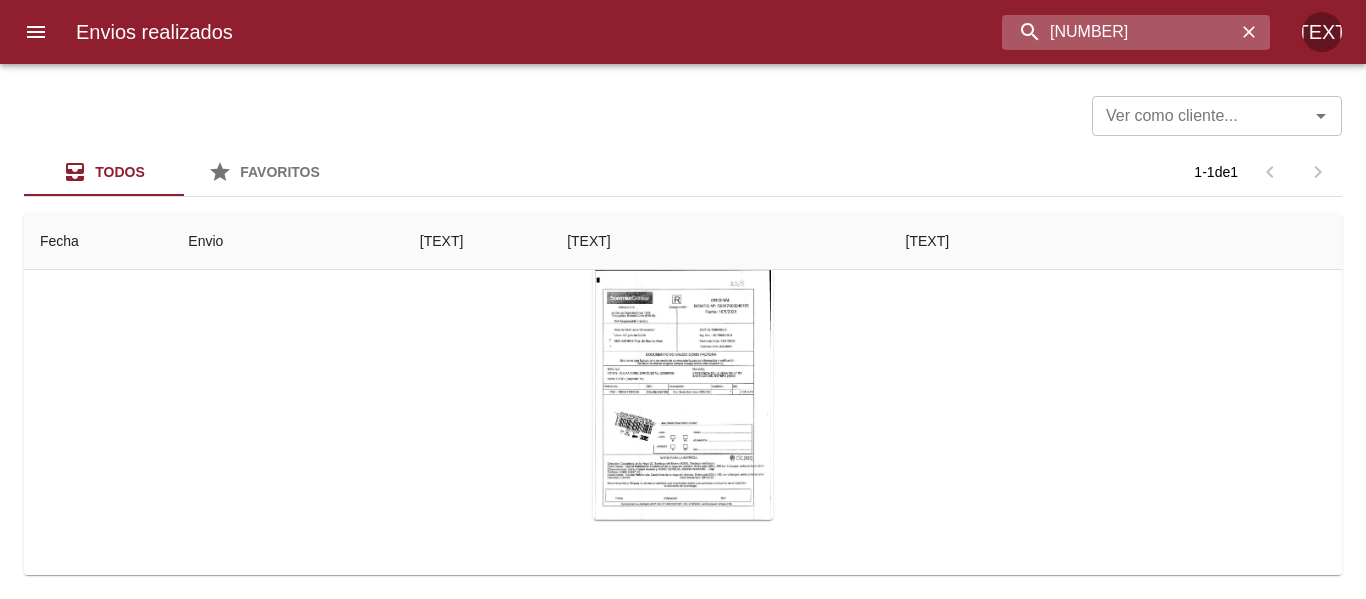 click on "[NUMBER]" at bounding box center (1119, 32) 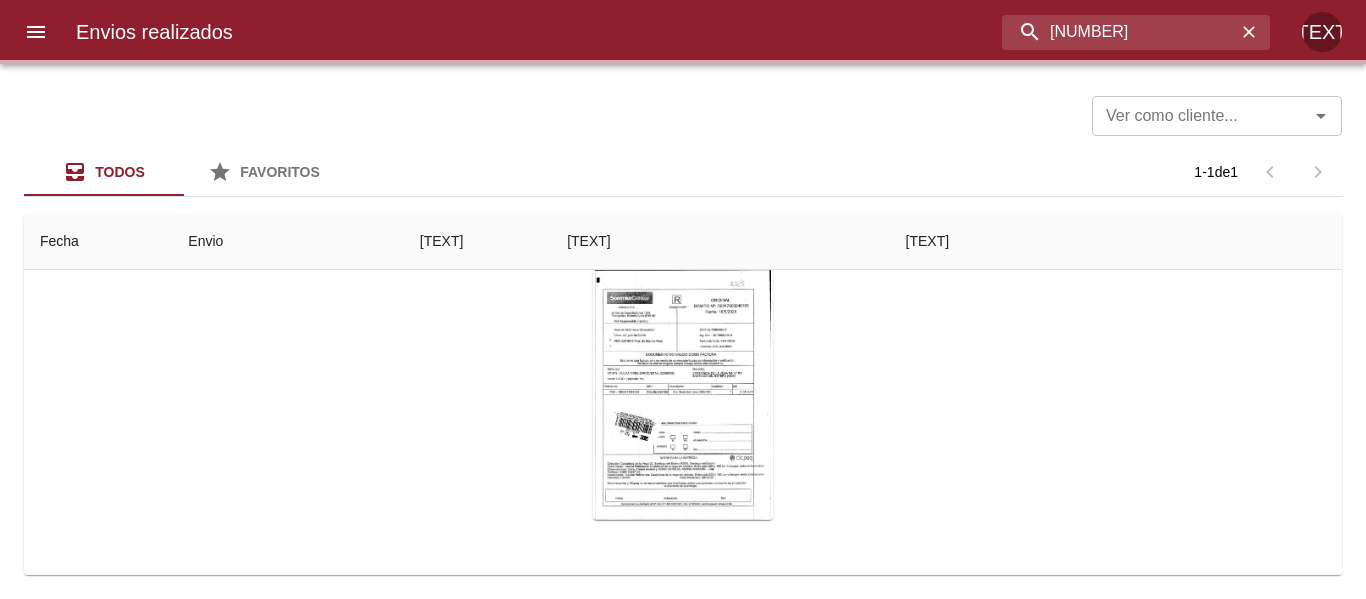 scroll, scrollTop: 0, scrollLeft: 0, axis: both 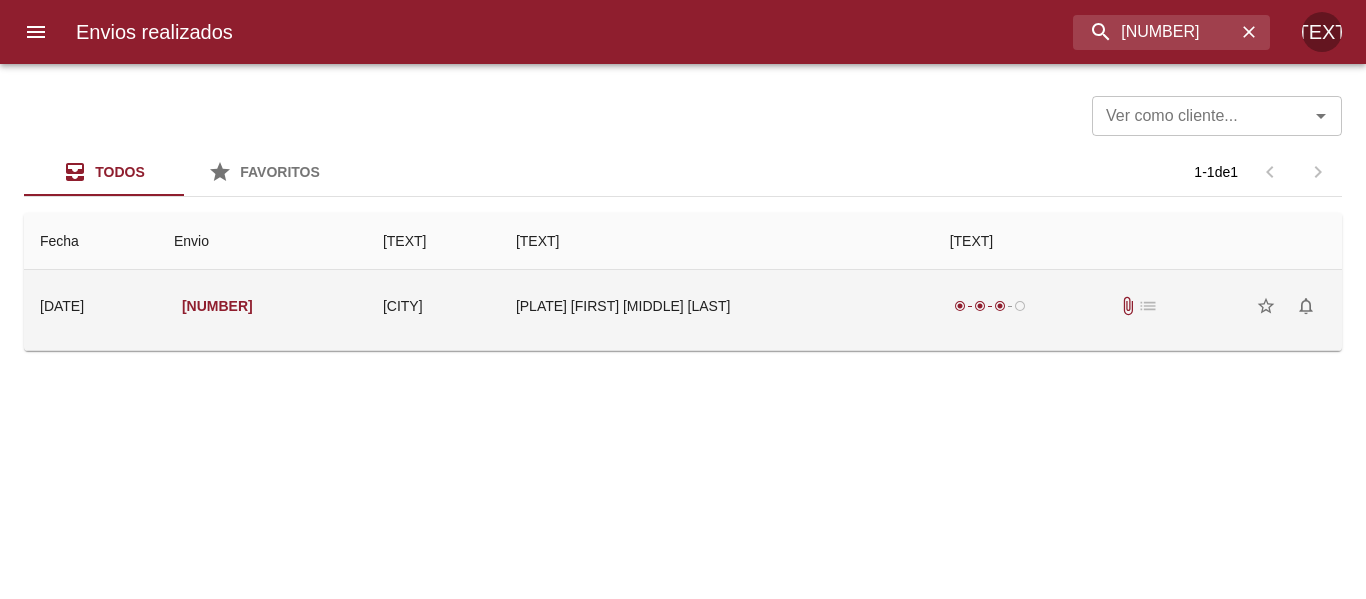 click on "[PLATE] [FIRST] [MIDDLE] [LAST]" at bounding box center [717, 306] 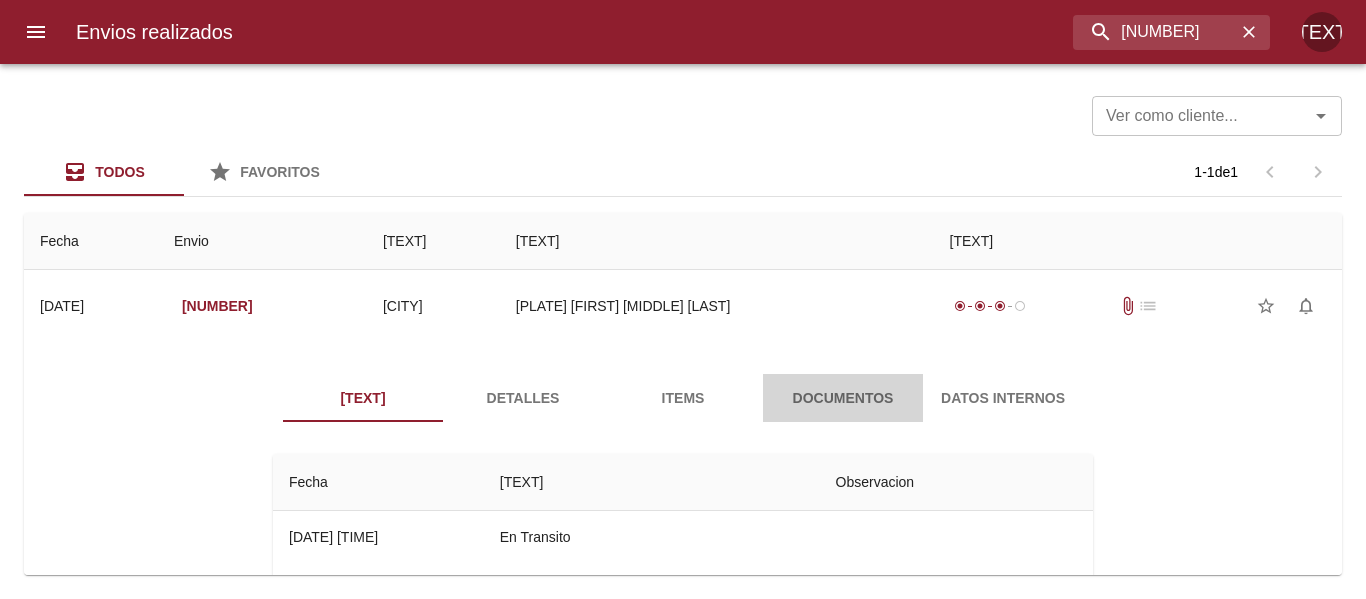 click on "Documentos" at bounding box center [843, 398] 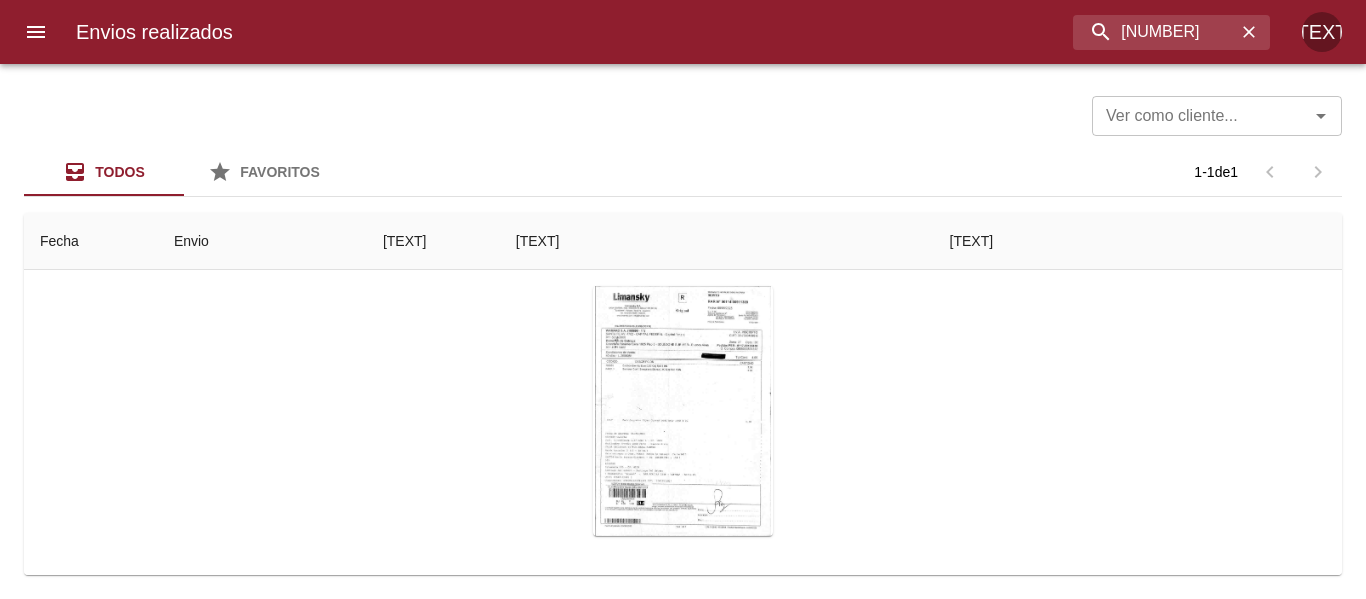 scroll, scrollTop: 200, scrollLeft: 0, axis: vertical 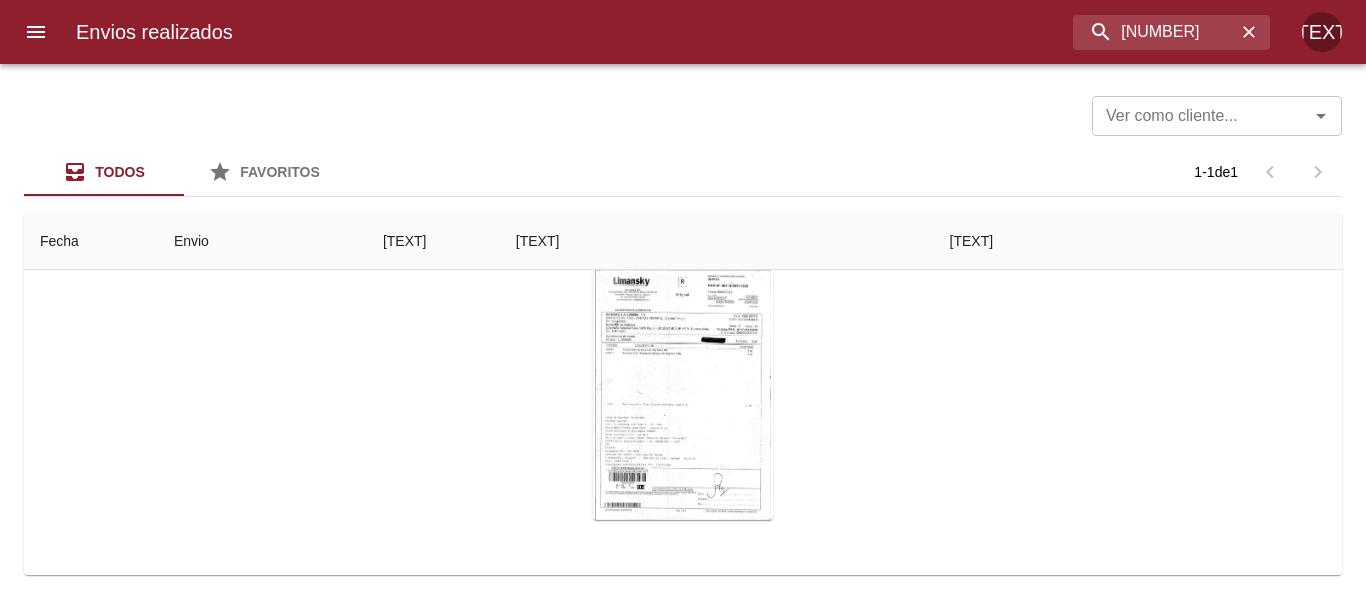 type 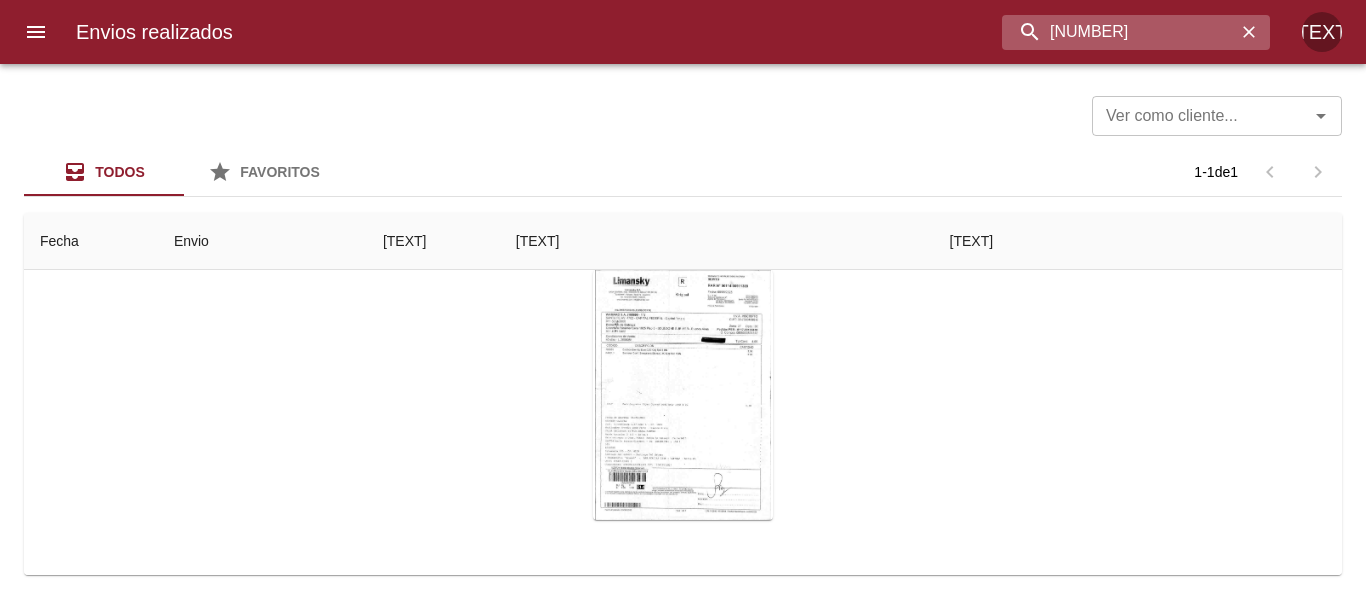 click on "[NUMBER]" at bounding box center (1119, 32) 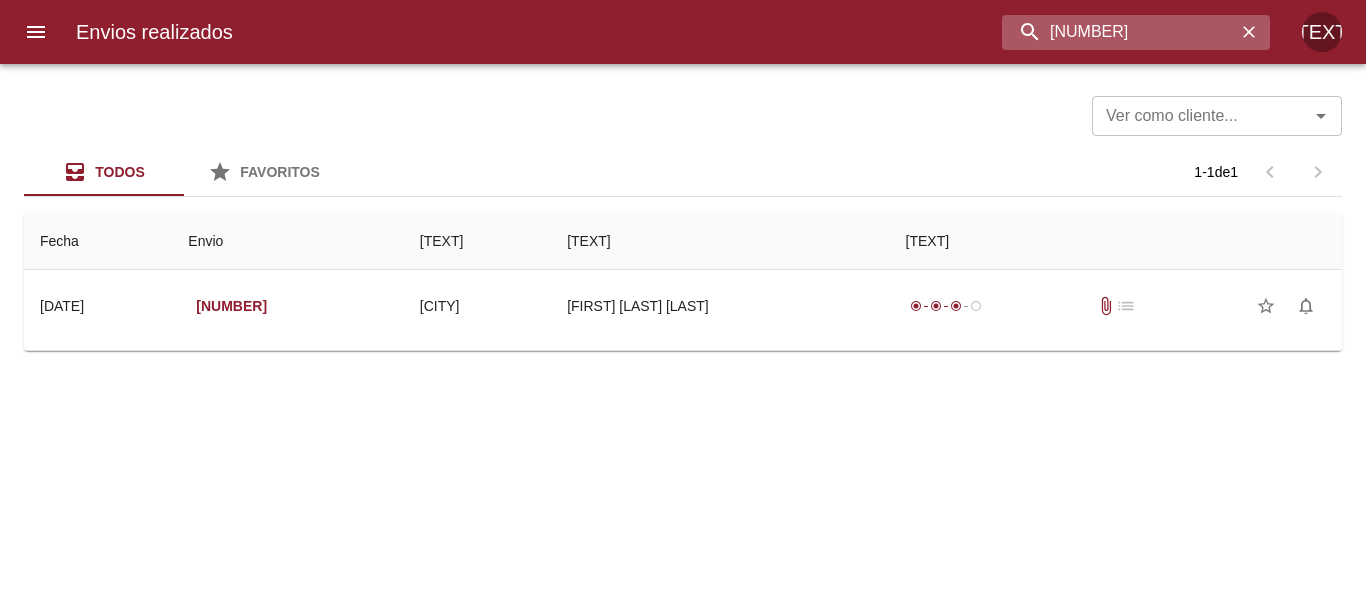 scroll, scrollTop: 0, scrollLeft: 0, axis: both 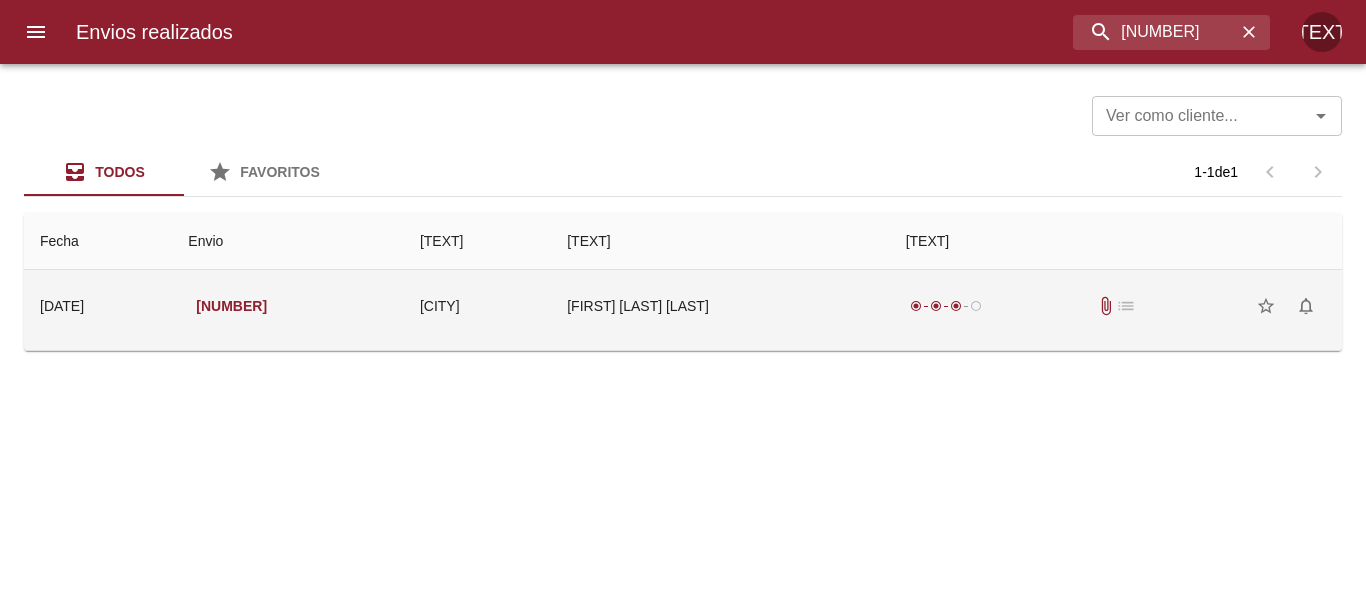 click on "[FIRST] [LAST] [LAST]" at bounding box center [720, 306] 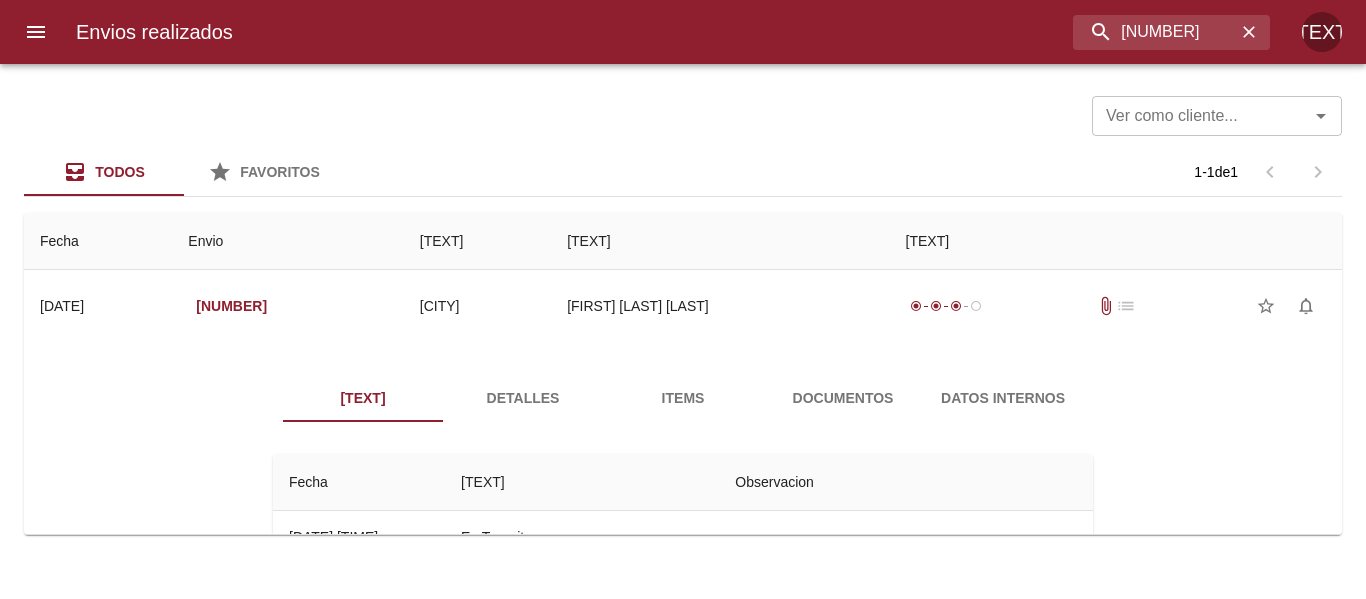 click on "Documentos" at bounding box center [843, 398] 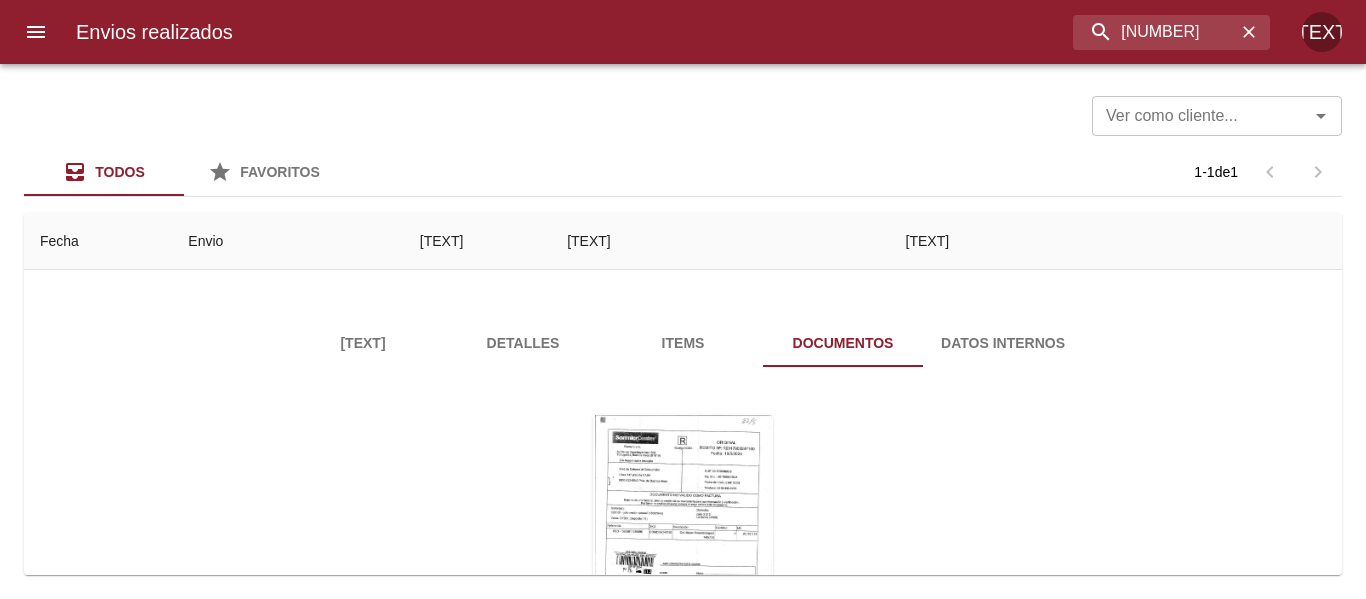 scroll, scrollTop: 100, scrollLeft: 0, axis: vertical 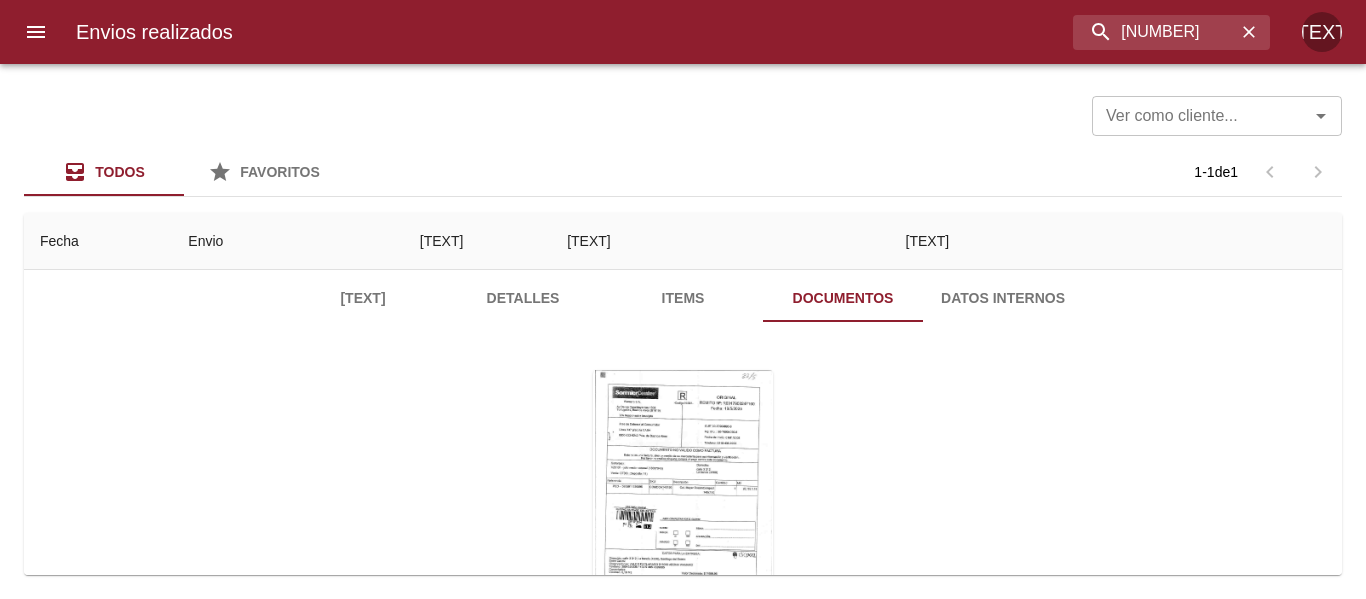 type 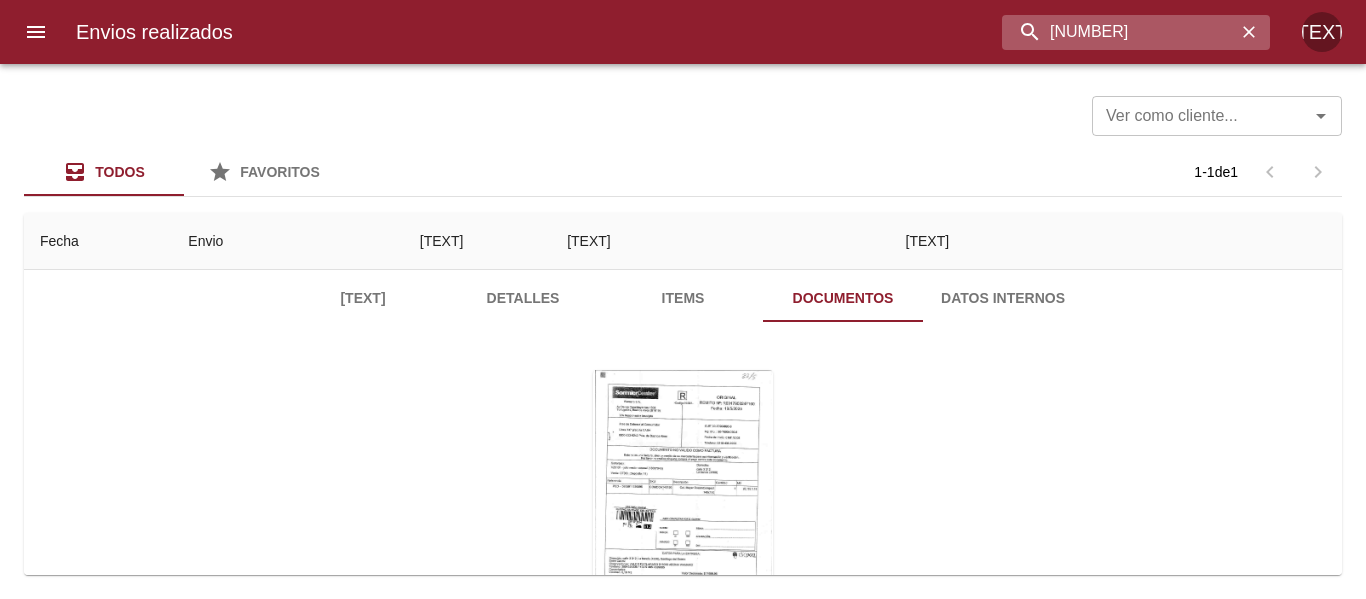 click on "[NUMBER]" at bounding box center (1119, 32) 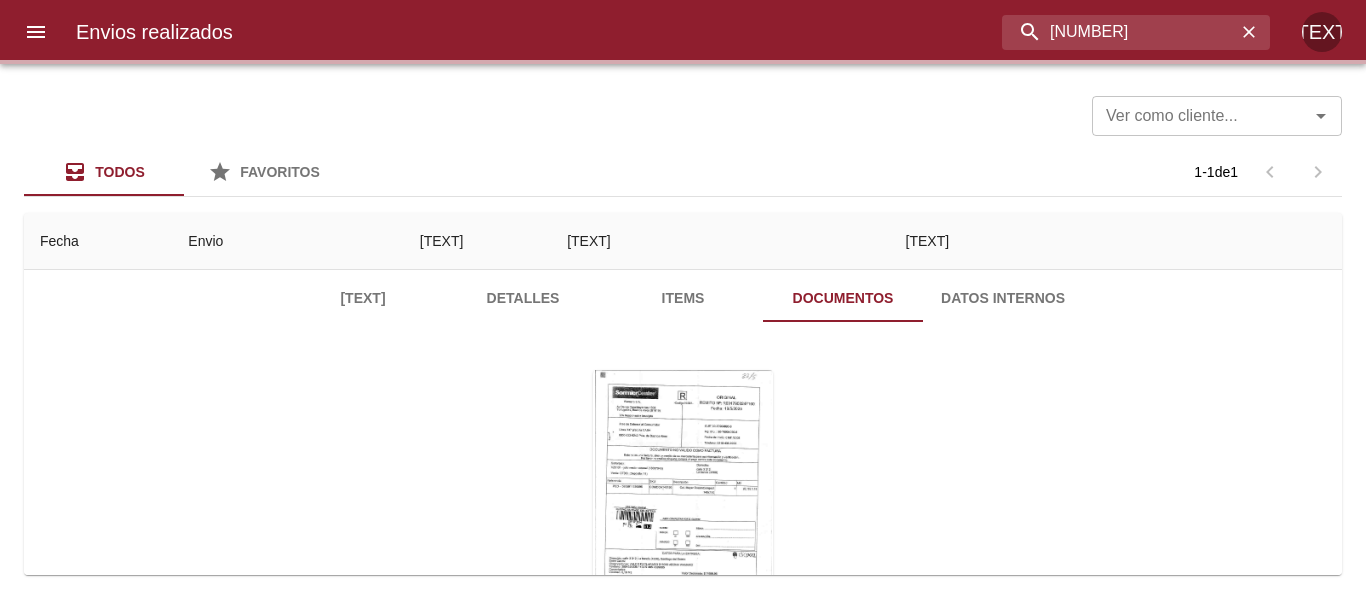 scroll, scrollTop: 0, scrollLeft: 0, axis: both 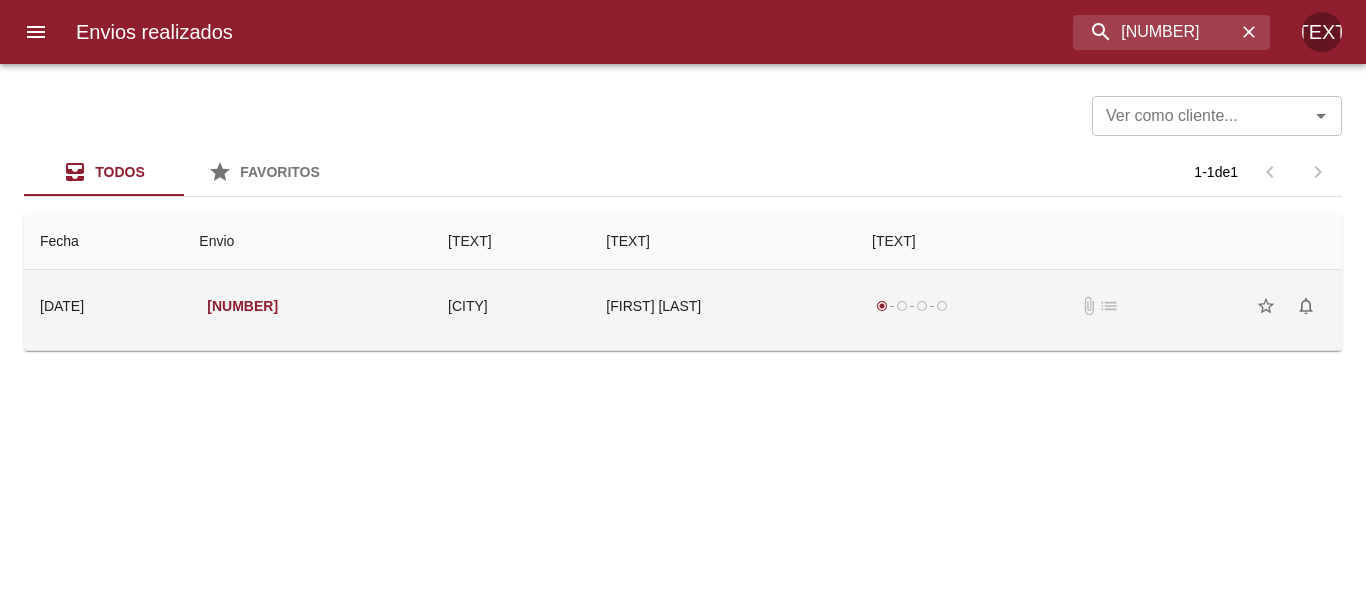 click on "[FIRST] [LAST]" at bounding box center (723, 306) 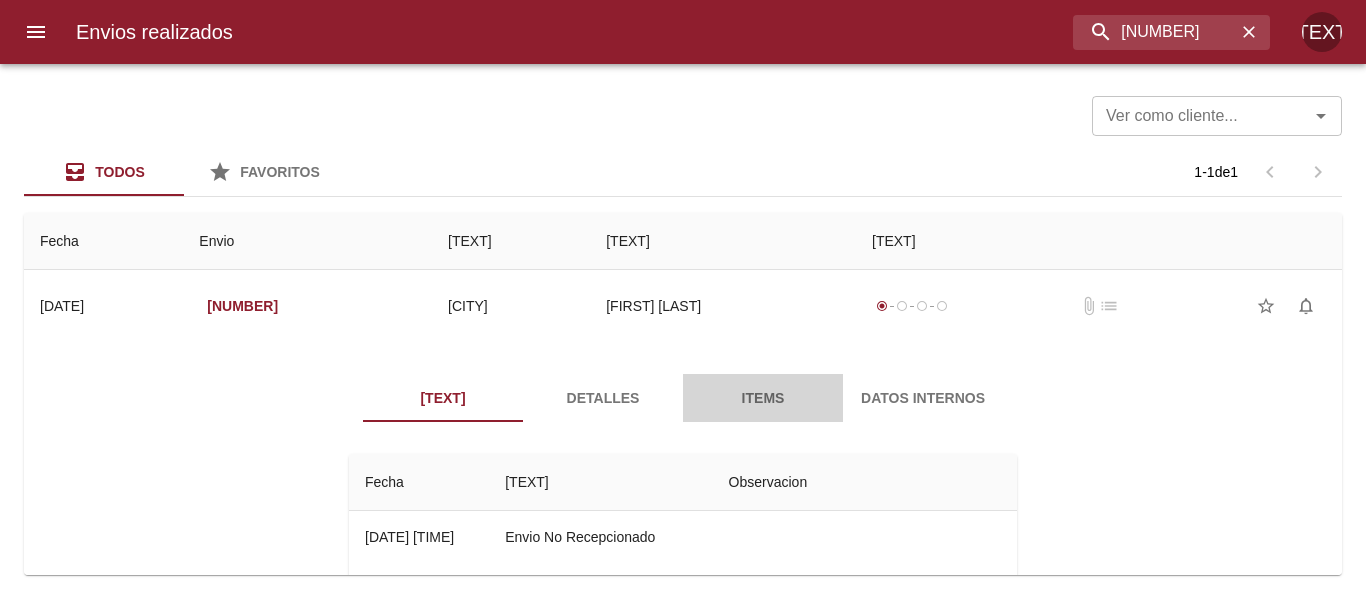 click on "Items" at bounding box center (763, 398) 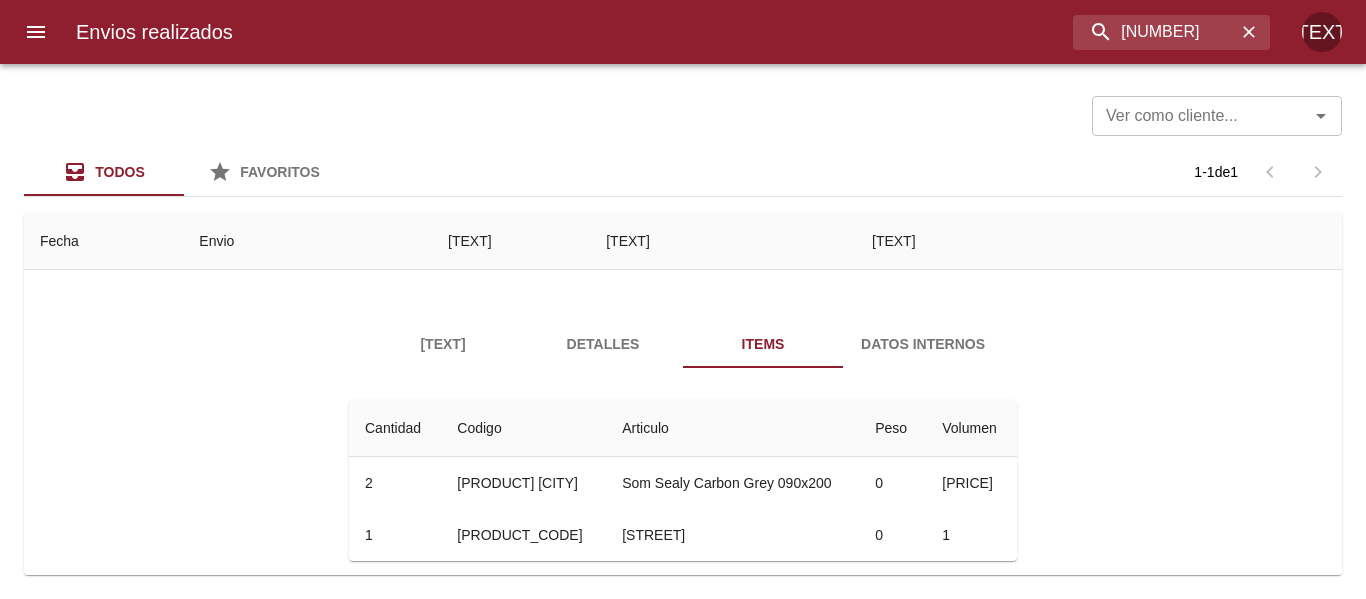 scroll, scrollTop: 81, scrollLeft: 0, axis: vertical 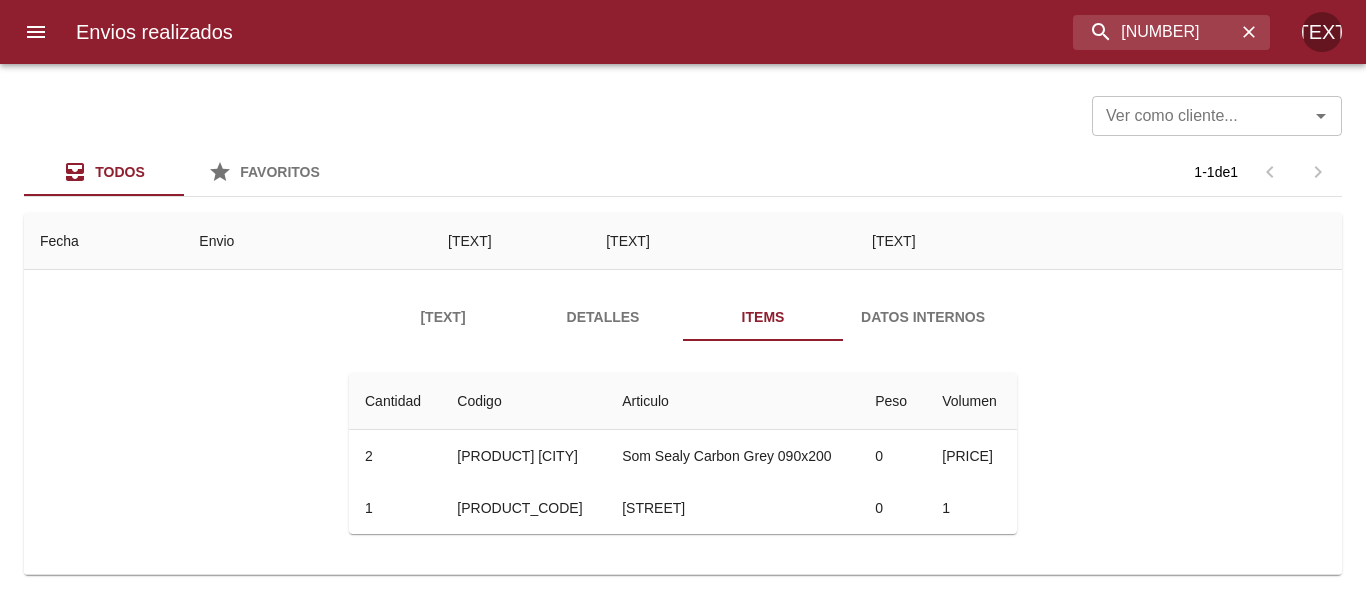 type 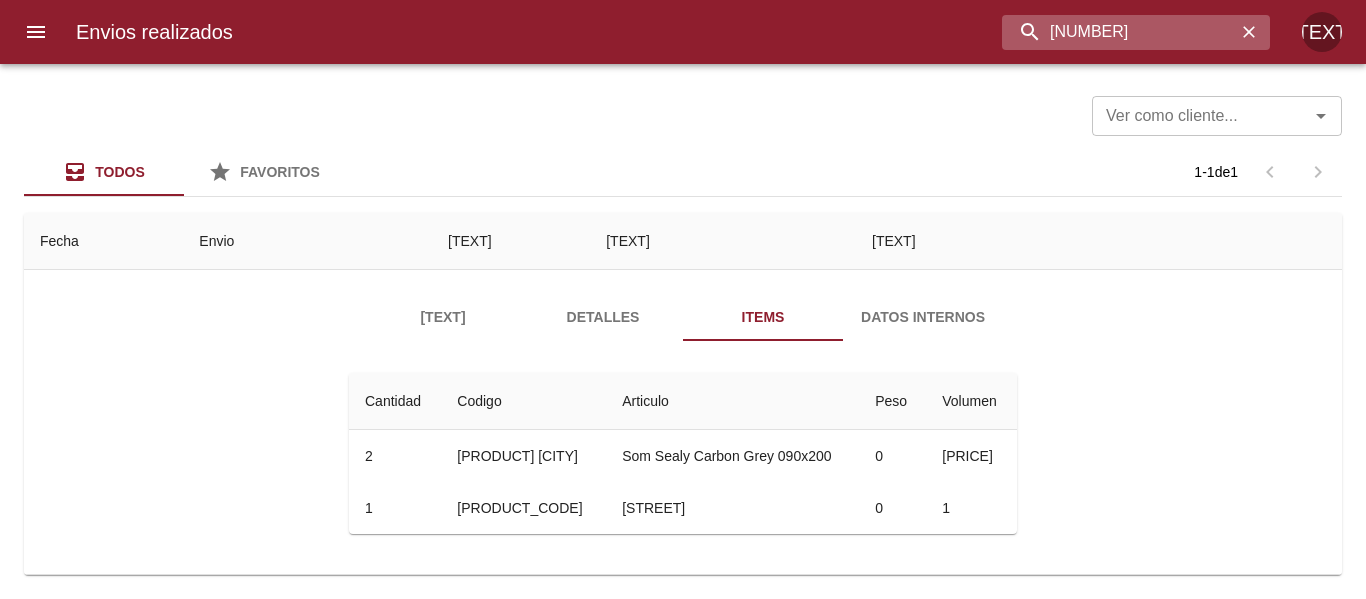 click on "[NUMBER]" at bounding box center [1119, 32] 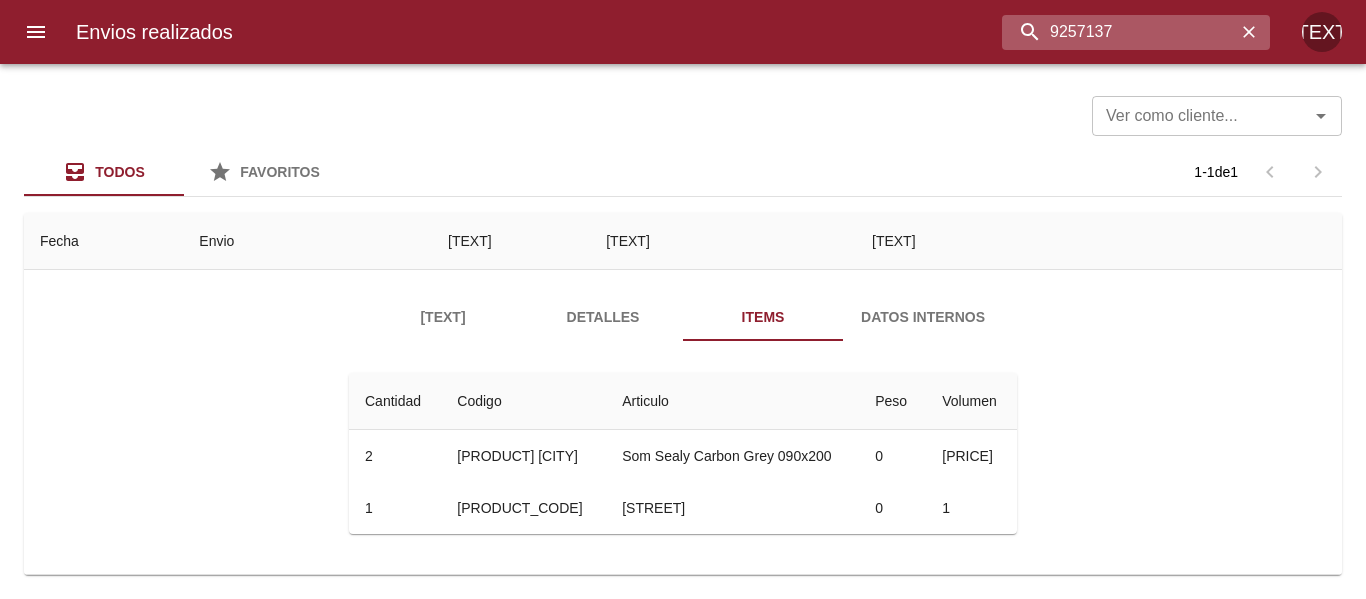 type on "9257137" 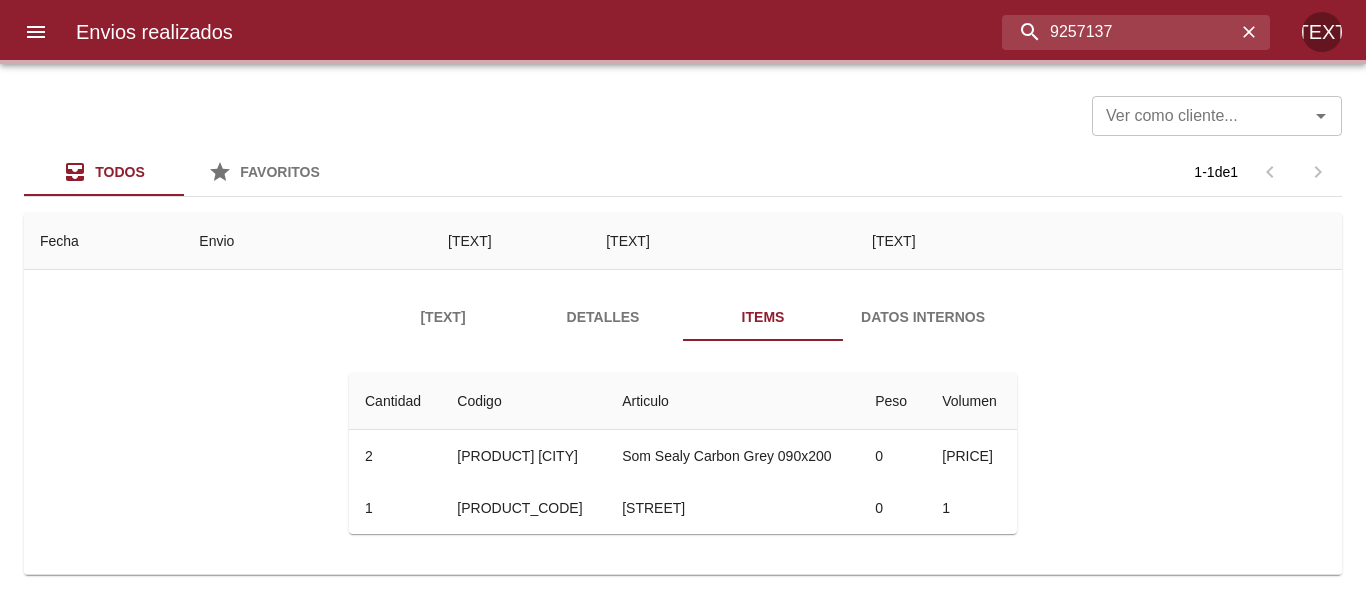 scroll, scrollTop: 0, scrollLeft: 0, axis: both 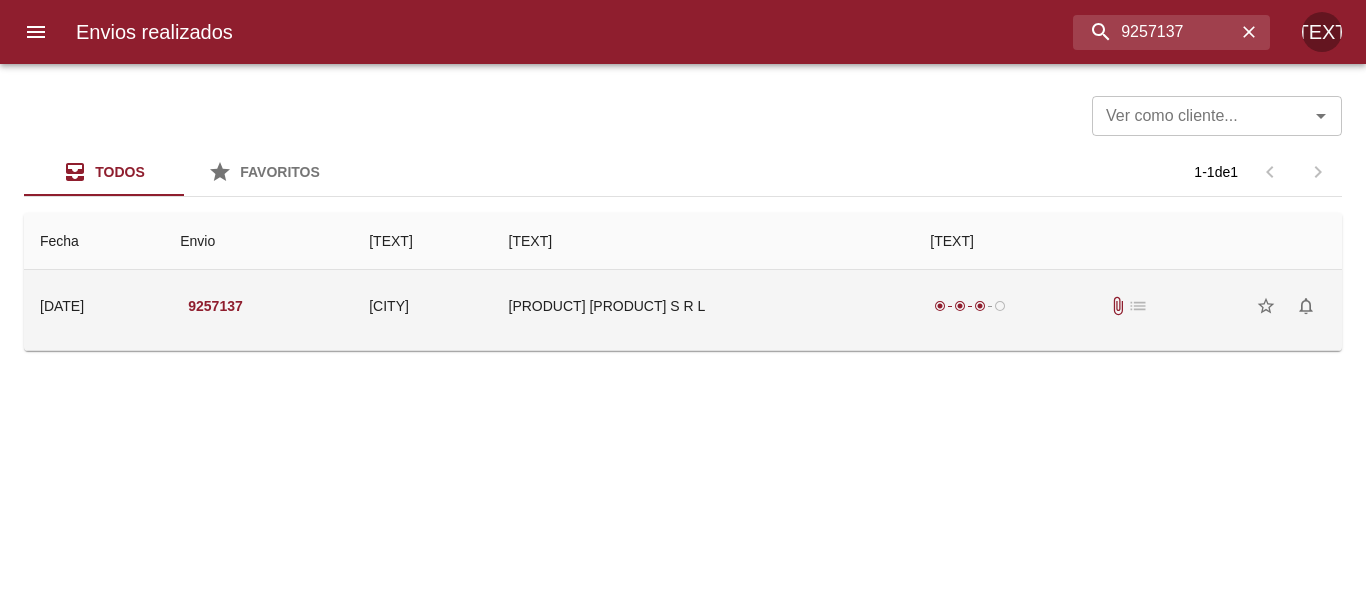 click on "[PRODUCT] [PRODUCT] S R L" at bounding box center [704, 306] 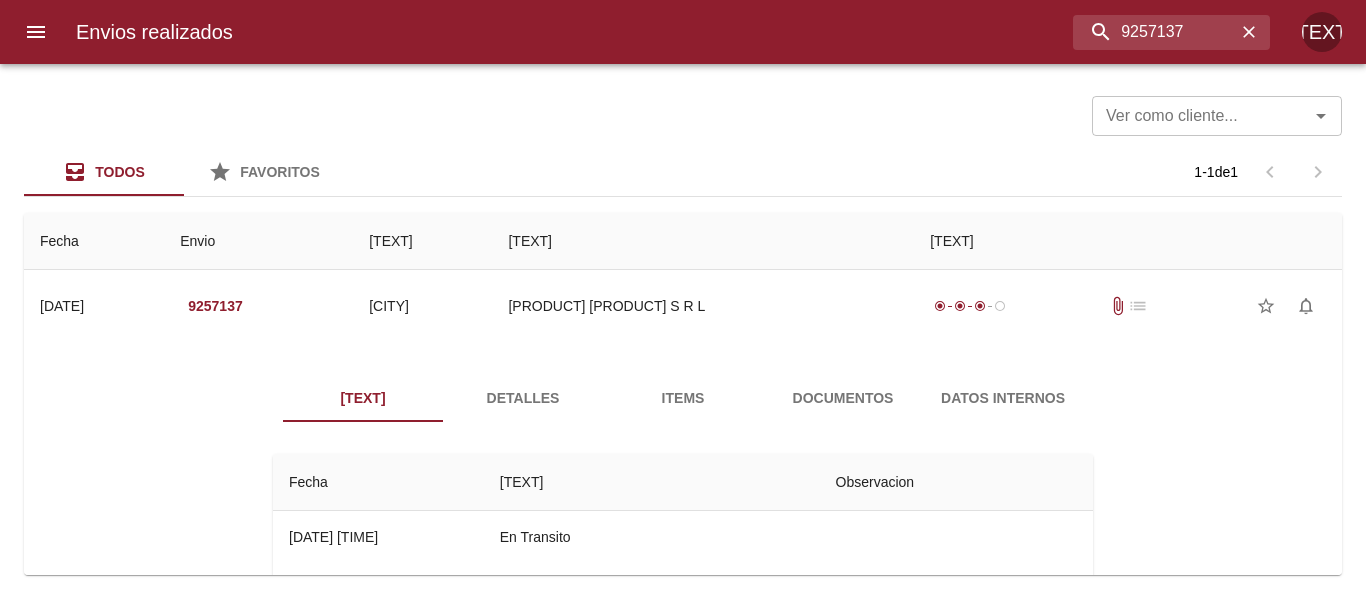 click on "Documentos" at bounding box center (843, 398) 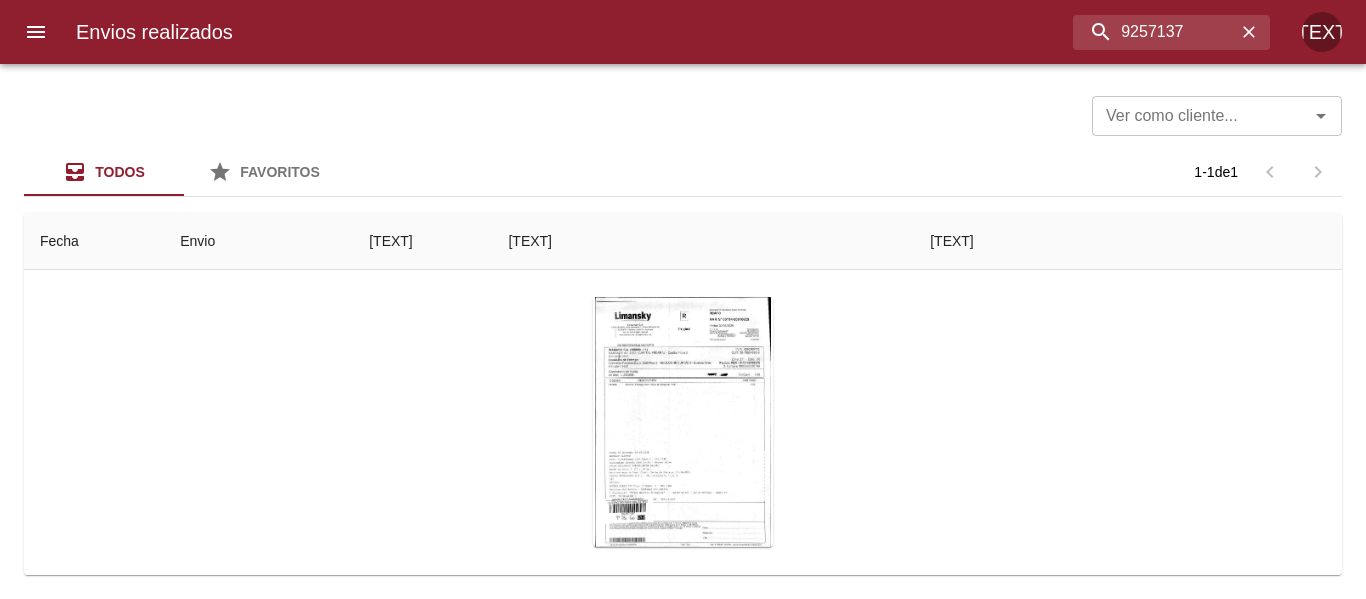 scroll, scrollTop: 200, scrollLeft: 0, axis: vertical 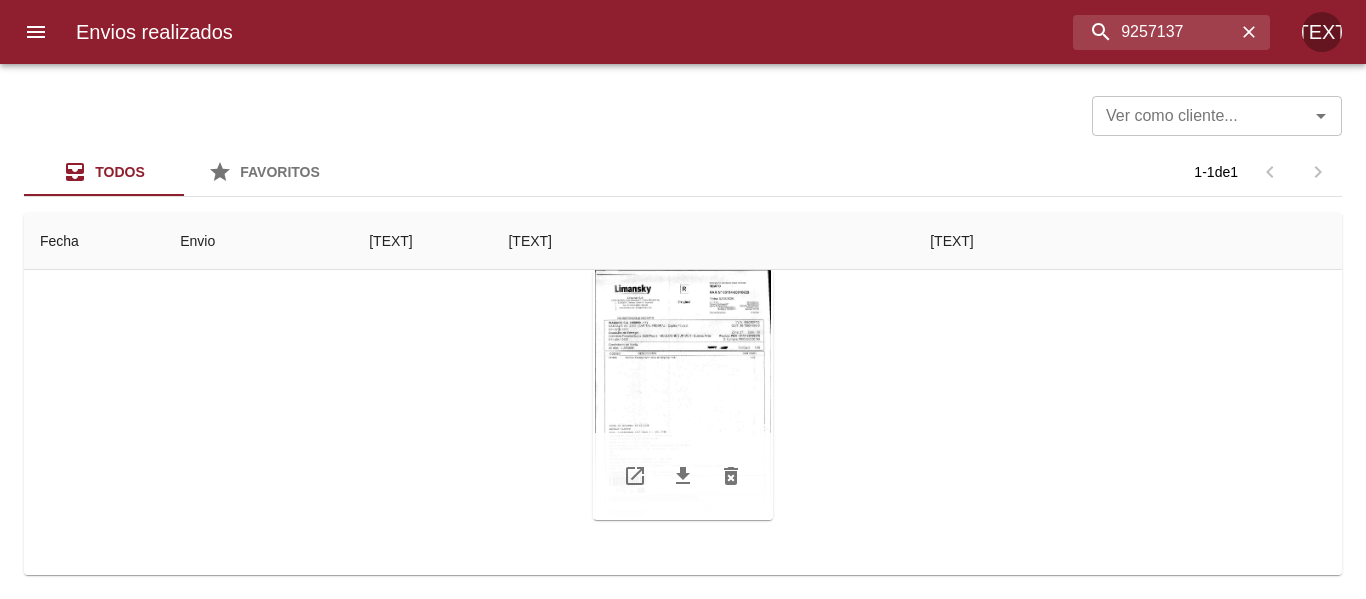 type 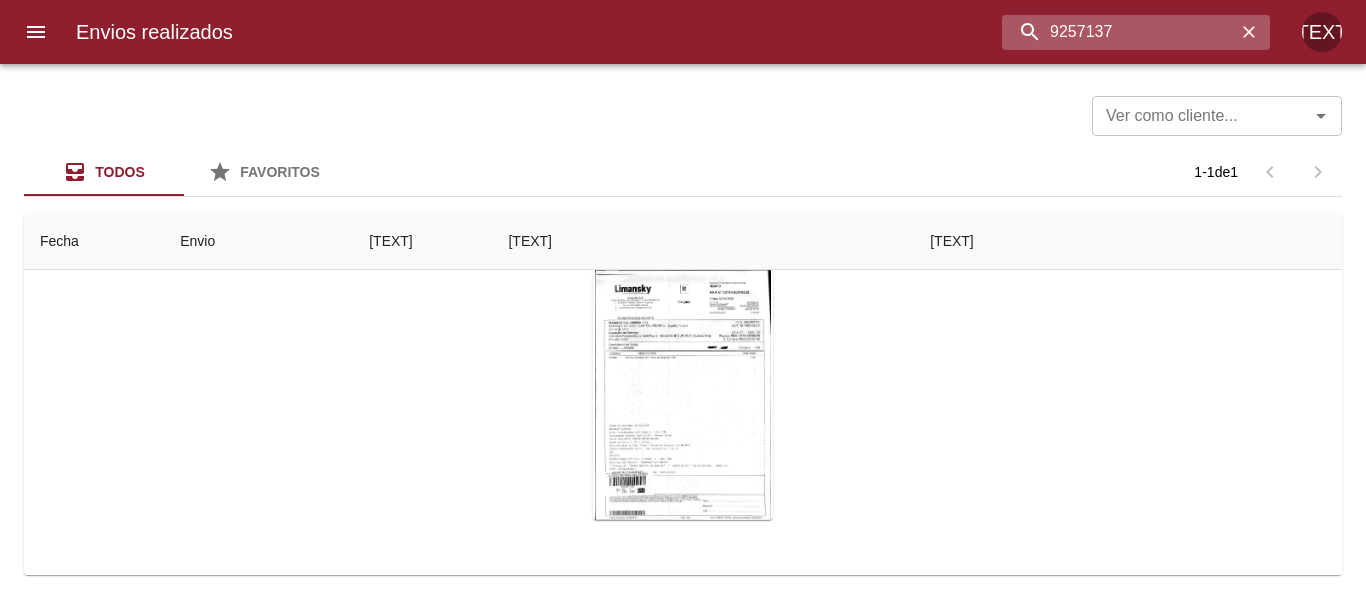 click on "9257137" at bounding box center (1119, 32) 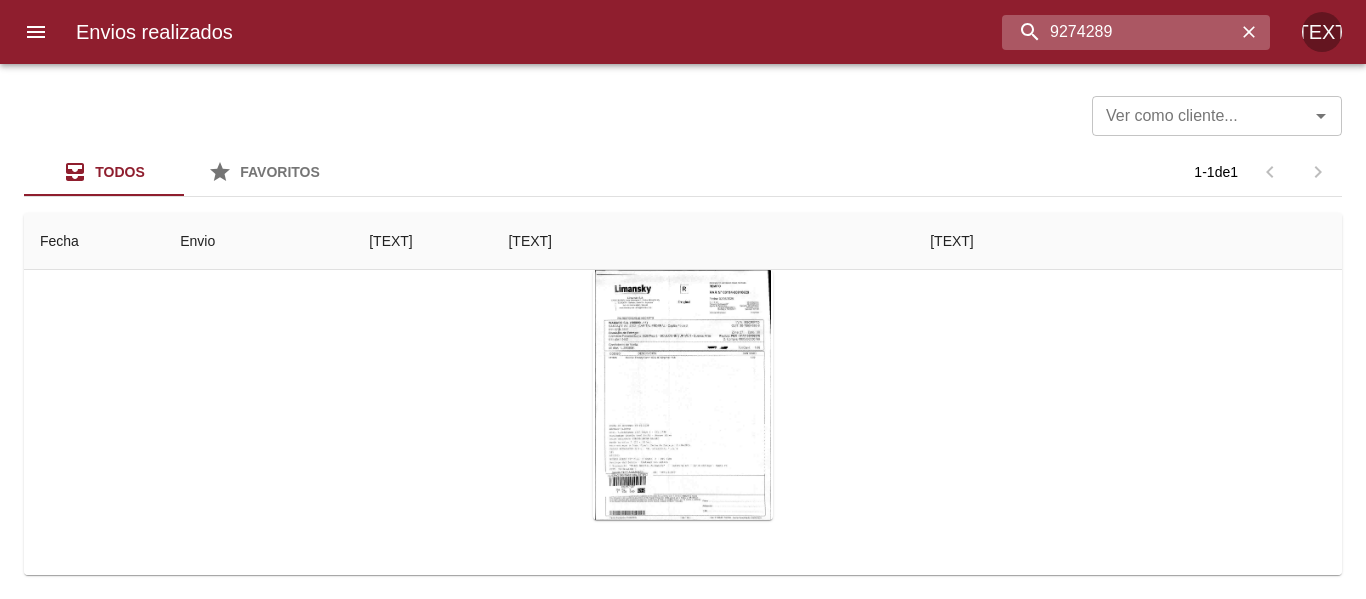 type on "9274289" 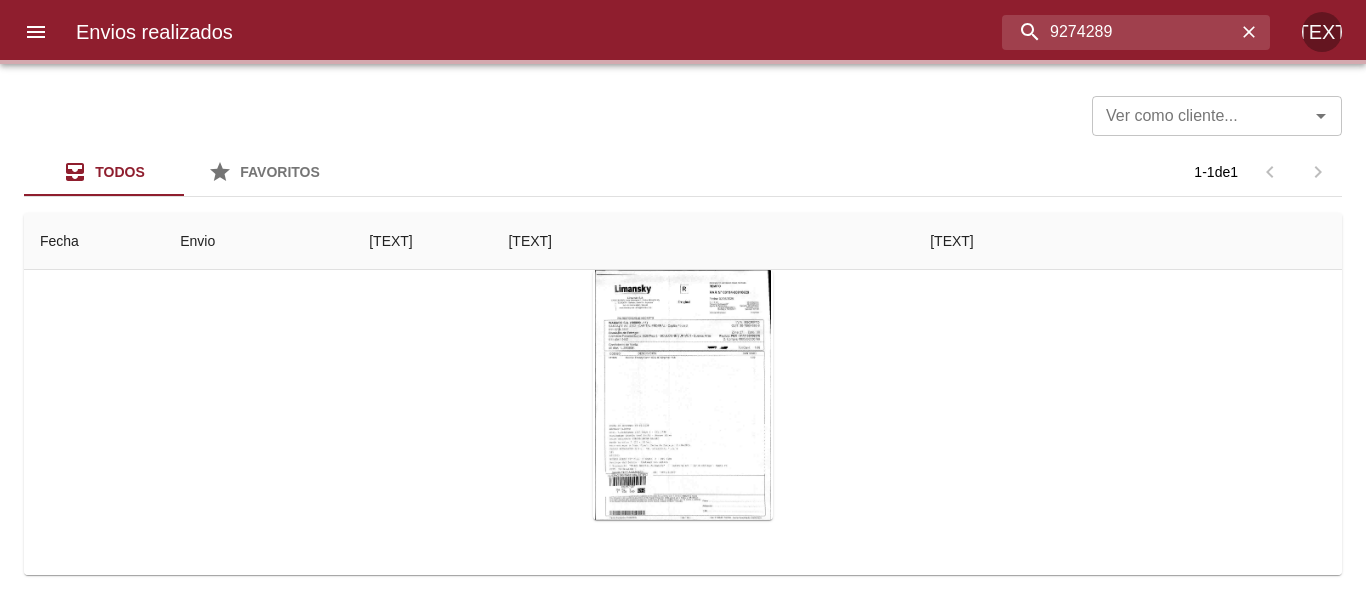 scroll, scrollTop: 0, scrollLeft: 0, axis: both 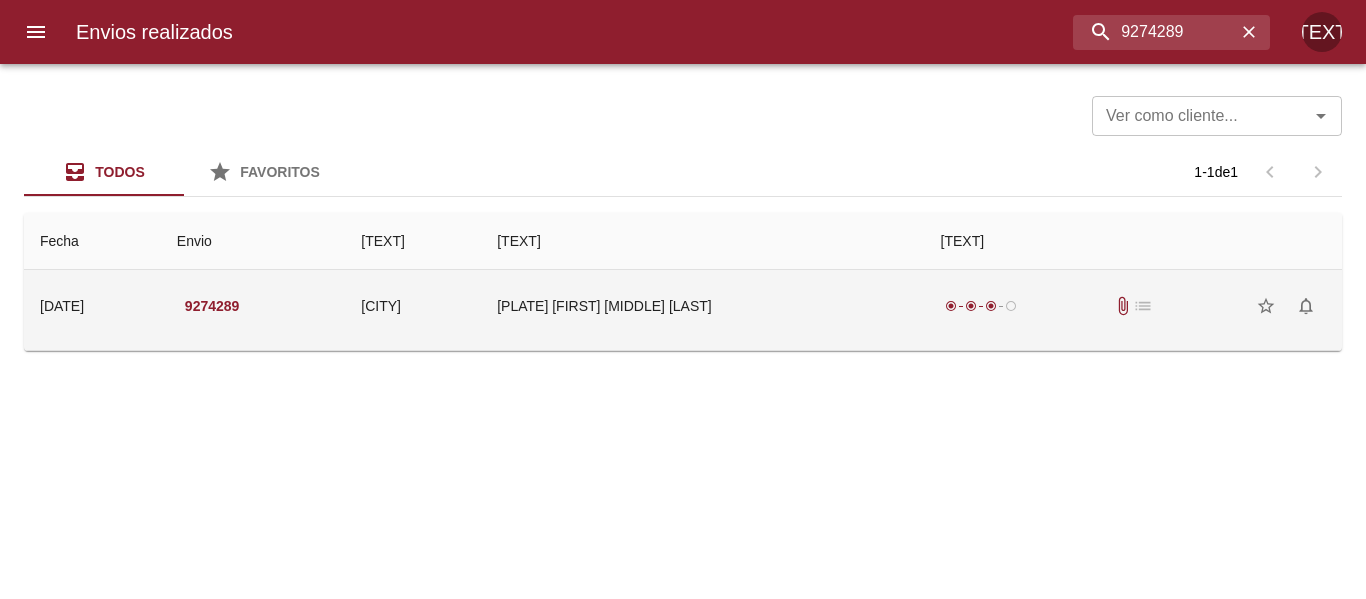click on "[PLATE] [FIRST] [MIDDLE] [LAST]" at bounding box center [702, 306] 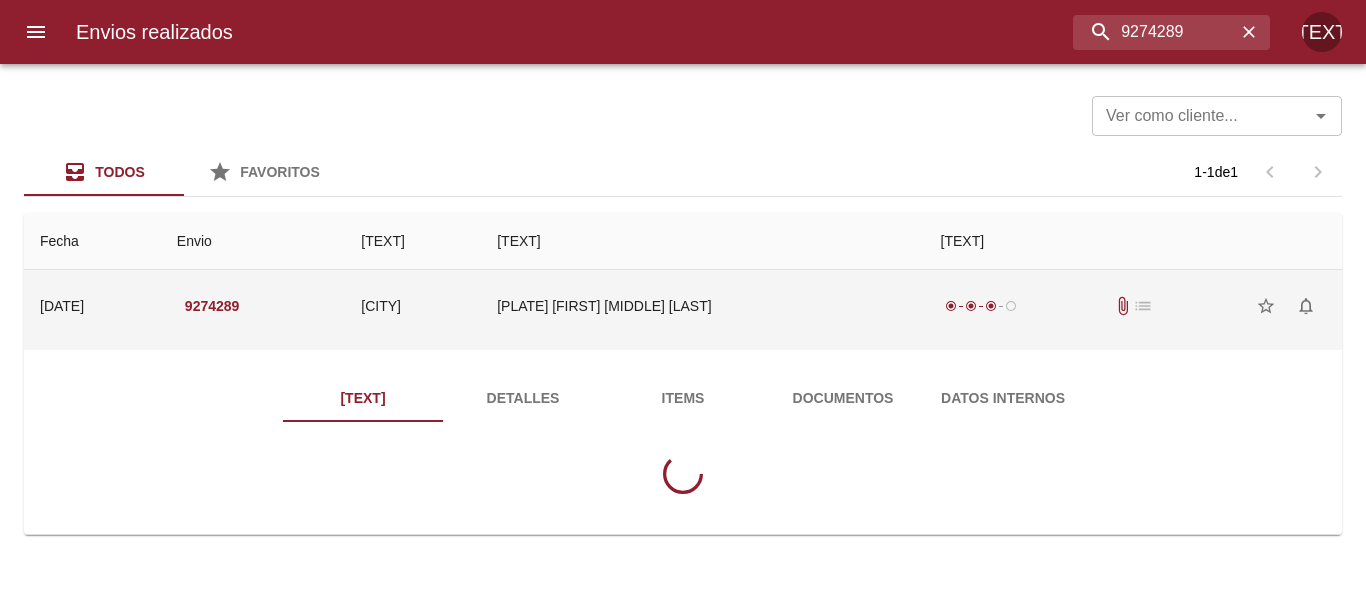 click on "Documentos" at bounding box center [843, 398] 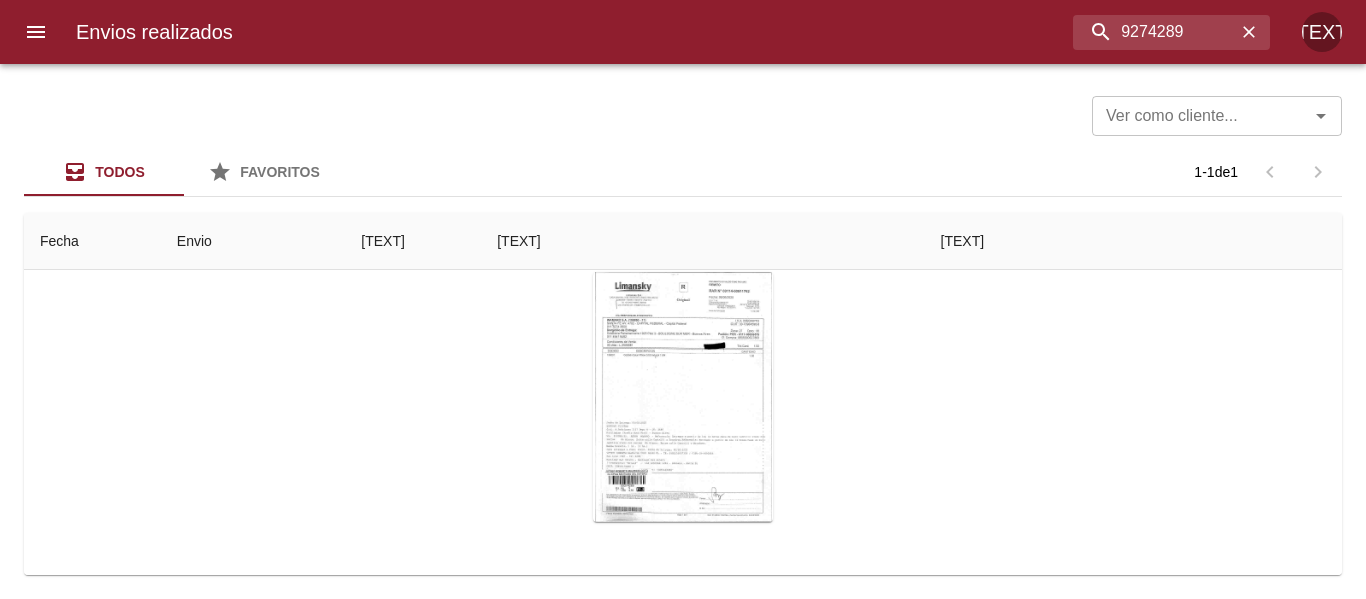 scroll, scrollTop: 200, scrollLeft: 0, axis: vertical 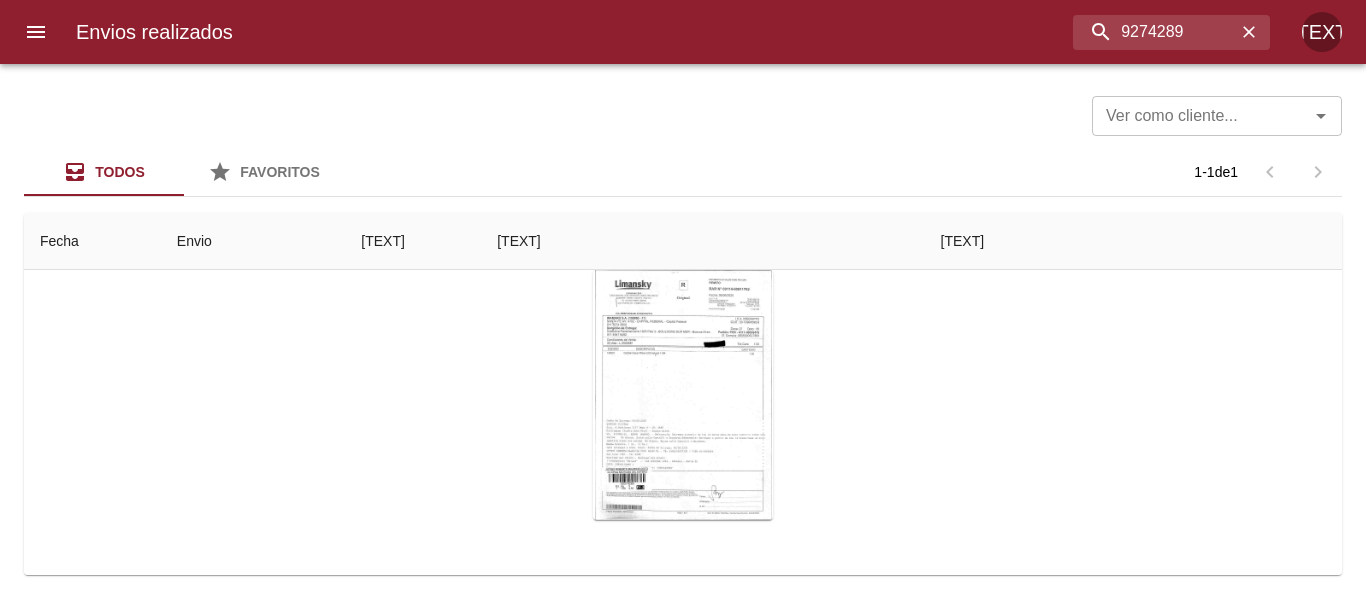 type 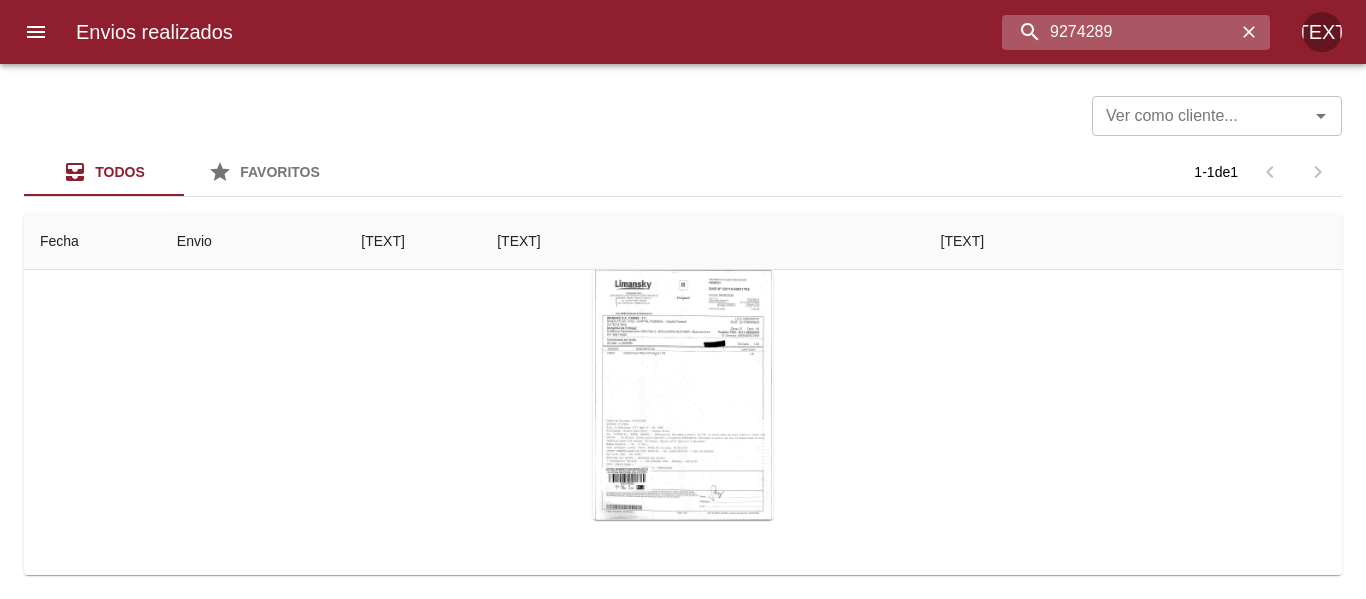 click on "9274289" at bounding box center [1119, 32] 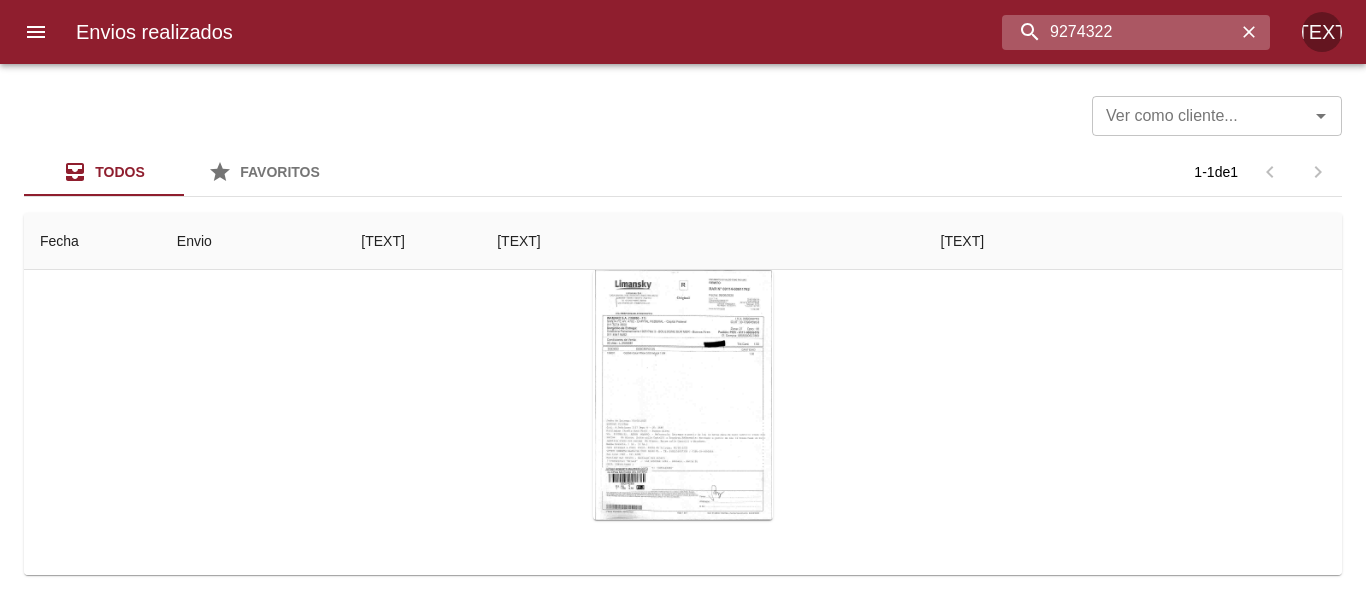 type on "9274322" 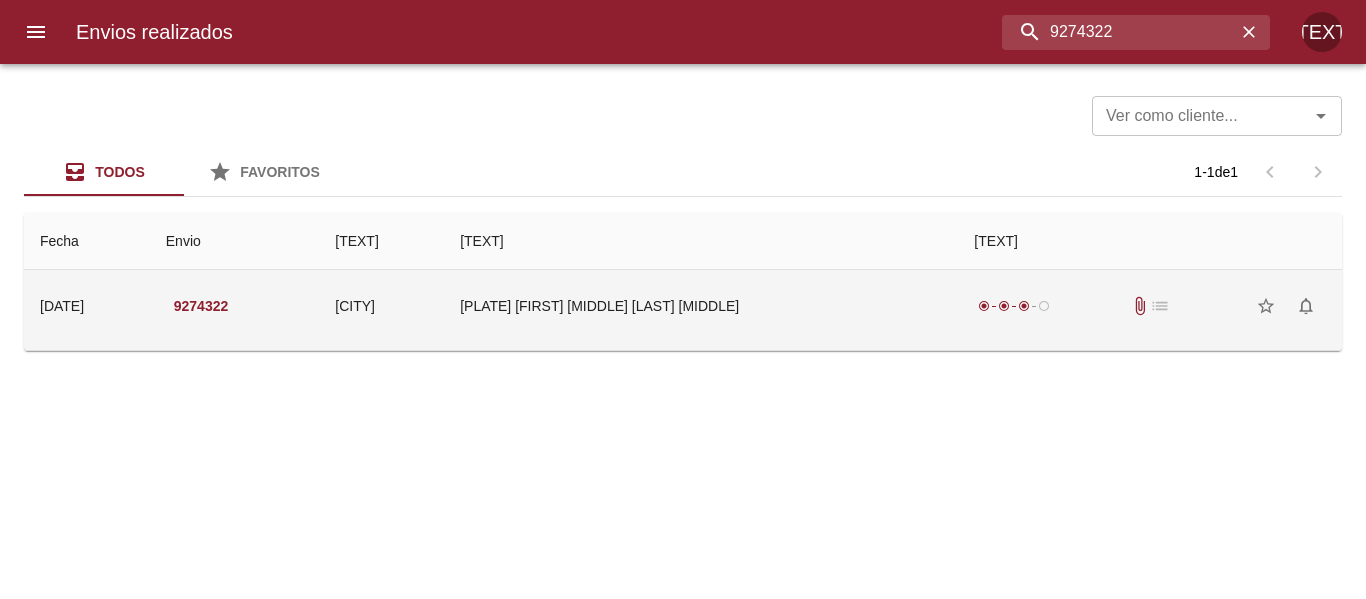 scroll, scrollTop: 0, scrollLeft: 0, axis: both 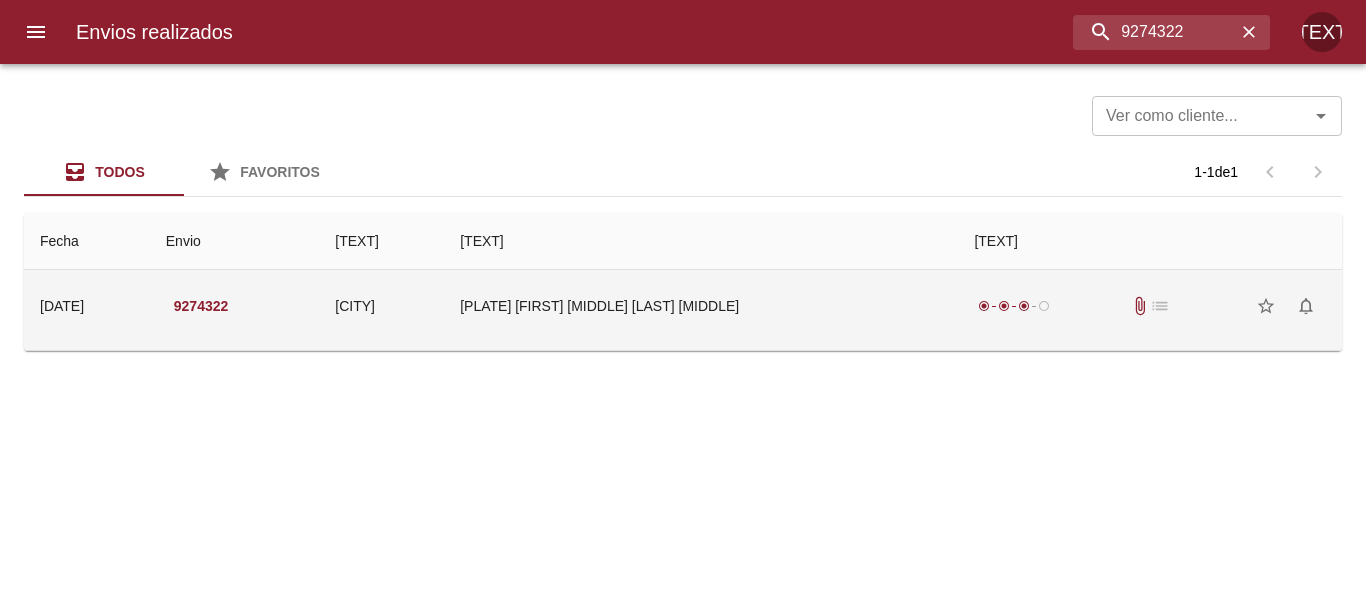 click on "[PLATE] [FIRST] [MIDDLE] [LAST] [MIDDLE]" at bounding box center [701, 306] 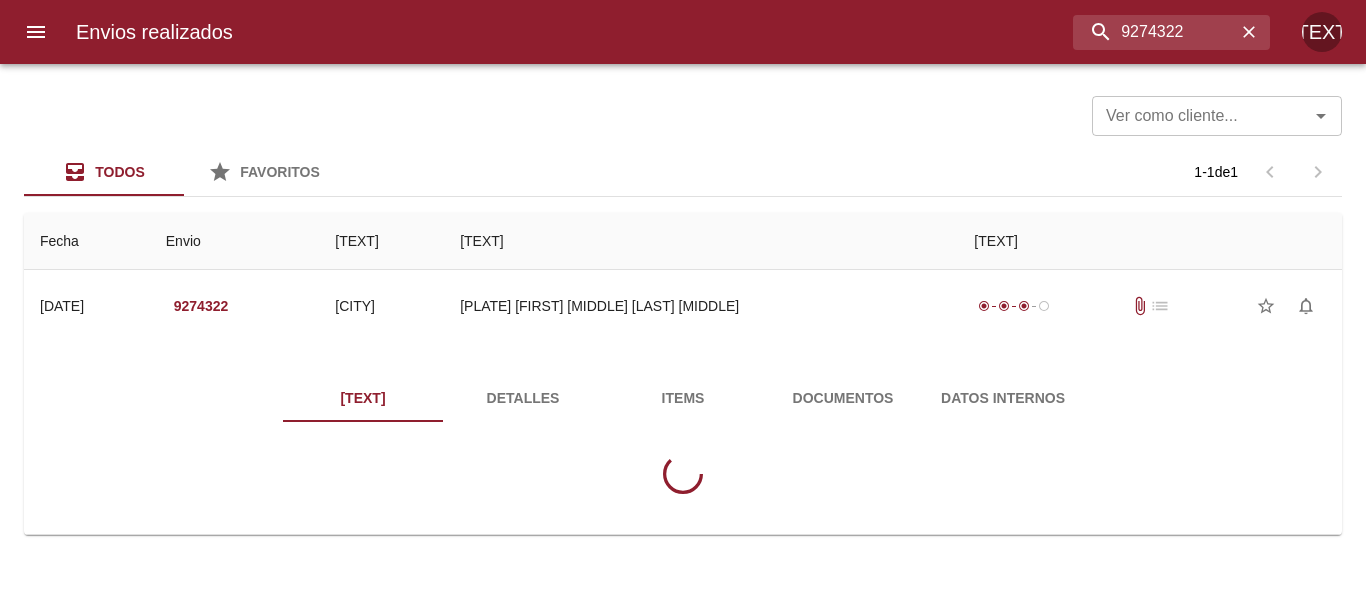 click on "Estados Detalles Items Documentos Datos Internos" at bounding box center (683, 442) 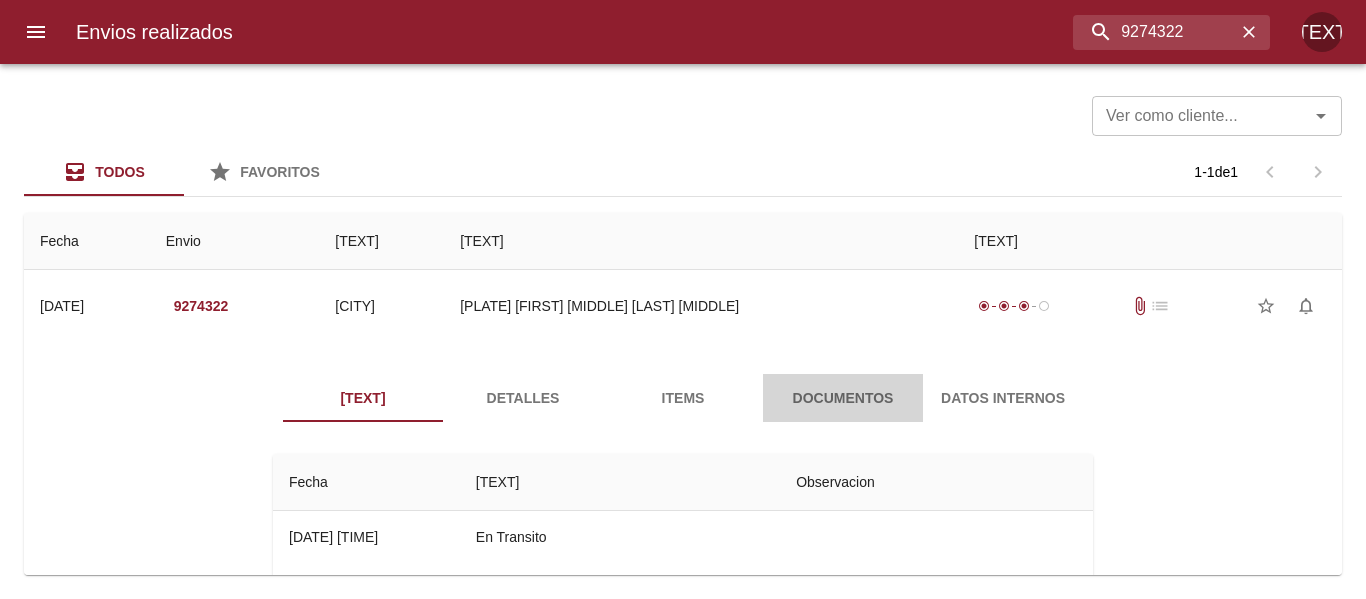 click on "Documentos" at bounding box center [843, 398] 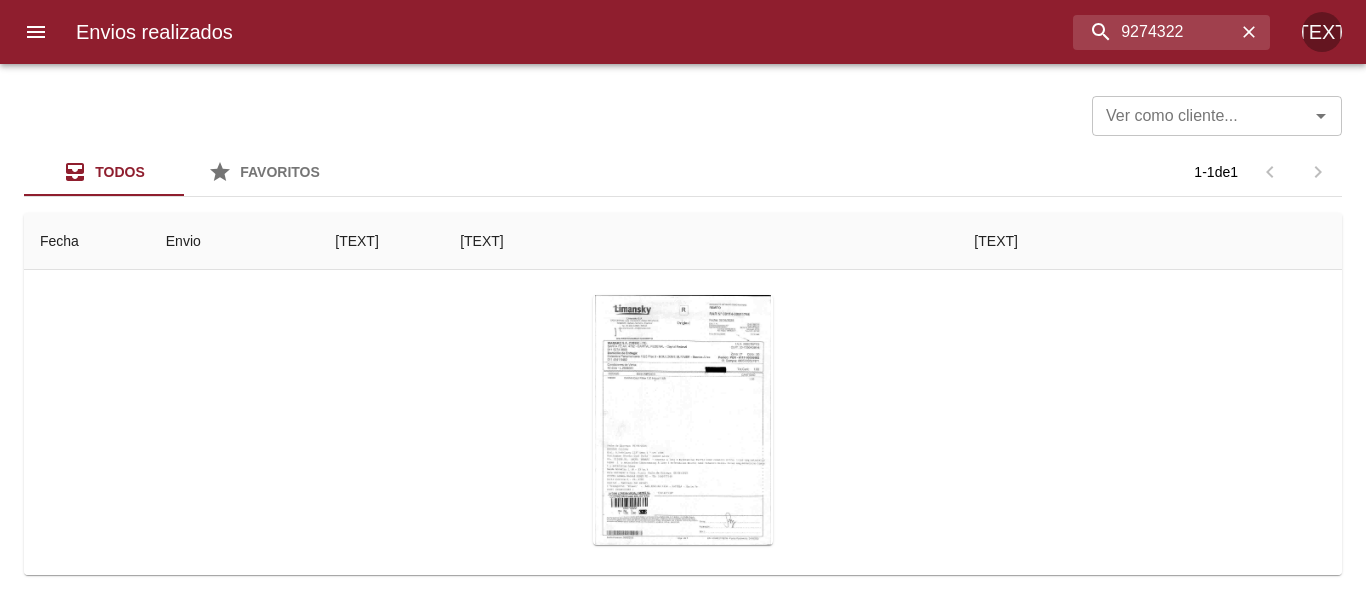 scroll, scrollTop: 200, scrollLeft: 0, axis: vertical 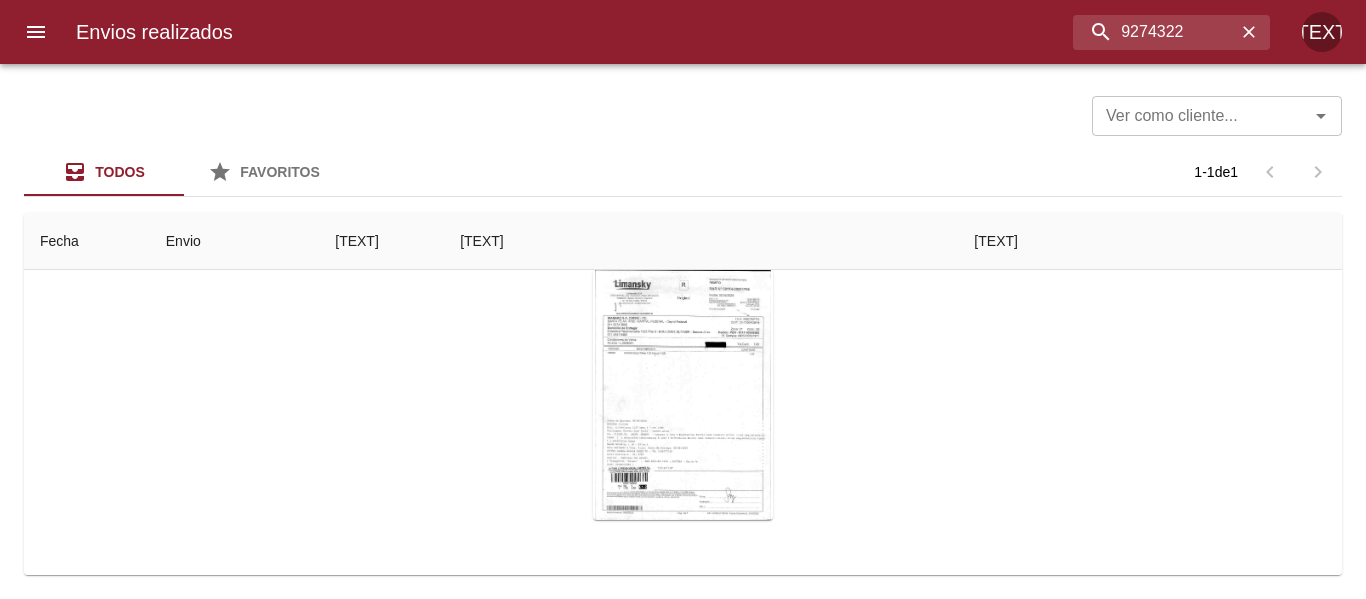 type 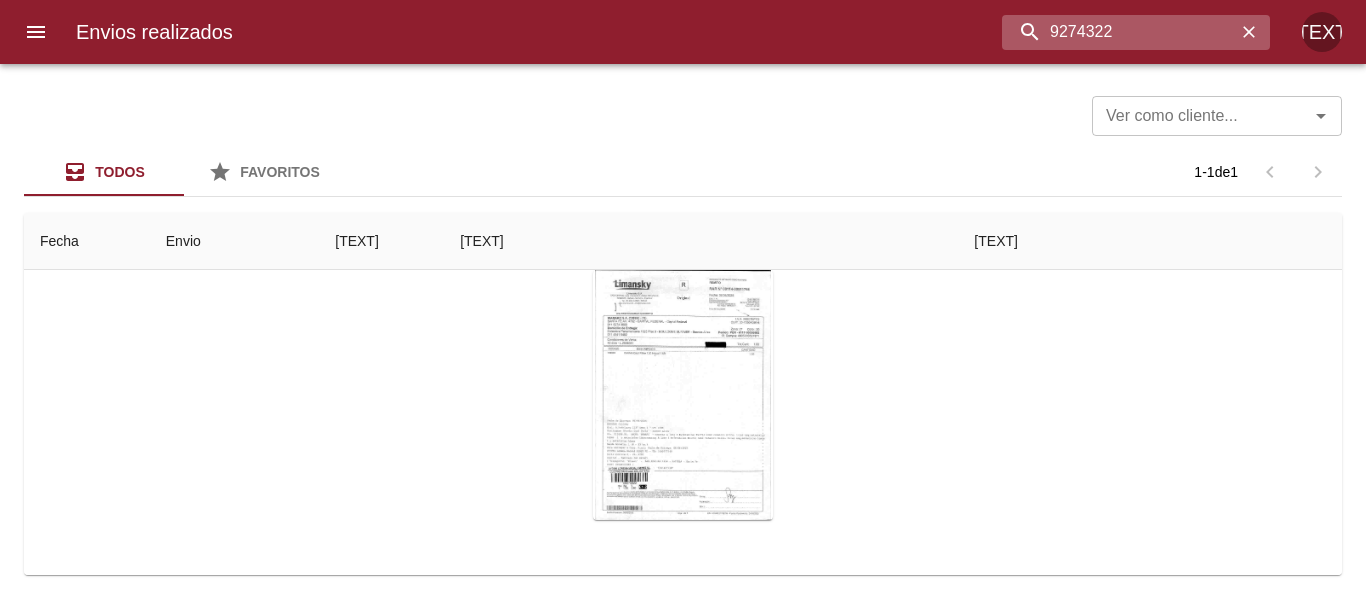 click on "9274322" at bounding box center [1119, 32] 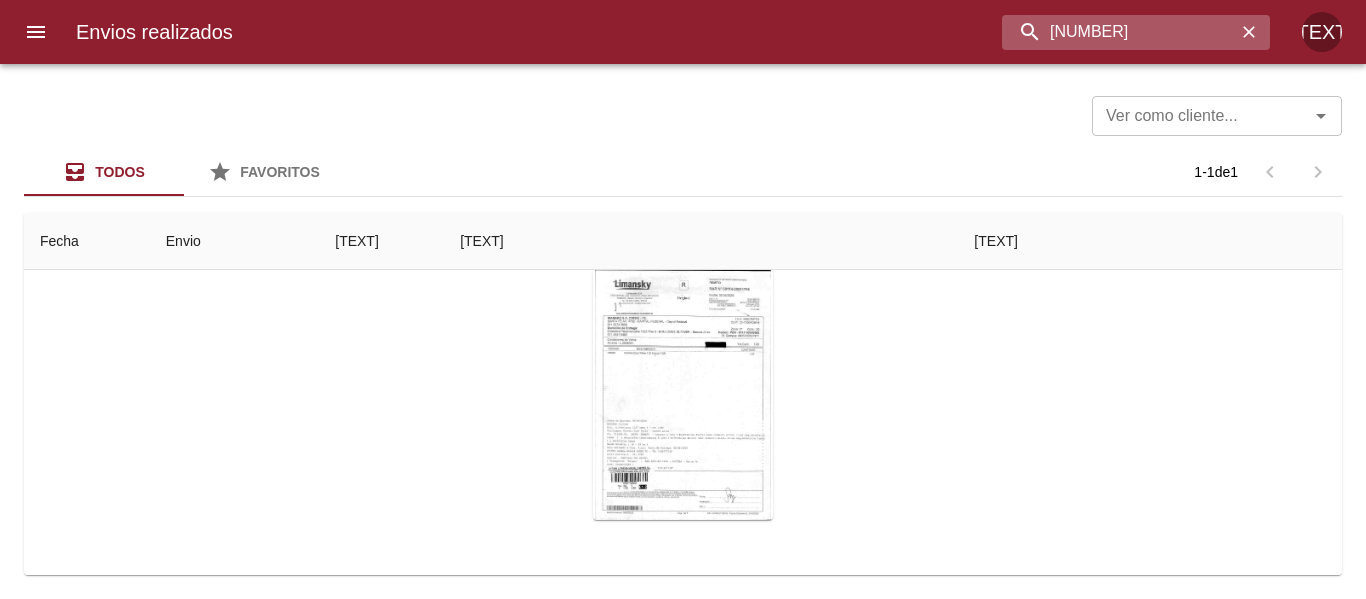 type on "[NUMBER]" 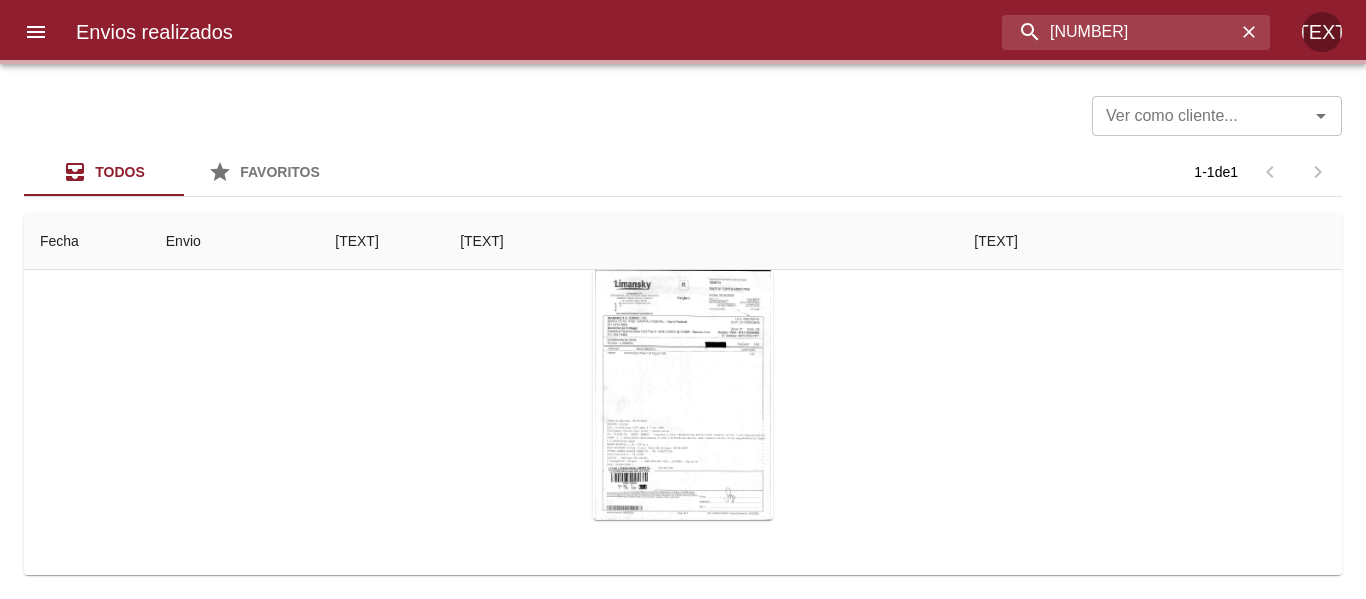 scroll, scrollTop: 0, scrollLeft: 0, axis: both 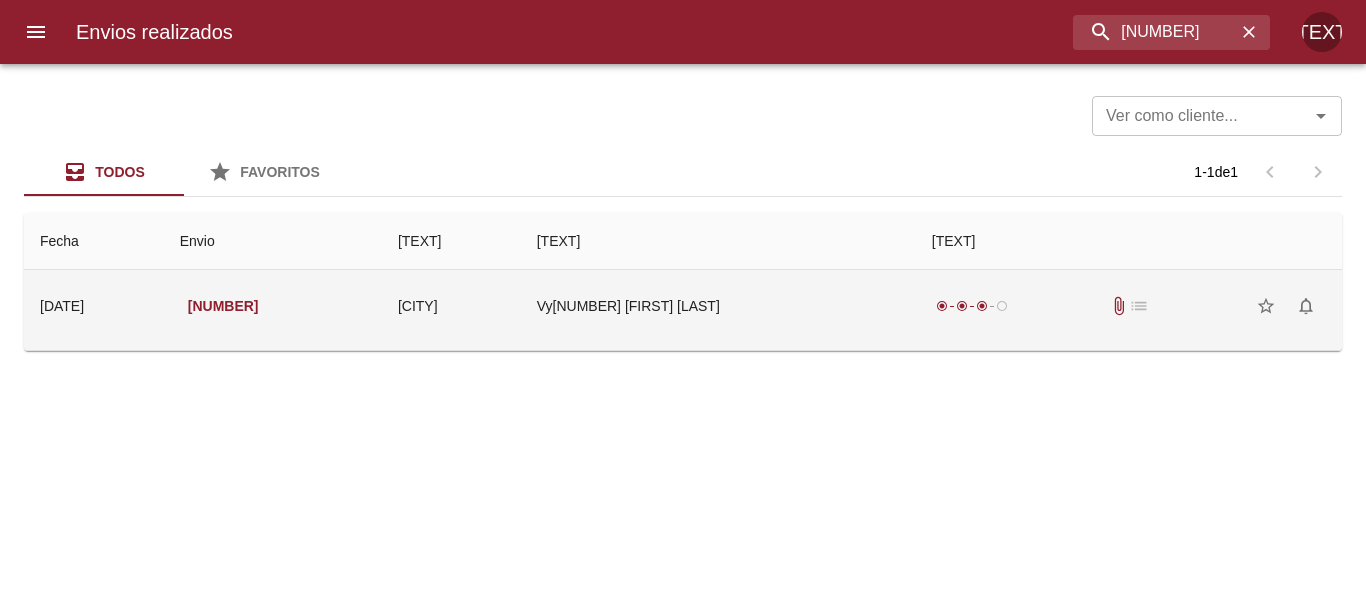 click on "Vy[NUMBER] [FIRST] [LAST]" at bounding box center [718, 306] 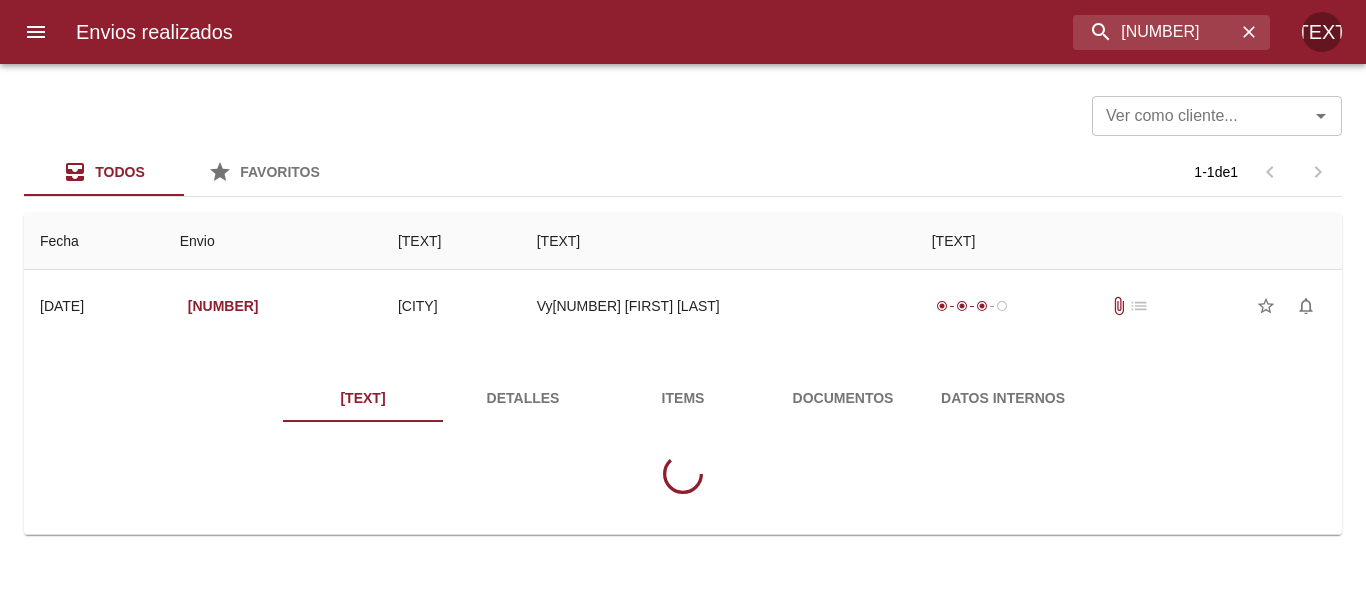 click on "Documentos" at bounding box center [843, 398] 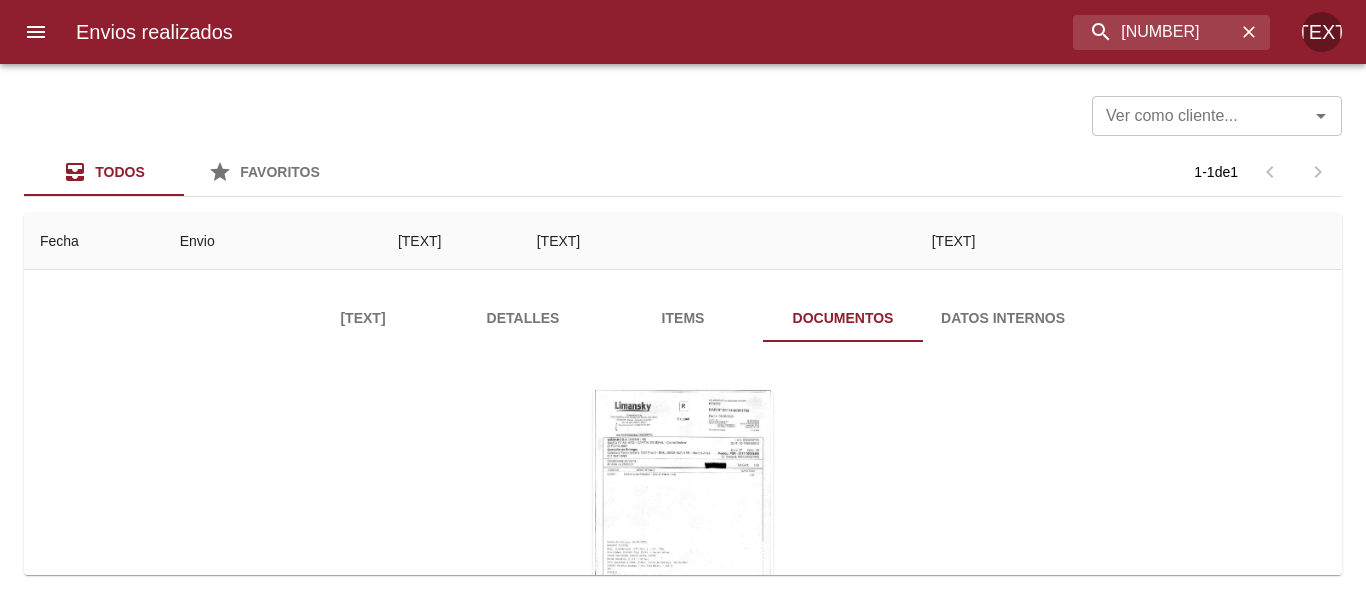 scroll, scrollTop: 200, scrollLeft: 0, axis: vertical 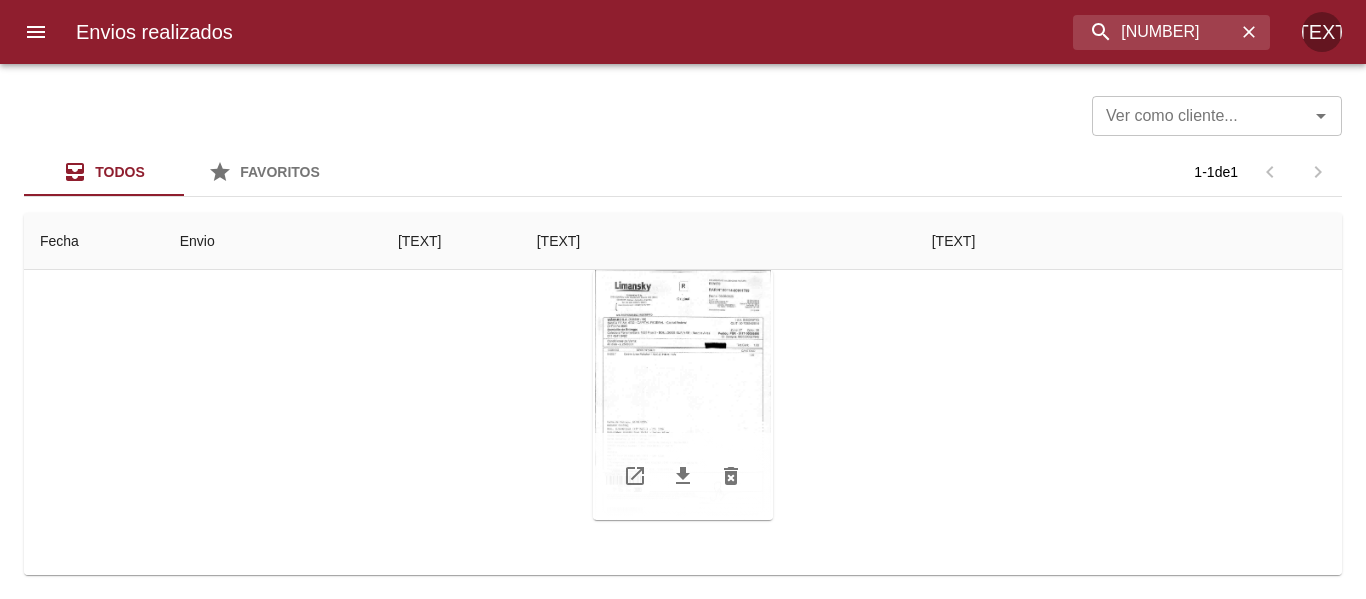 type 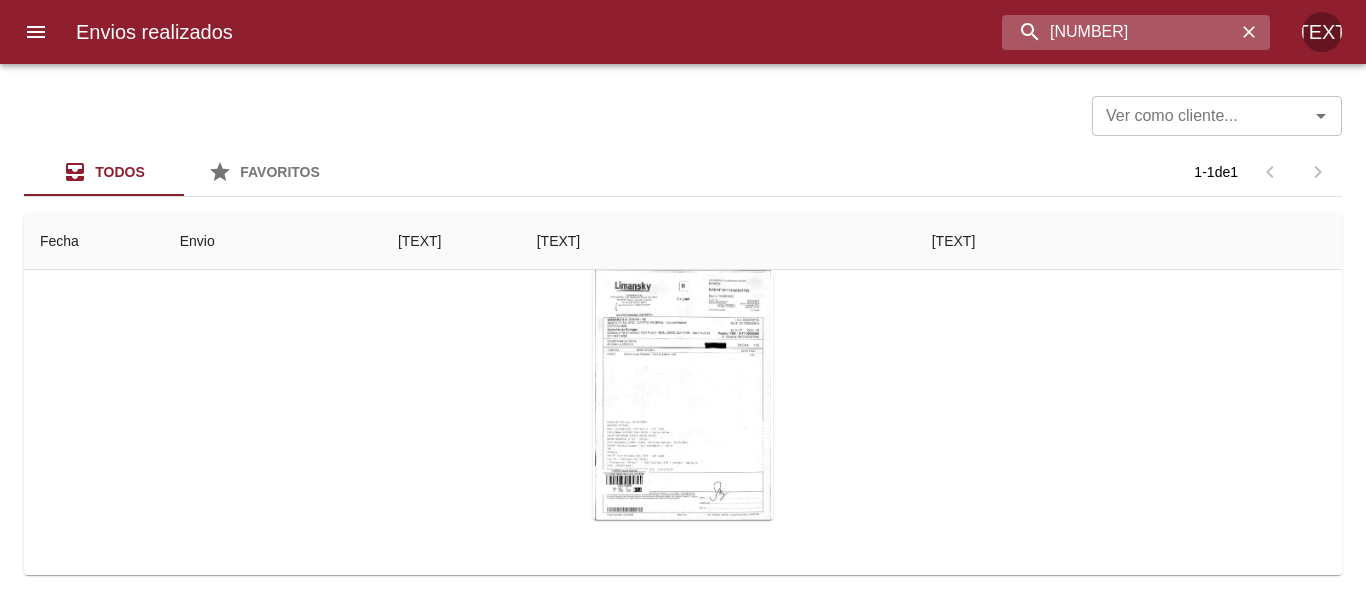 click on "[NUMBER]" at bounding box center (1119, 32) 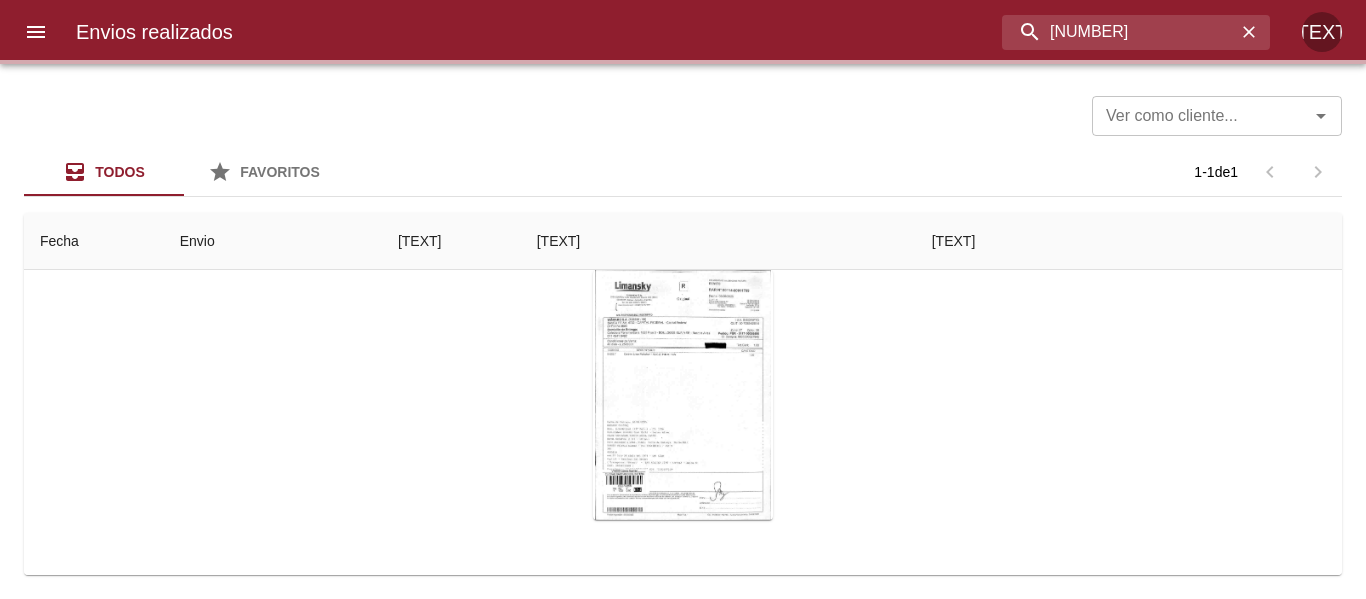 scroll, scrollTop: 0, scrollLeft: 0, axis: both 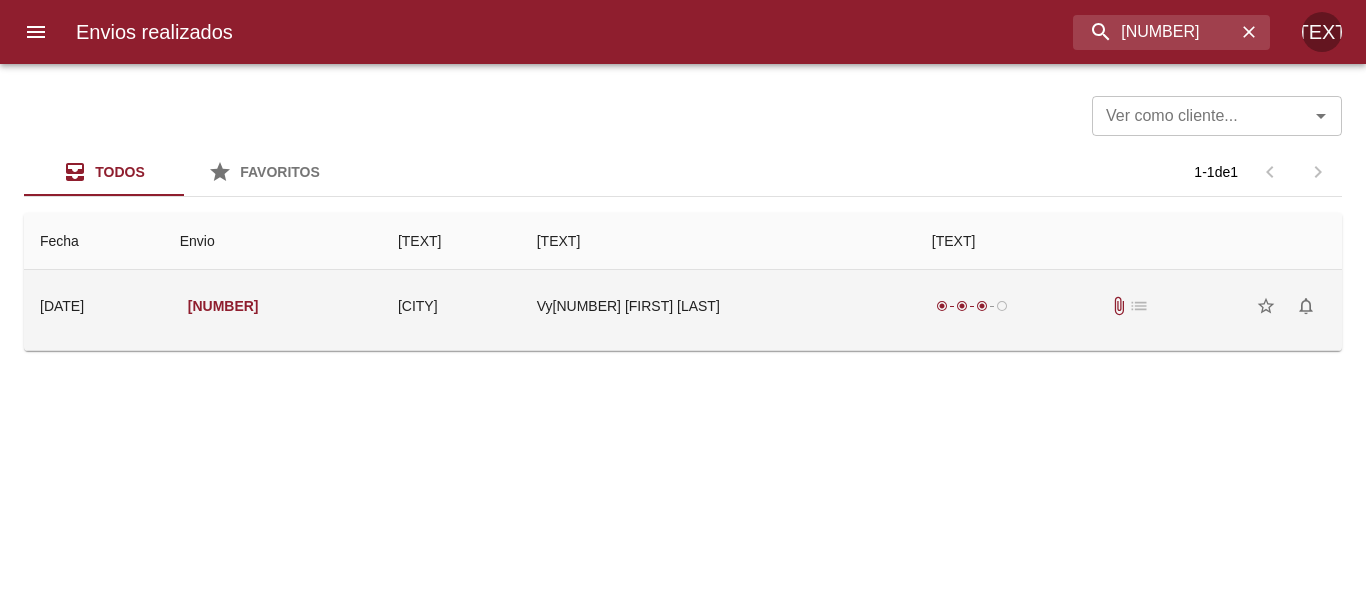 click on "Vy[NUMBER] [FIRST] [LAST]" at bounding box center (718, 306) 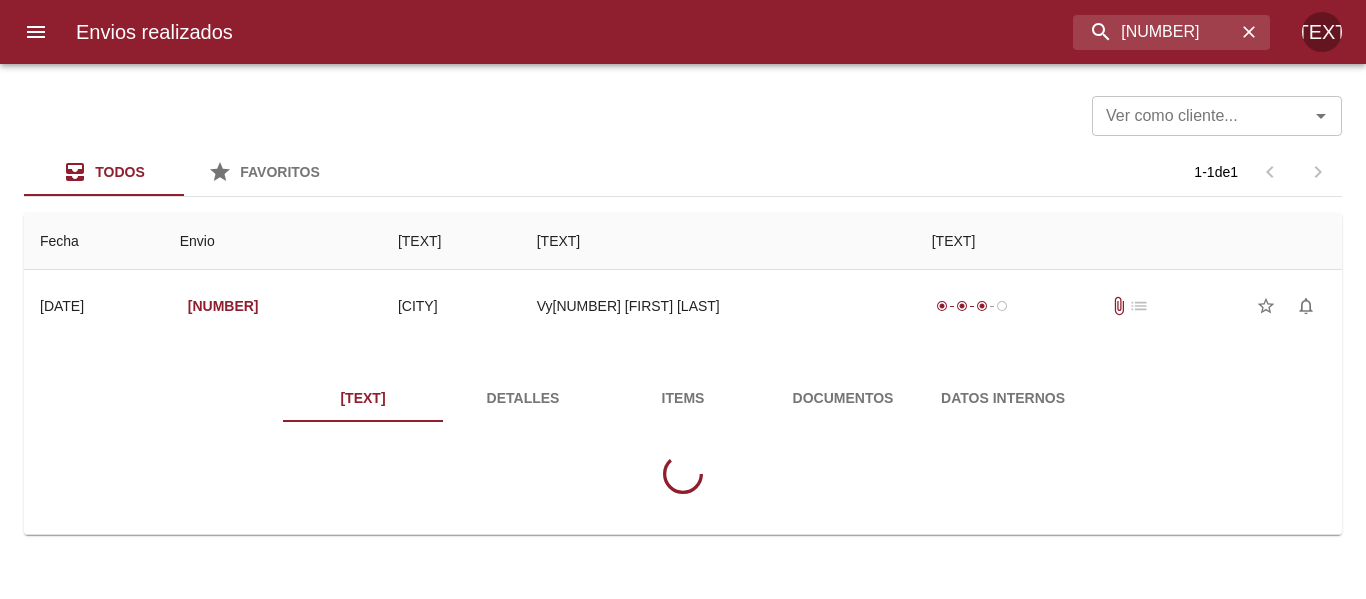 click on "Documentos" at bounding box center (843, 398) 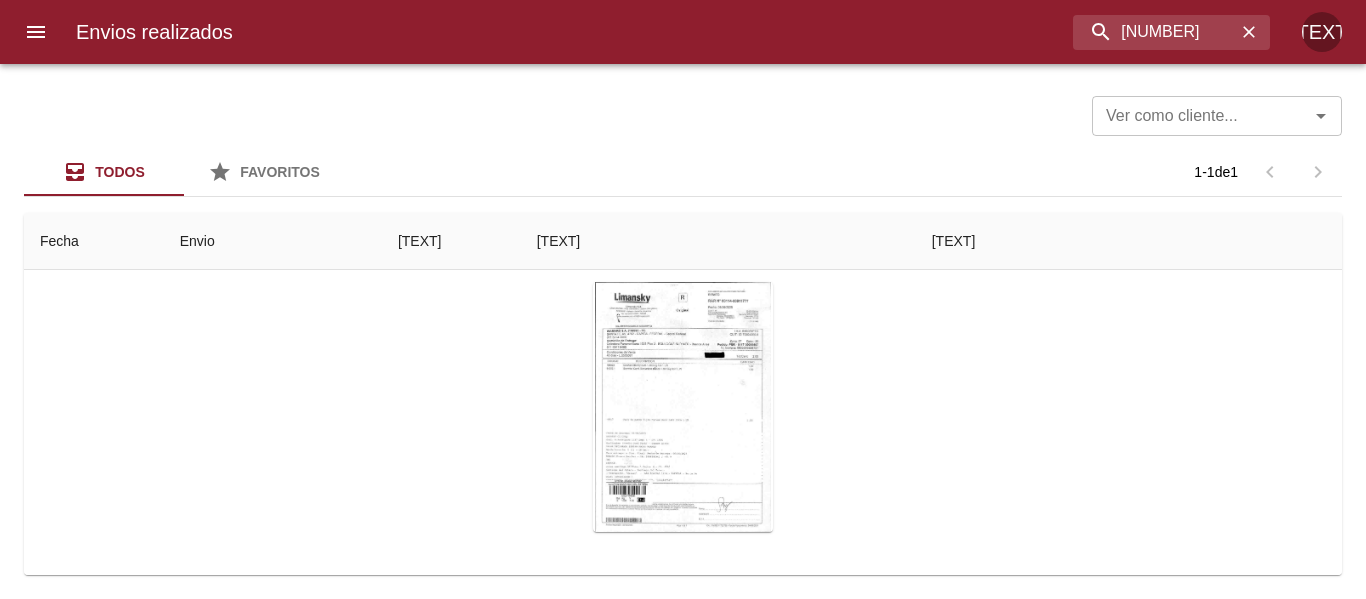 scroll, scrollTop: 200, scrollLeft: 0, axis: vertical 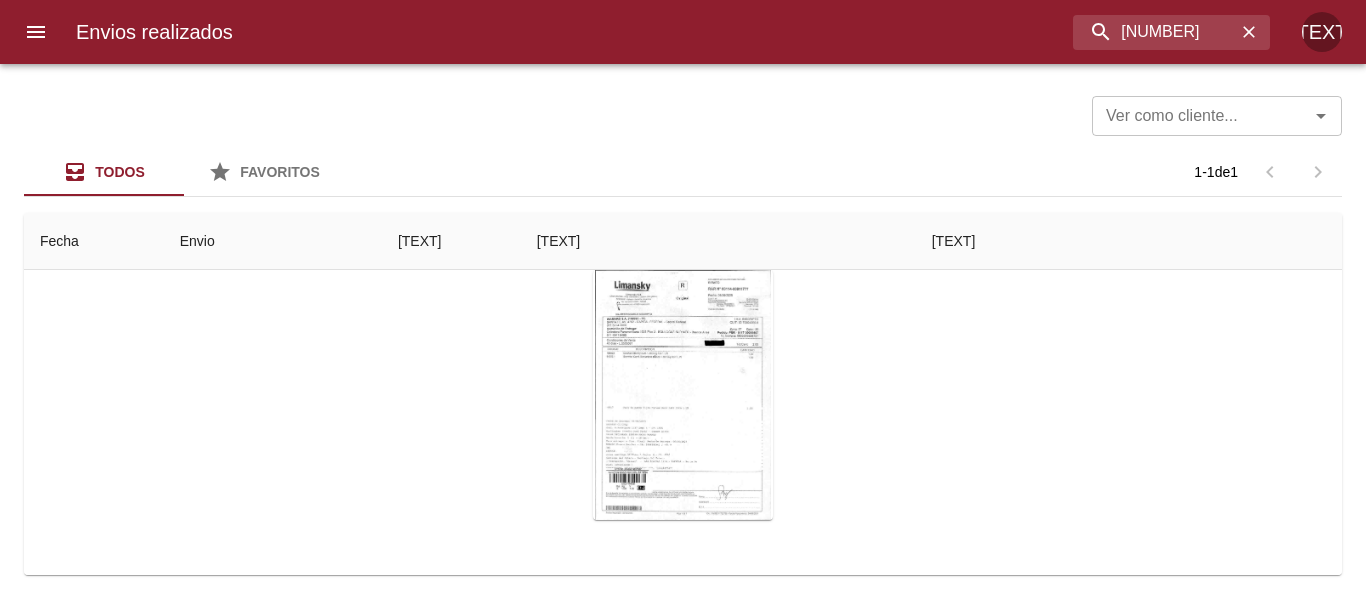 type 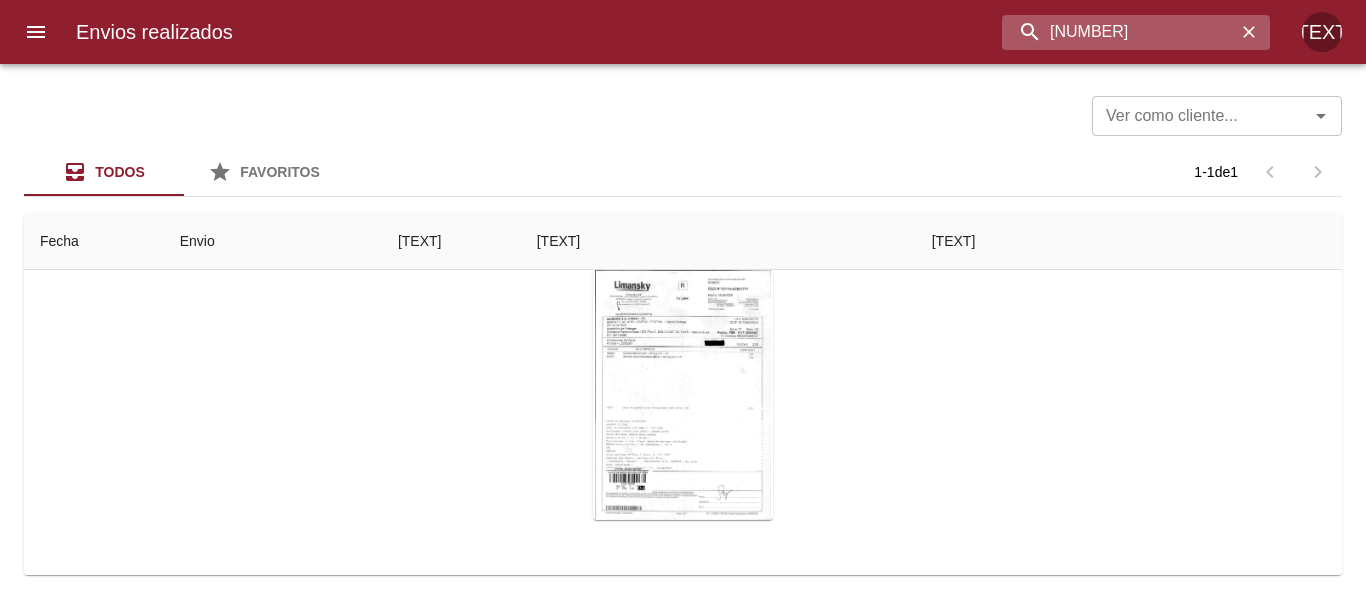 click on "[NUMBER]" at bounding box center [1119, 32] 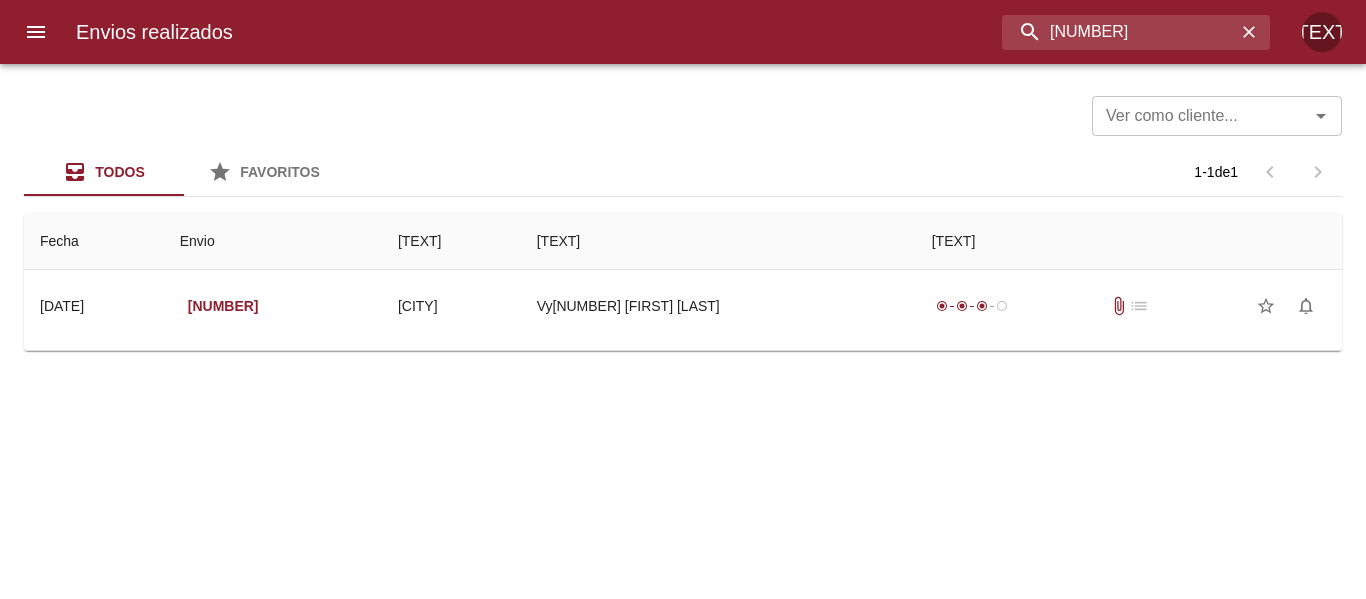 scroll, scrollTop: 0, scrollLeft: 0, axis: both 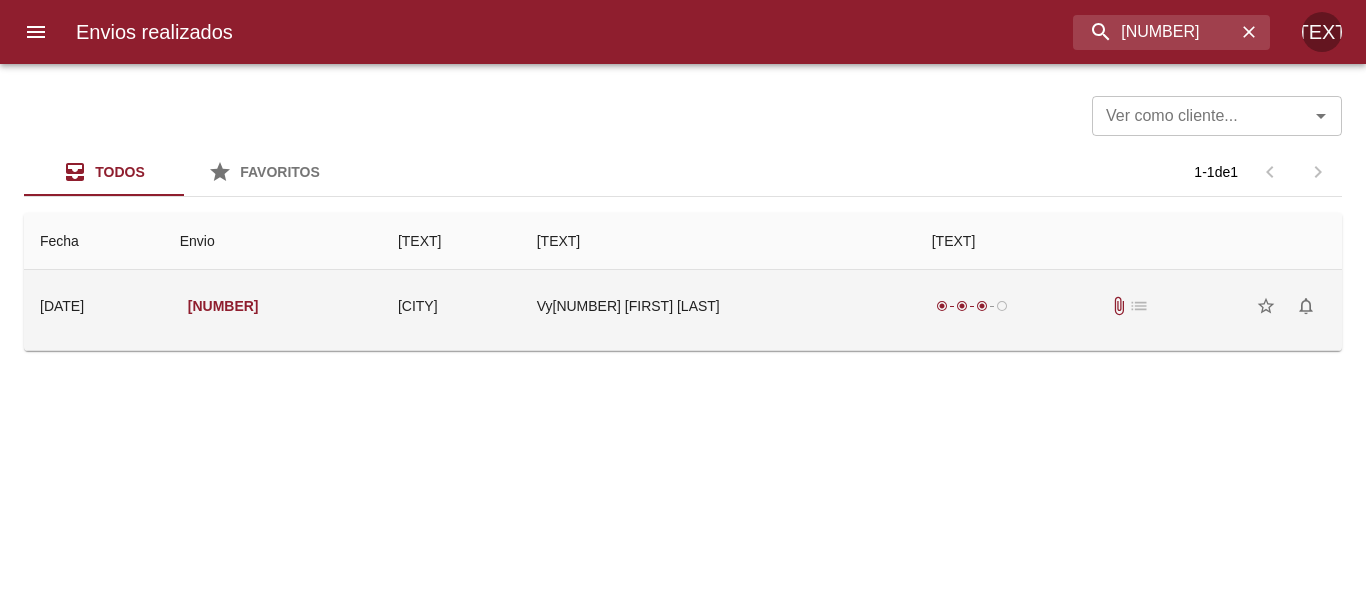 click on "Vy[NUMBER] [FIRST] [LAST]" at bounding box center [718, 306] 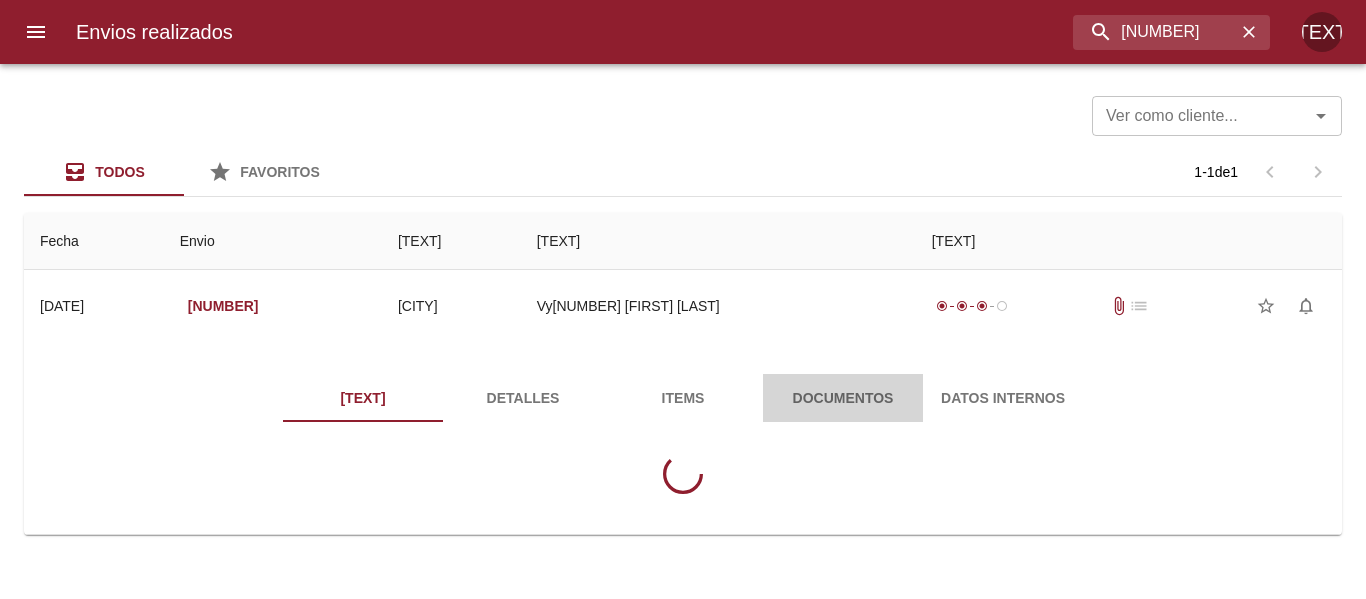 click on "Documentos" at bounding box center (843, 398) 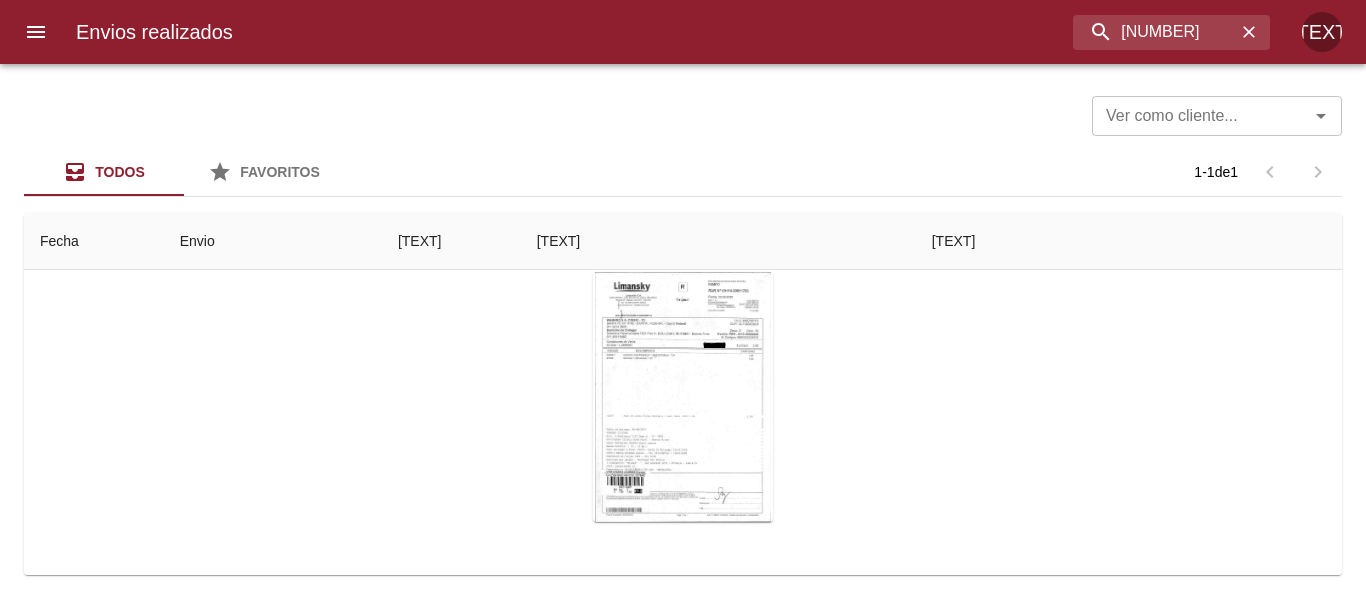 scroll, scrollTop: 200, scrollLeft: 0, axis: vertical 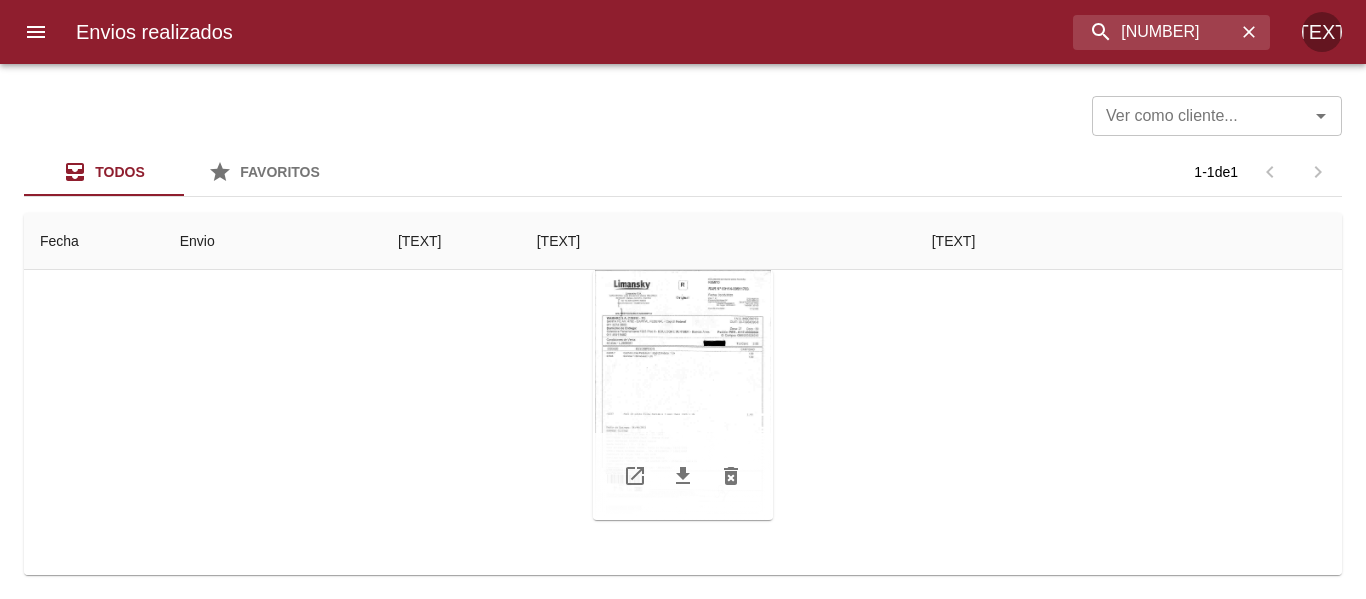 type 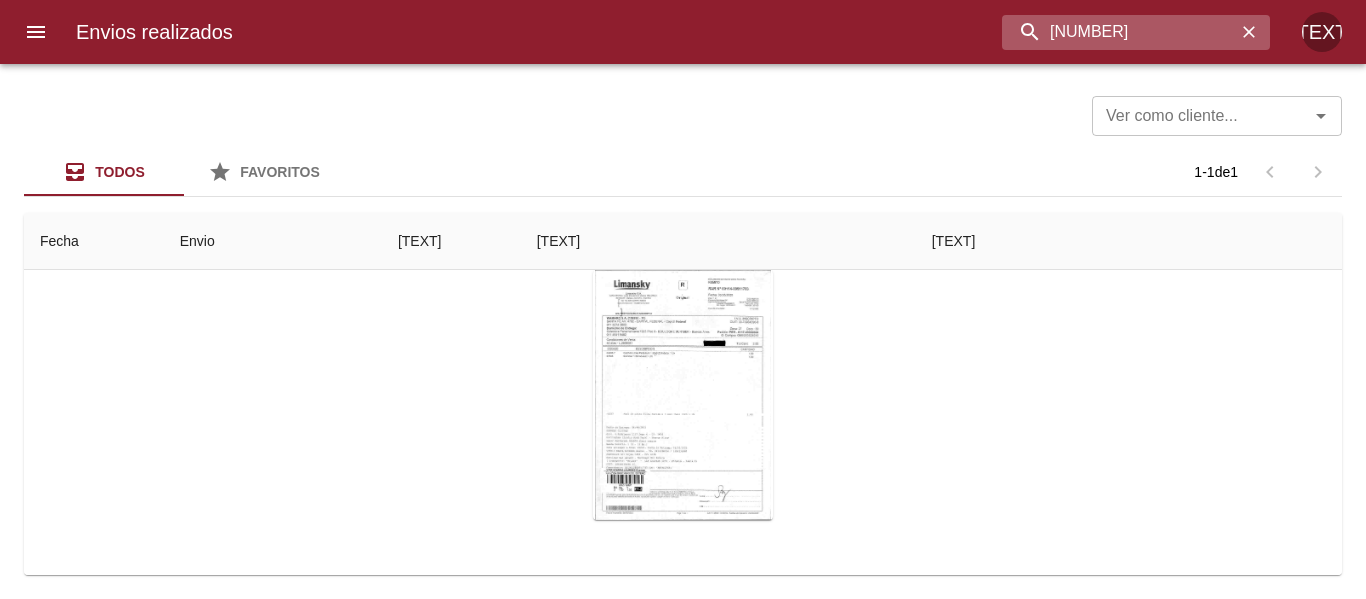 click on "[NUMBER]" at bounding box center [1119, 32] 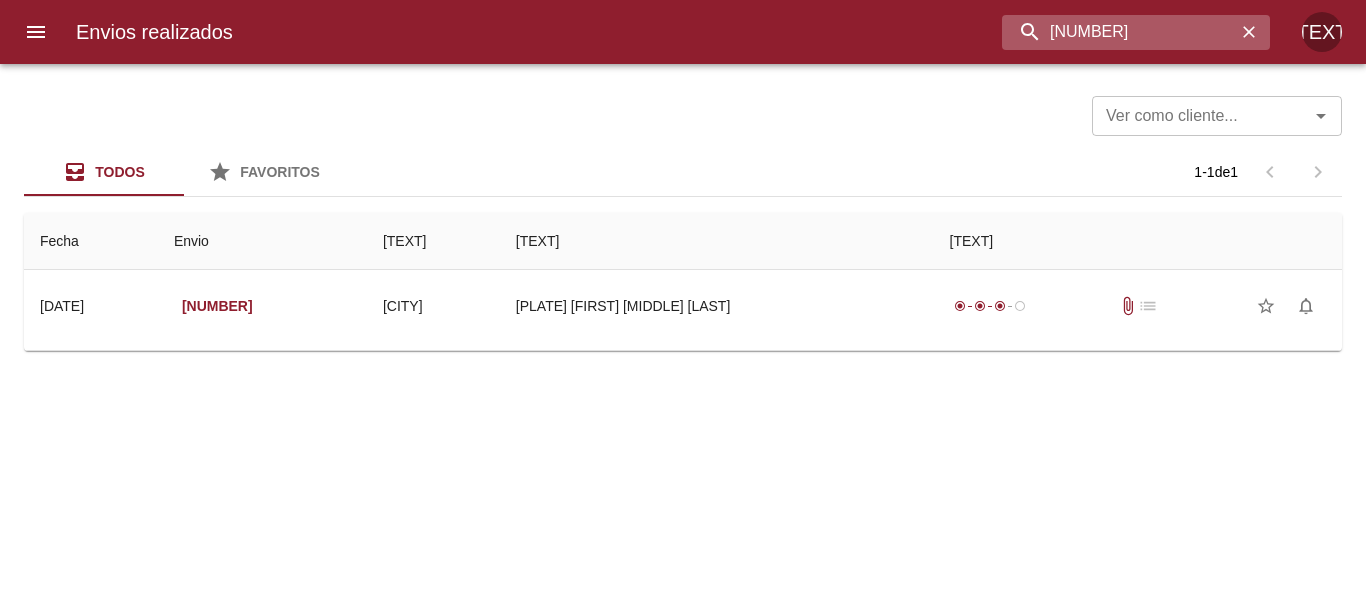 scroll, scrollTop: 0, scrollLeft: 0, axis: both 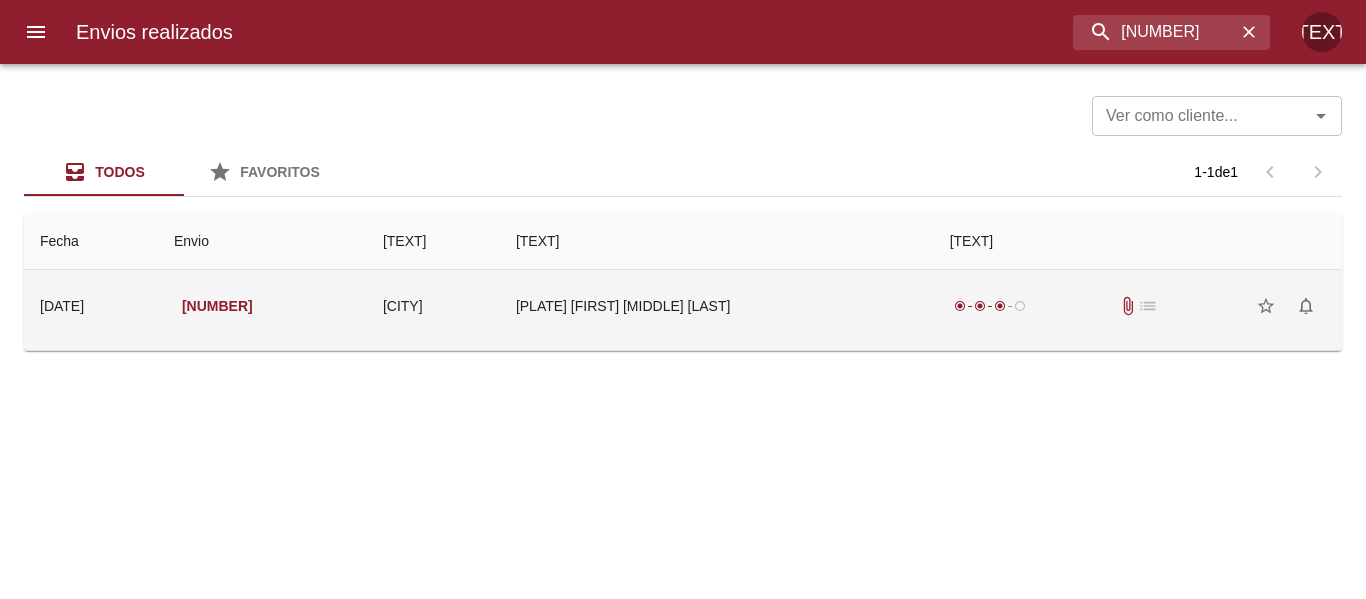 click on "[PLATE] [FIRST] [MIDDLE] [LAST]" at bounding box center (717, 306) 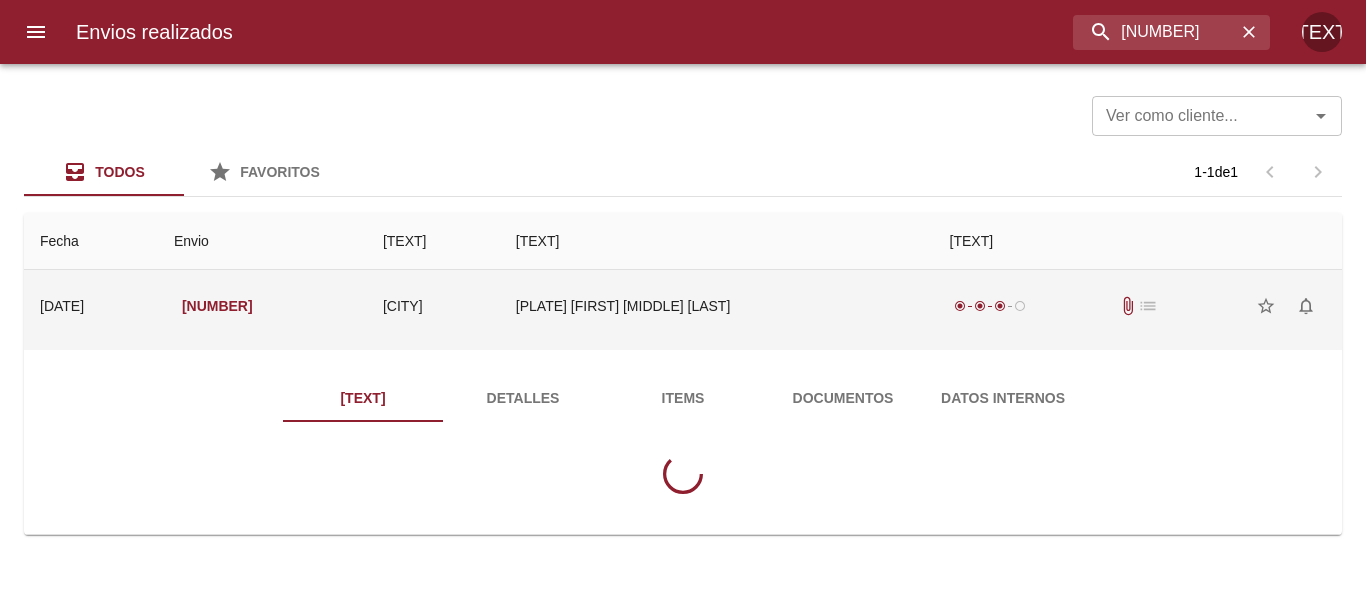 click on "Documentos" at bounding box center [843, 398] 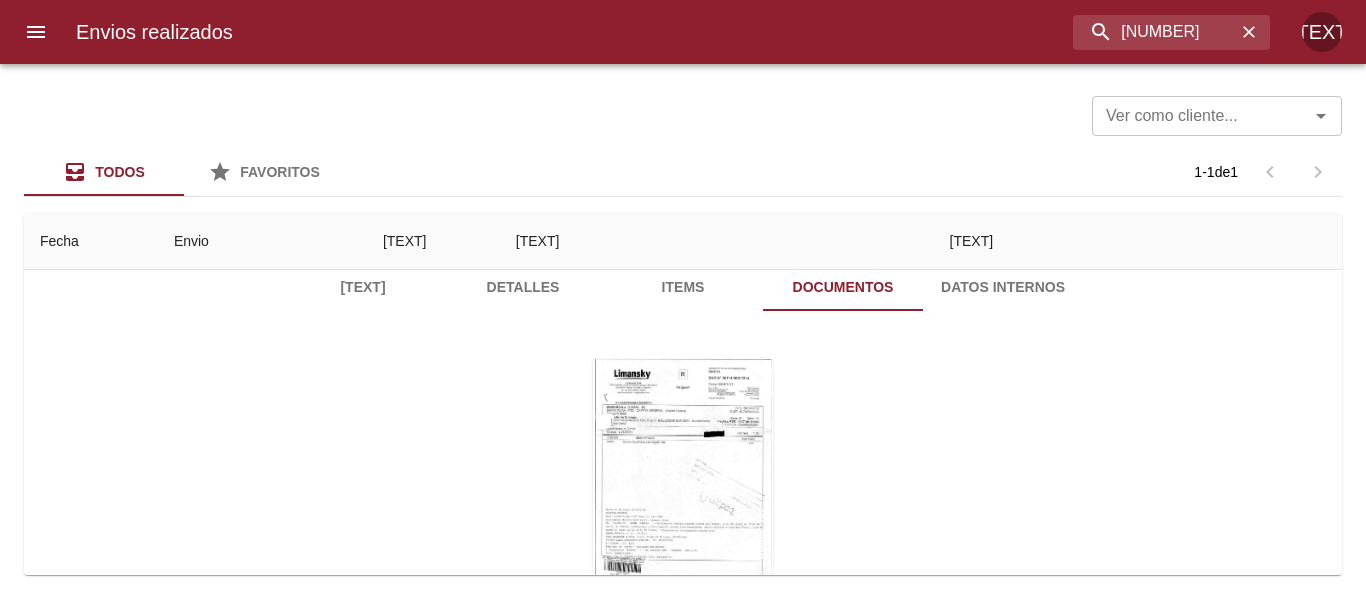 scroll, scrollTop: 0, scrollLeft: 0, axis: both 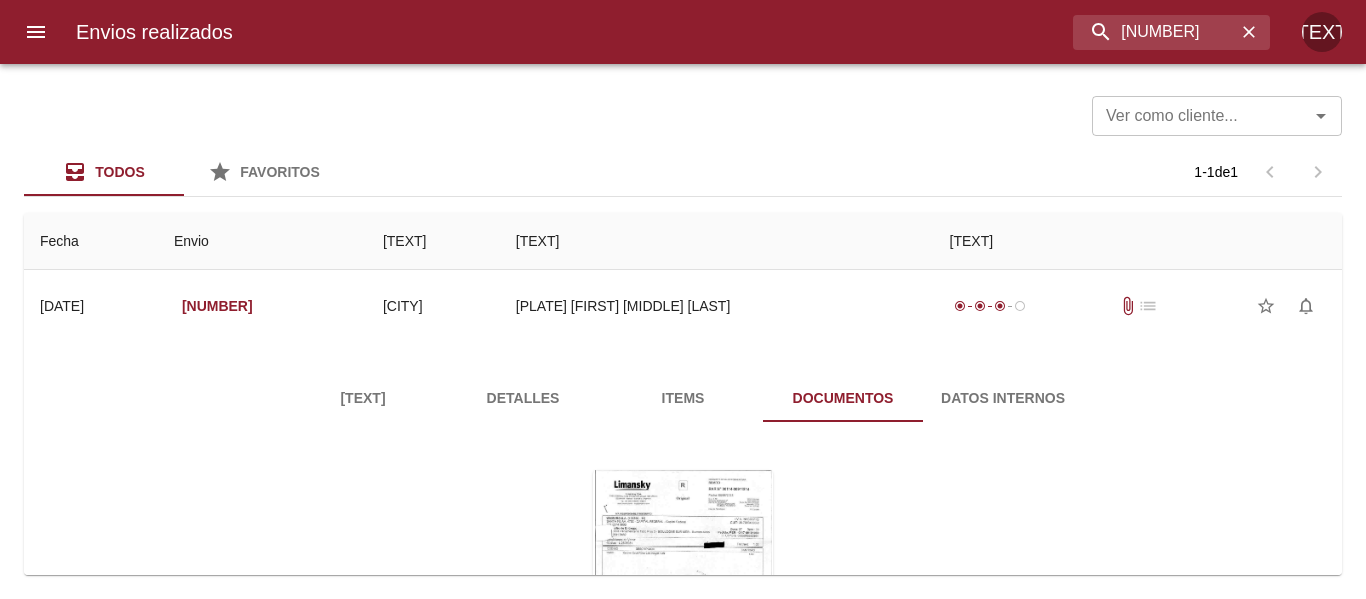 type 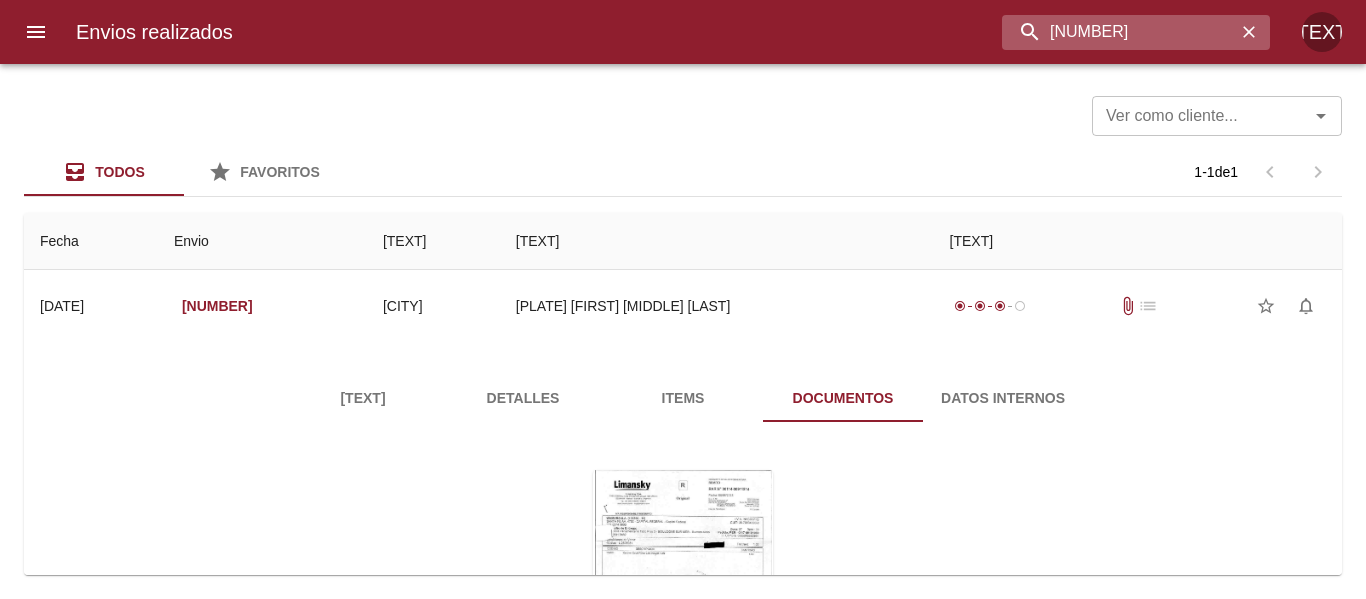 click on "[NUMBER]" at bounding box center (1119, 32) 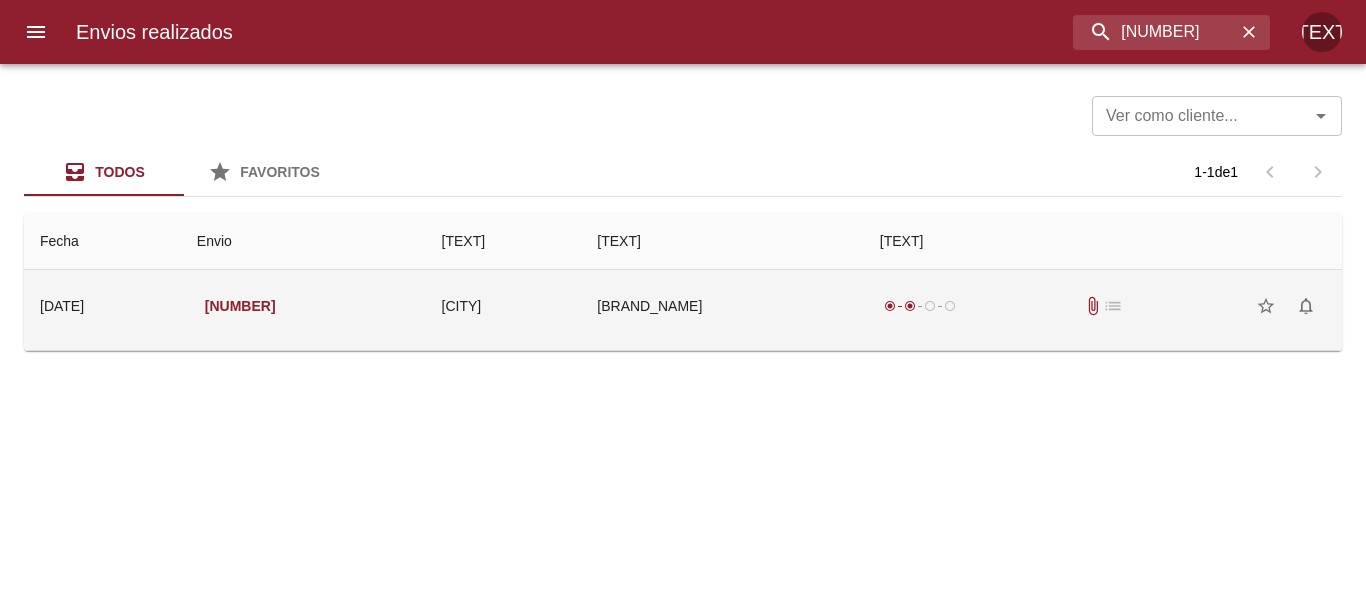 click on "[BRAND_NAME]" at bounding box center [722, 306] 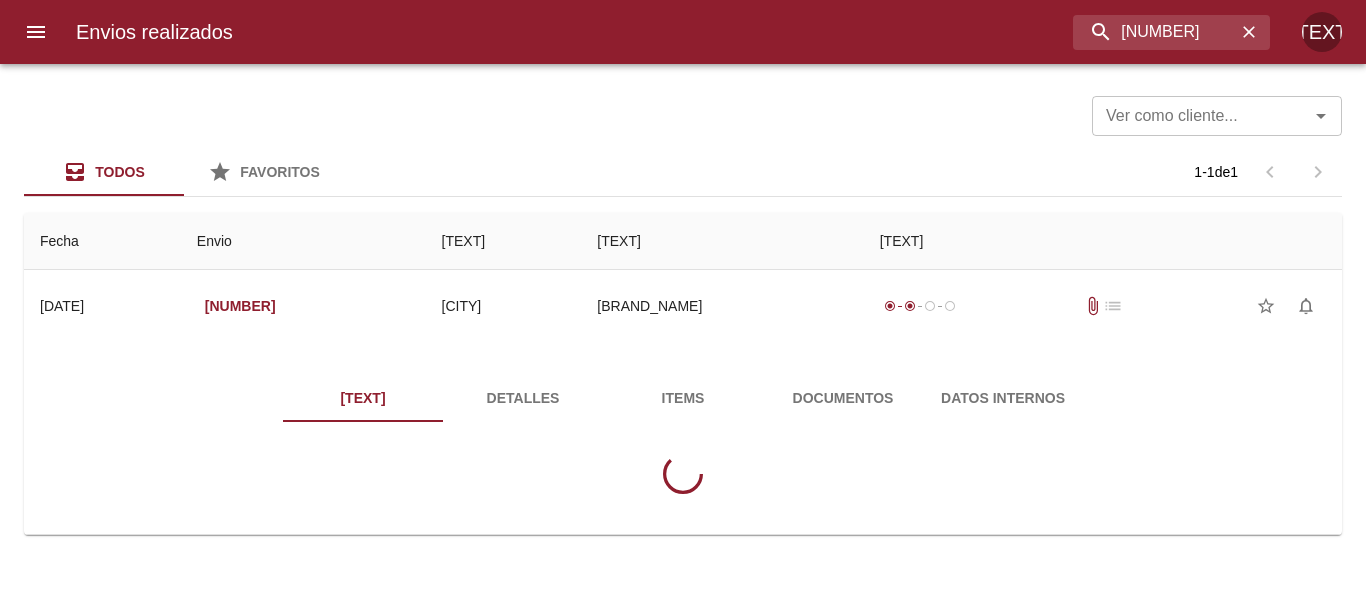 click on "Documentos" at bounding box center (843, 398) 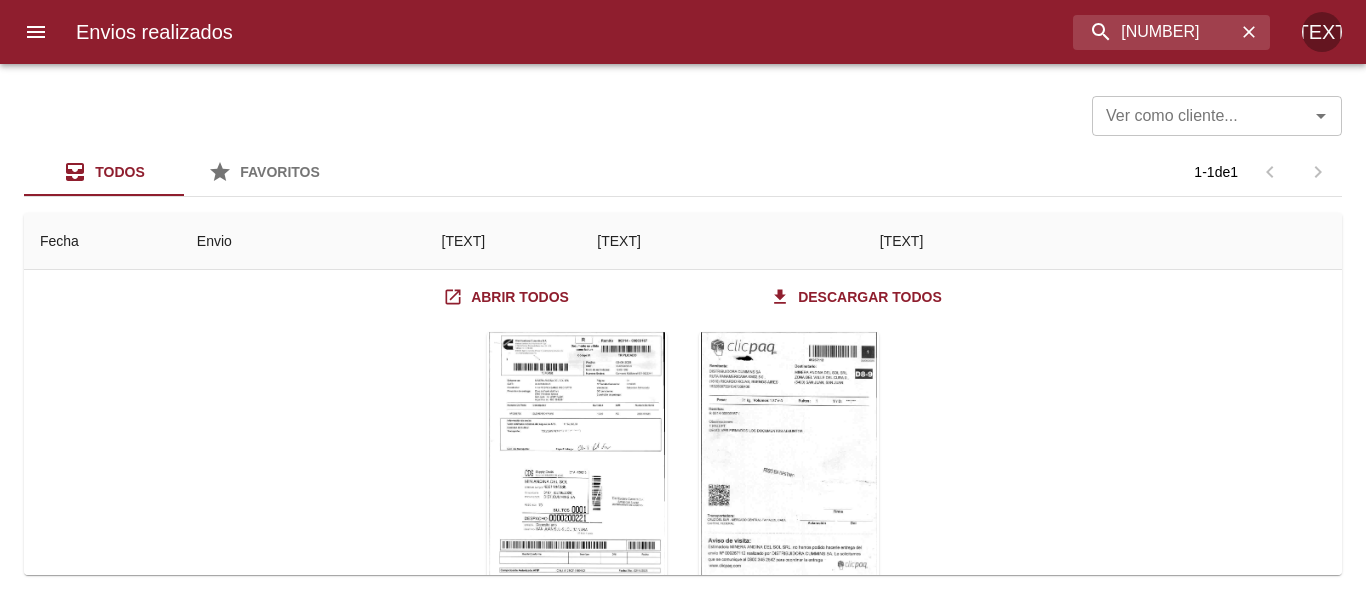 scroll, scrollTop: 200, scrollLeft: 0, axis: vertical 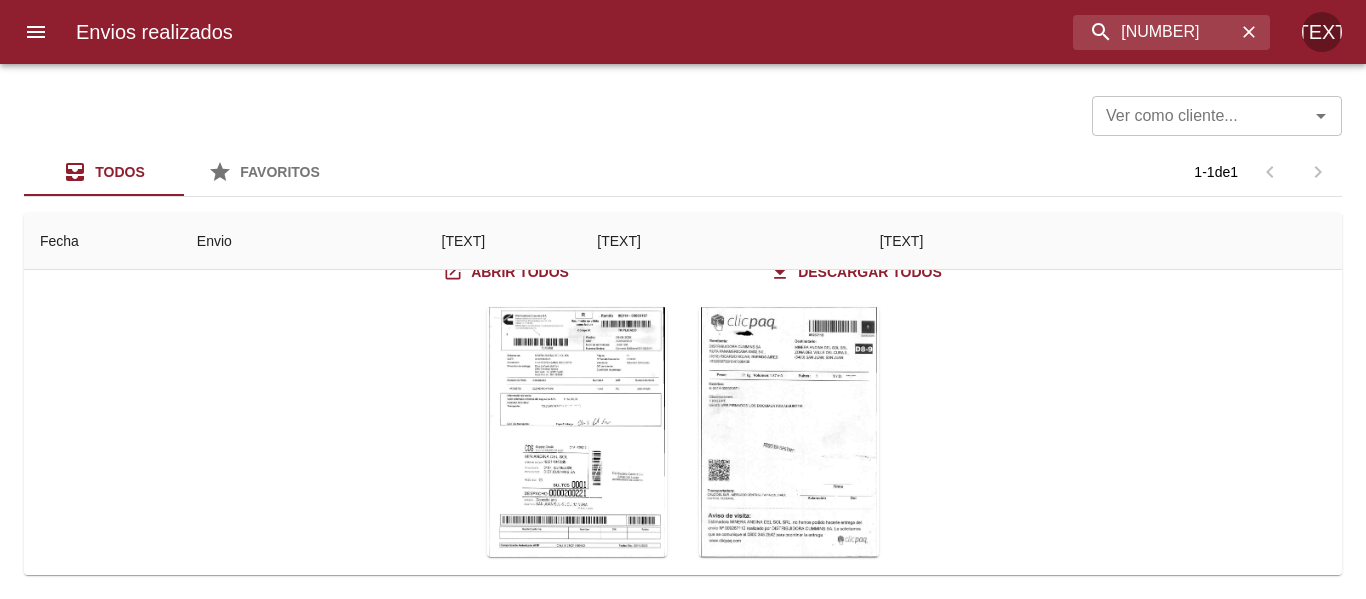 type 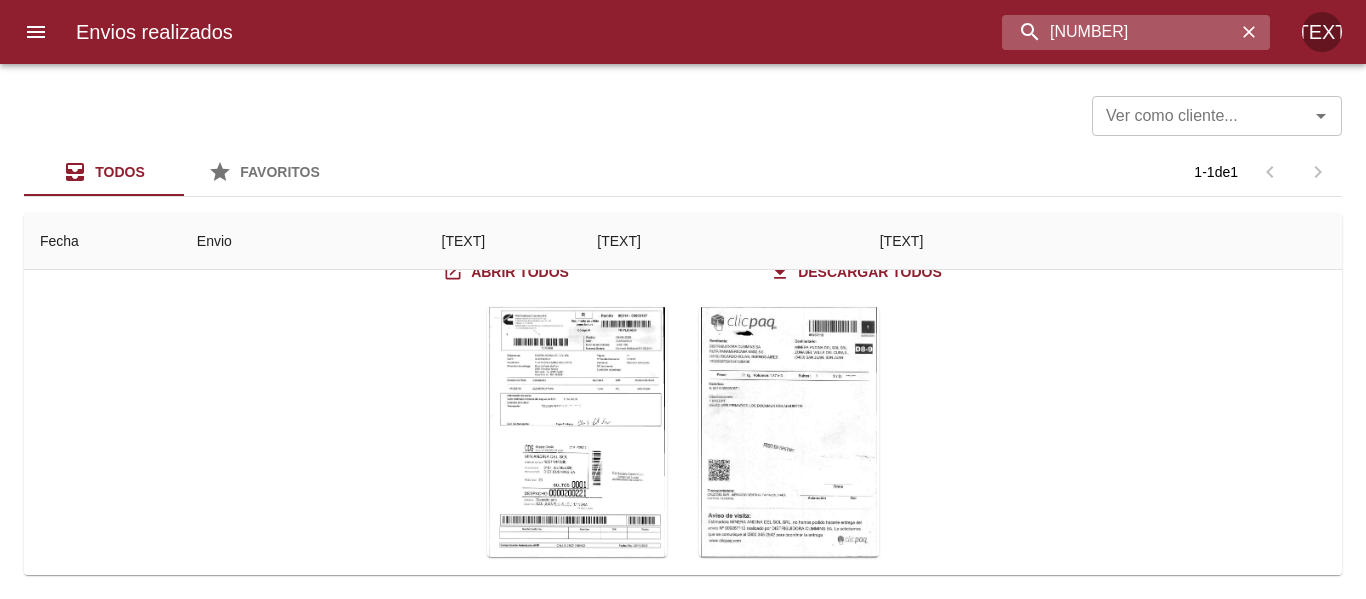 click on "[NUMBER]" at bounding box center [1119, 32] 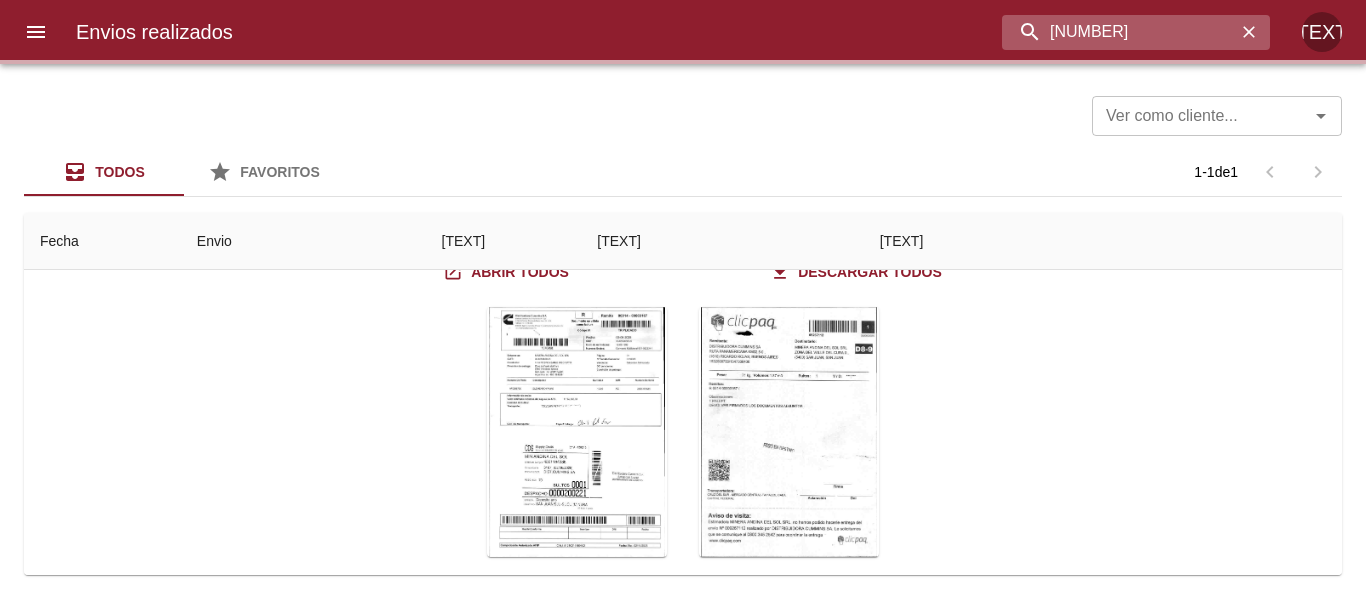 scroll, scrollTop: 0, scrollLeft: 0, axis: both 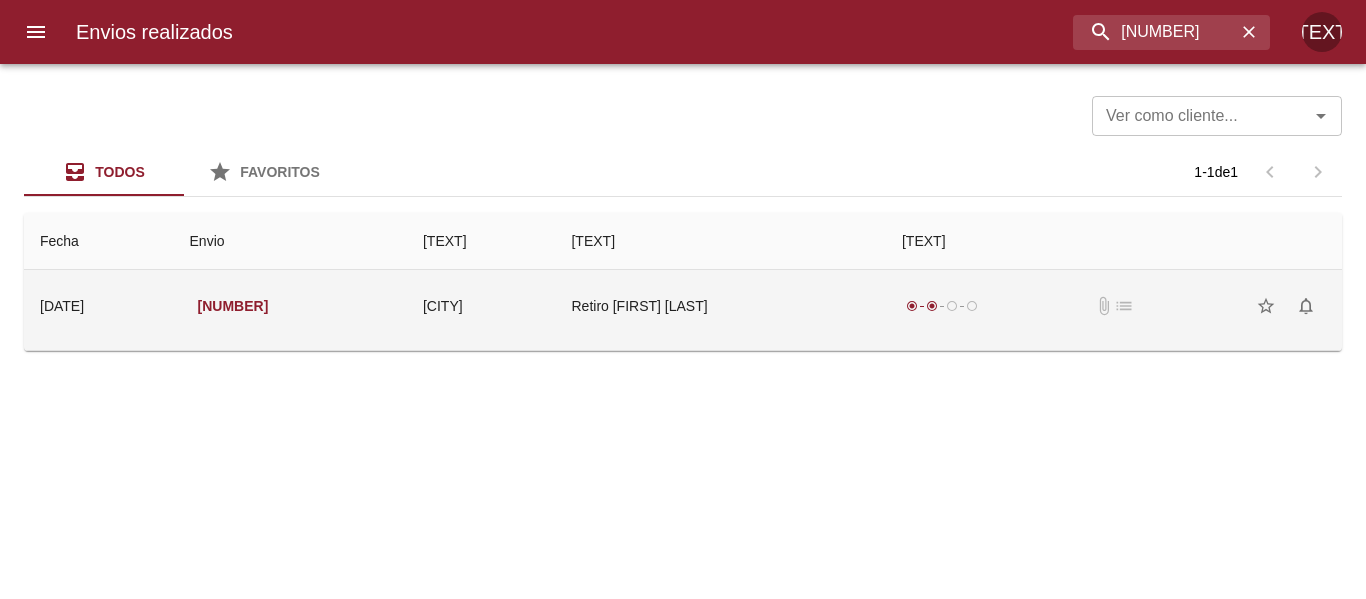 click on "Retiro [FIRST] [LAST]" at bounding box center [720, 306] 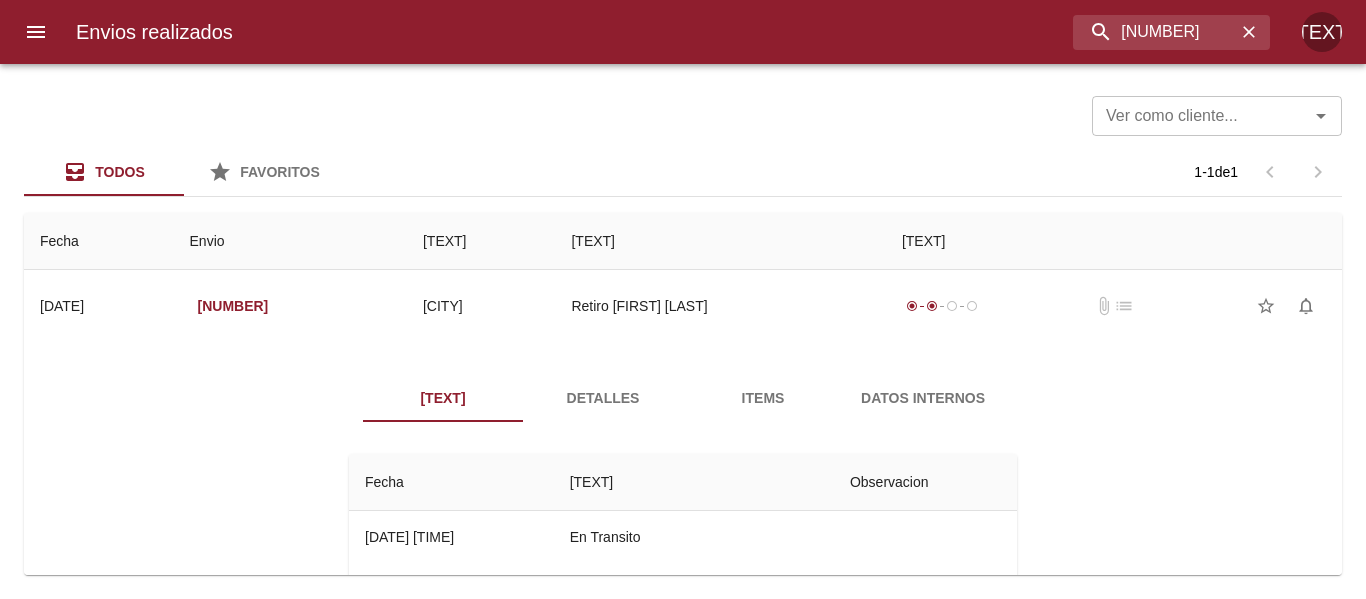 click on "Detalles" at bounding box center [603, 398] 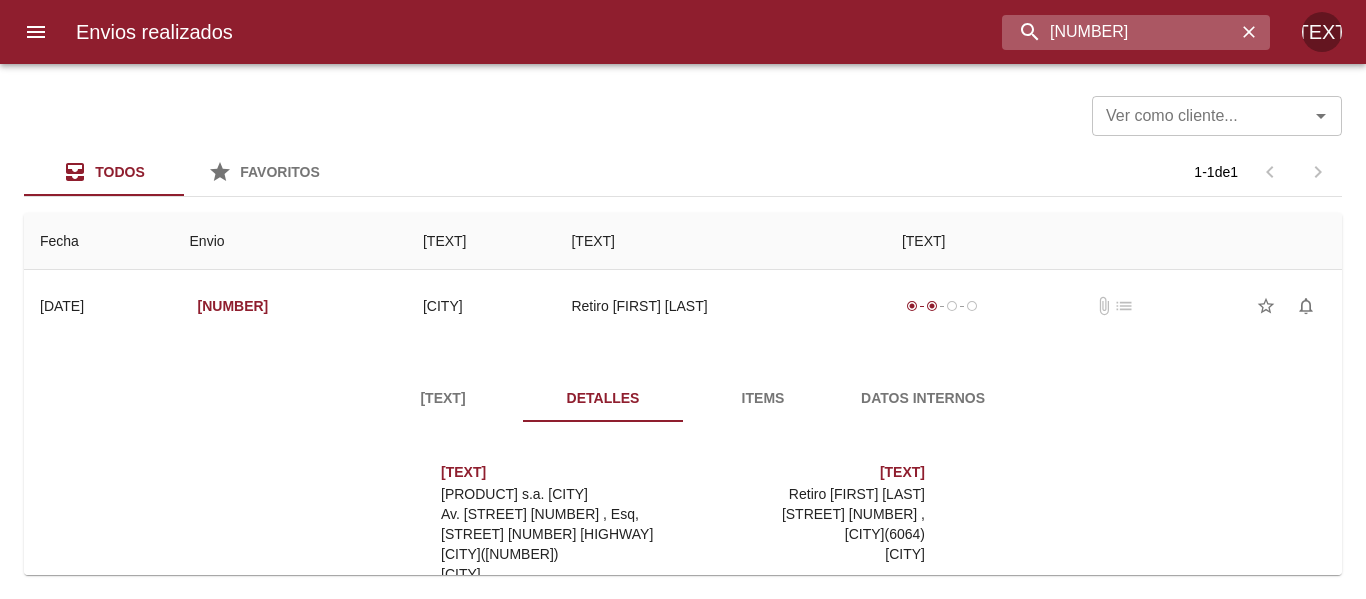 click on "[NUMBER]" at bounding box center [1119, 32] 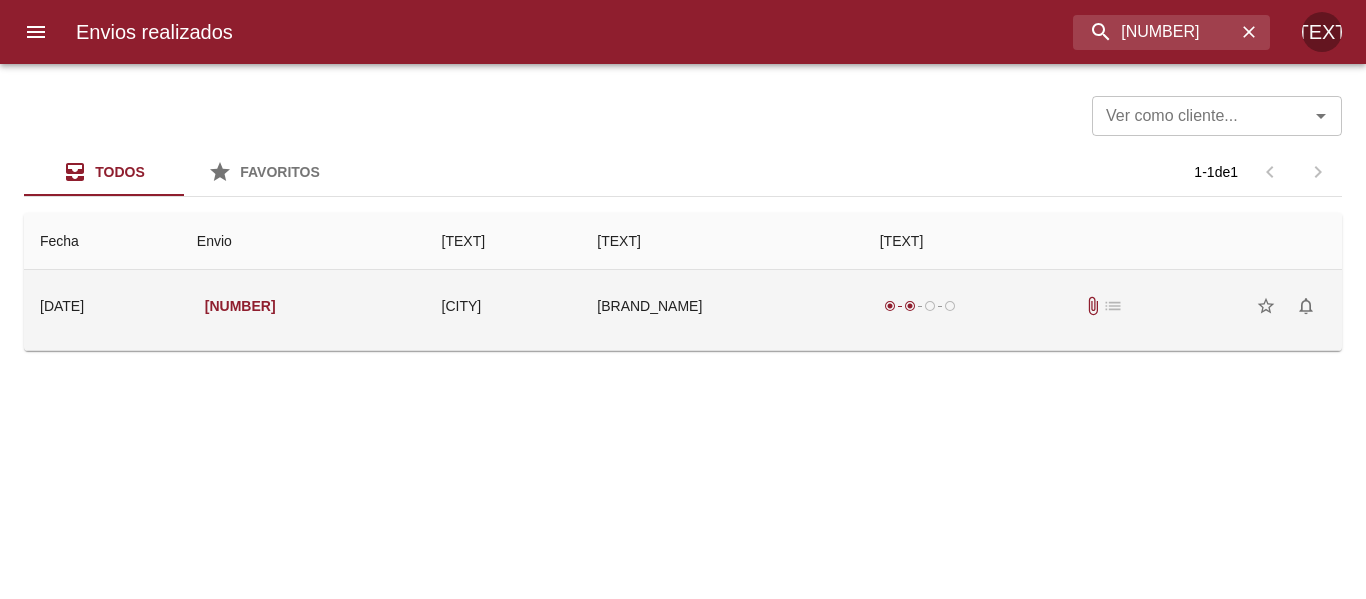 click on "[BRAND_NAME]" at bounding box center [722, 306] 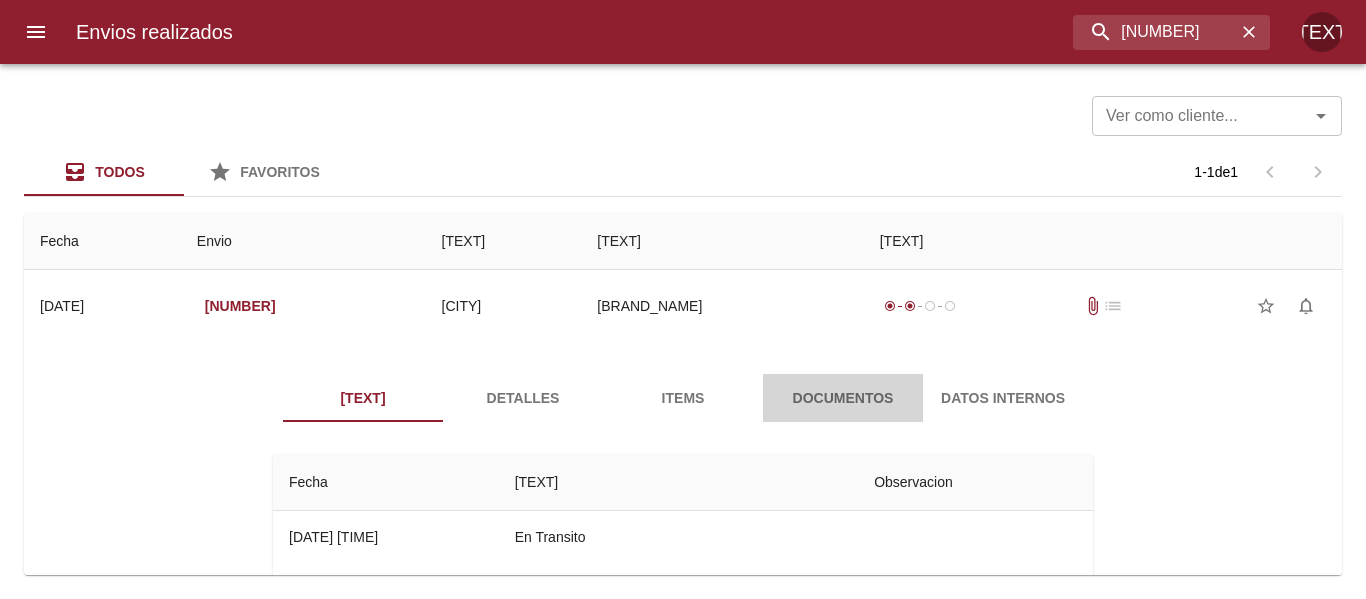 click on "Documentos" at bounding box center [843, 398] 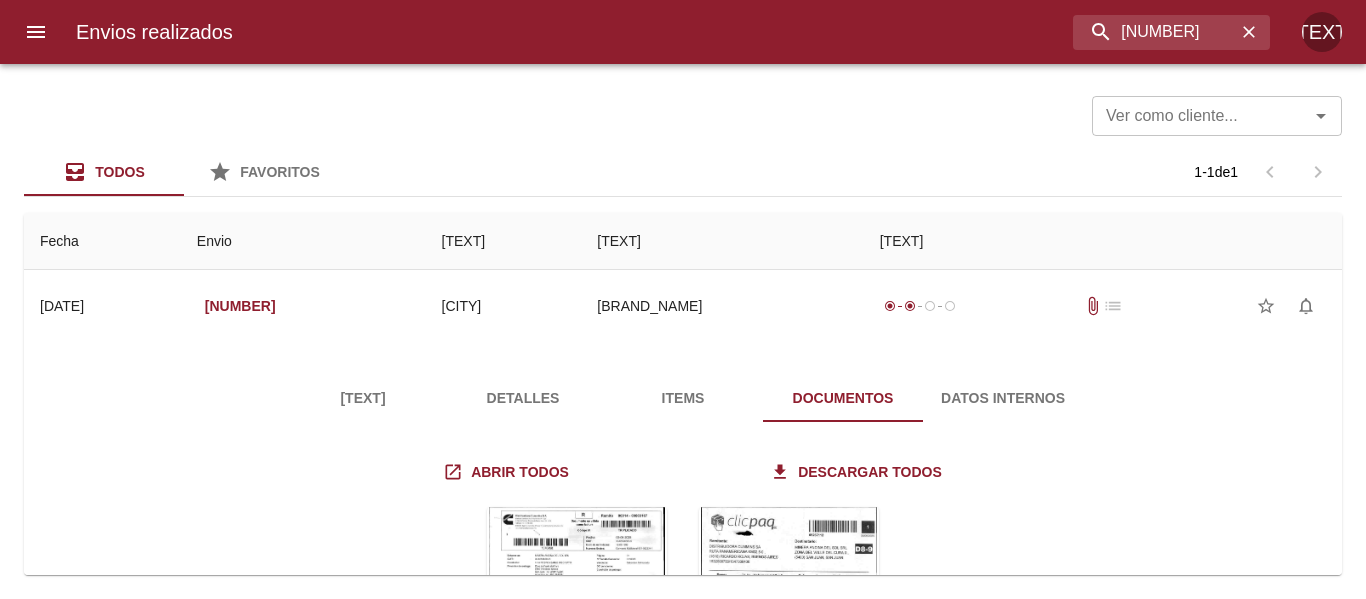 scroll, scrollTop: 100, scrollLeft: 0, axis: vertical 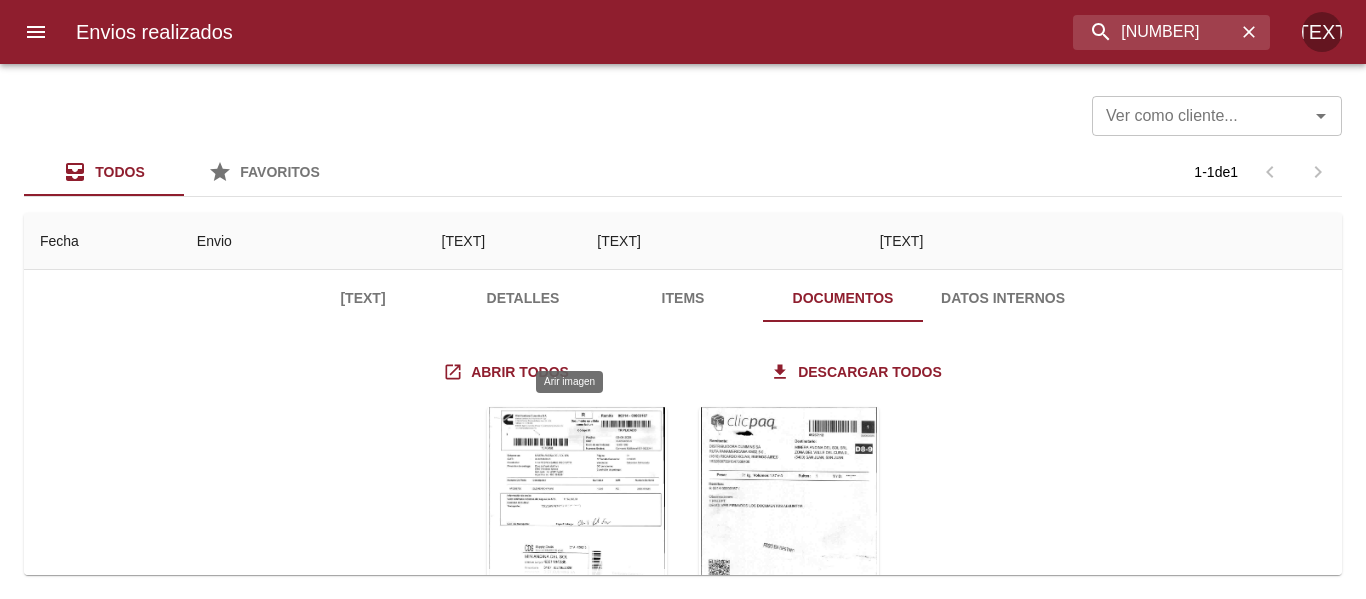 click at bounding box center [577, 532] 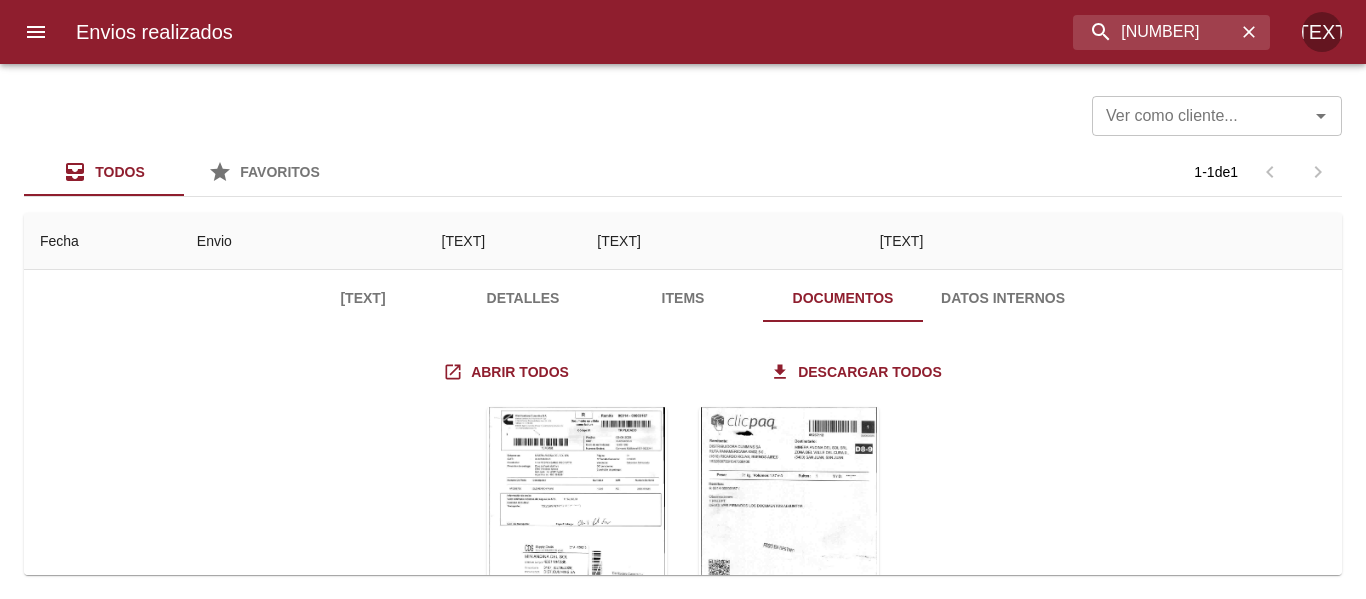 click at bounding box center [583, 1510] 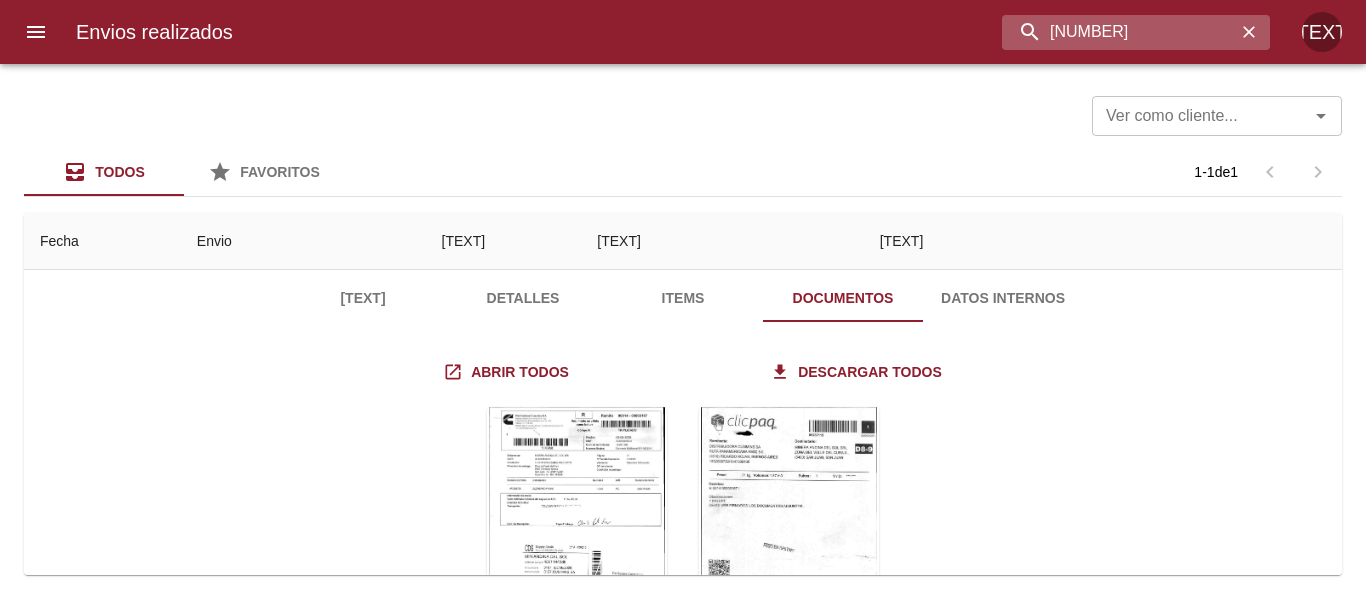 click on "[NUMBER]" at bounding box center (1119, 32) 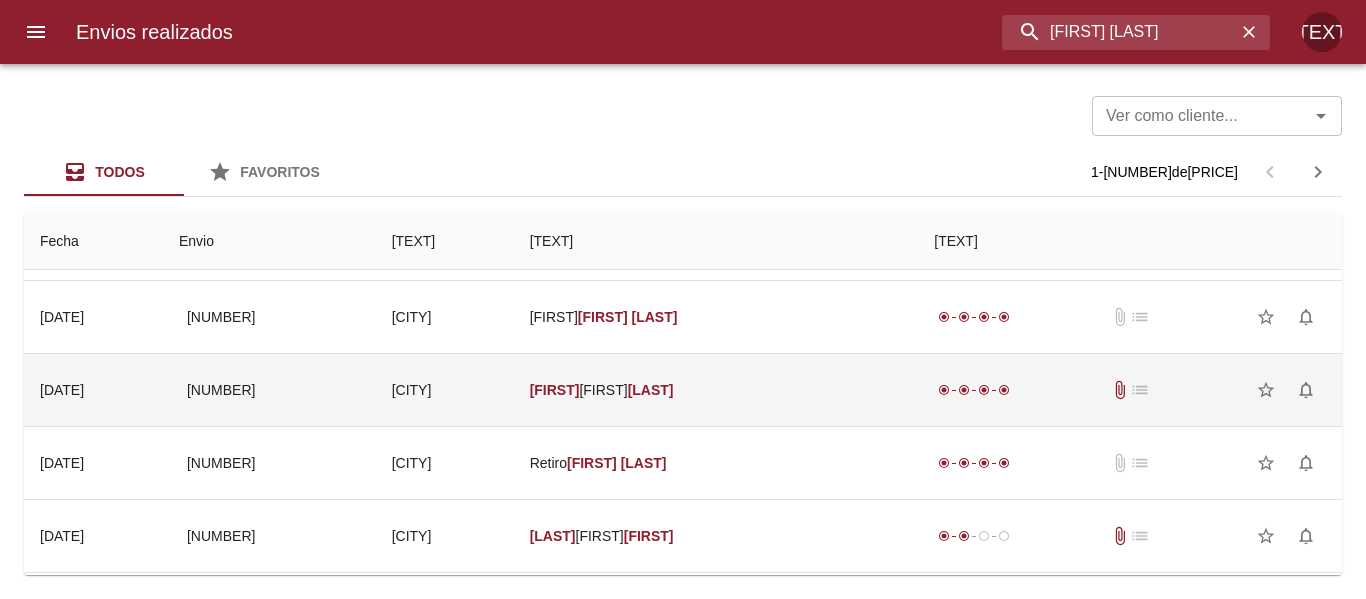 scroll, scrollTop: 600, scrollLeft: 0, axis: vertical 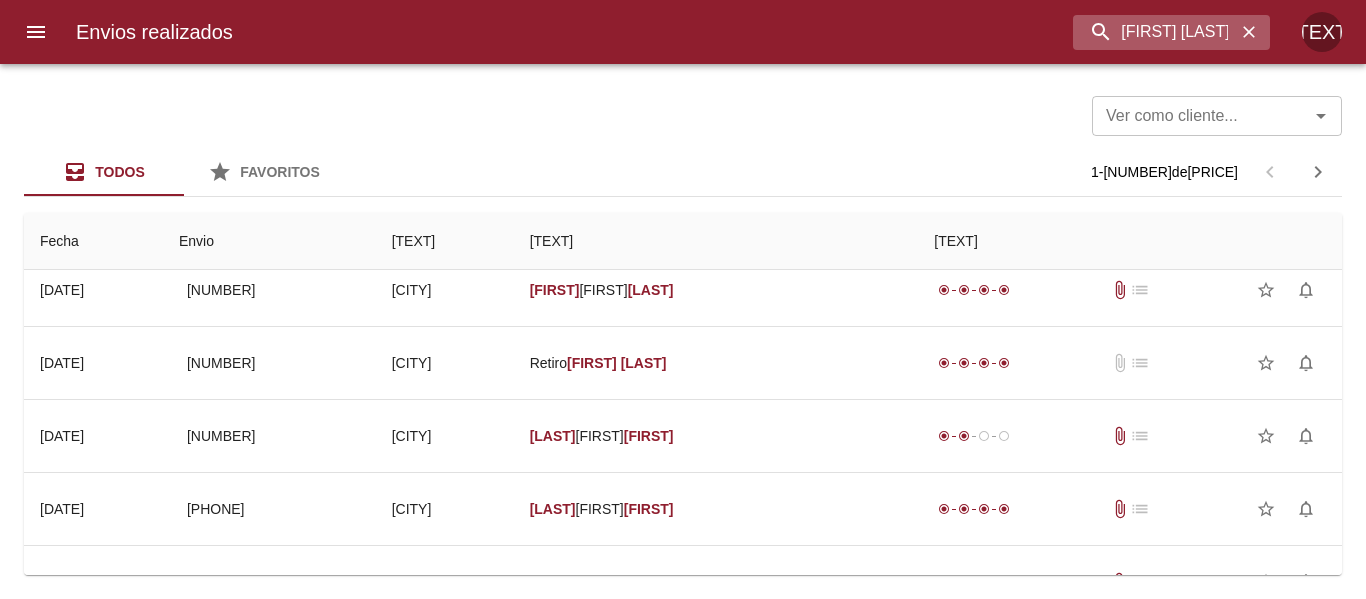drag, startPoint x: 1163, startPoint y: 51, endPoint x: 1171, endPoint y: 24, distance: 28.160255 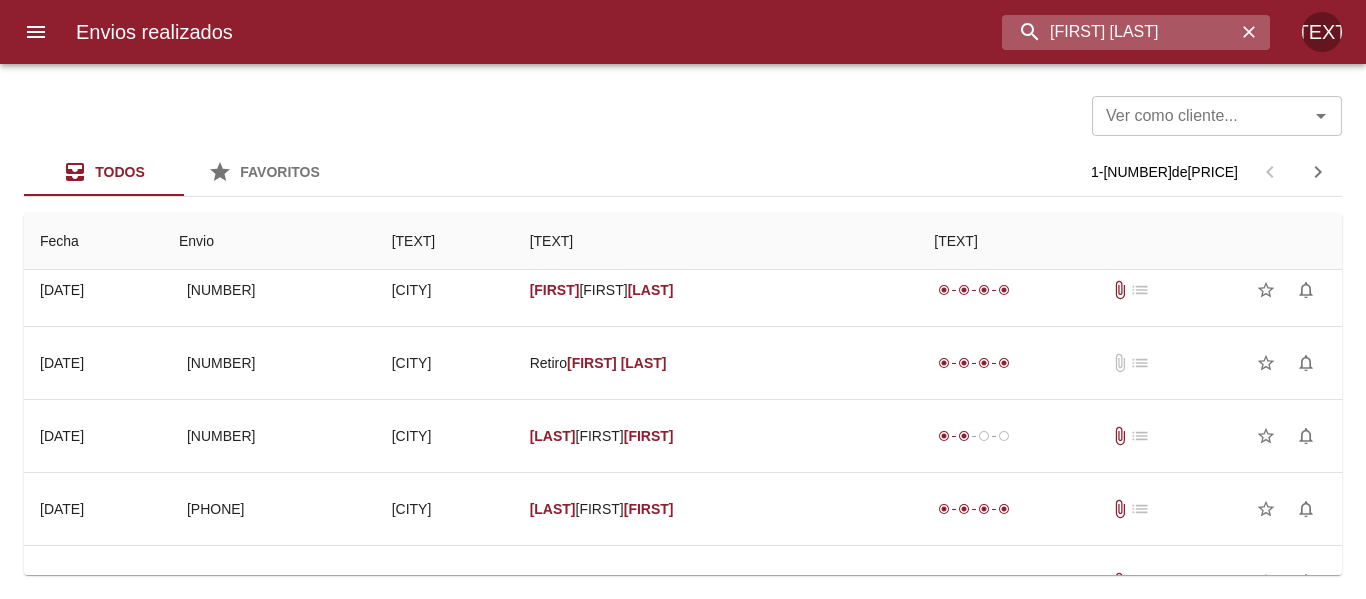 click on "[FIRST] [LAST]" at bounding box center [1119, 32] 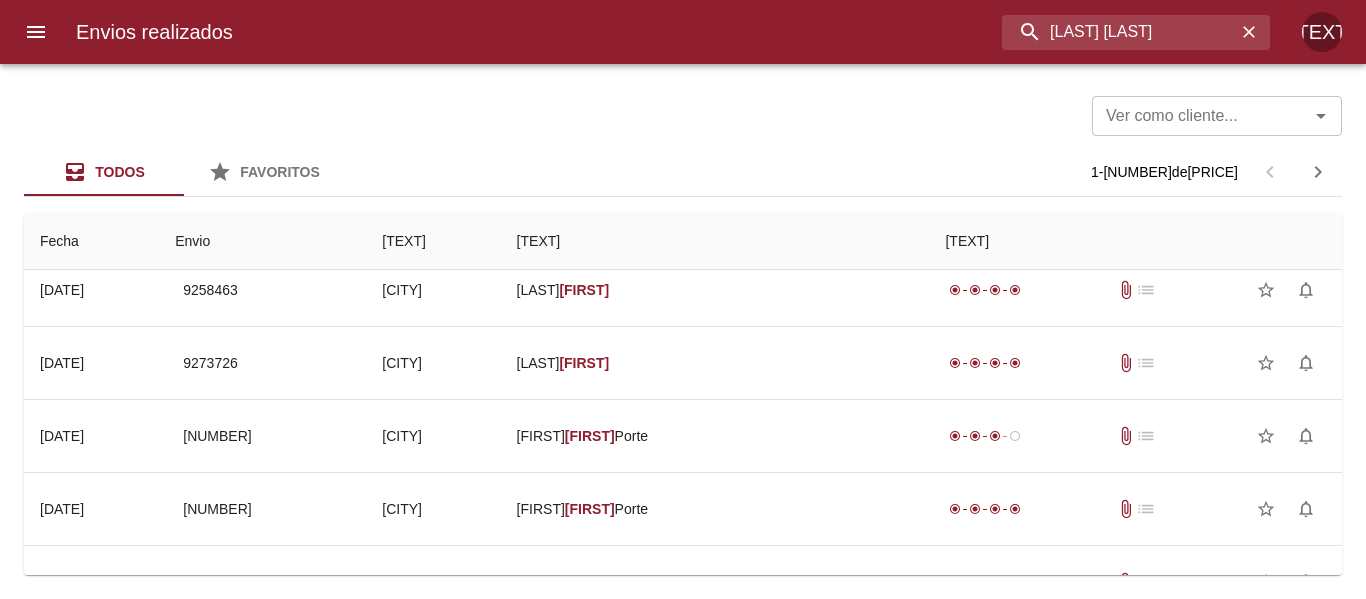 scroll, scrollTop: 0, scrollLeft: 0, axis: both 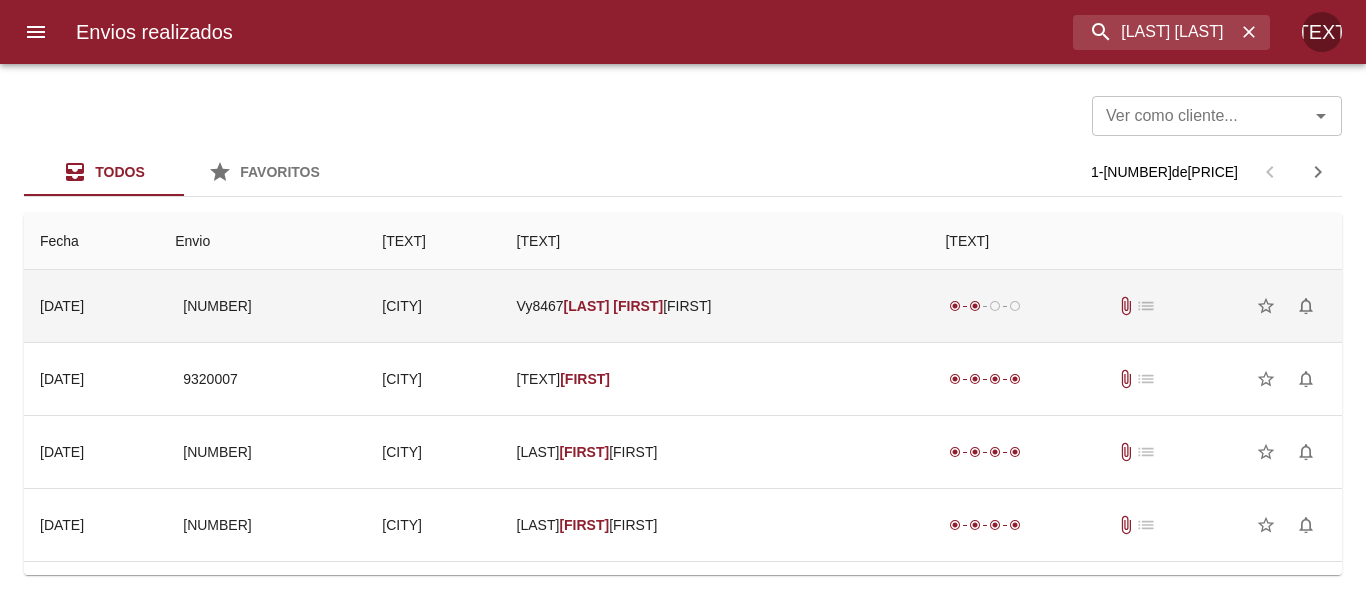 click on "[PLATE] [FIRST] [MIDDLE] [LAST]" at bounding box center (715, 306) 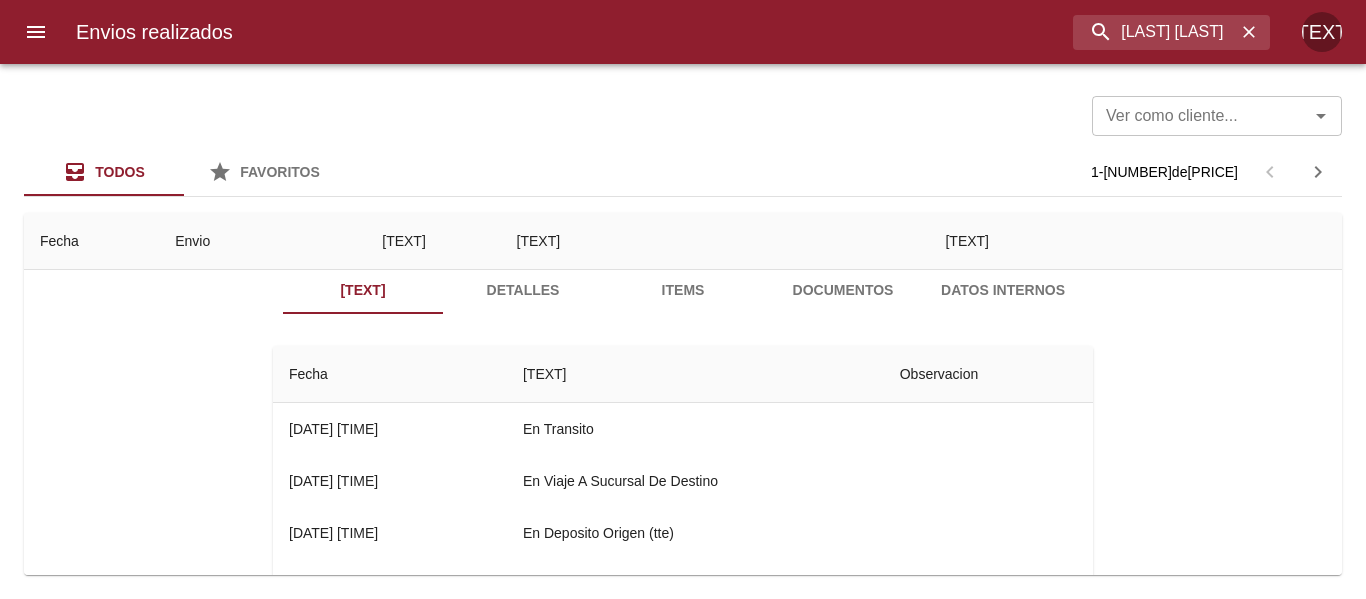 scroll, scrollTop: 0, scrollLeft: 0, axis: both 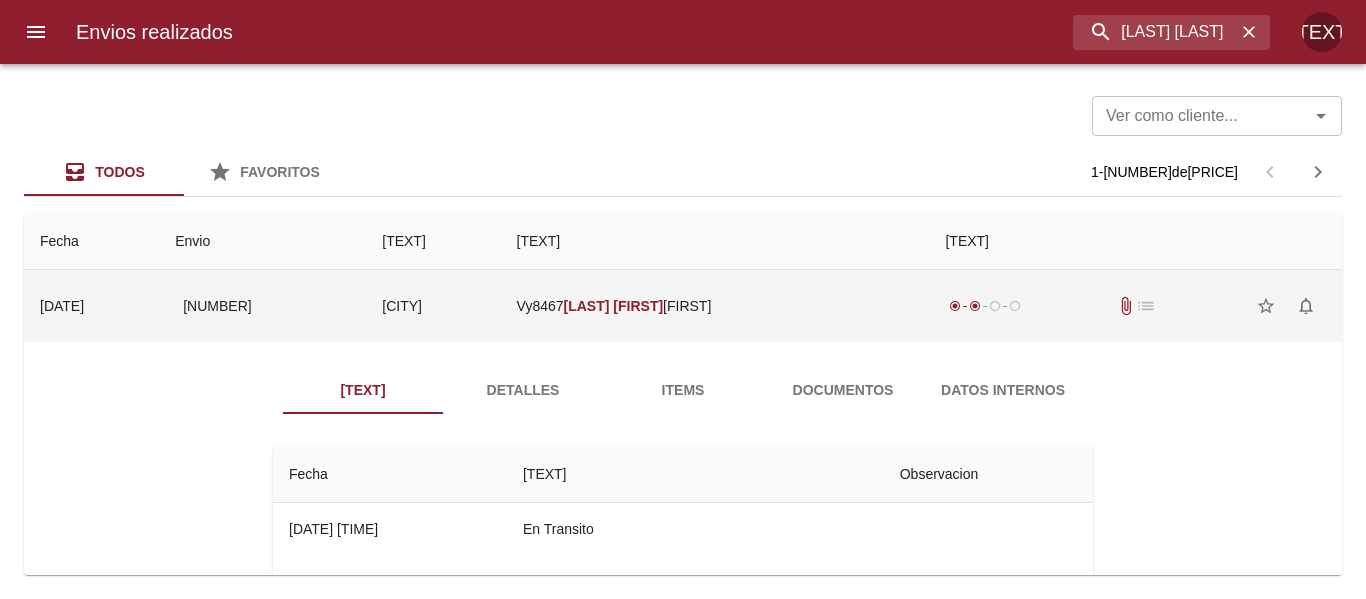 click on "[CITY]" at bounding box center [433, 306] 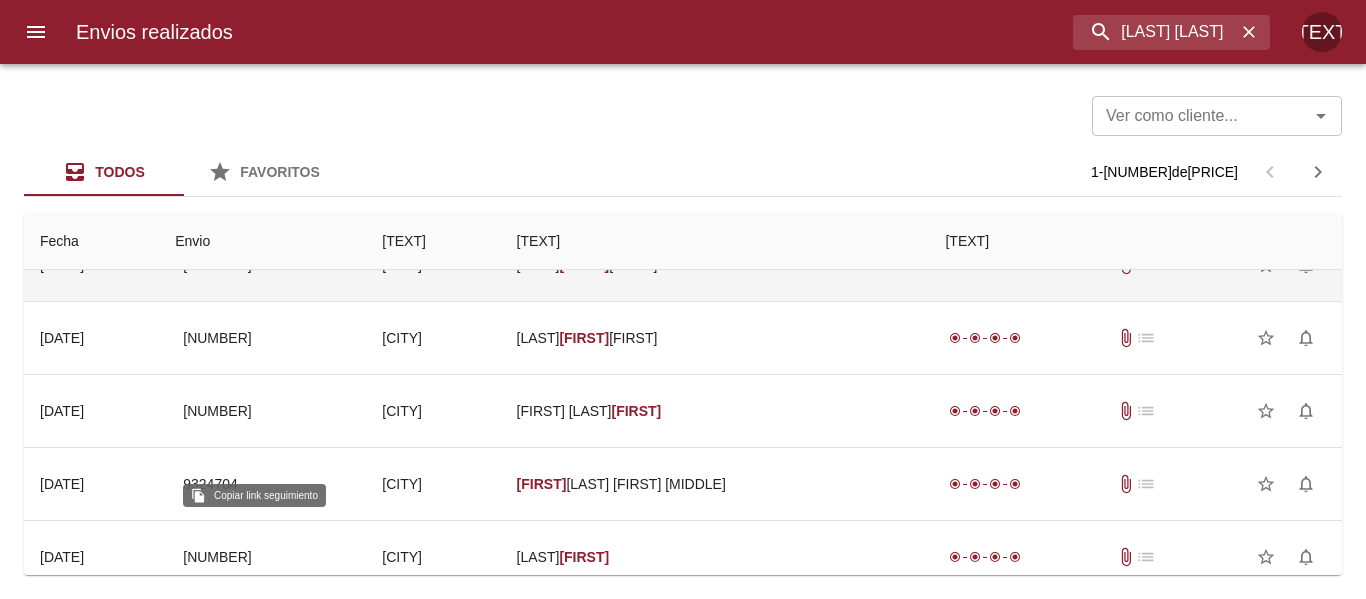 scroll, scrollTop: 0, scrollLeft: 0, axis: both 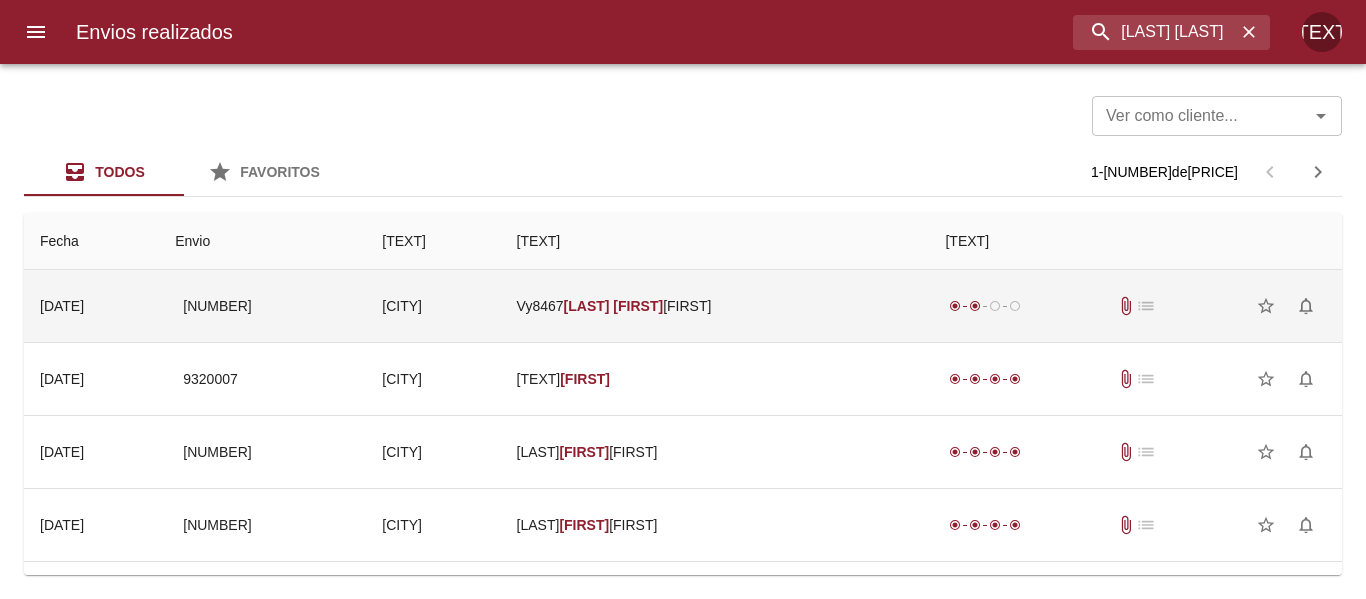 click on "[PLATE] [FIRST] [MIDDLE] [LAST]" at bounding box center (715, 306) 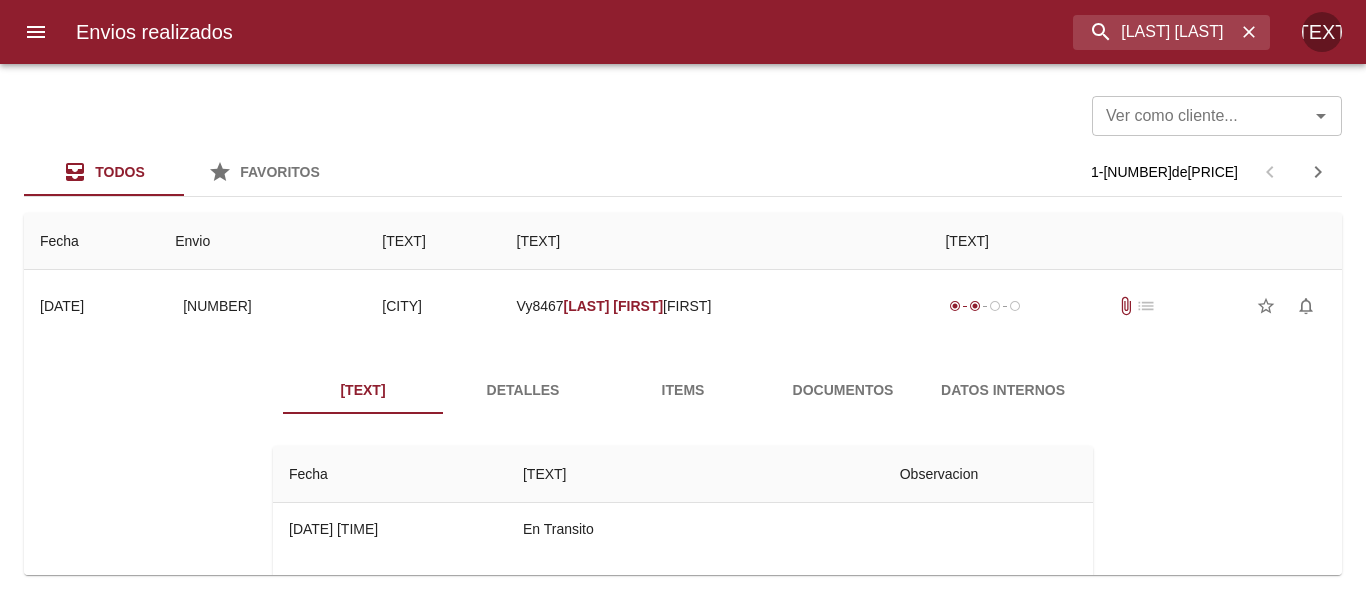 click on "Detalles" at bounding box center (523, 390) 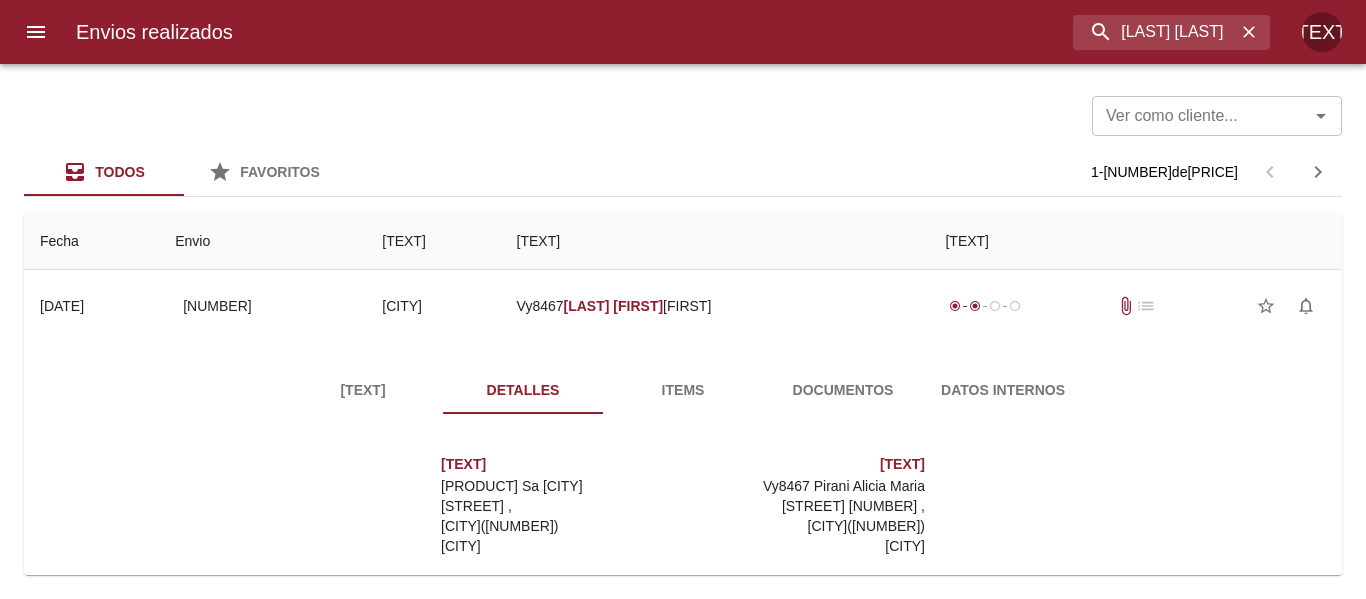 scroll, scrollTop: 10, scrollLeft: 0, axis: vertical 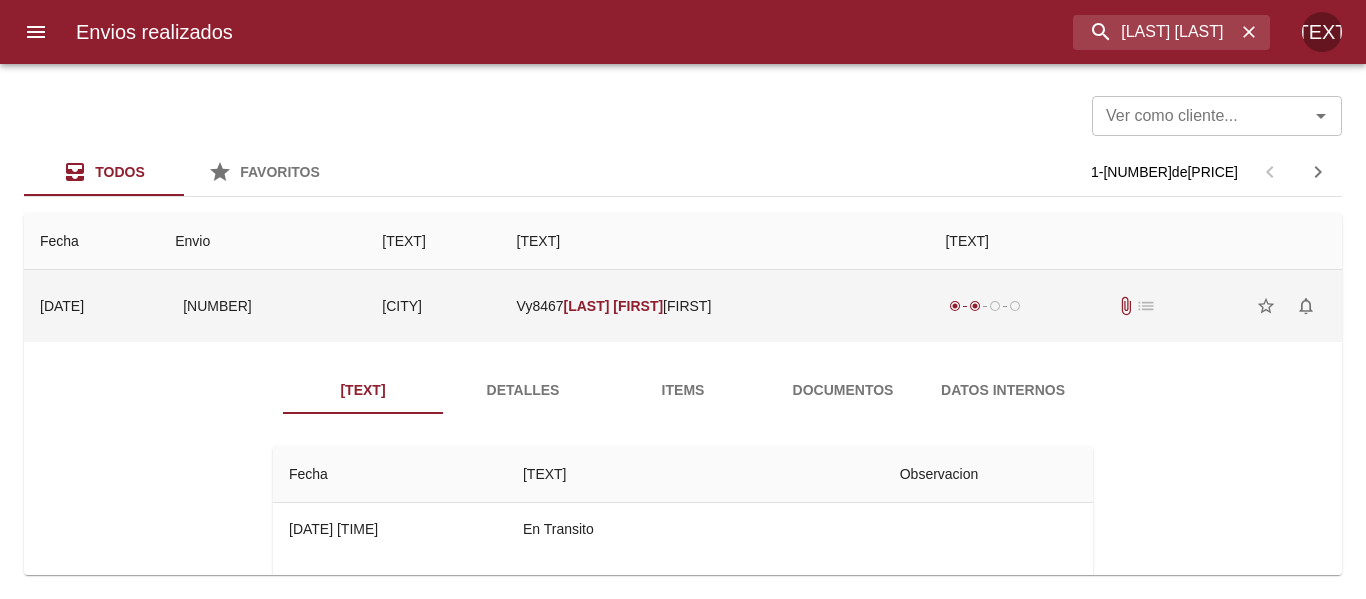 click on "[PLATE] [FIRST] [MIDDLE] [LAST]" at bounding box center (715, 306) 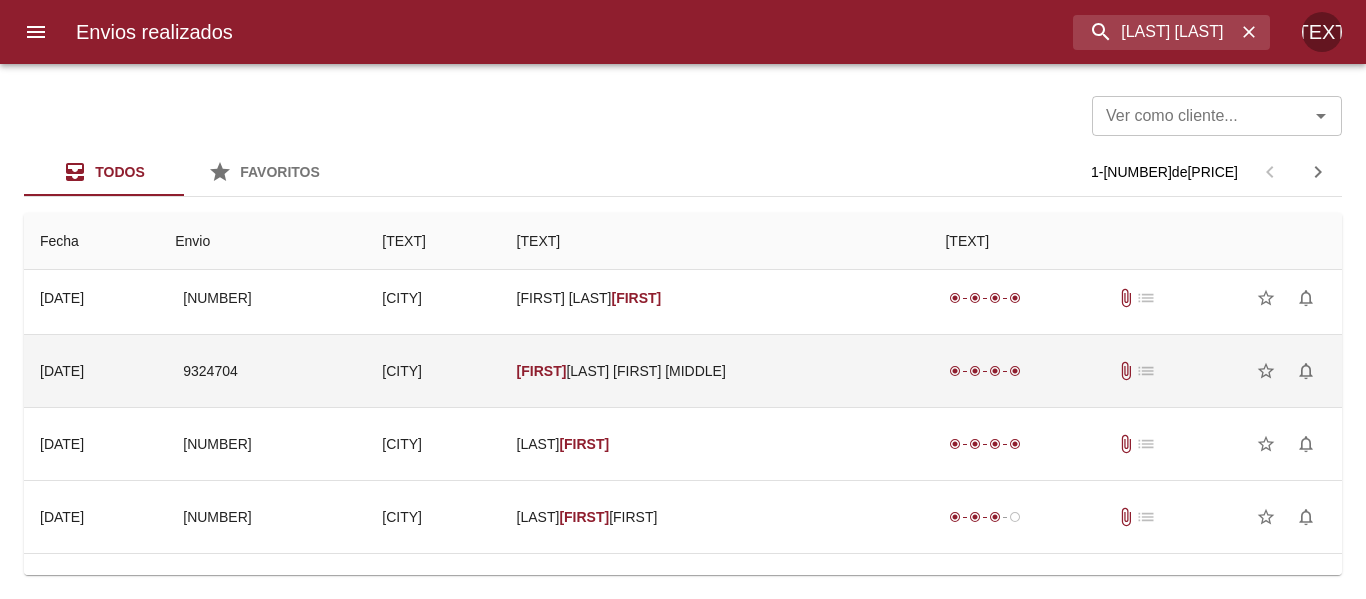 scroll, scrollTop: 0, scrollLeft: 0, axis: both 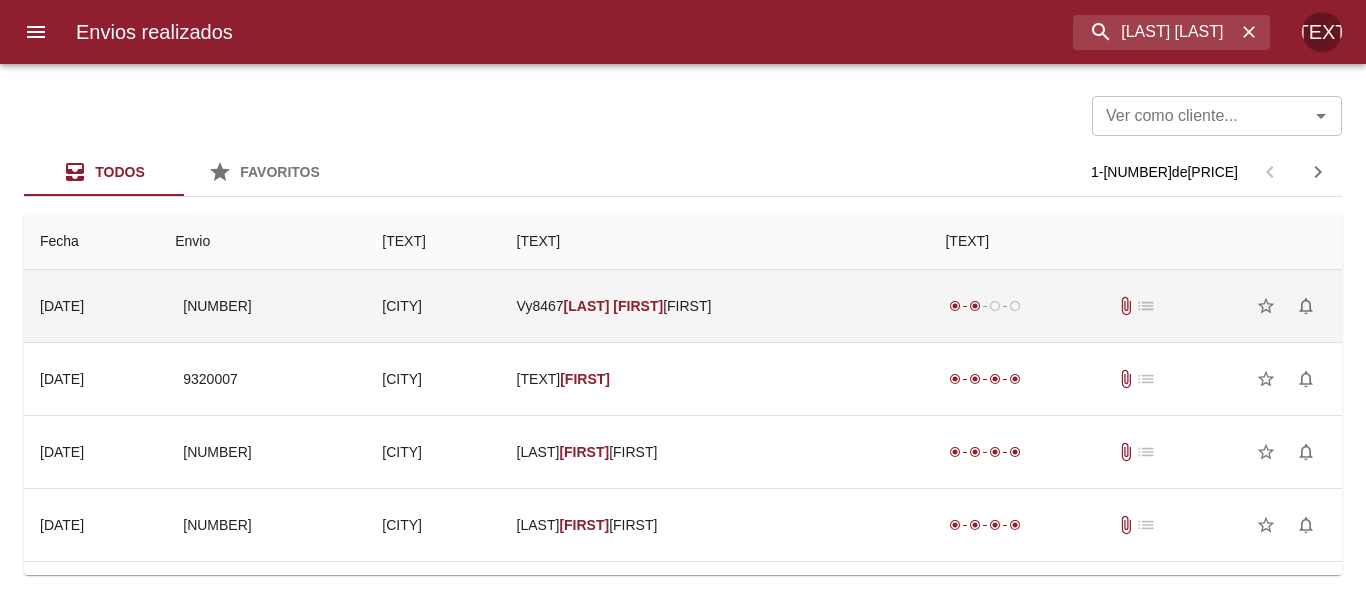 click on "[CITY]" at bounding box center (433, 306) 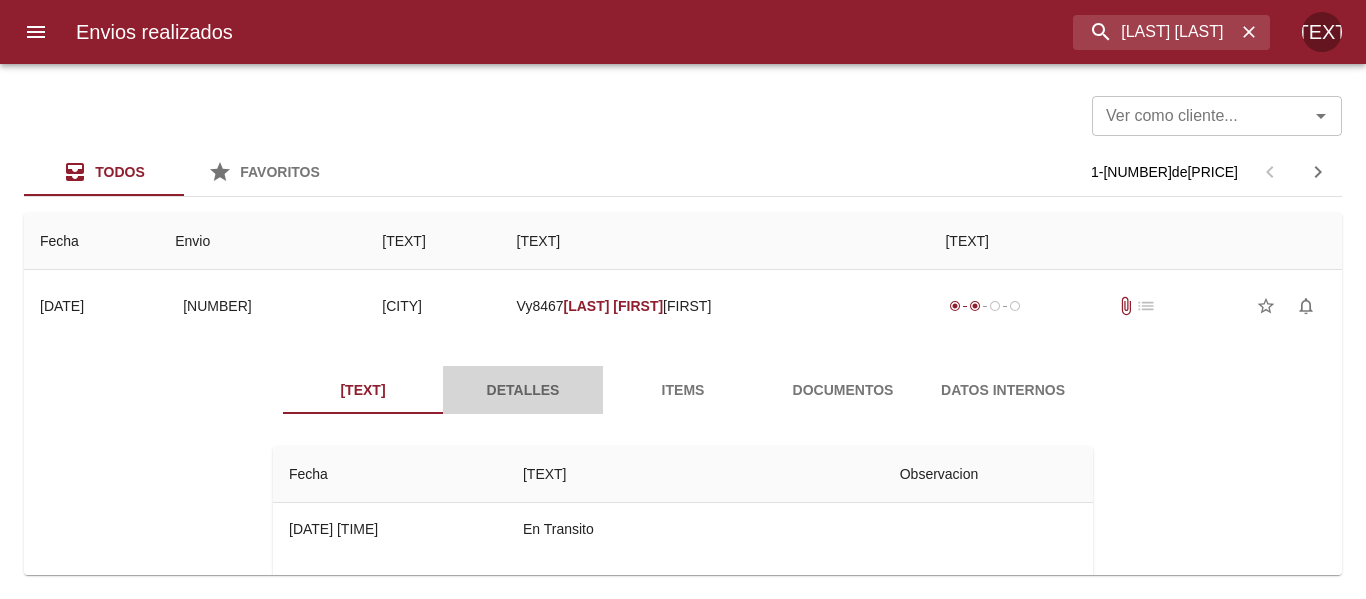 click on "Detalles" at bounding box center (523, 390) 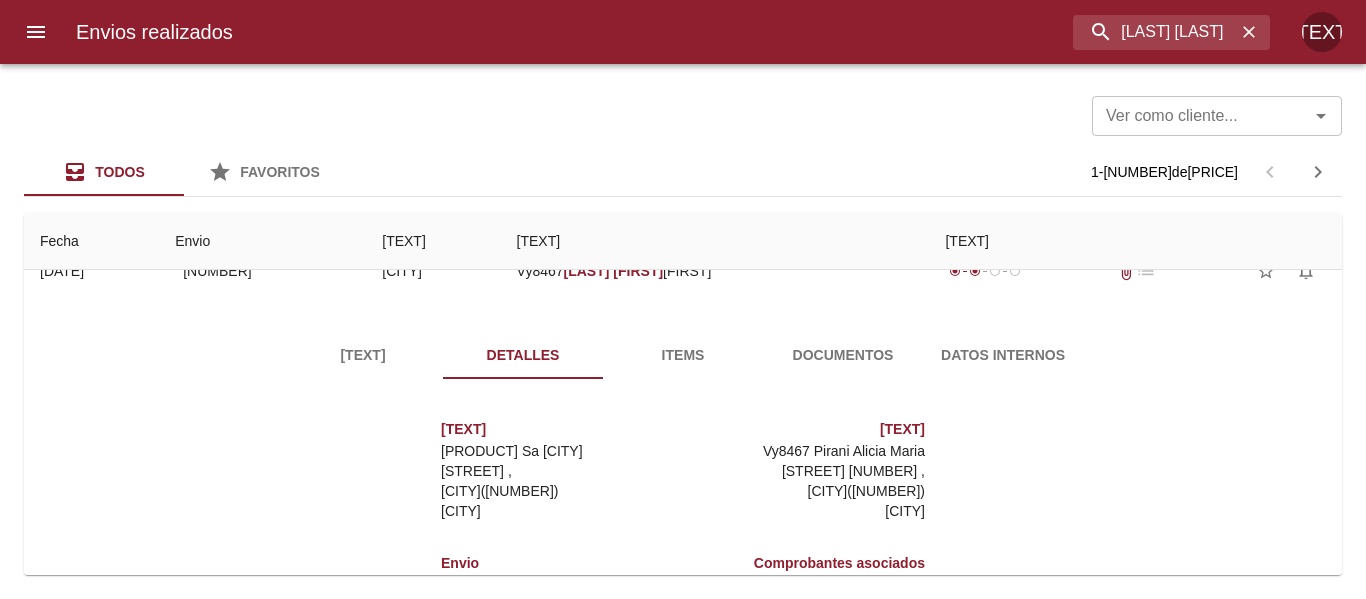 scroll, scrollTop: 0, scrollLeft: 0, axis: both 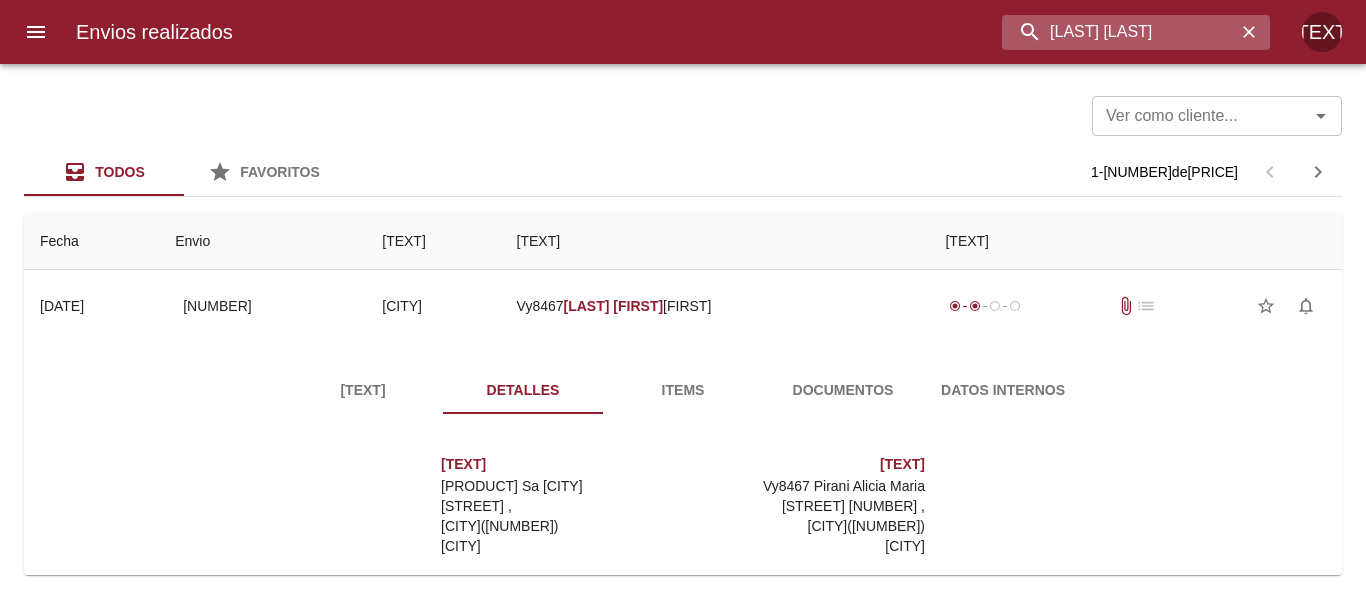 click on "[LAST] [LAST]" at bounding box center [1119, 32] 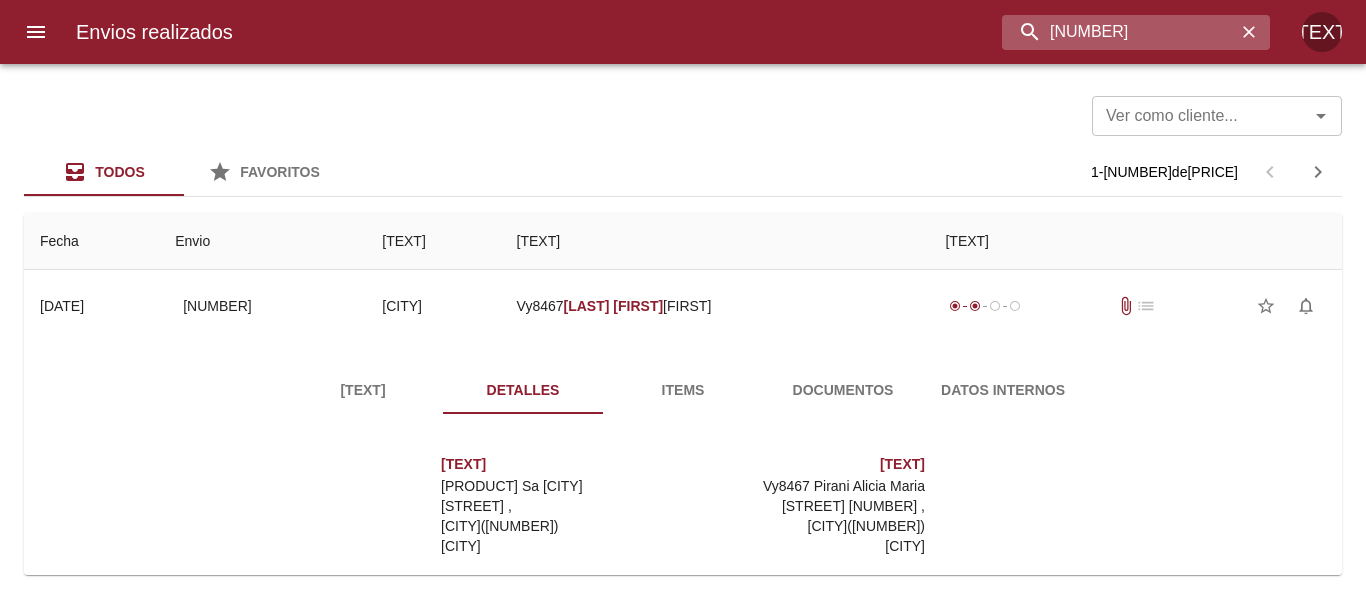 type on "[NUMBER]" 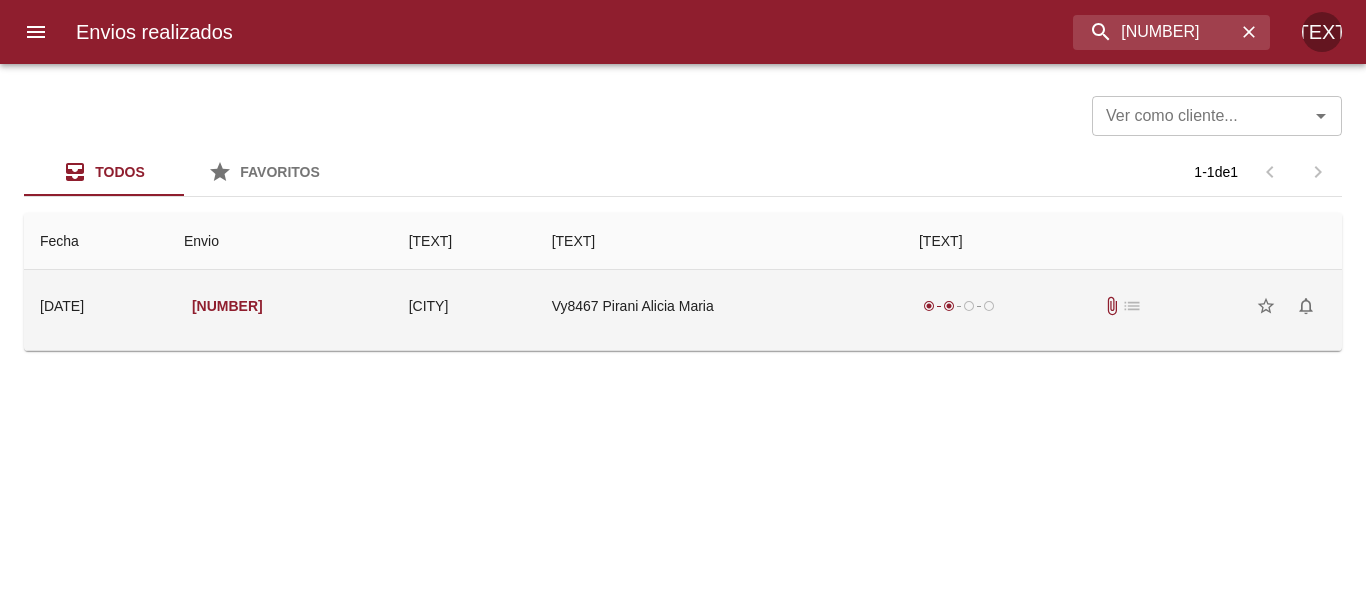 click on "Vy8467 Pirani Alicia Maria" at bounding box center [719, 306] 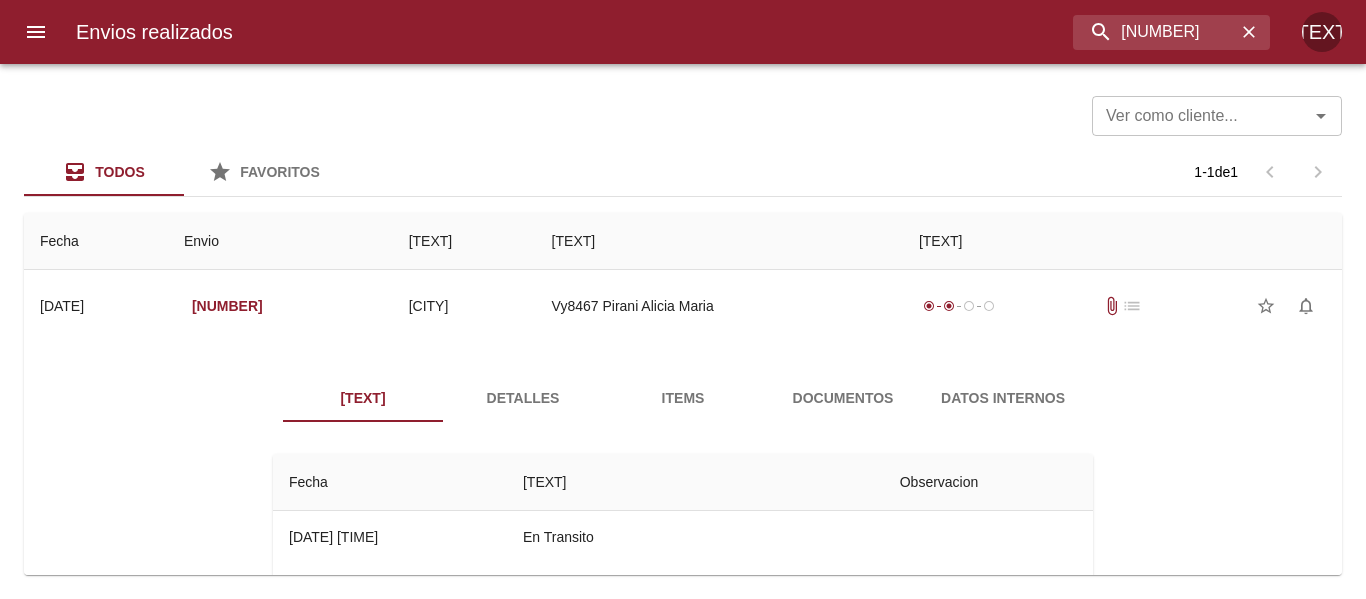 scroll, scrollTop: 1, scrollLeft: 0, axis: vertical 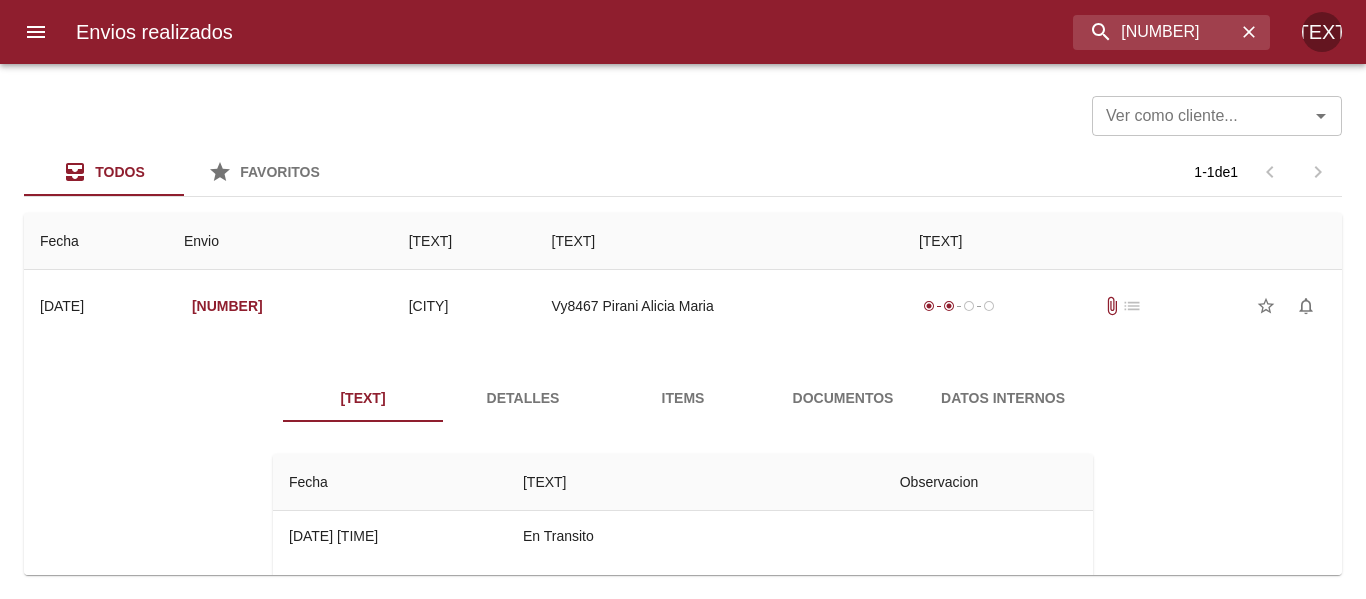 click on "Estados Detalles Items Documentos Datos Internos Fecha Estado Observacion [DATE] [DATE] [TIME] En Transito [DATE] [DATE] [TIME] En Viaje A Sucursal De Destino [DATE] [DATE] [TIME] En Deposito Origen (tte) [DATE] [DATE] [TIME] Cot Generado [PHONE] [DATE] [DATE] [TIME] Asignado A Recorrido H.r. [NUMBER] [DATE] [DATE] [TIME] En Proceso De Despacho" at bounding box center (683, 606) 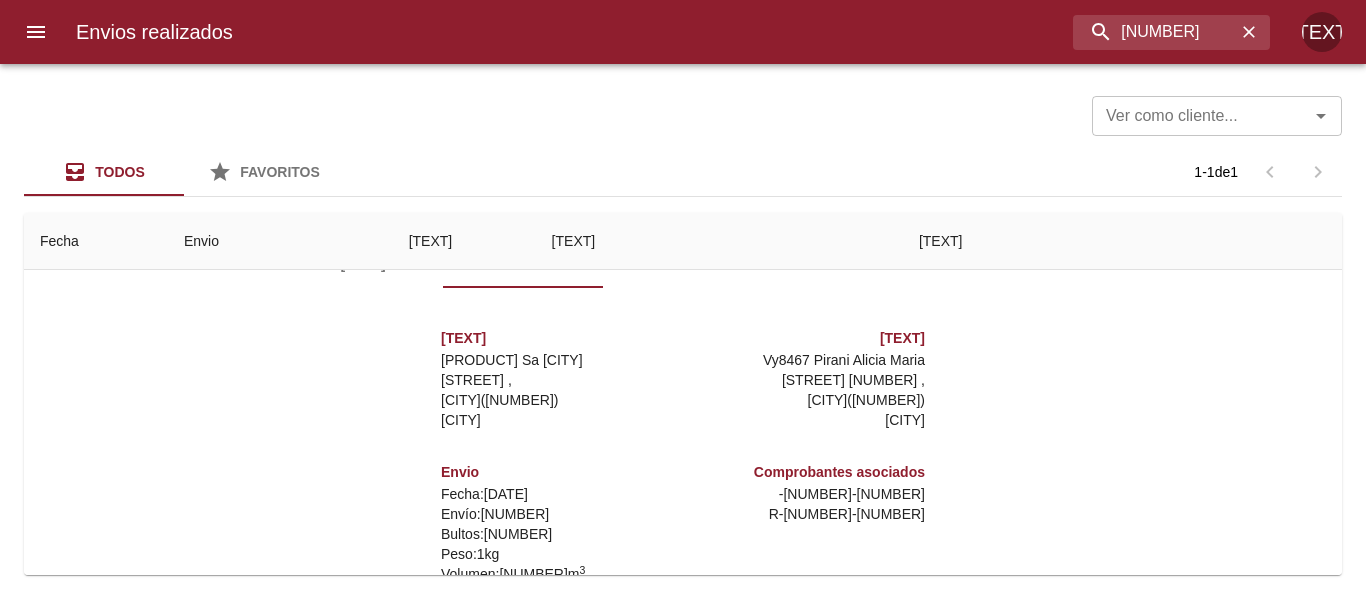 scroll, scrollTop: 100, scrollLeft: 0, axis: vertical 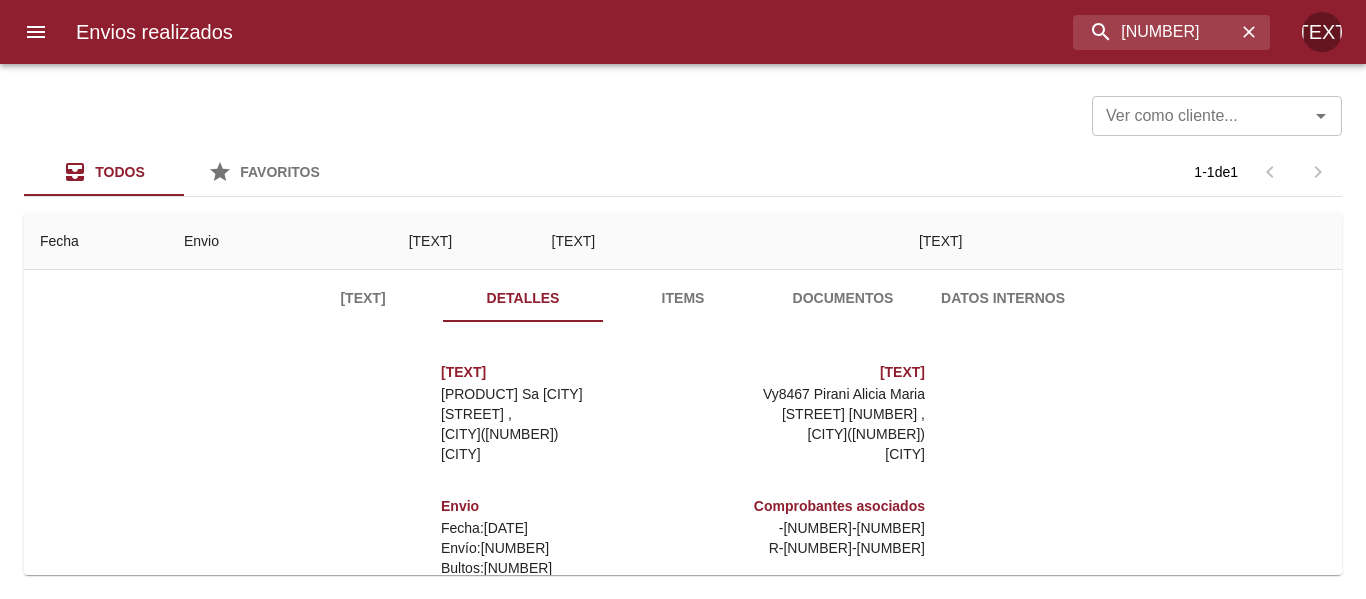 type 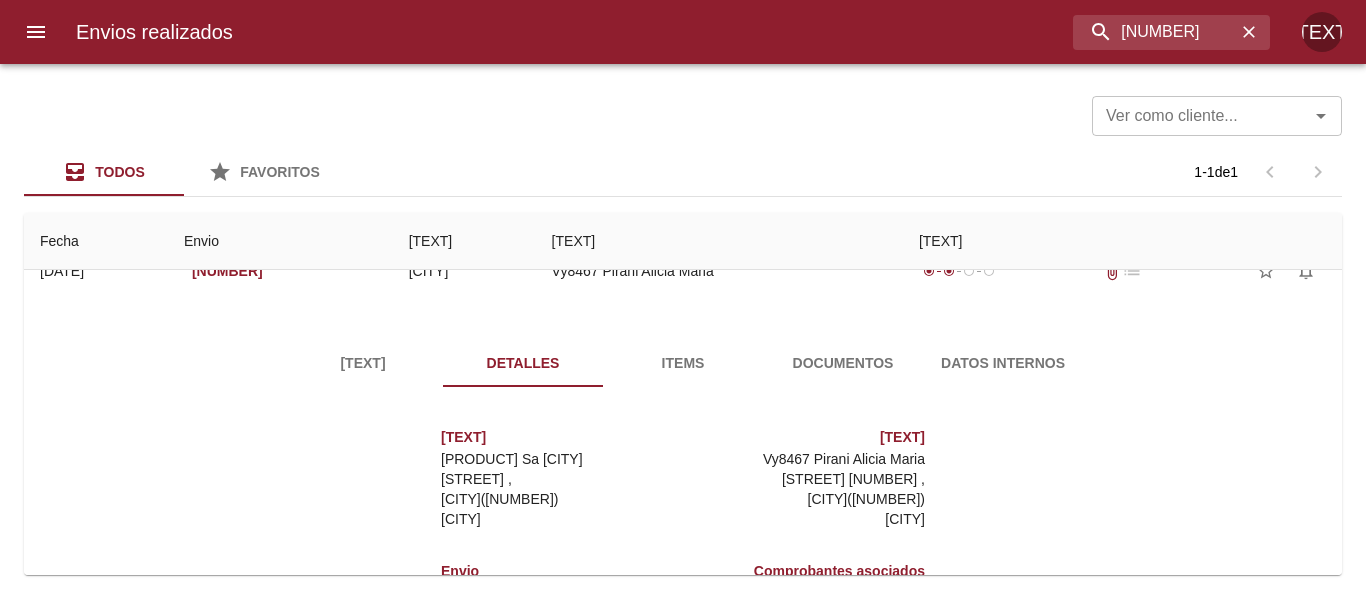scroll, scrollTop: 0, scrollLeft: 0, axis: both 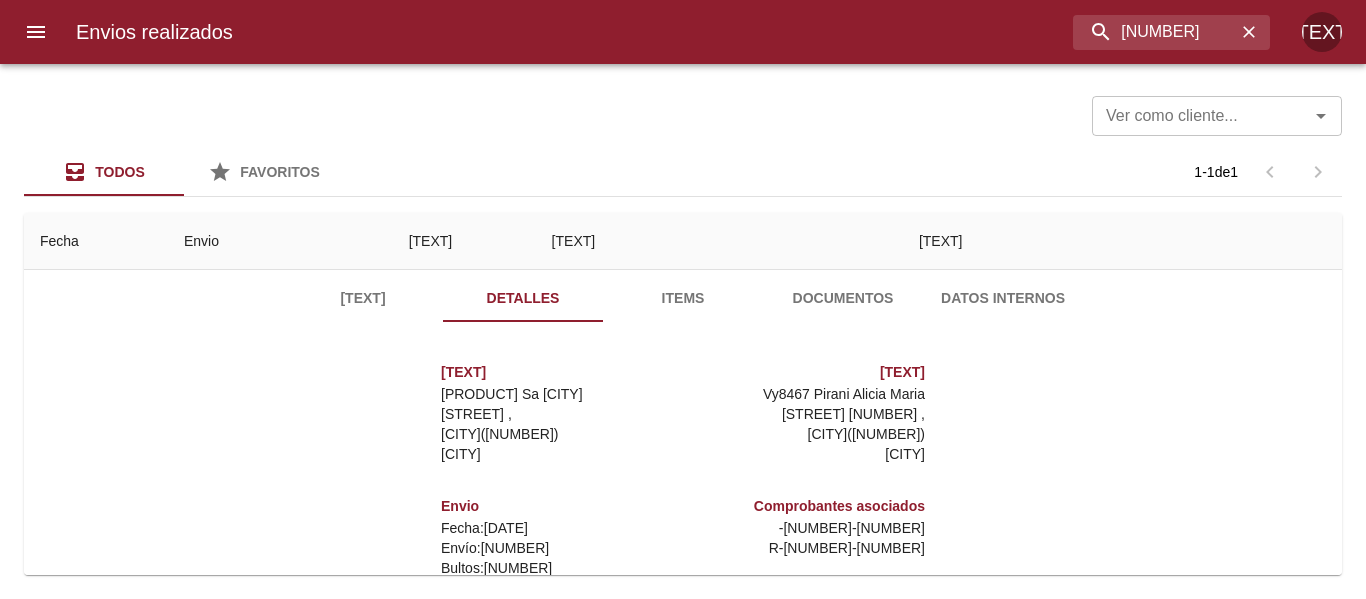 click on "Items" at bounding box center [683, 298] 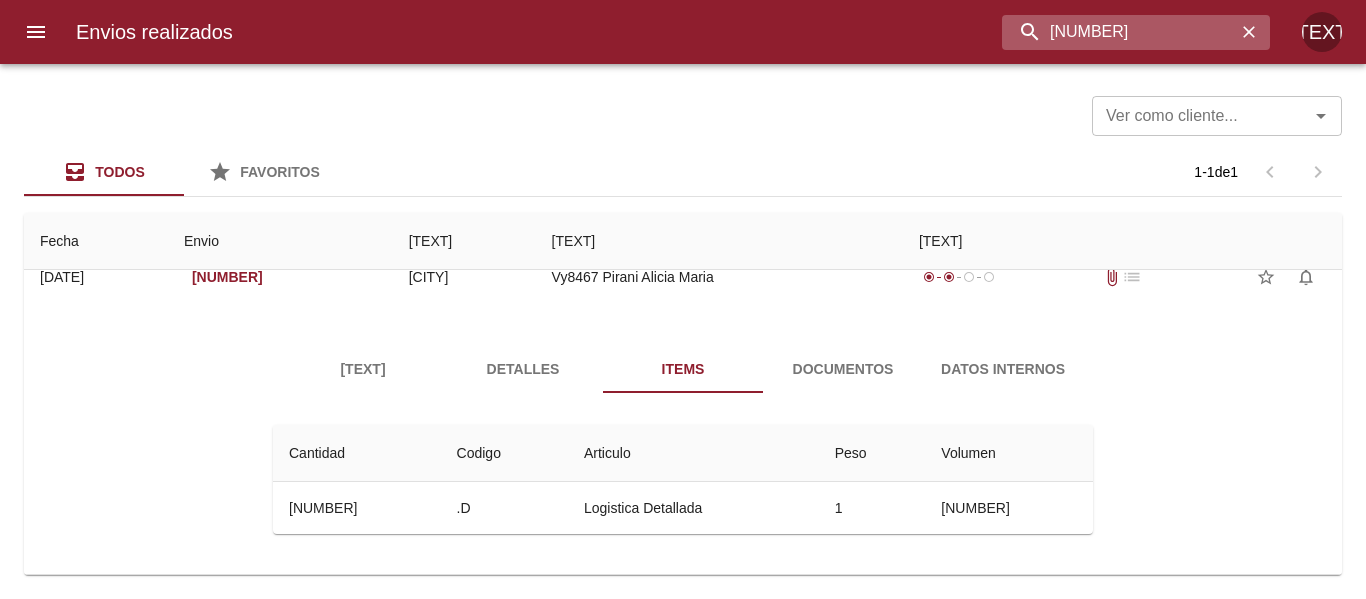 click on "[NUMBER]" at bounding box center [1119, 32] 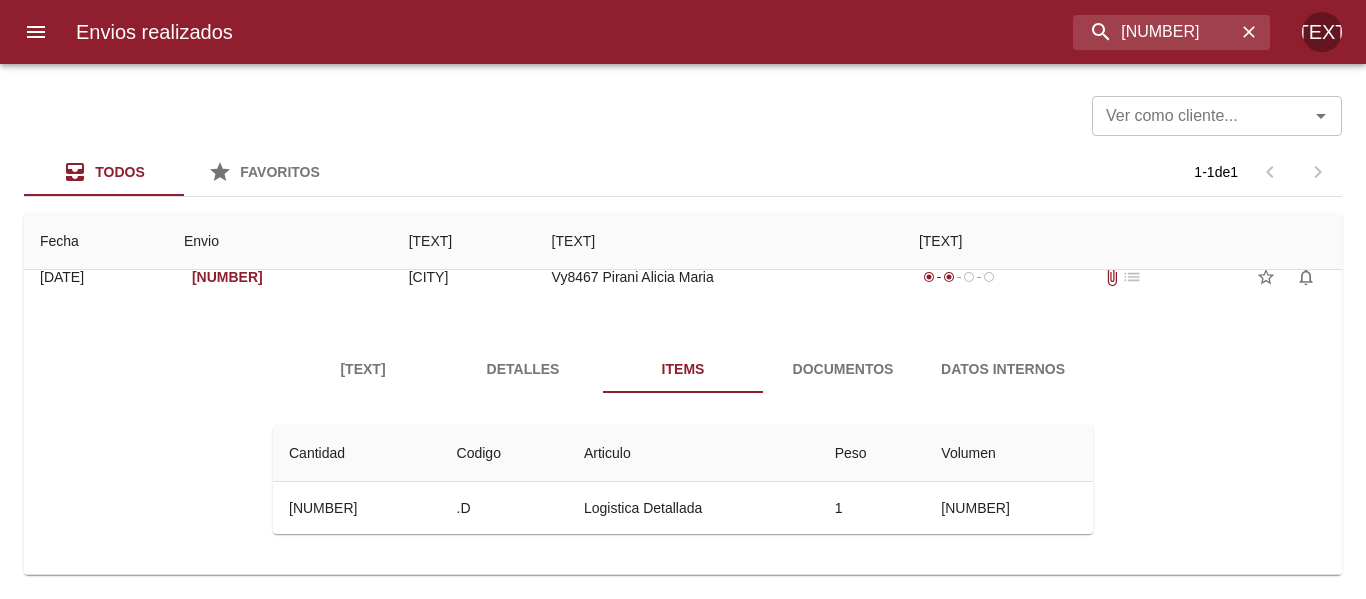 click on "Detalles" at bounding box center (523, 369) 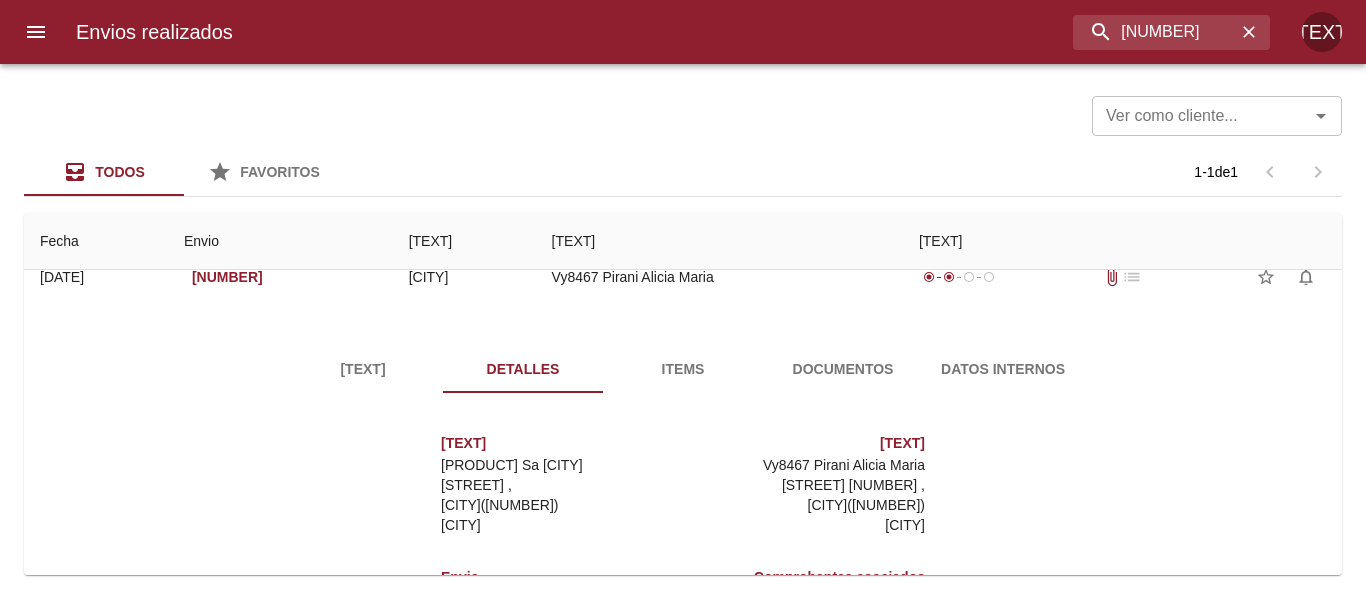 scroll, scrollTop: 10, scrollLeft: 0, axis: vertical 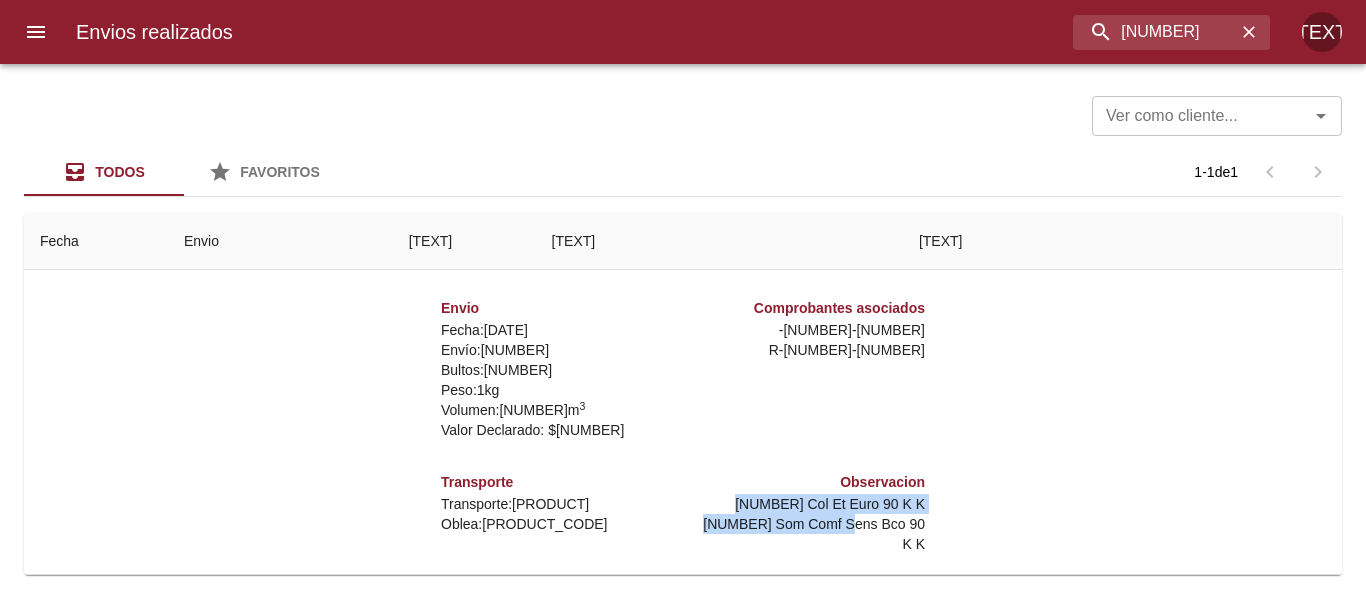 drag, startPoint x: 703, startPoint y: 506, endPoint x: 918, endPoint y: 518, distance: 215.33463 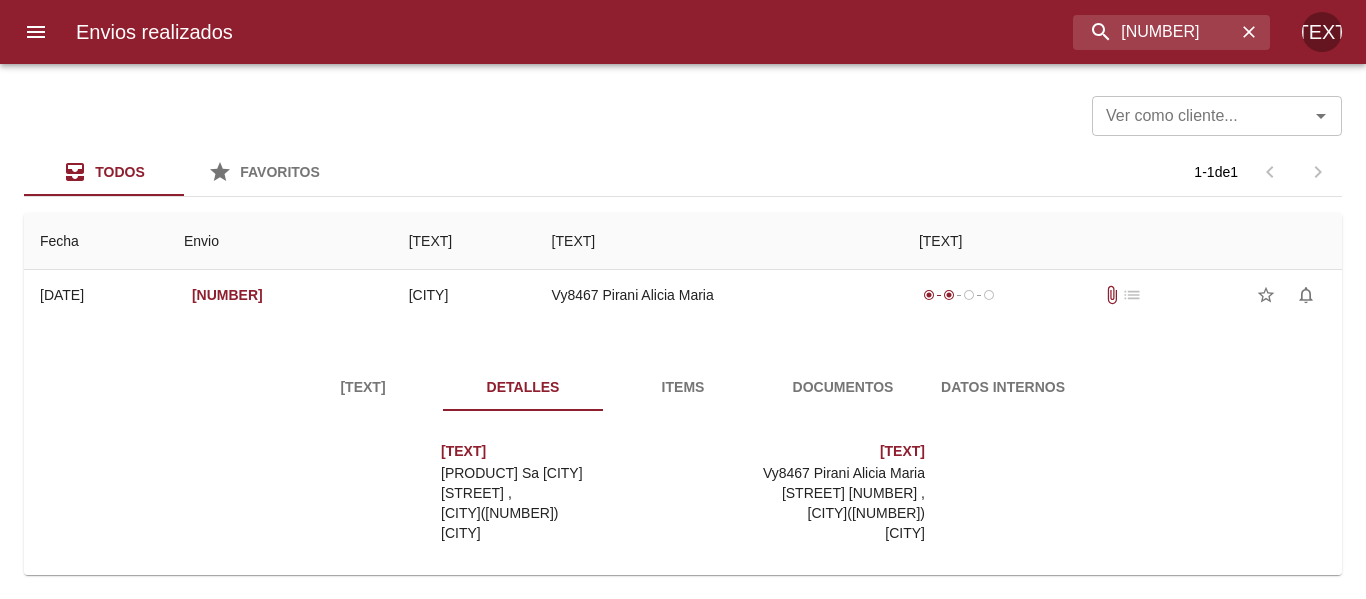 scroll, scrollTop: 0, scrollLeft: 0, axis: both 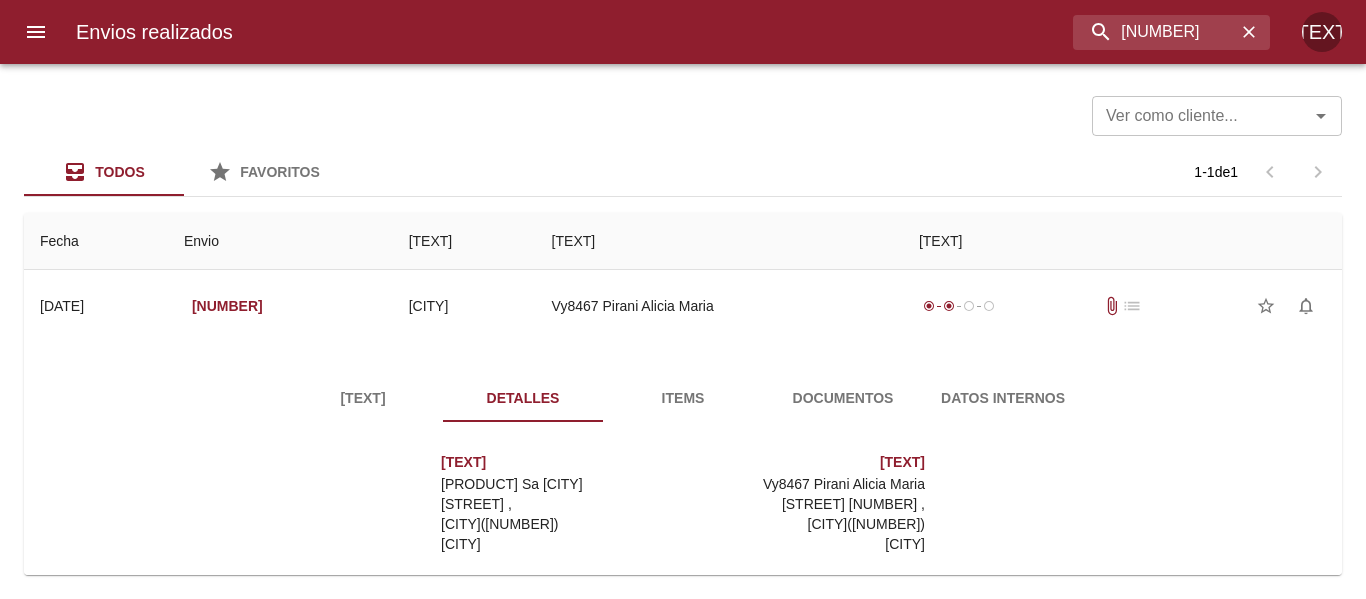 click on "Documentos" at bounding box center [843, 398] 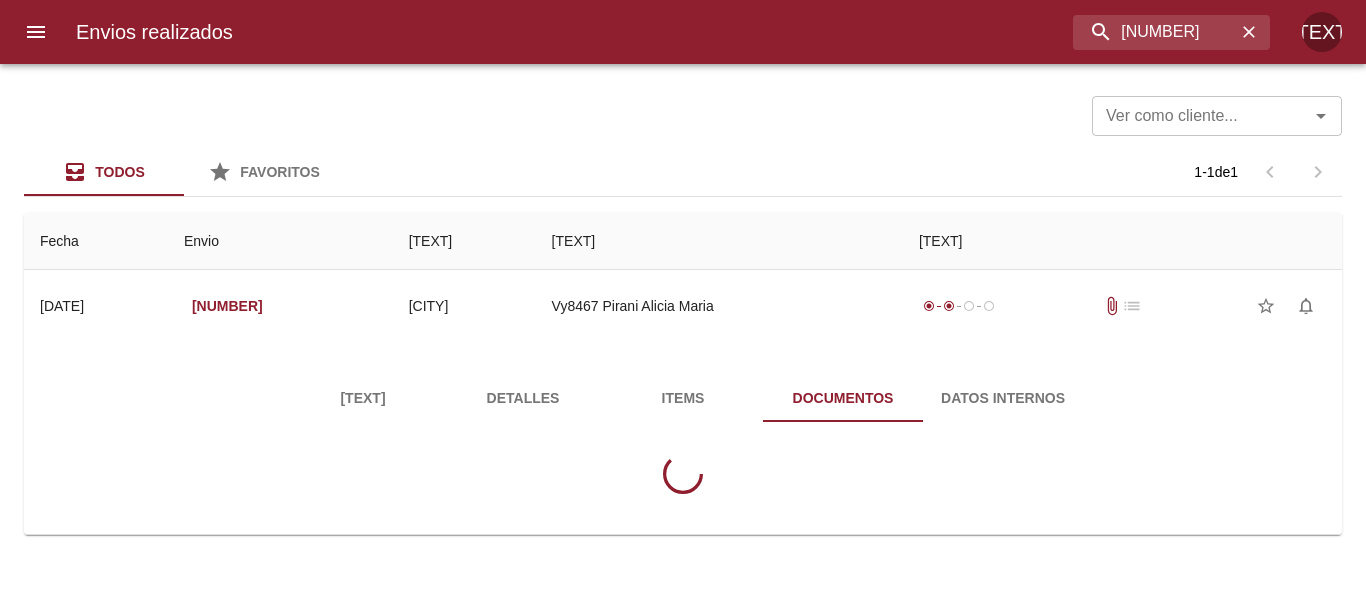 scroll, scrollTop: 0, scrollLeft: 0, axis: both 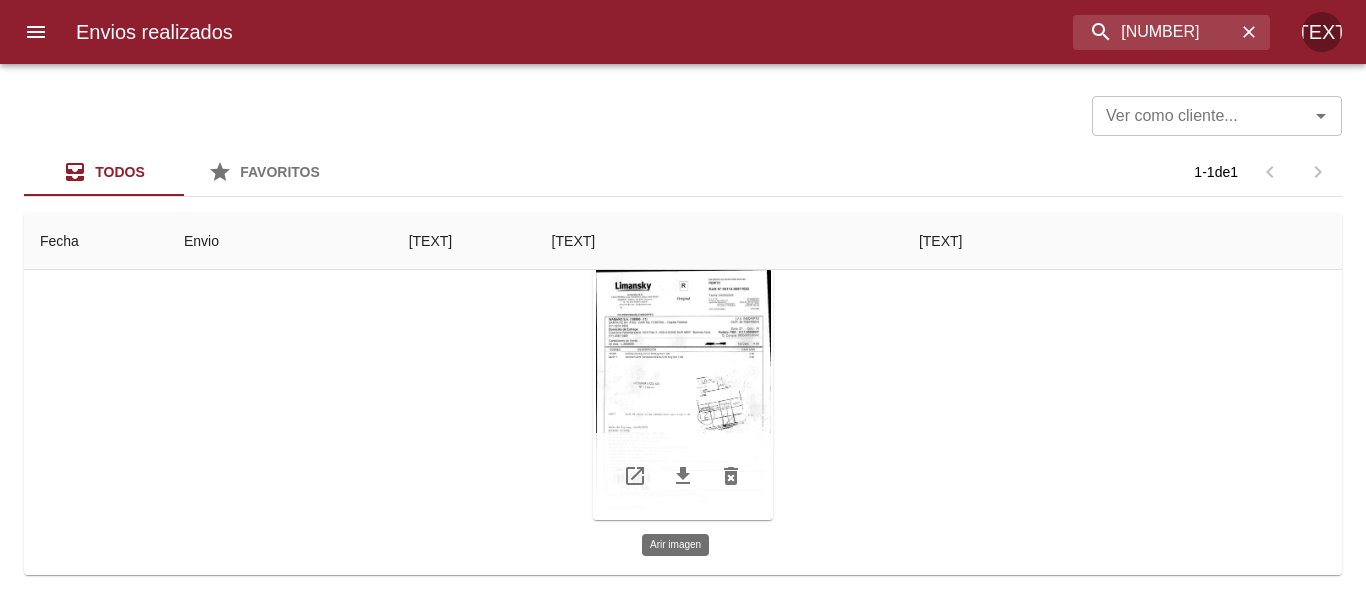 click at bounding box center [683, 395] 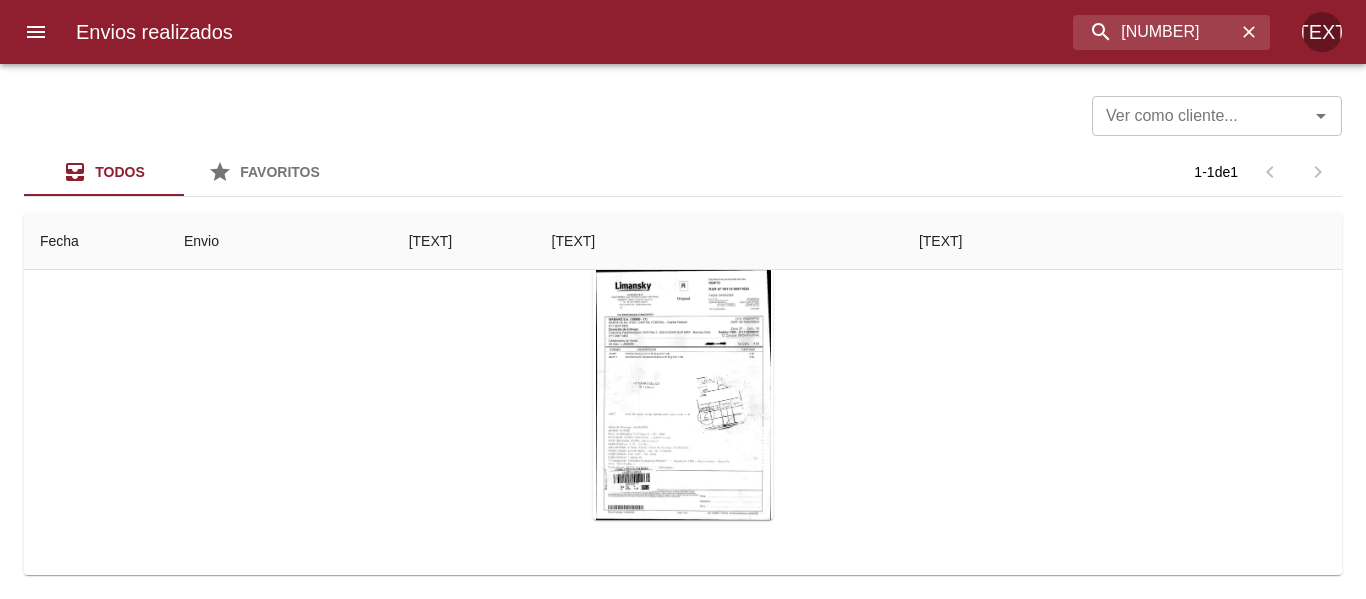 click at bounding box center (492, 1971) 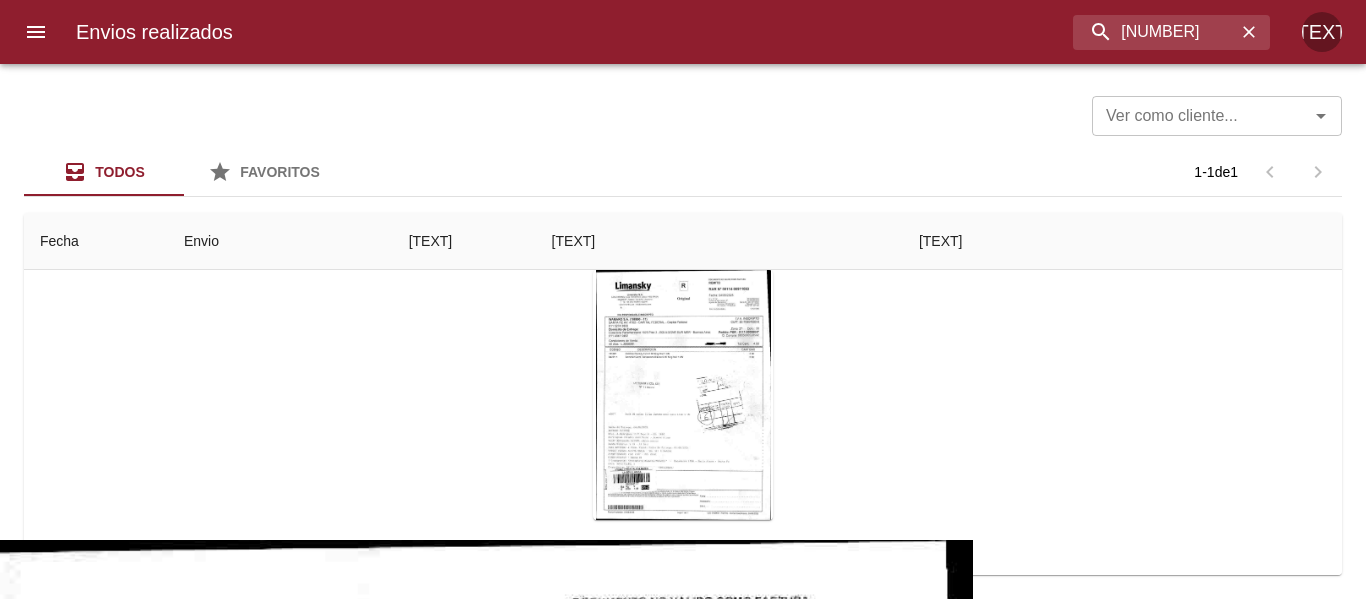 click at bounding box center [409, 1345] 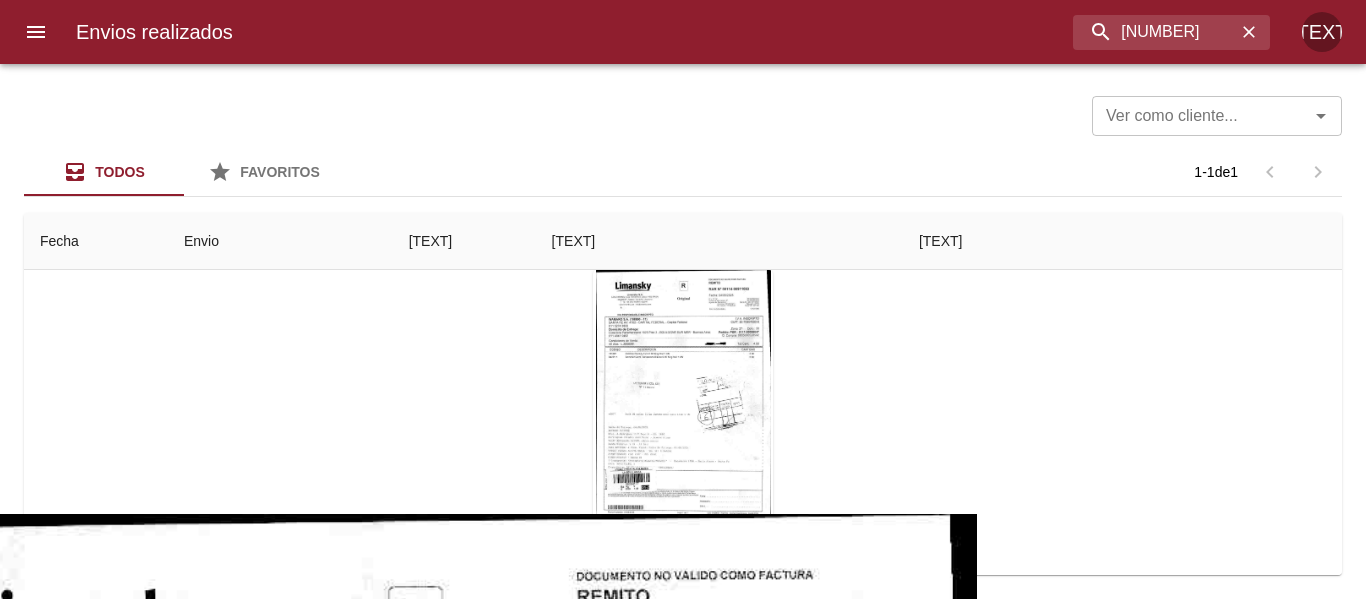 click at bounding box center [413, 1319] 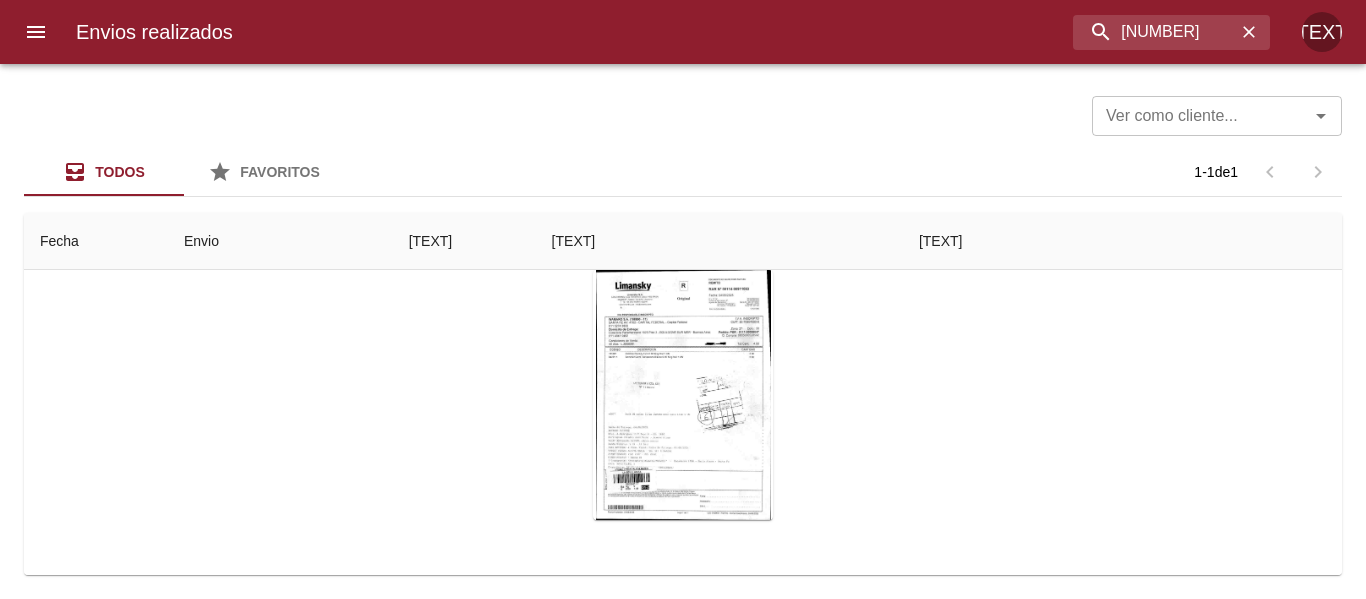 click at bounding box center [327, 1915] 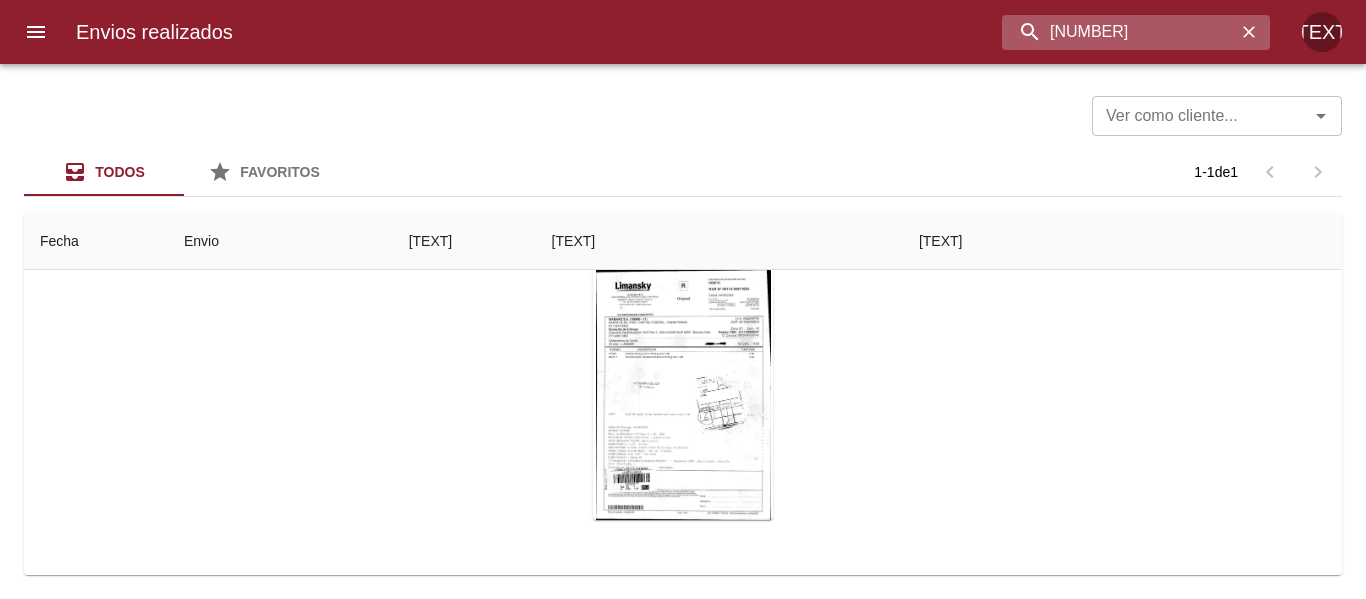click on "[NUMBER]" at bounding box center [1119, 32] 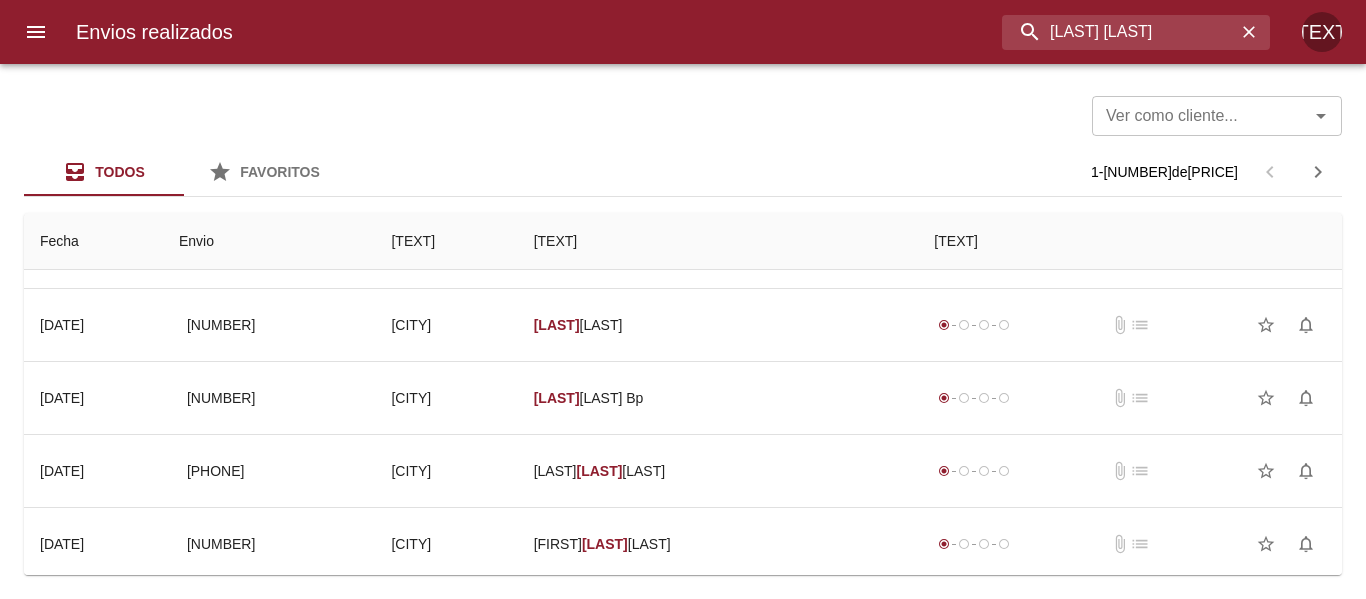 scroll, scrollTop: 0, scrollLeft: 0, axis: both 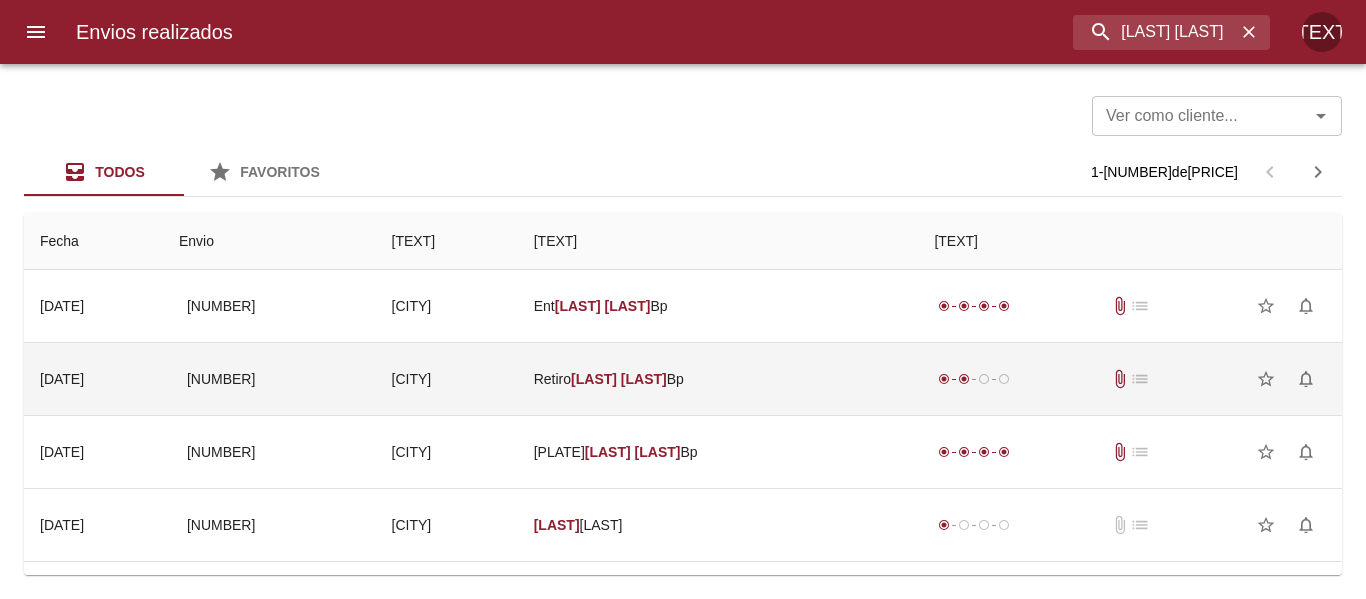click on "Retiro [FIRST] [MIDDLE] [LAST] Bp" at bounding box center (718, 379) 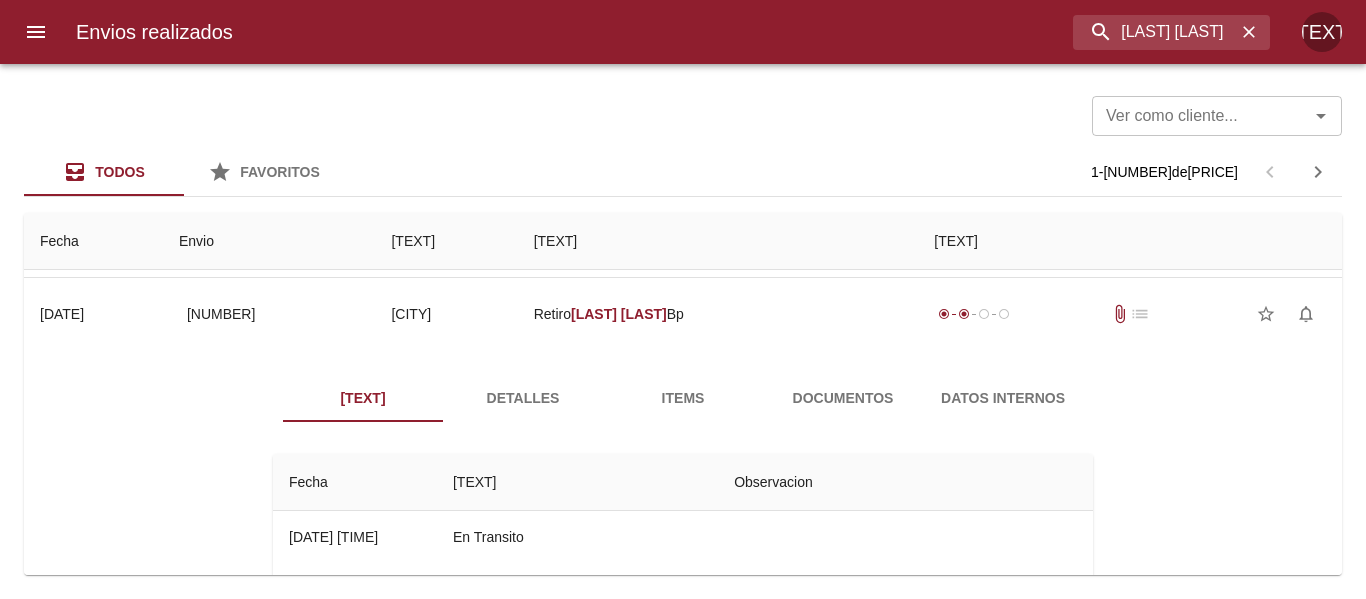 scroll, scrollTop: 100, scrollLeft: 0, axis: vertical 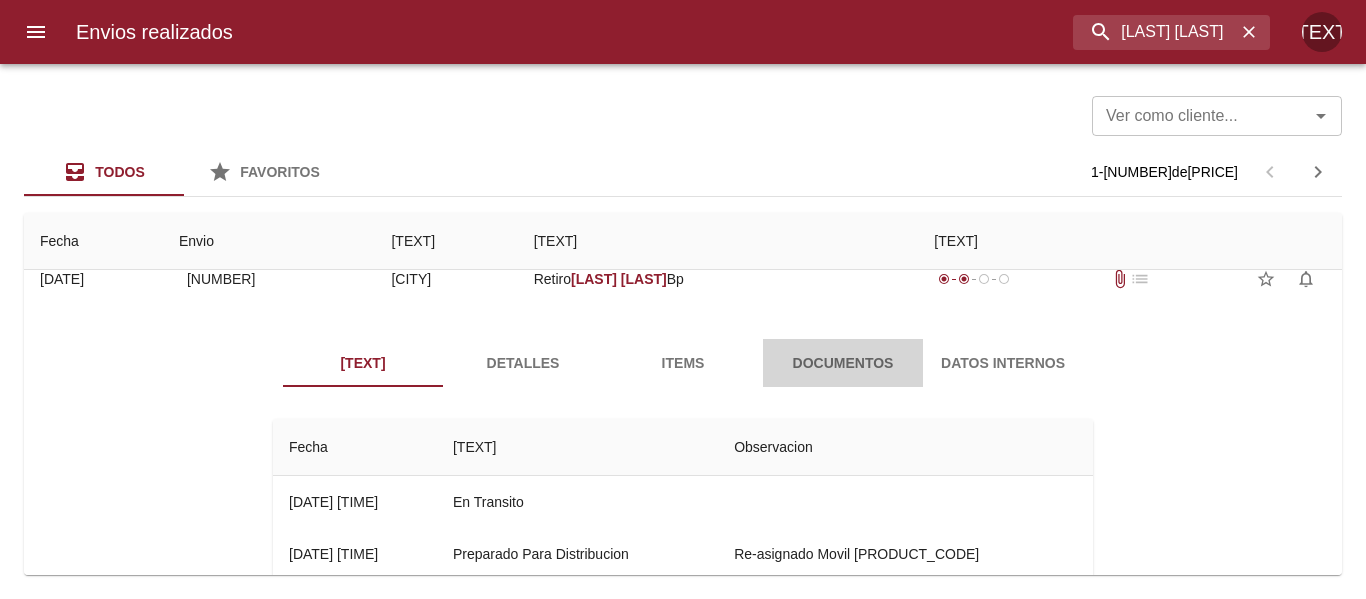 click on "Documentos" at bounding box center (843, 363) 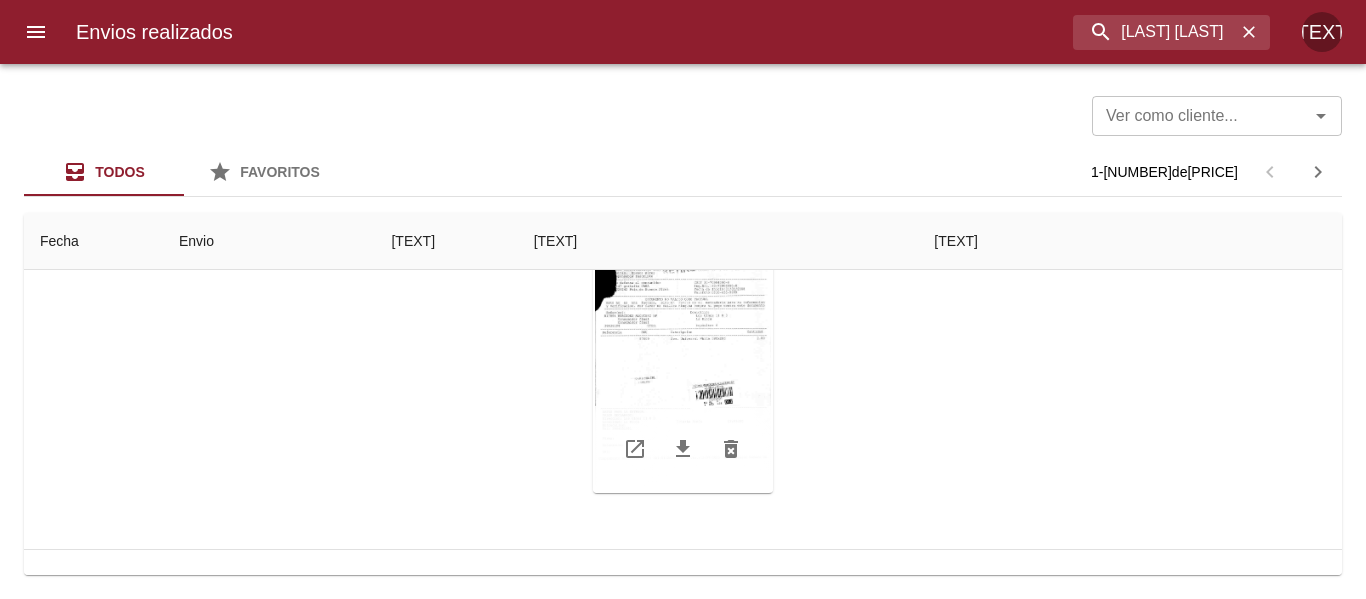 scroll, scrollTop: 300, scrollLeft: 0, axis: vertical 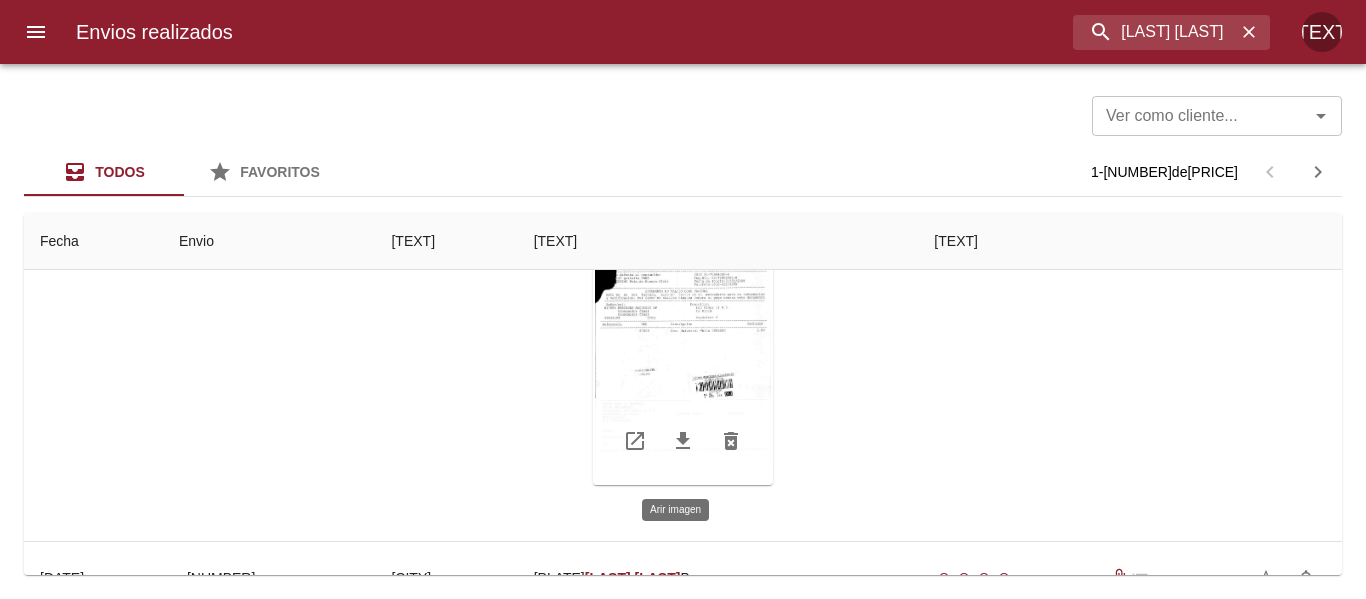 click at bounding box center (683, 360) 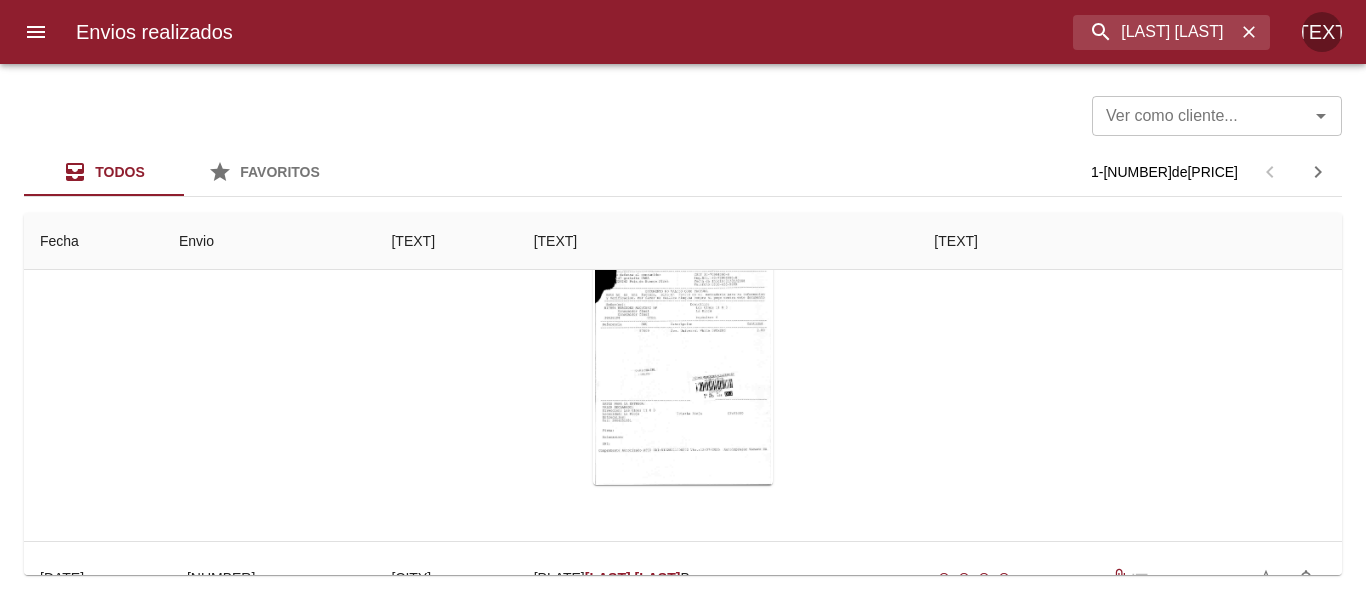 click at bounding box center (418, 1548) 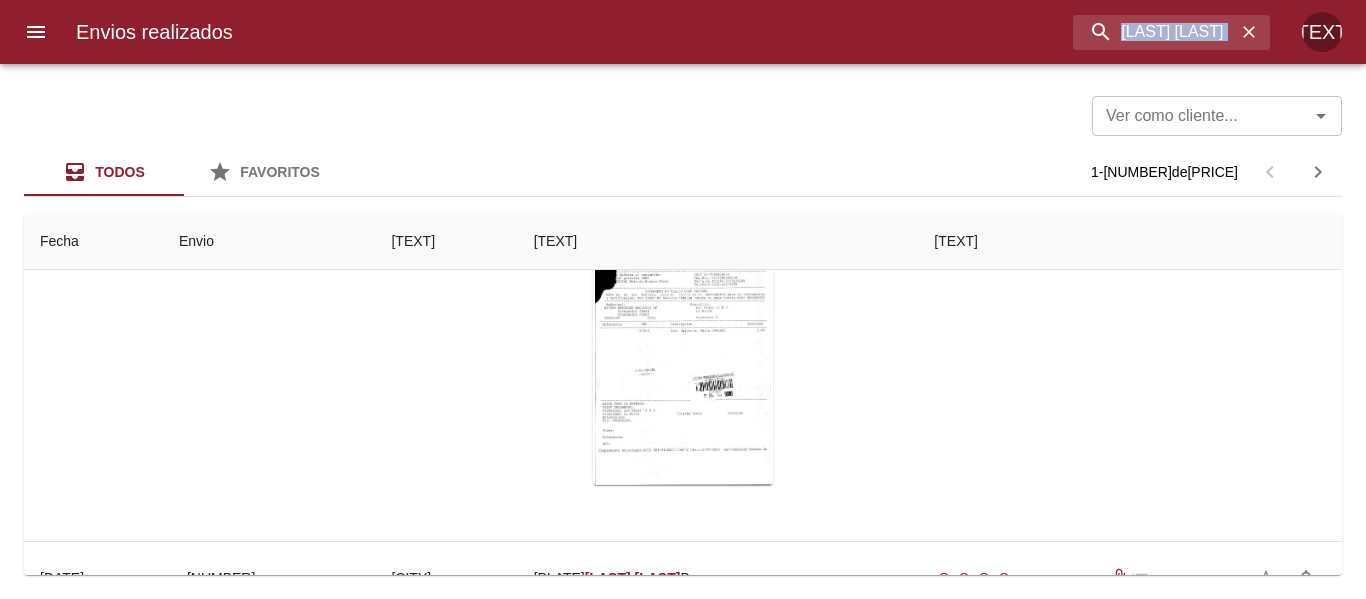 click on "Envios realizados [CITY] [LAST] [MIDDLE]" at bounding box center [683, 32] 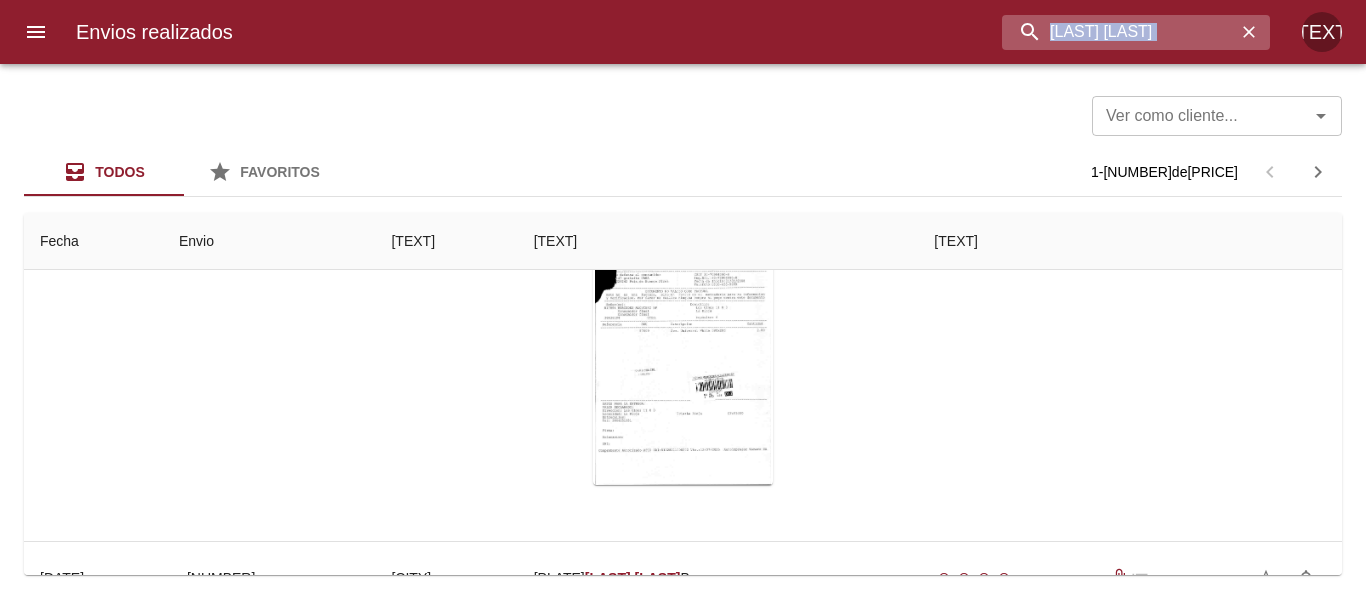 click on "[LAST] [LAST]" at bounding box center (1119, 32) 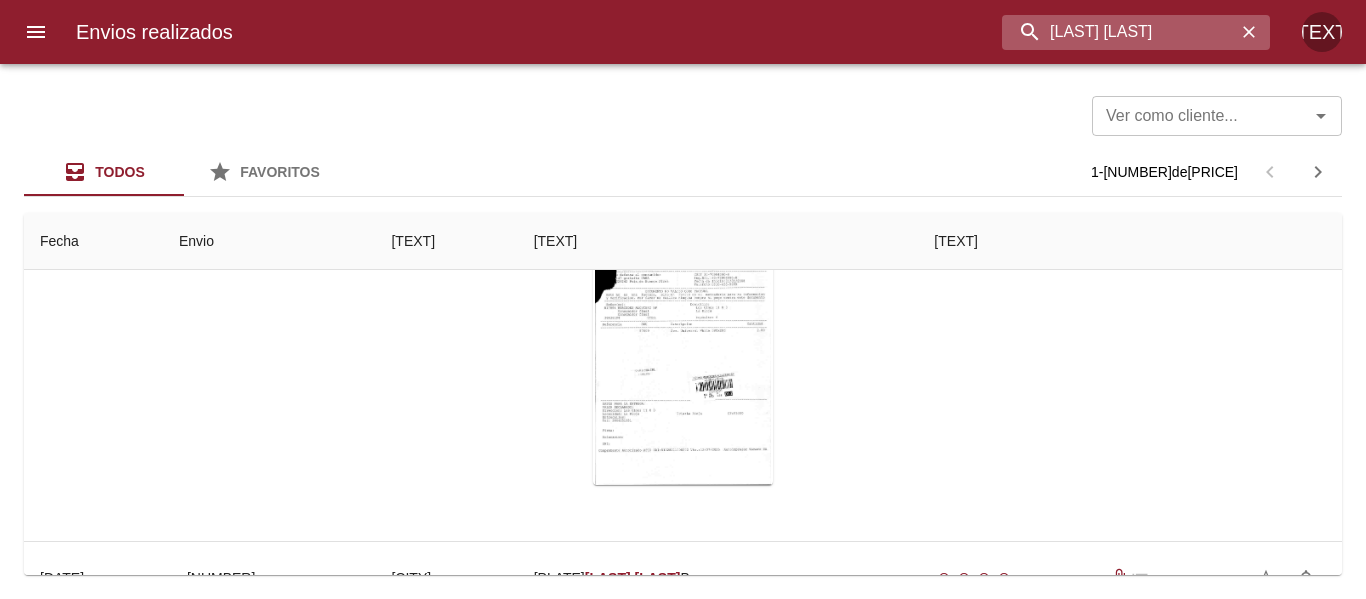 click on "[LAST] [LAST]" at bounding box center [1119, 32] 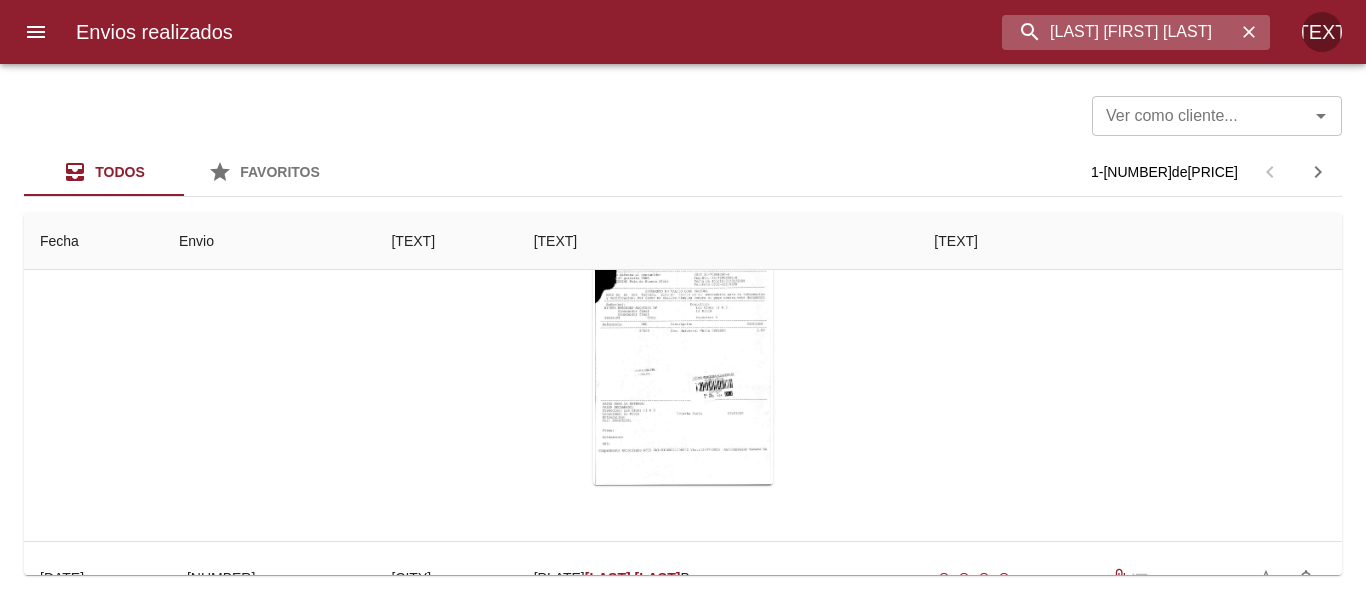 type on "[LAST] [FIRST] [LAST]" 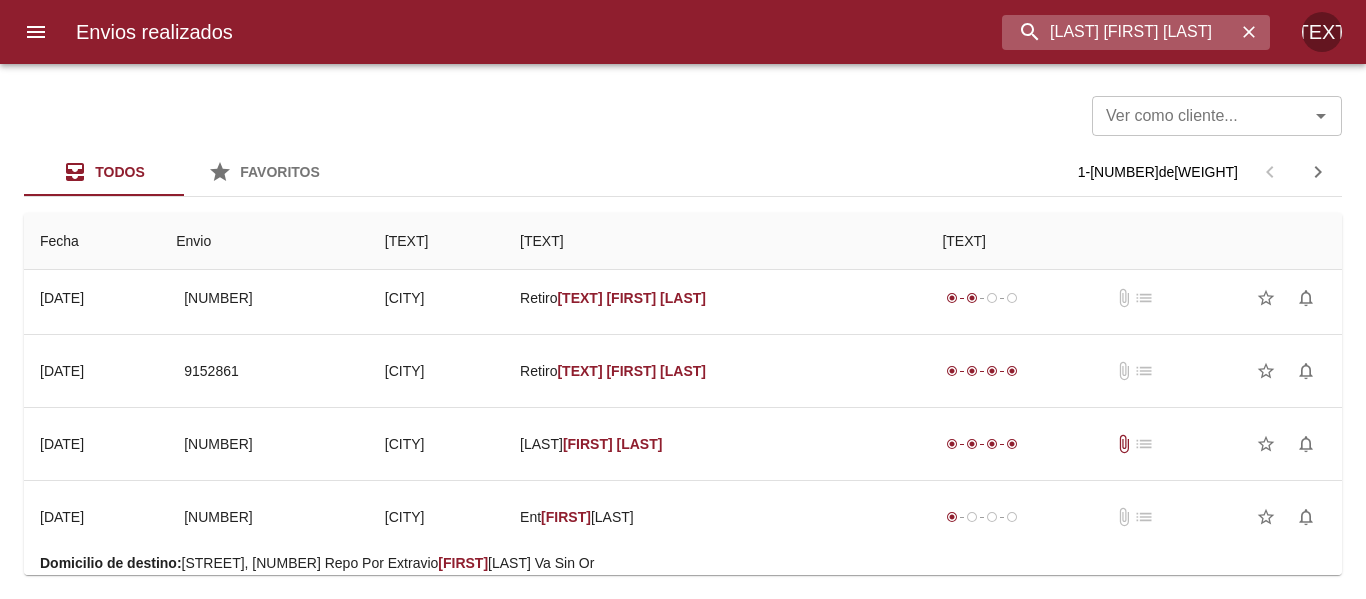 scroll, scrollTop: 0, scrollLeft: 0, axis: both 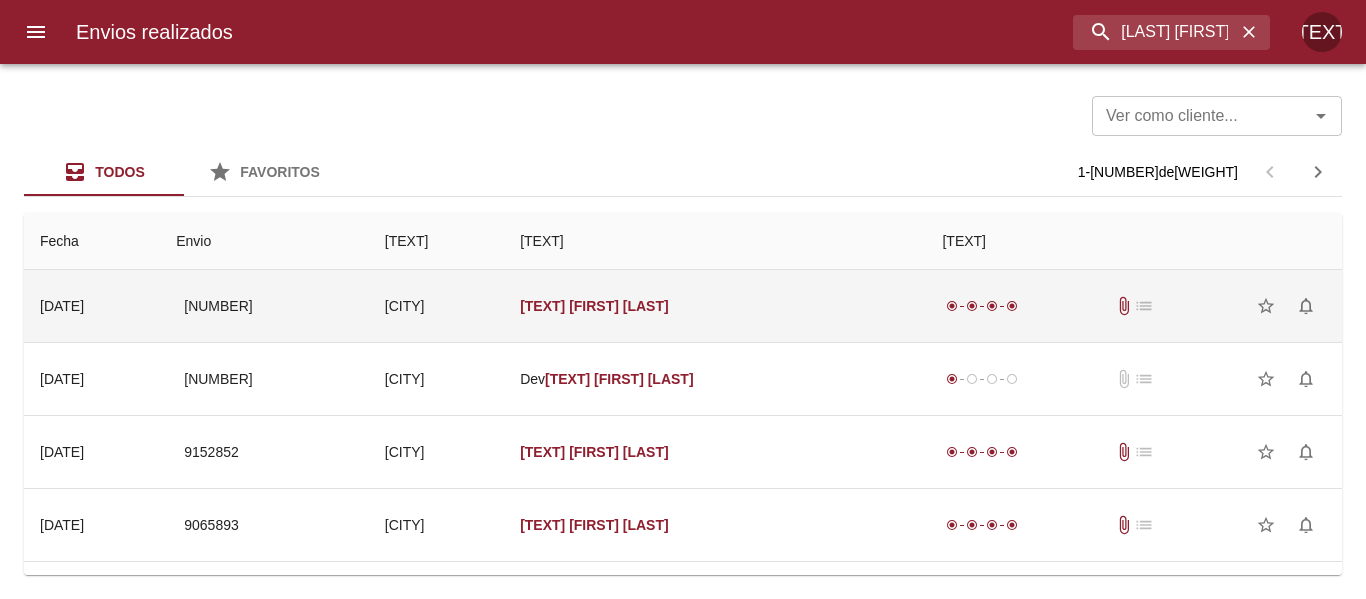 click on "[LAST] [LAST] [LAST]" at bounding box center (715, 306) 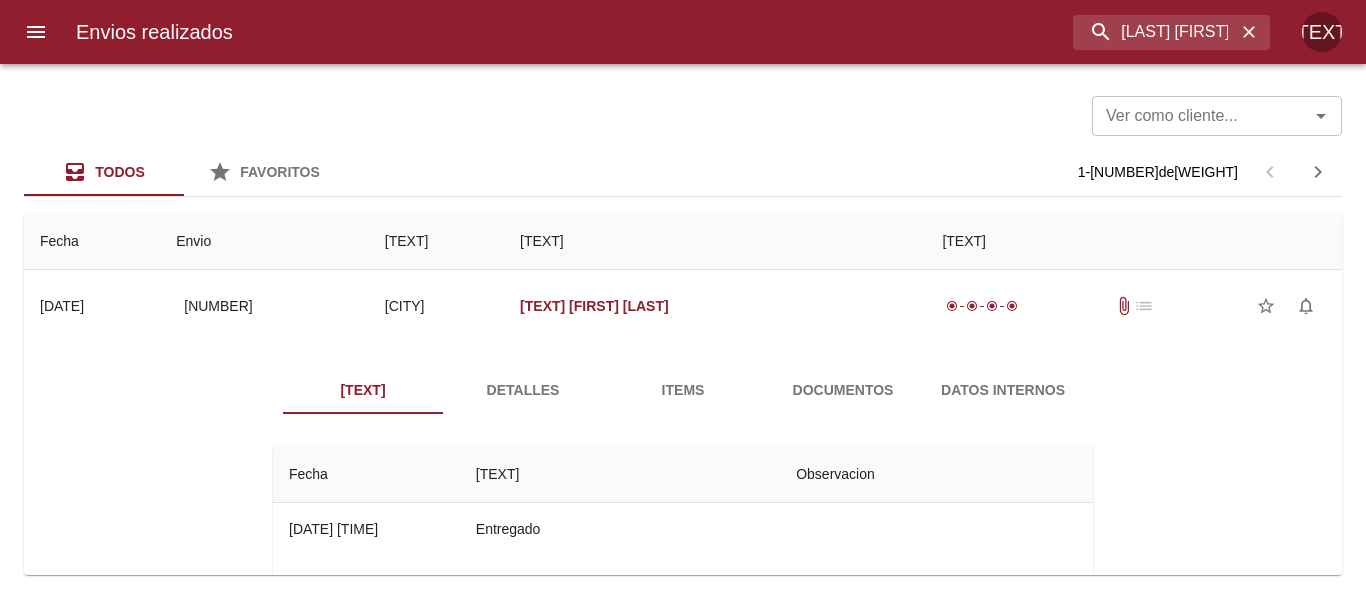 click on "Detalles" at bounding box center [523, 390] 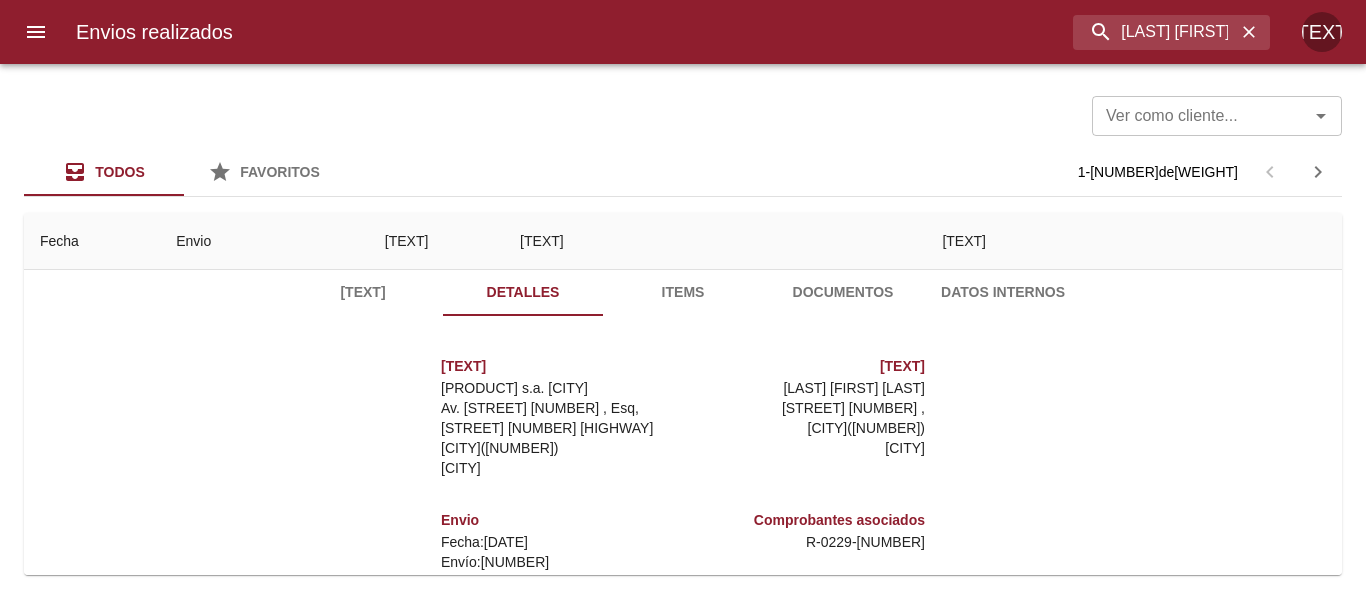 scroll, scrollTop: 0, scrollLeft: 0, axis: both 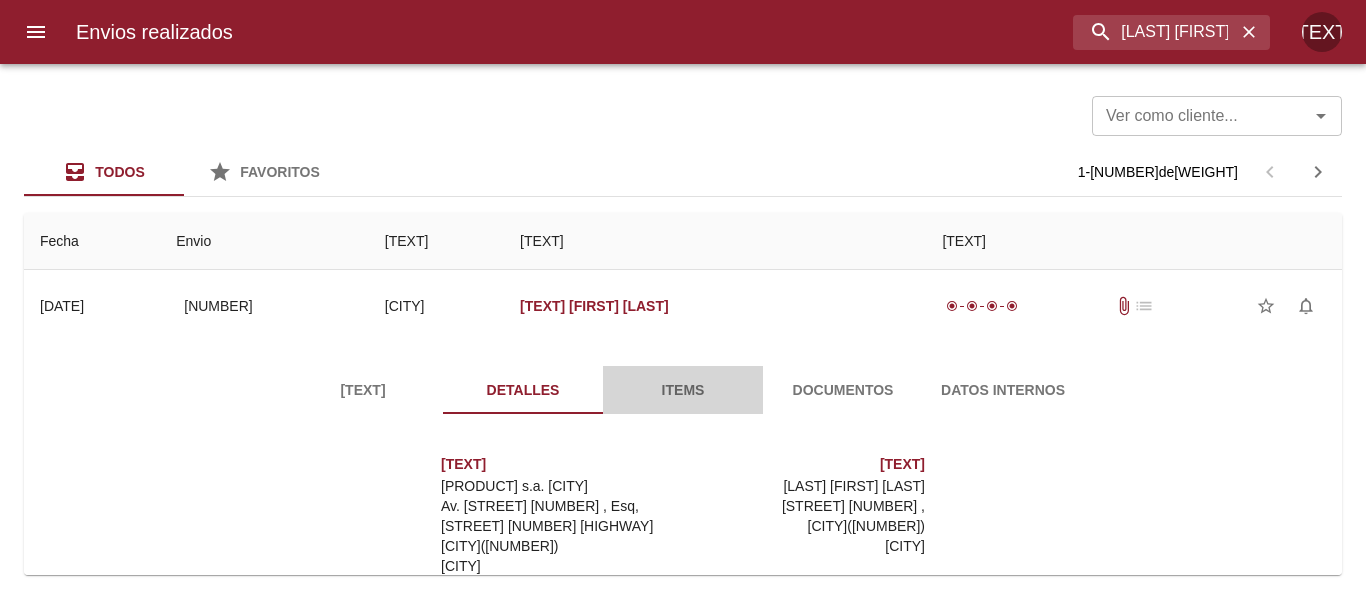 click on "Items" at bounding box center [683, 390] 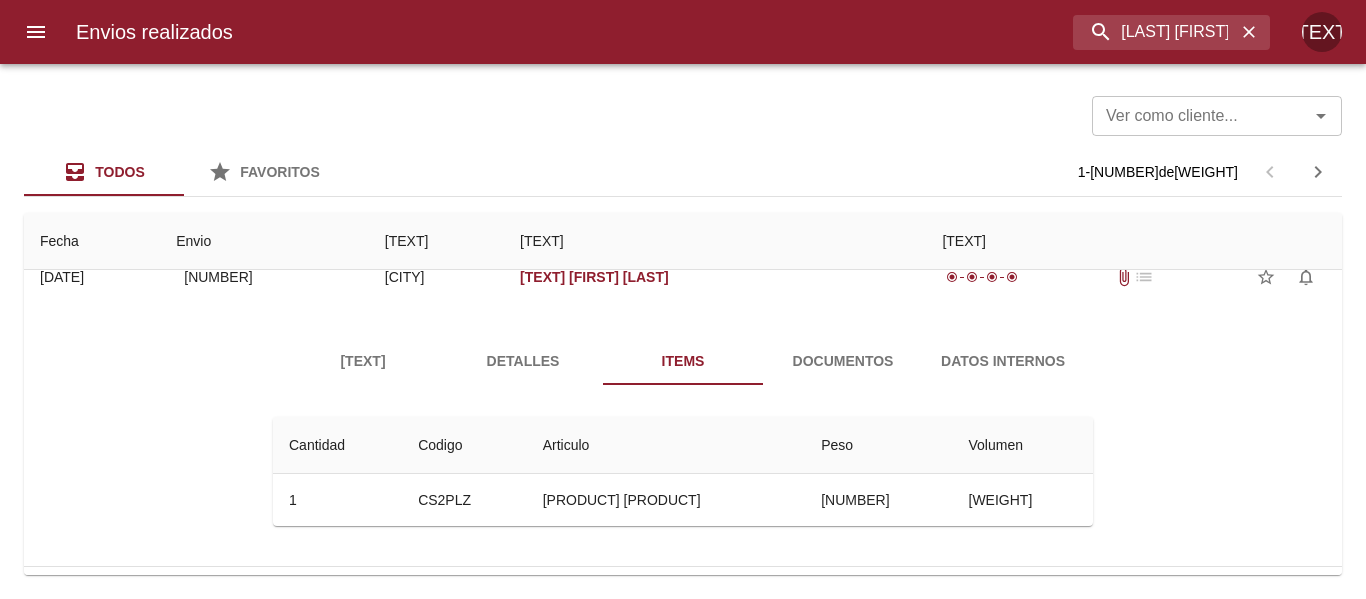 scroll, scrollTop: 0, scrollLeft: 0, axis: both 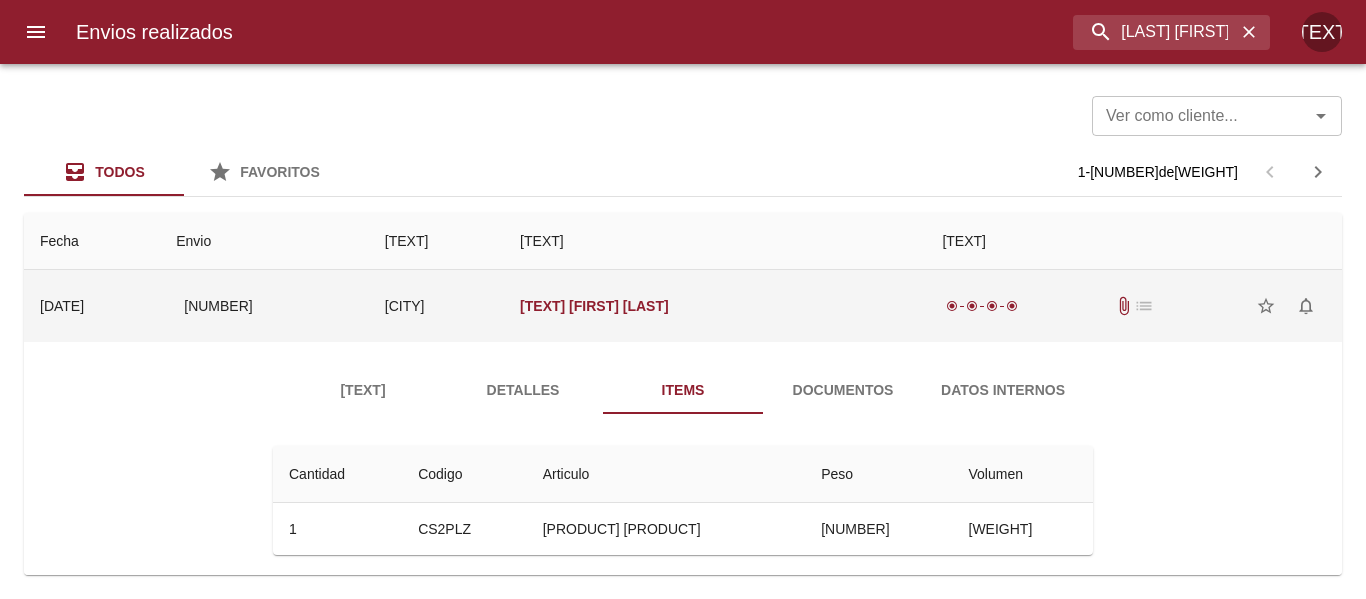 click on "[CITY]" at bounding box center [436, 306] 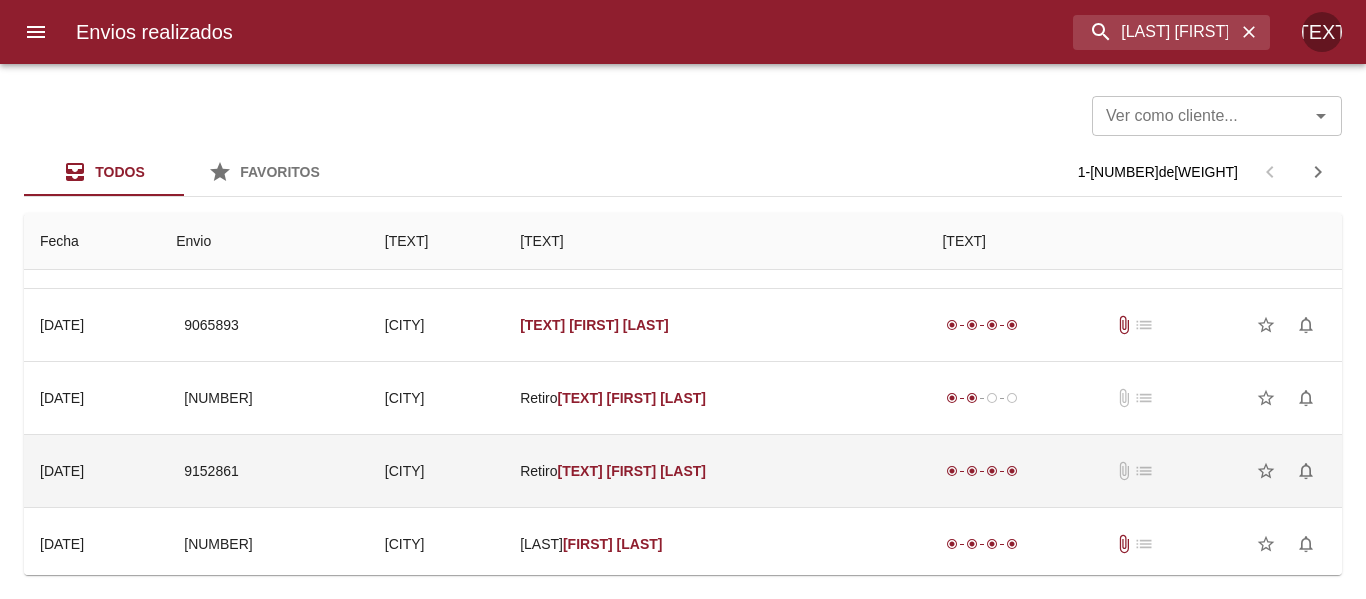 scroll, scrollTop: 300, scrollLeft: 0, axis: vertical 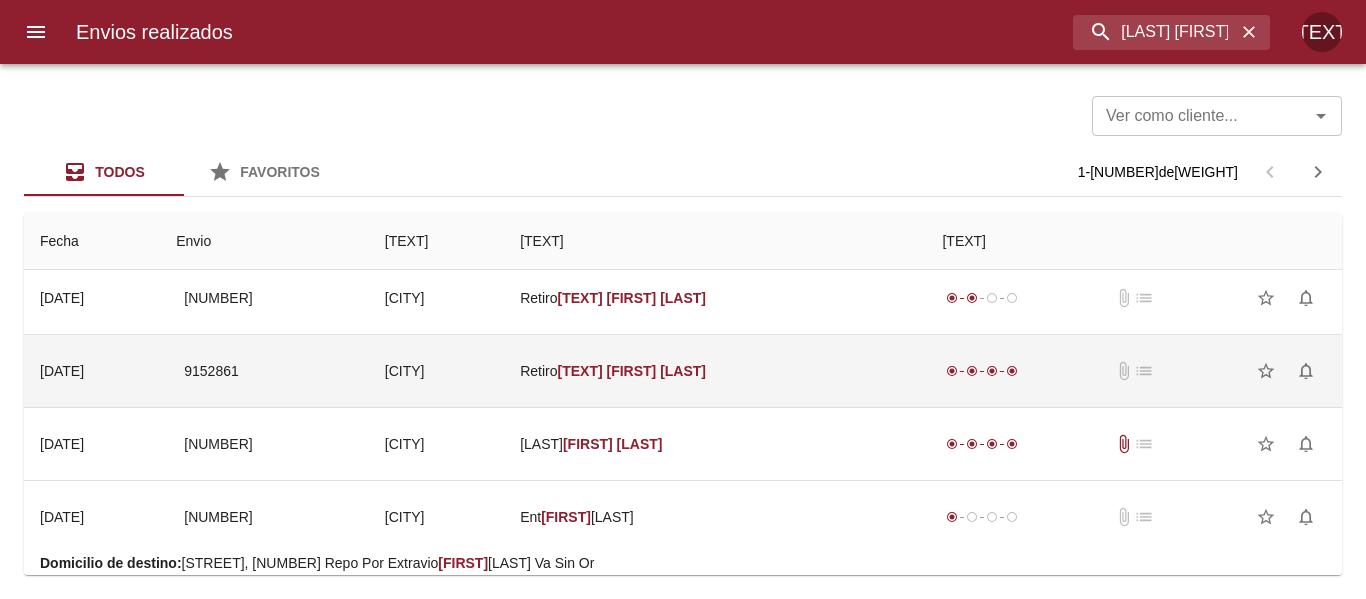 click on "Retiro [LAST] [LAST] [LAST]" at bounding box center [715, 371] 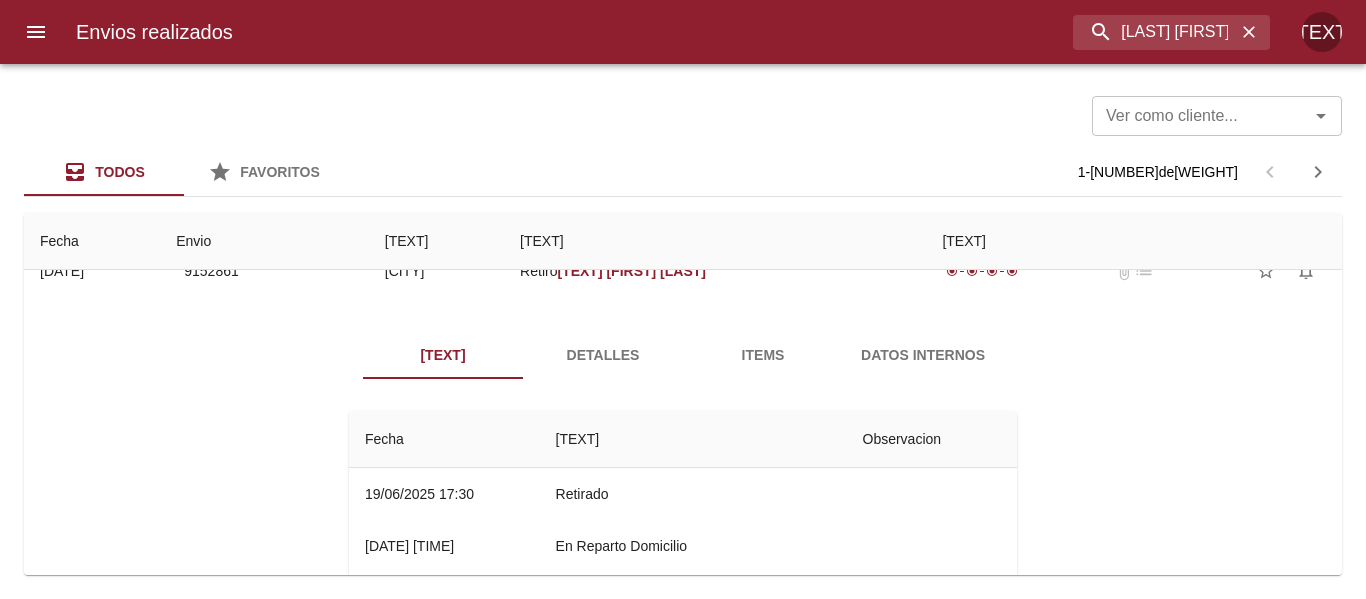 scroll, scrollTop: 300, scrollLeft: 0, axis: vertical 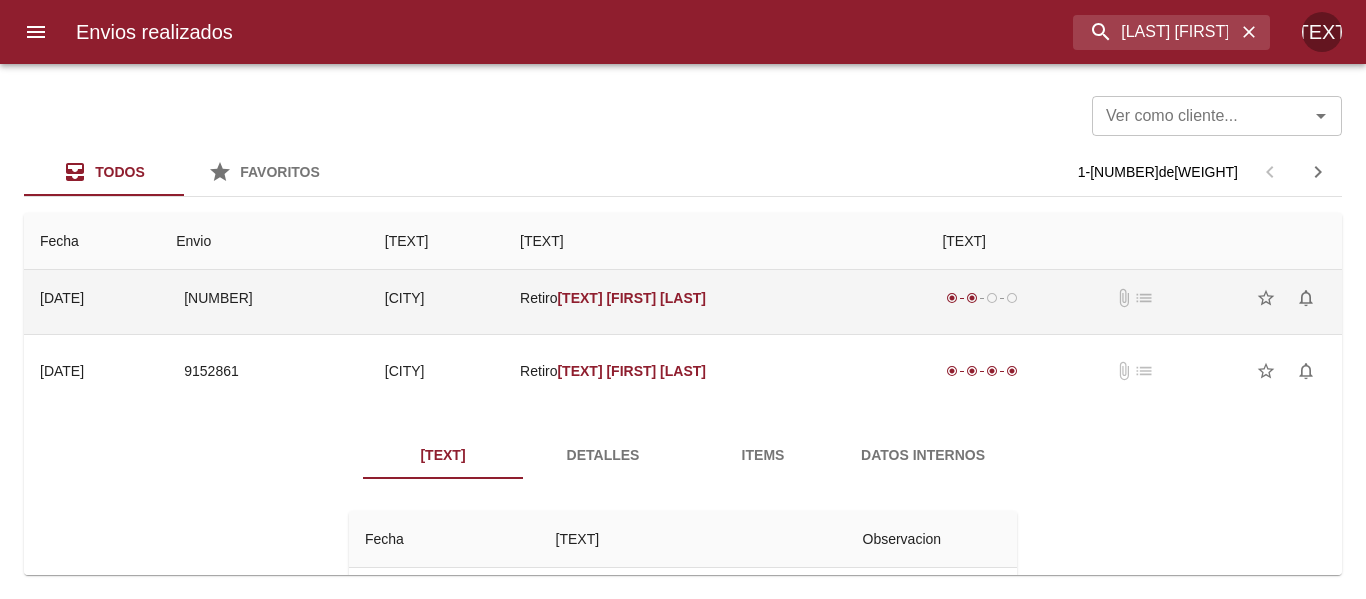 click on "Retiro [LAST] [LAST] [LAST]" at bounding box center [715, 298] 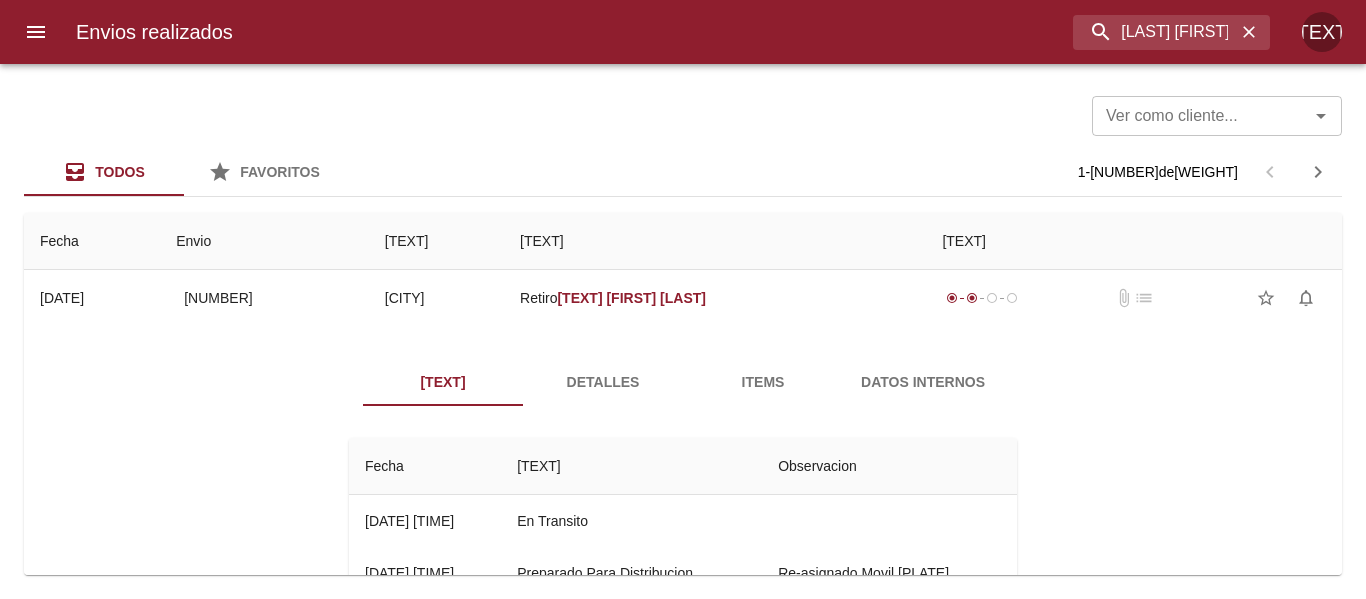 click on "Items" at bounding box center (763, 382) 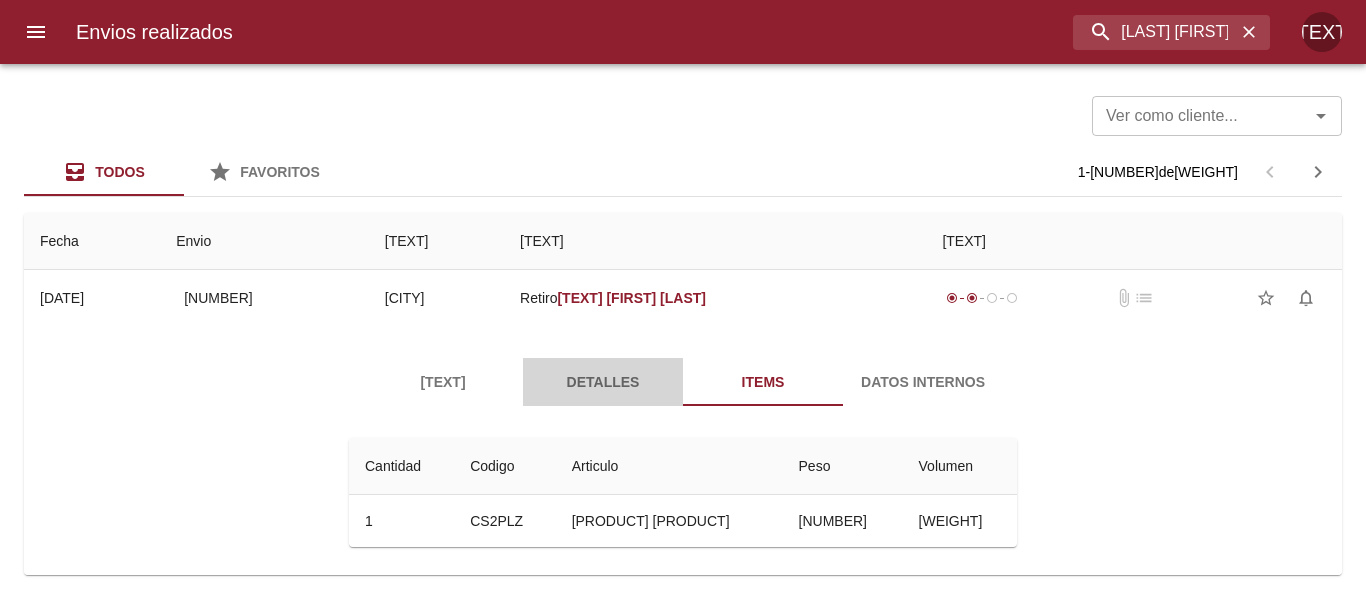 click on "Detalles" at bounding box center (603, 382) 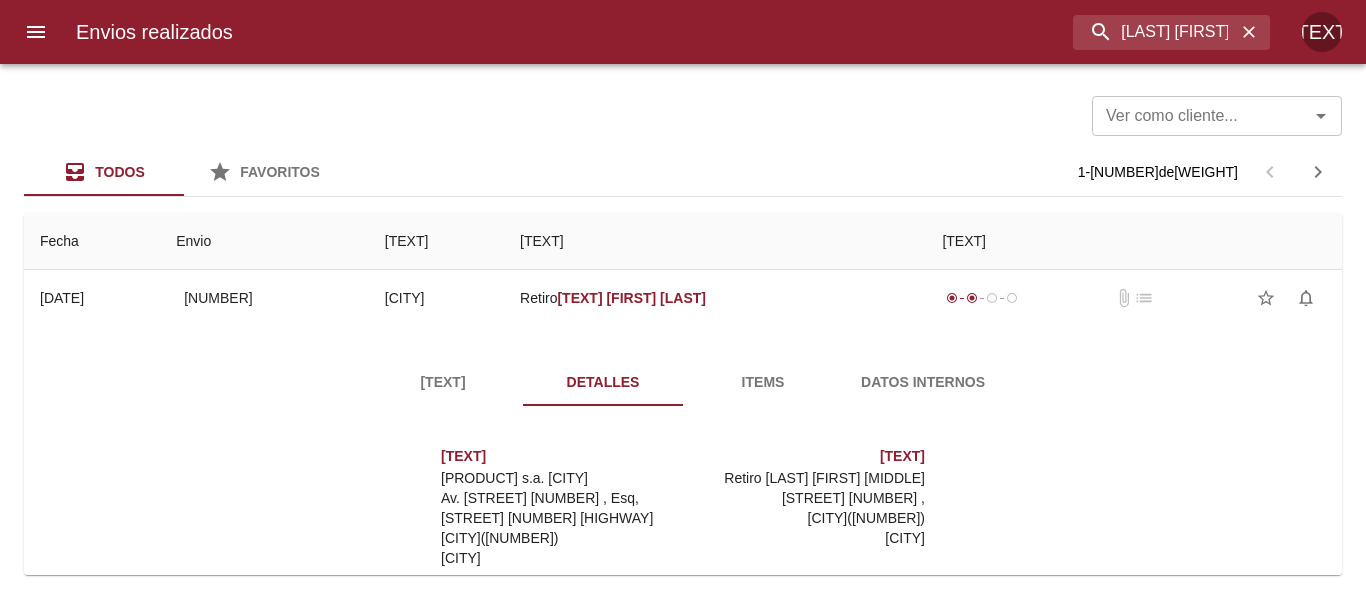 click on "[TEXT]" at bounding box center (443, 382) 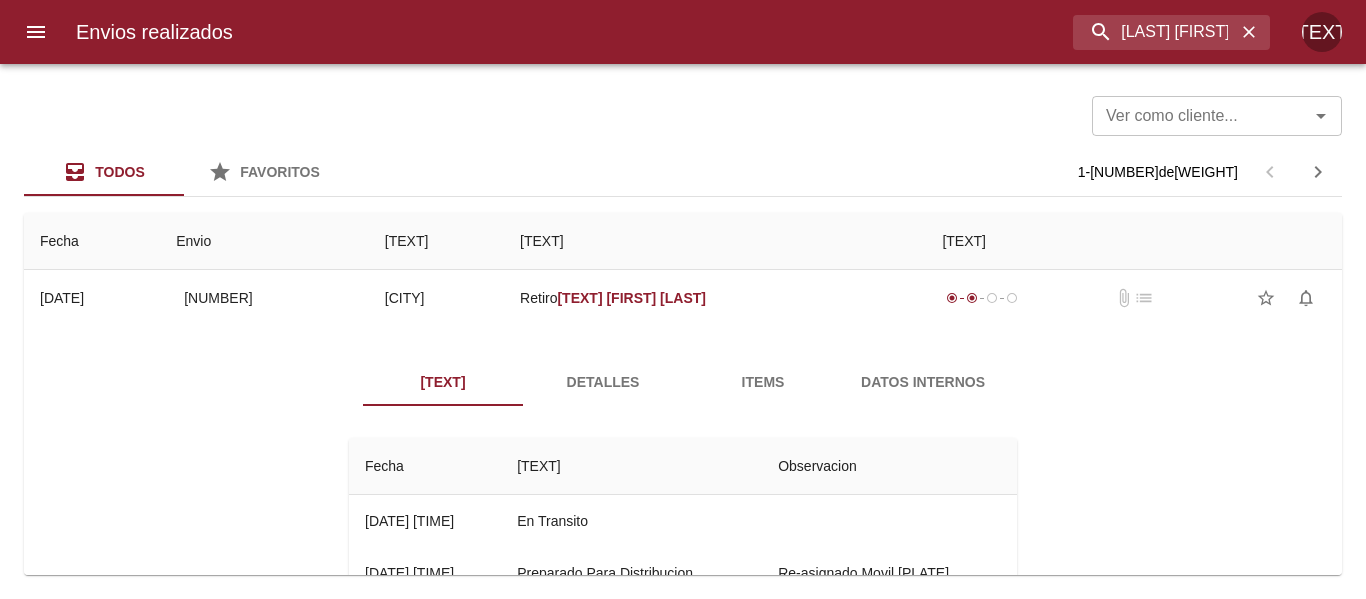 type 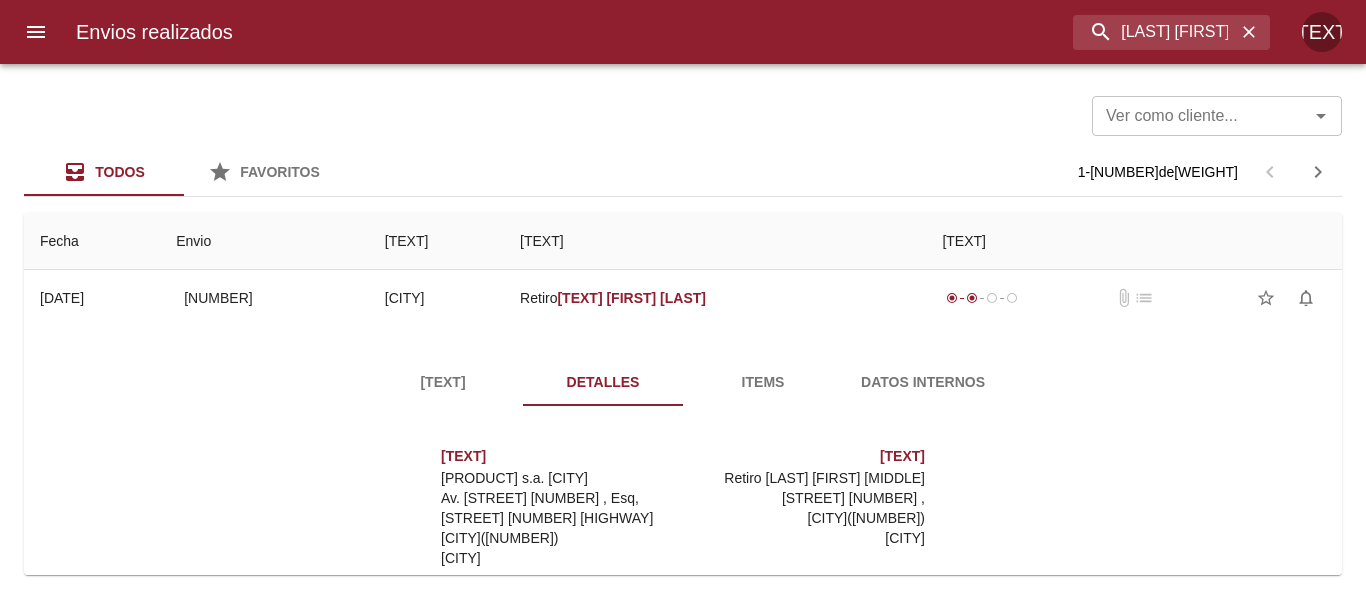 scroll, scrollTop: 400, scrollLeft: 0, axis: vertical 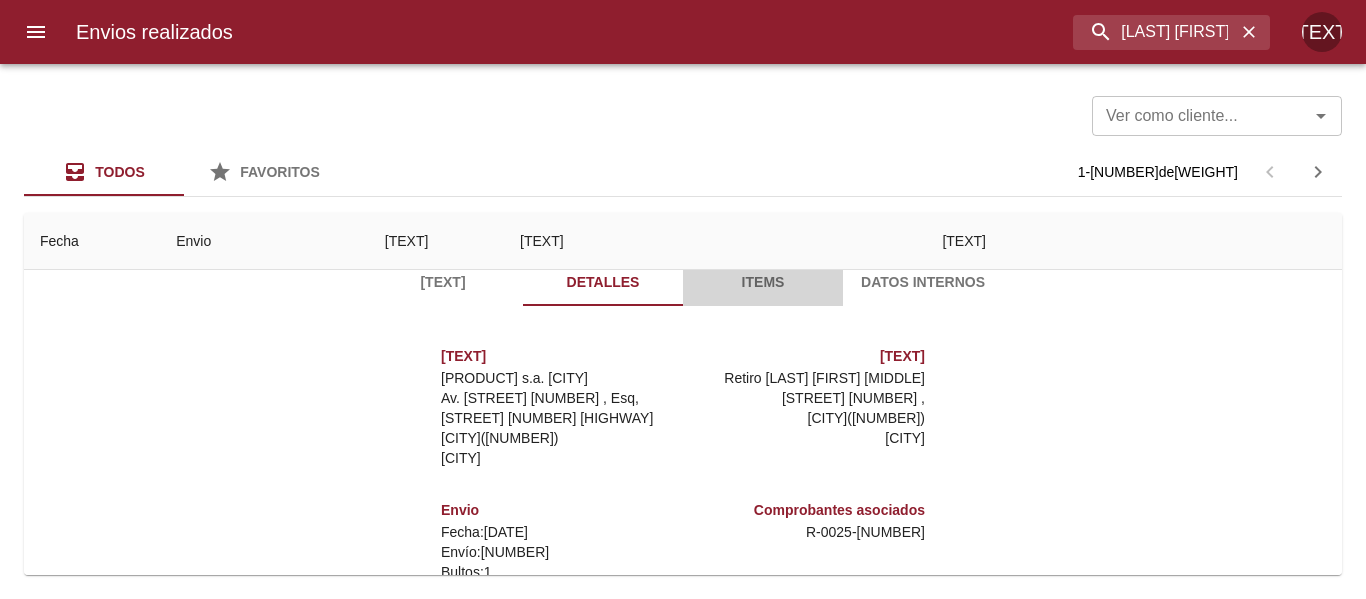 click on "Items" at bounding box center (763, 282) 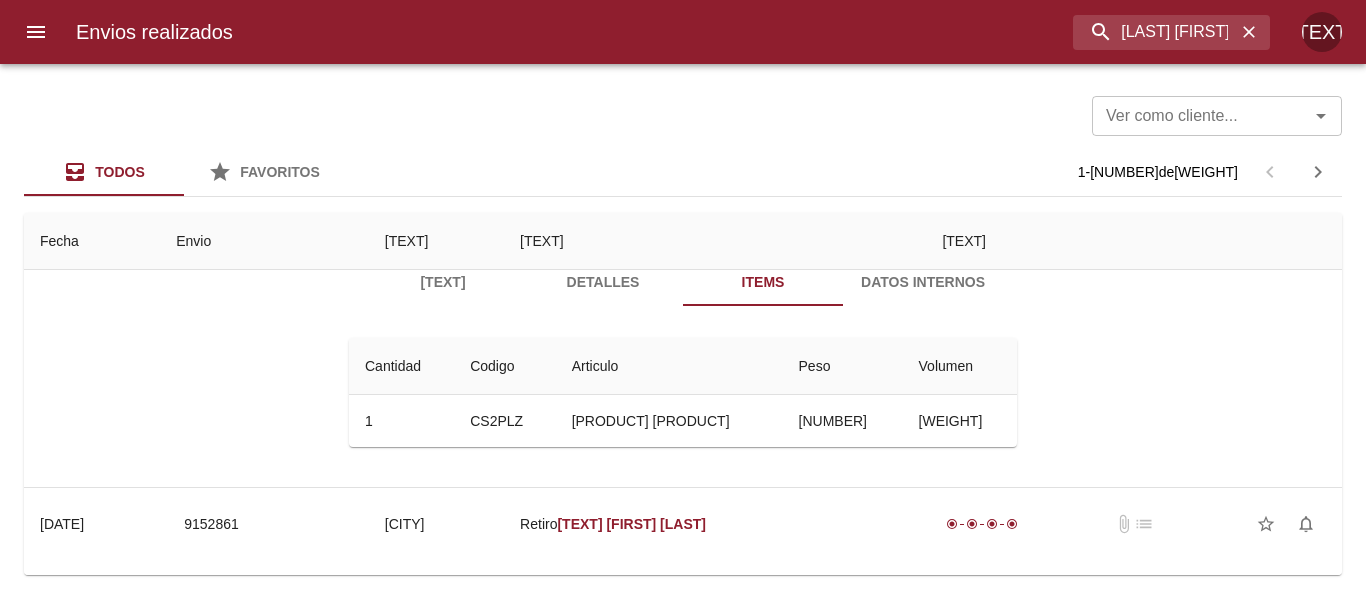 scroll, scrollTop: 300, scrollLeft: 0, axis: vertical 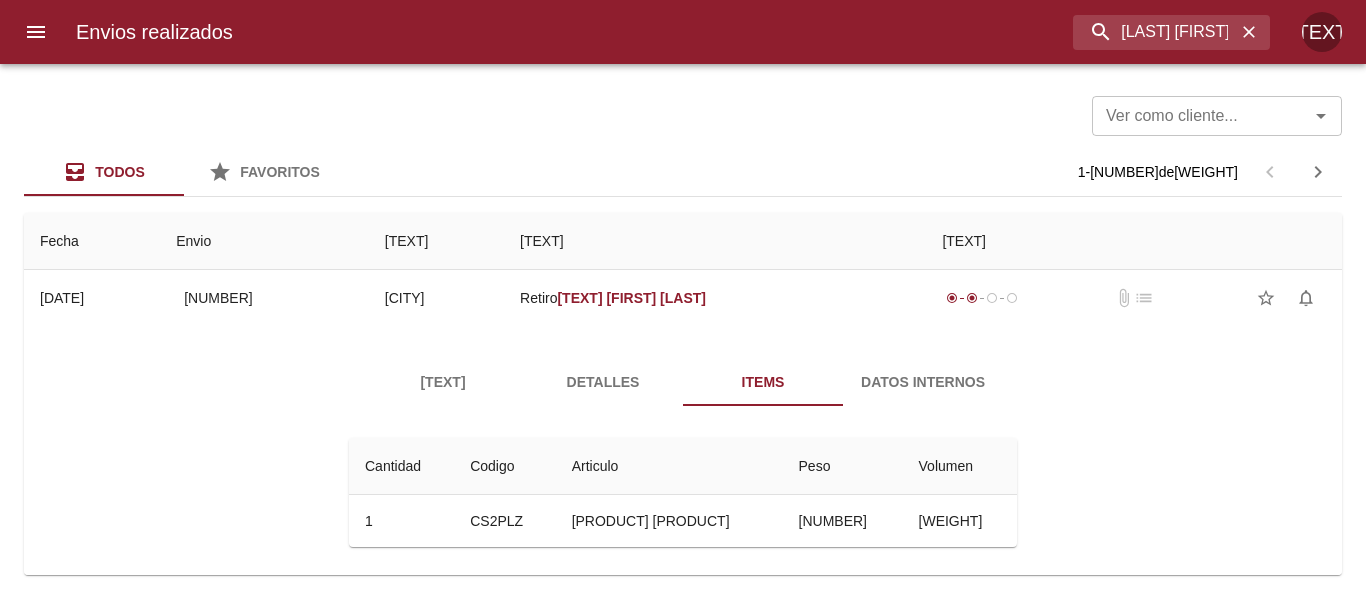 type 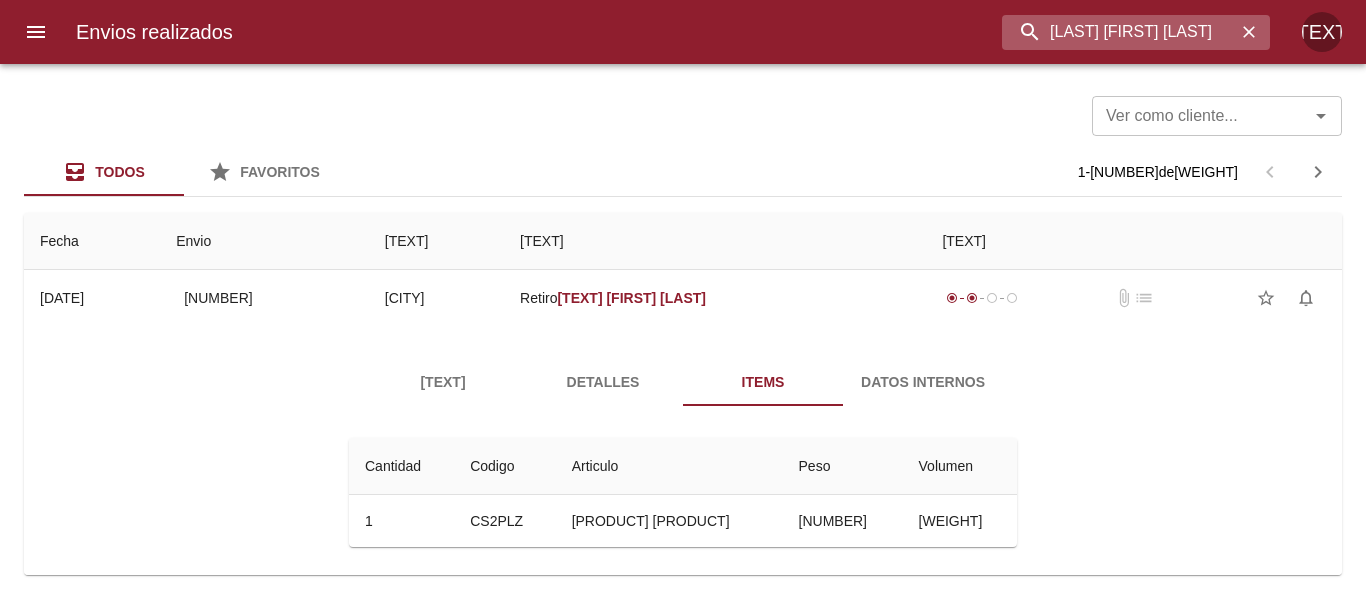 click on "[LAST] [FIRST] [LAST]" at bounding box center (1119, 32) 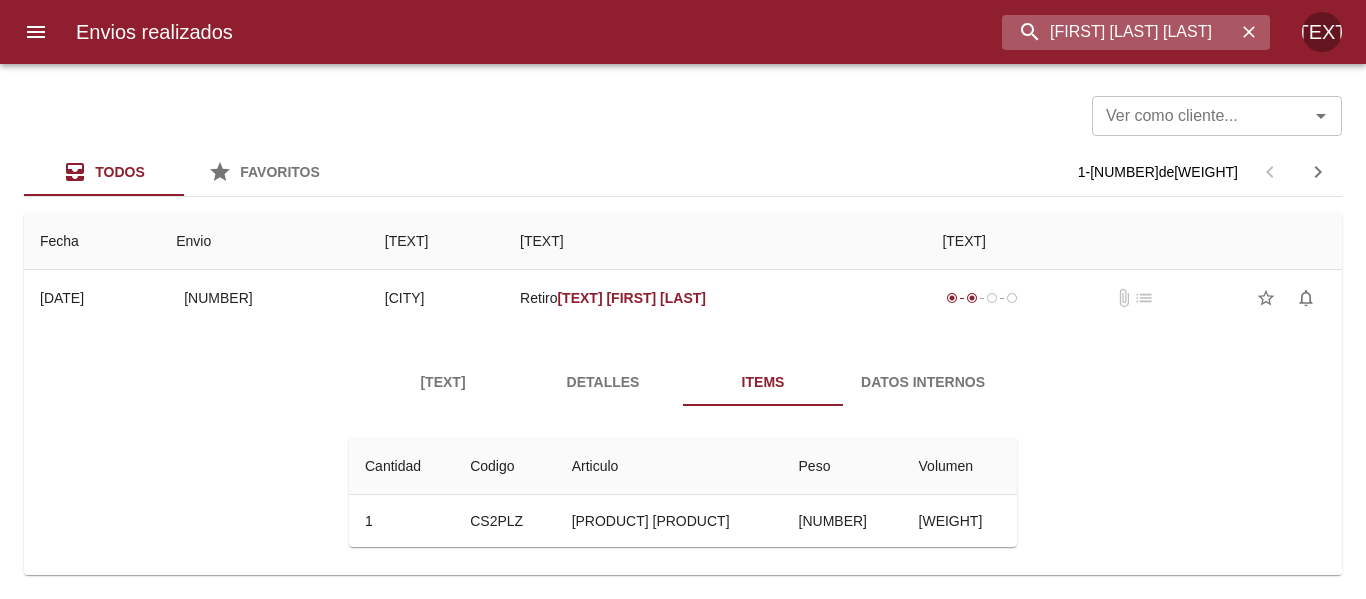 type on "[FIRST] [LAST] [LAST]" 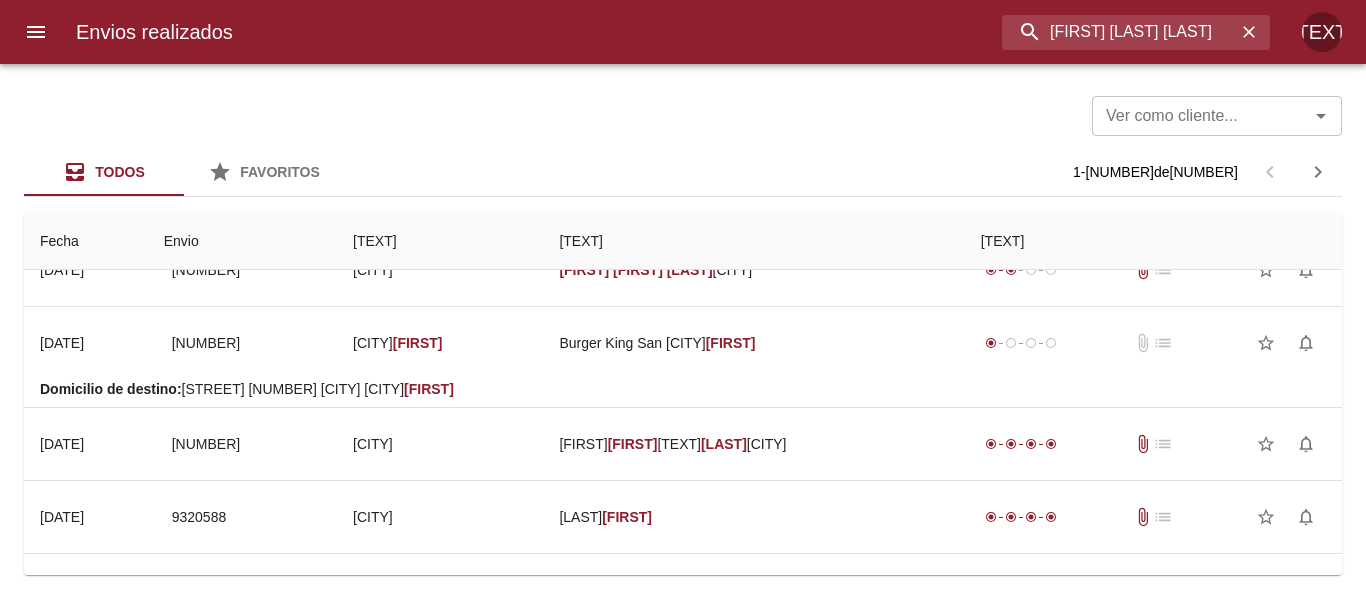 scroll, scrollTop: 0, scrollLeft: 0, axis: both 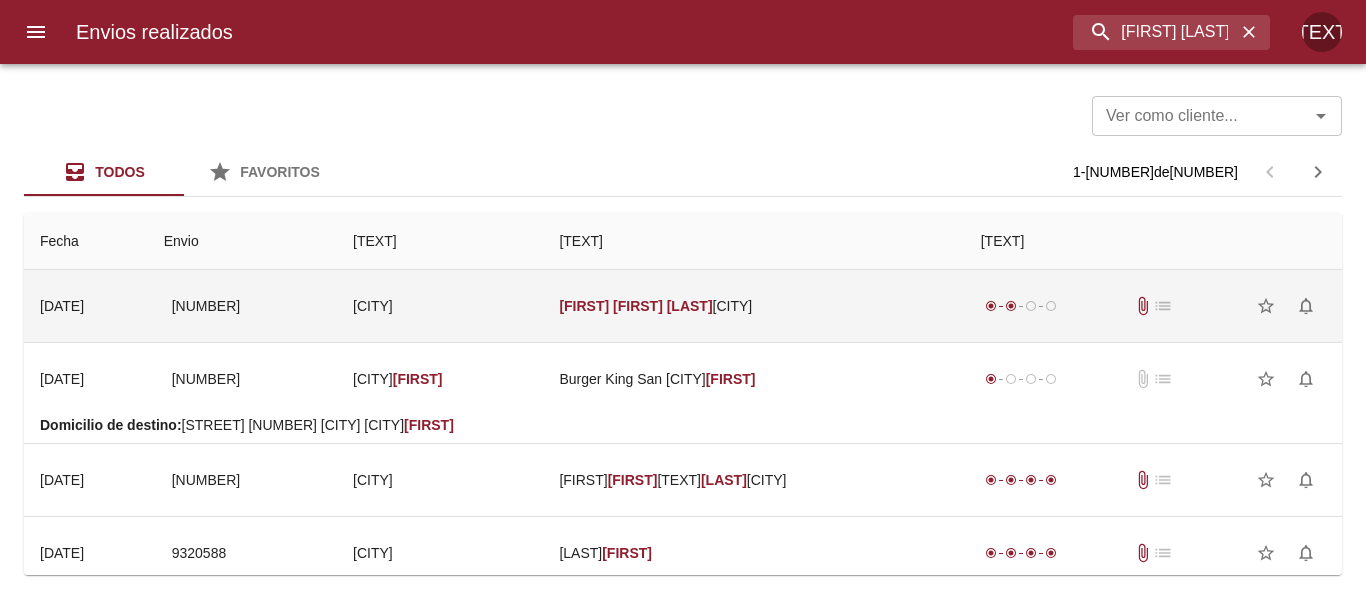 click on "[FIRST] [MIDDLE] [LAST] [MIDDLE]" at bounding box center (753, 306) 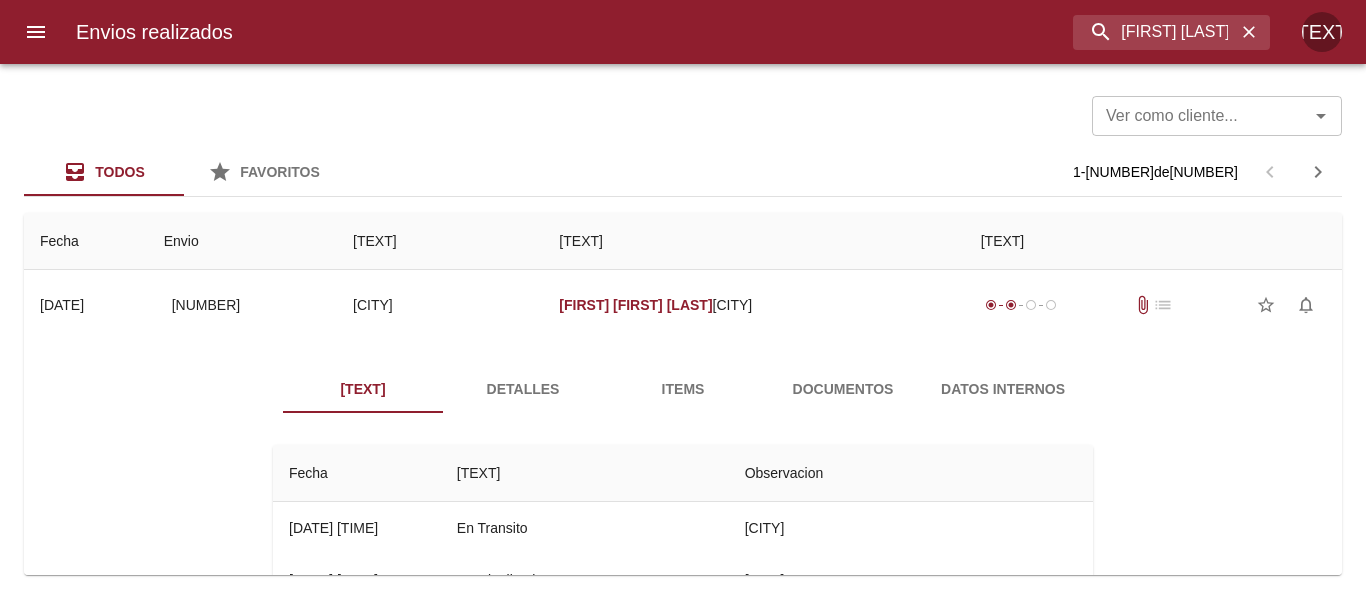 scroll, scrollTop: 0, scrollLeft: 0, axis: both 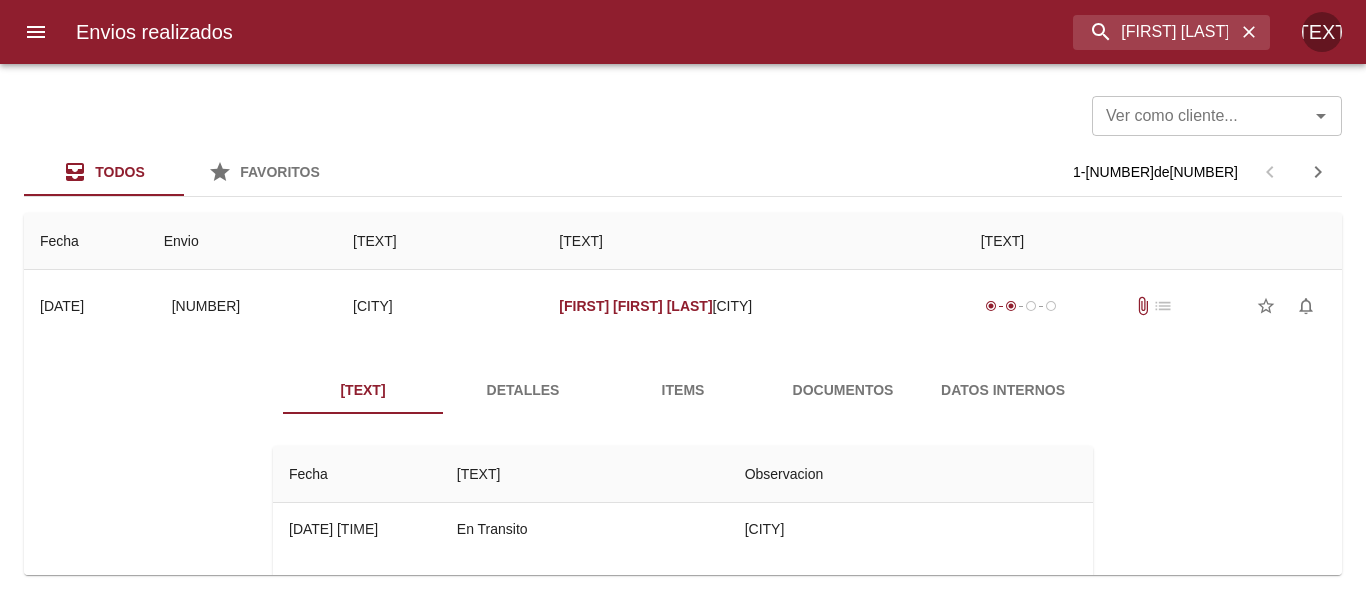 click on "Documentos" at bounding box center [843, 390] 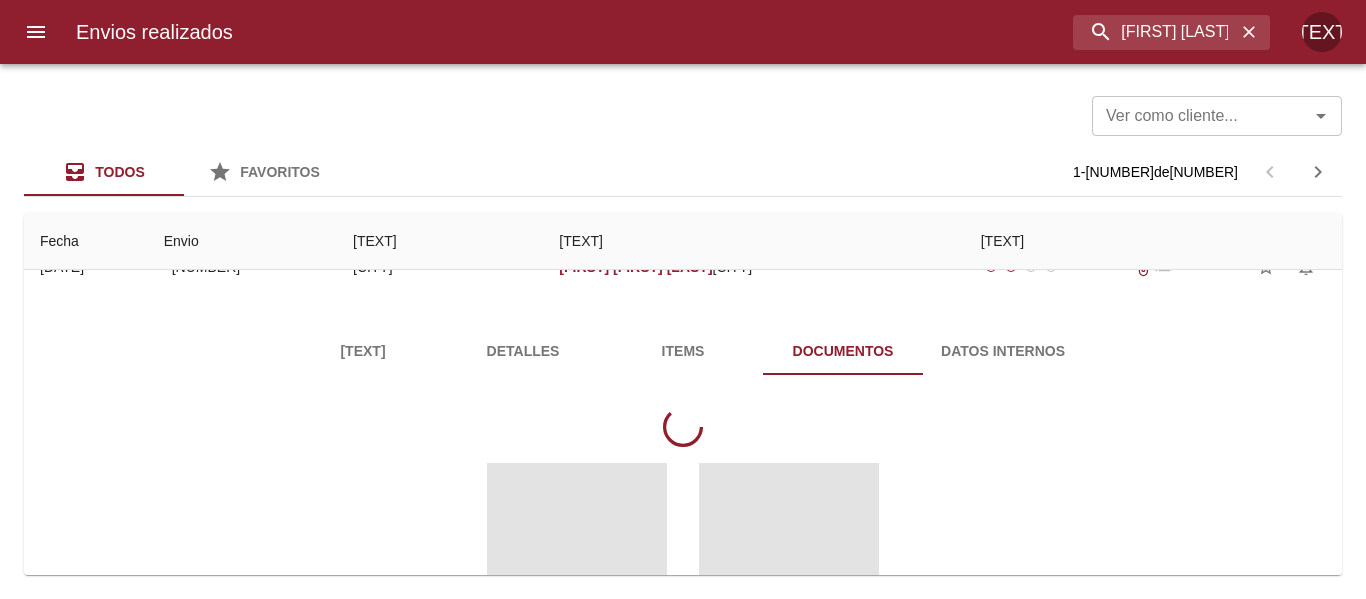 scroll, scrollTop: 200, scrollLeft: 0, axis: vertical 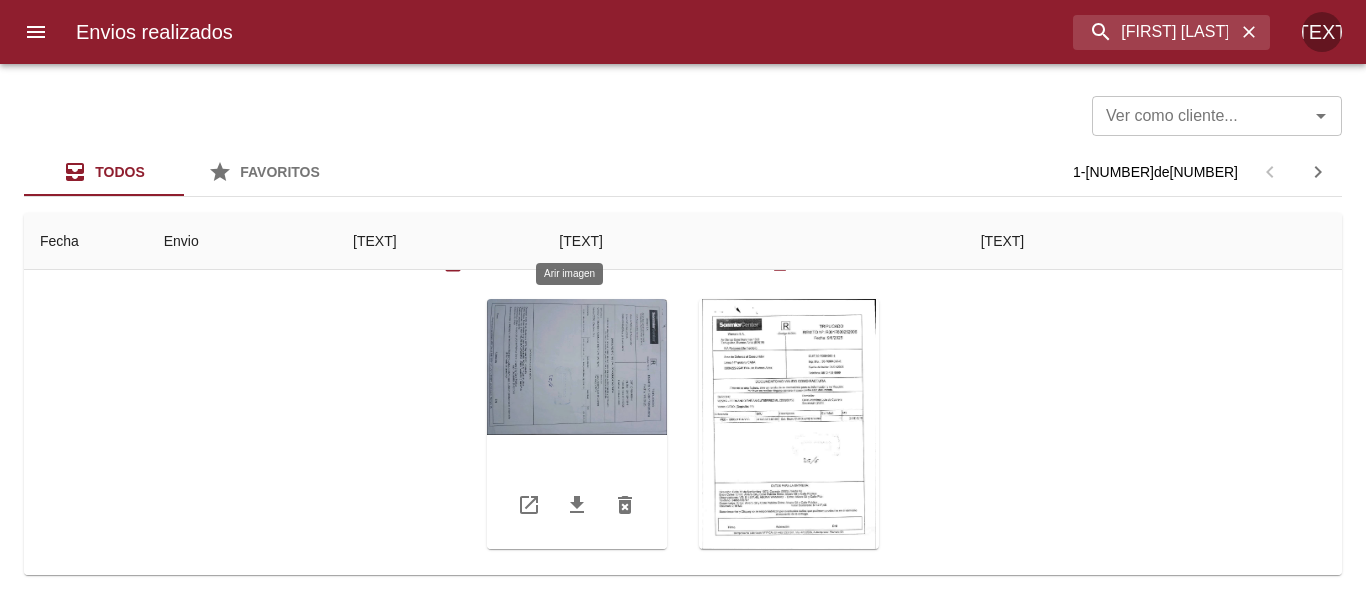 click at bounding box center [577, 424] 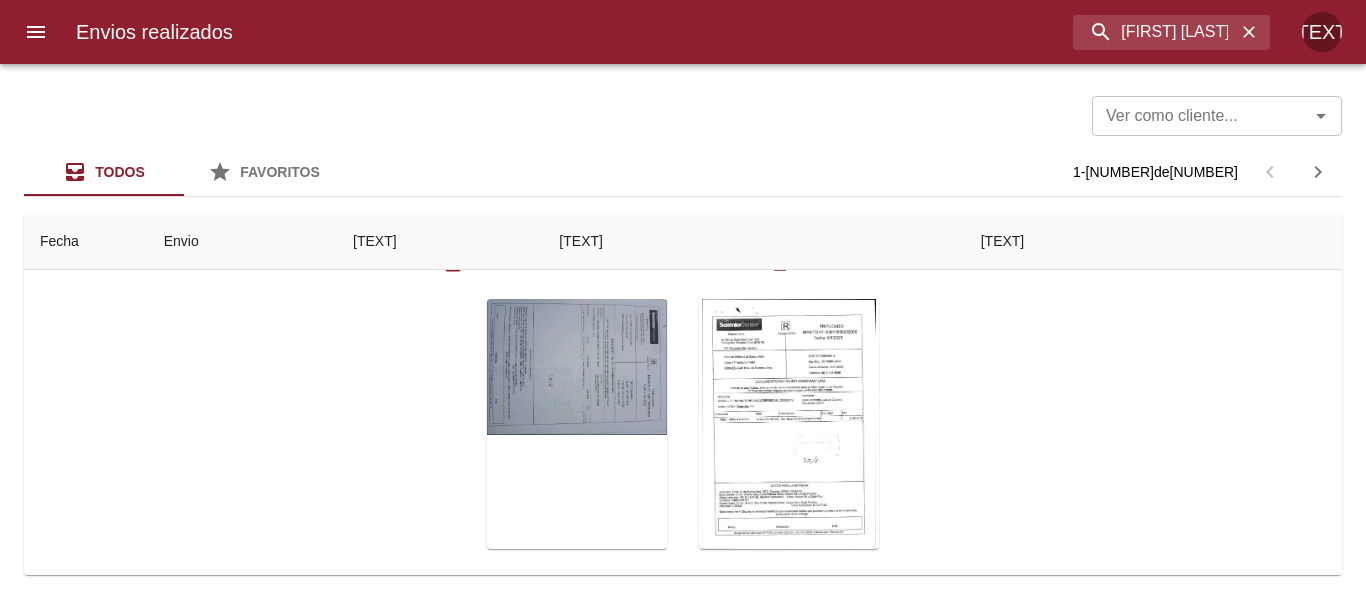 click at bounding box center [447, 1631] 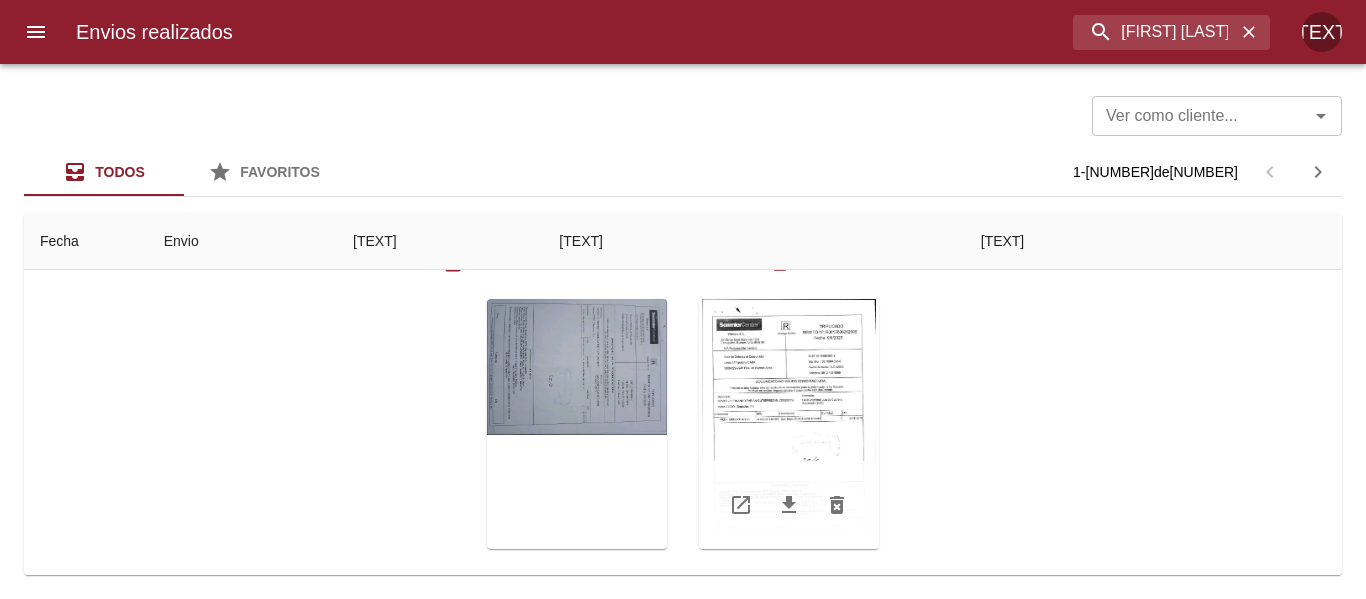 click at bounding box center (789, 424) 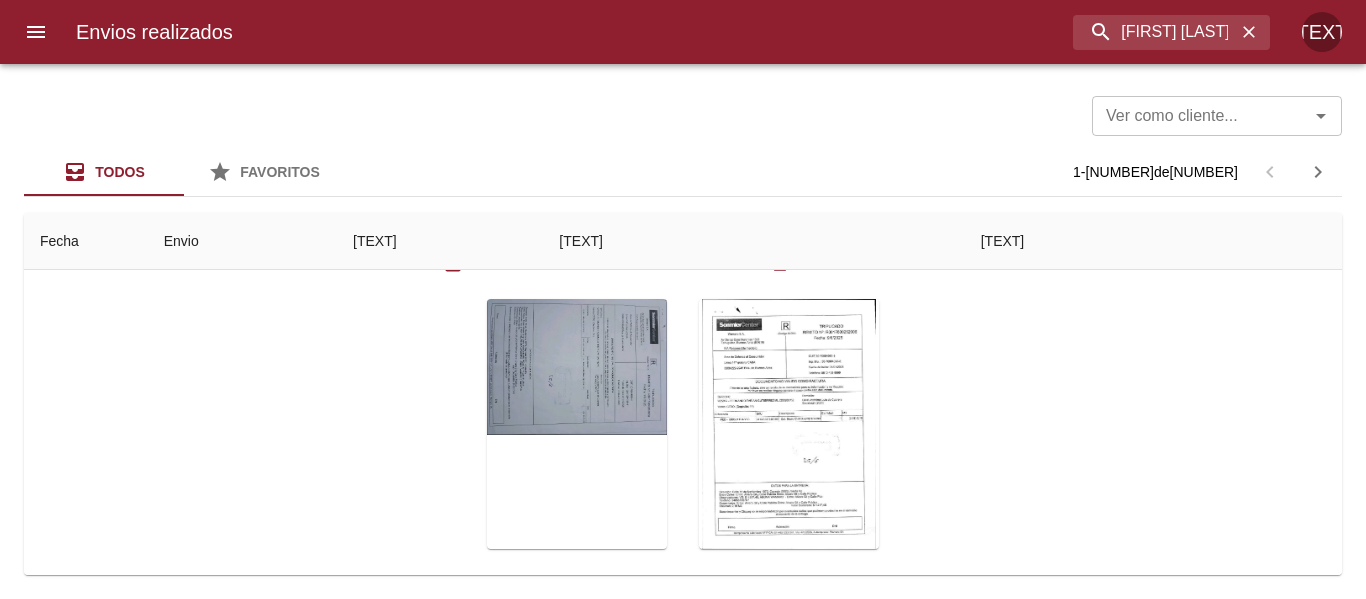 click at bounding box center [683, 1381] 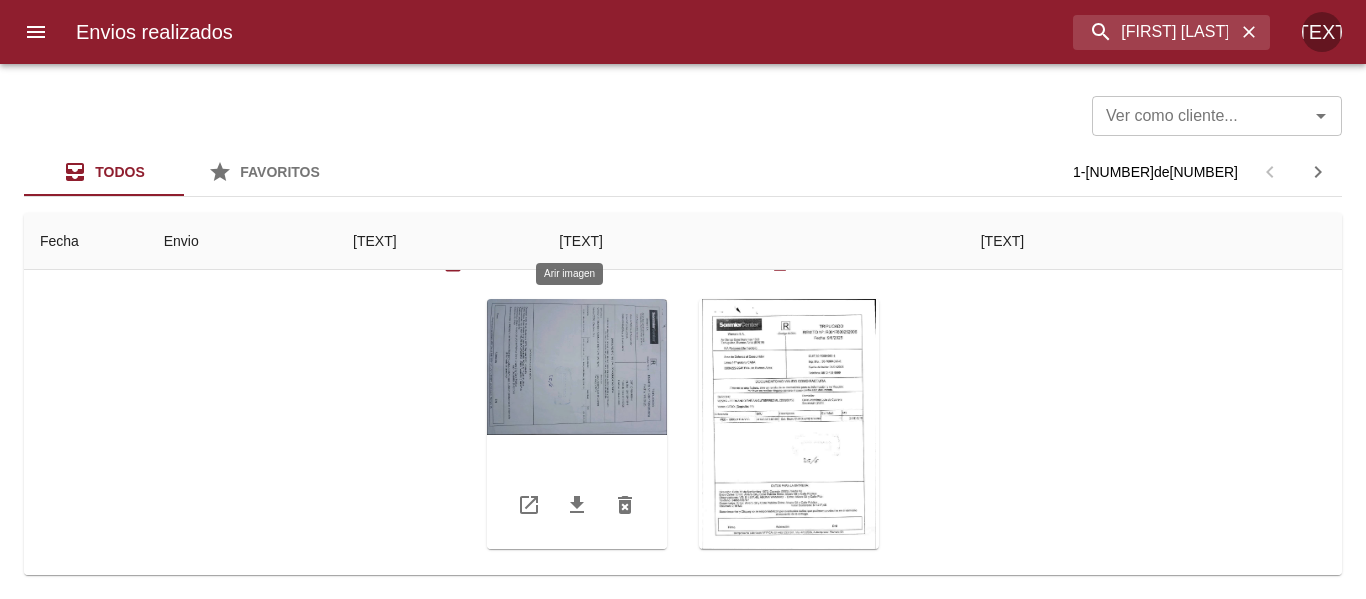 click at bounding box center (577, 424) 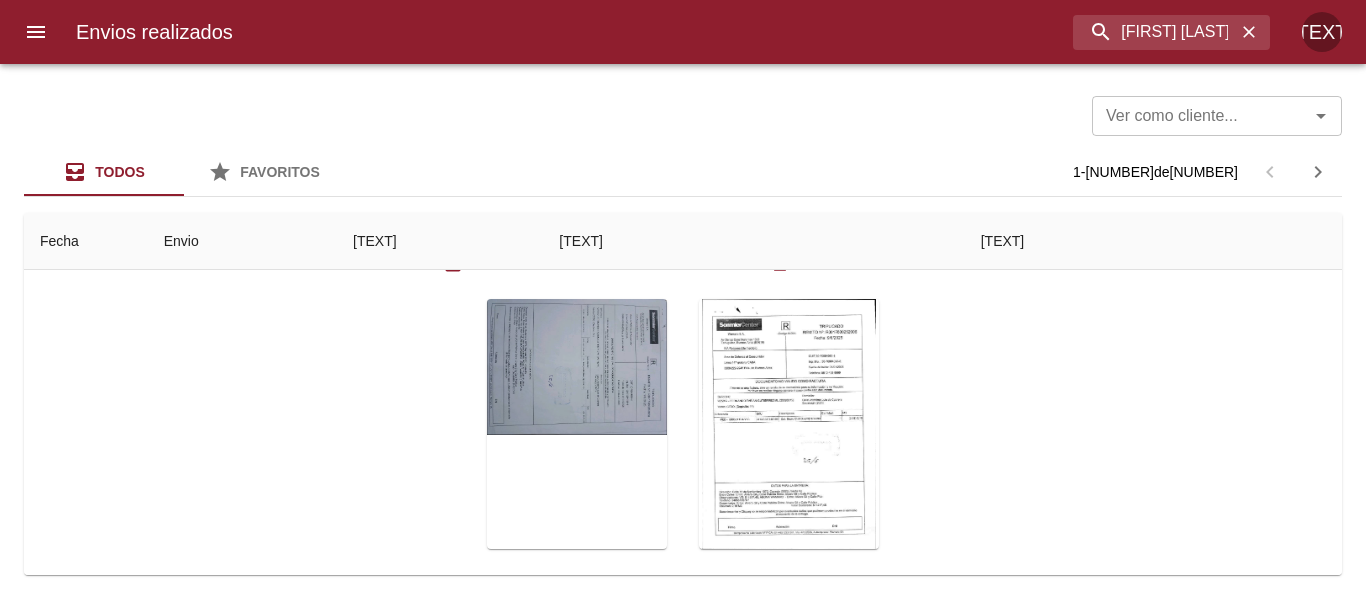 click at bounding box center (521, 1581) 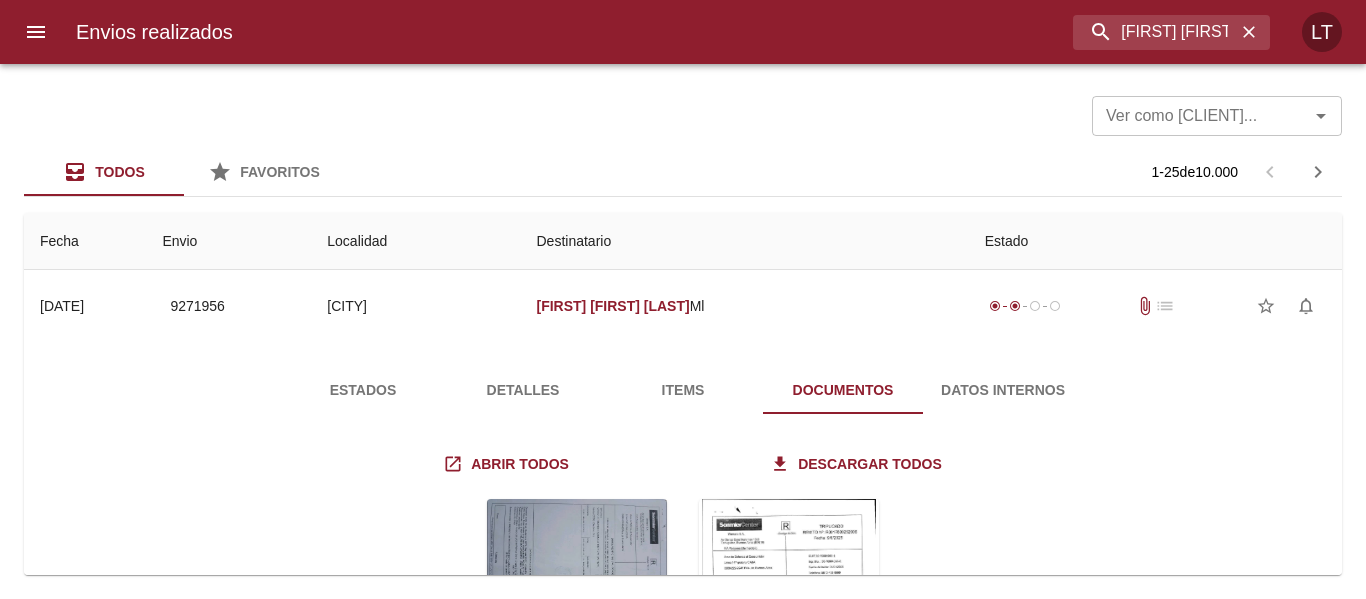 scroll, scrollTop: 0, scrollLeft: 0, axis: both 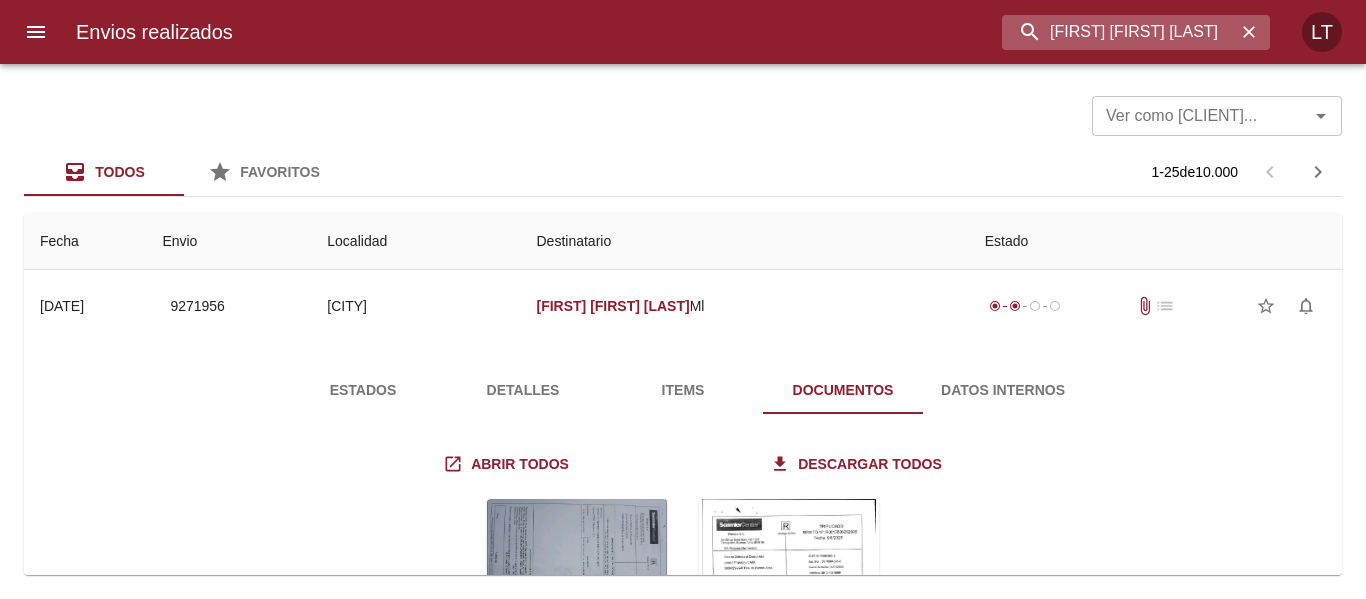 click on "fernando fabian gutierrez" at bounding box center (1119, 32) 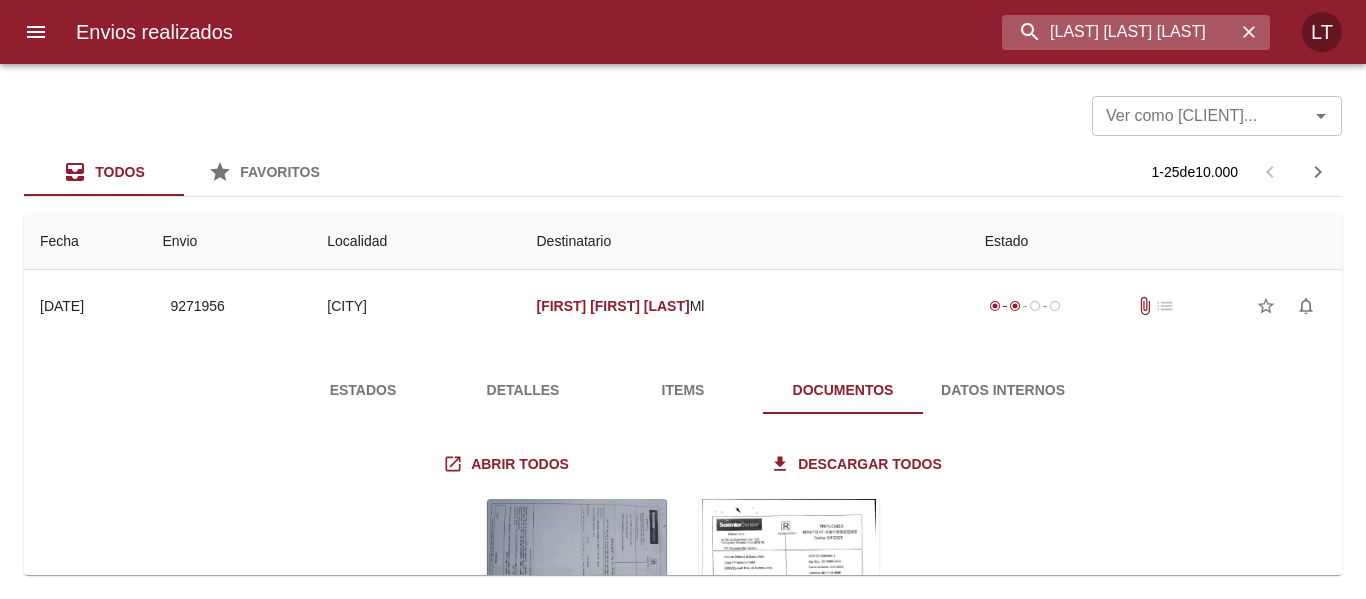 type on "[FIRST] [LAST] [FIRST]" 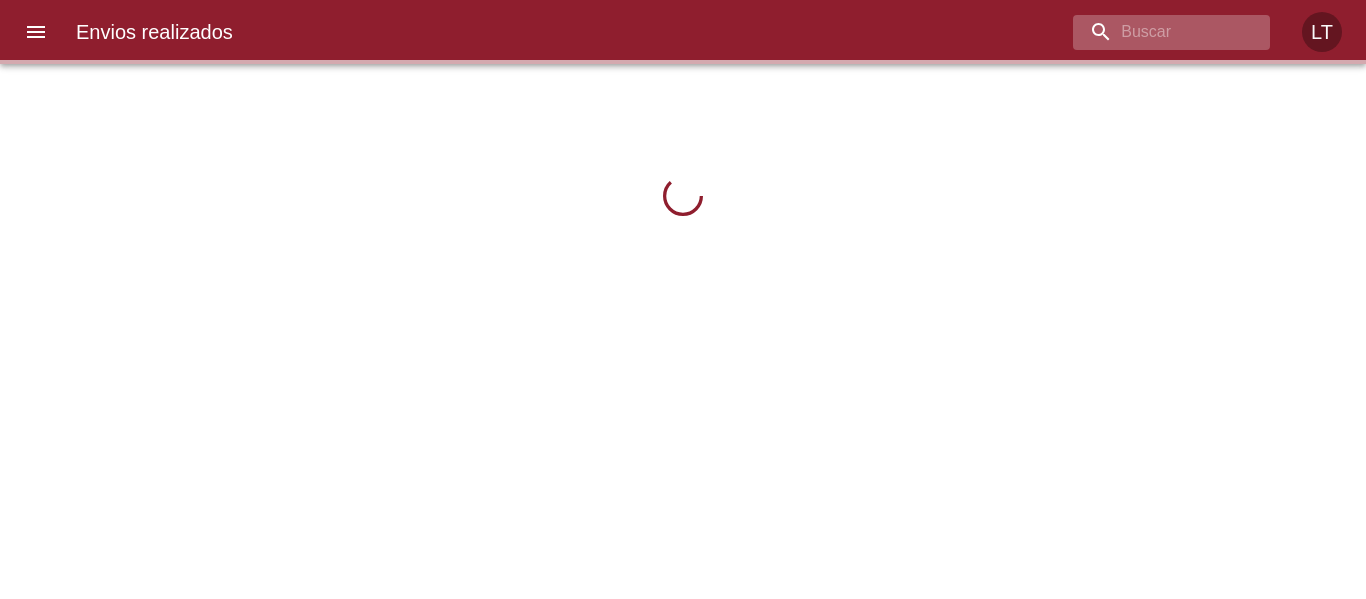 scroll, scrollTop: 0, scrollLeft: 0, axis: both 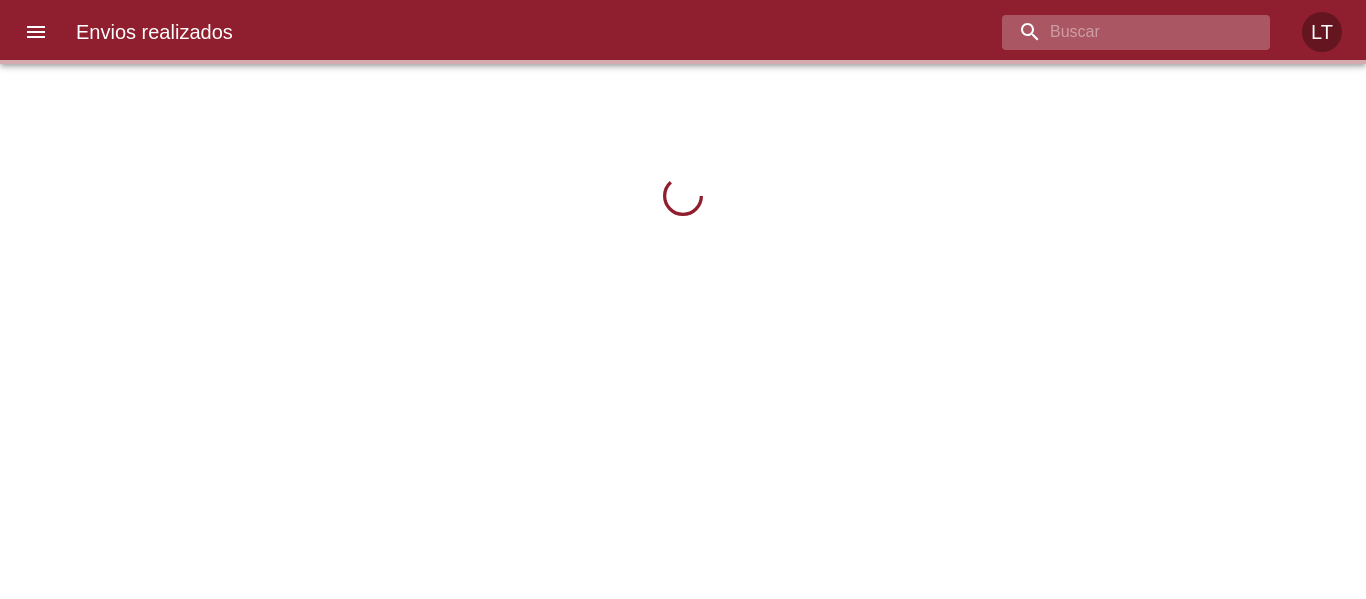 click at bounding box center [1119, 32] 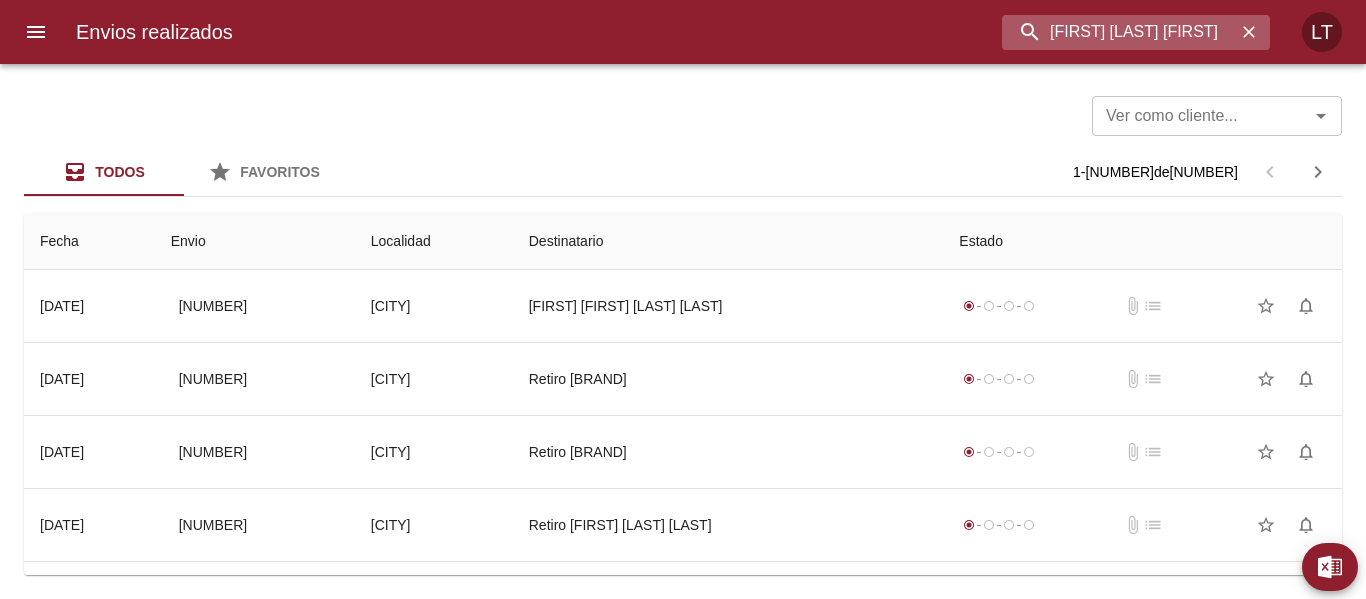 type on "[FIRST] [LAST] [FIRST]" 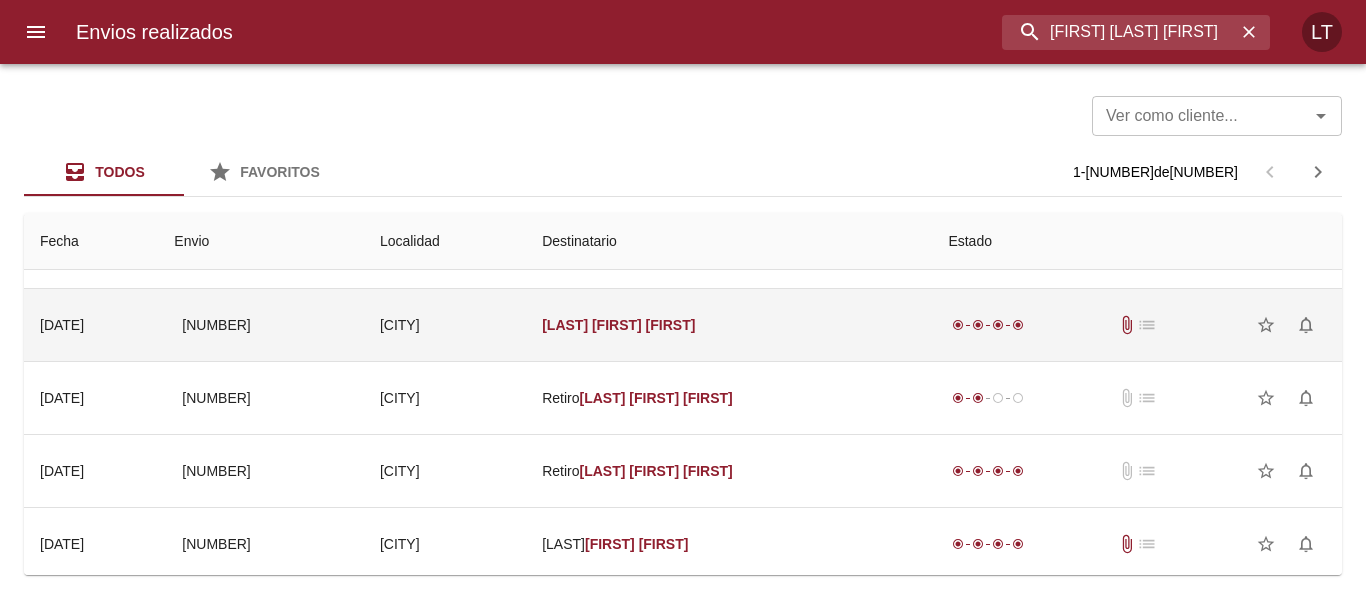 scroll, scrollTop: 300, scrollLeft: 0, axis: vertical 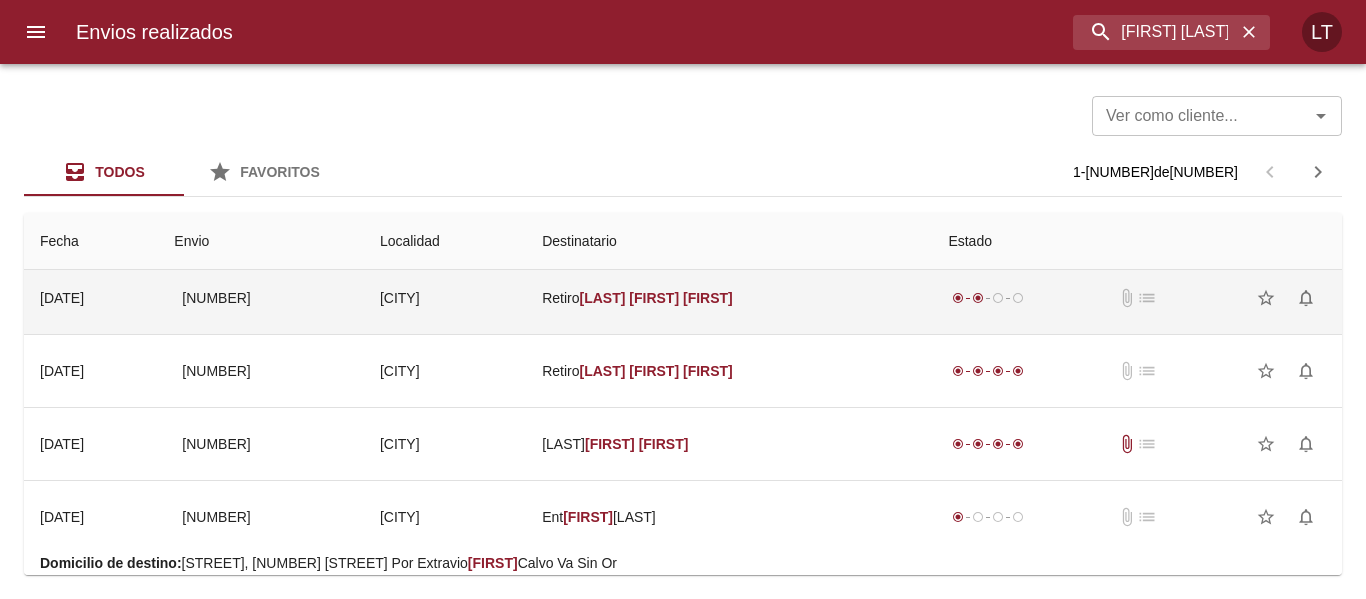 click on "Retiro [LAST] [FIRST] [FIRST]" at bounding box center (729, 298) 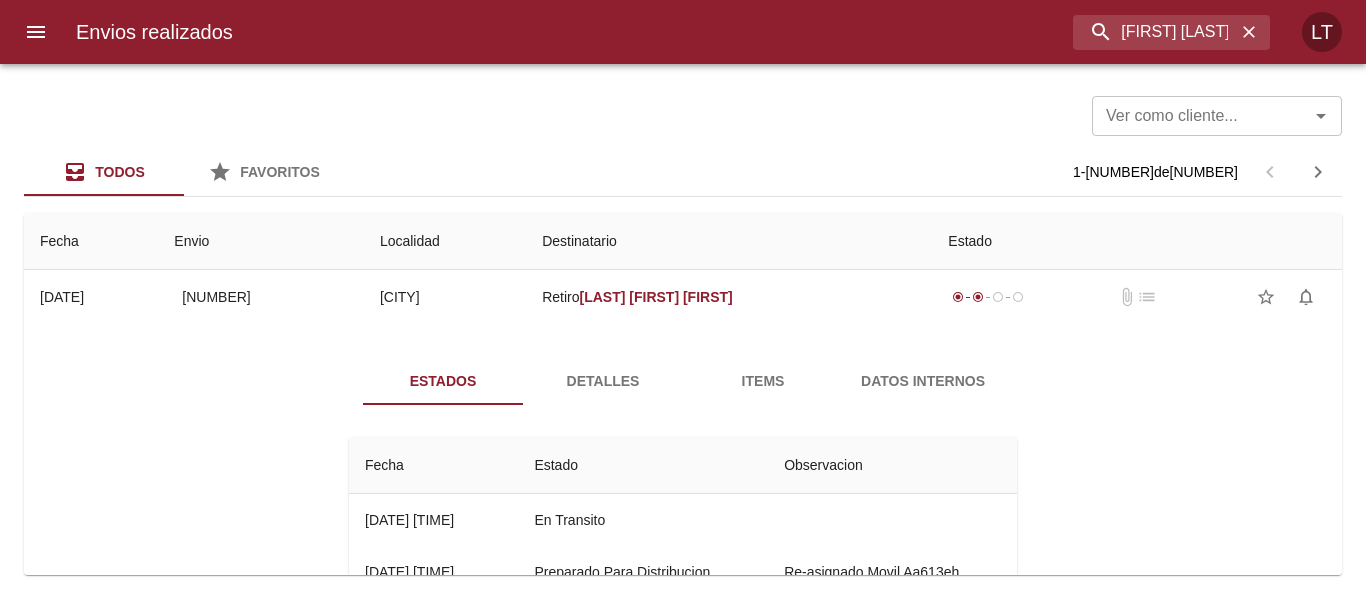scroll, scrollTop: 300, scrollLeft: 0, axis: vertical 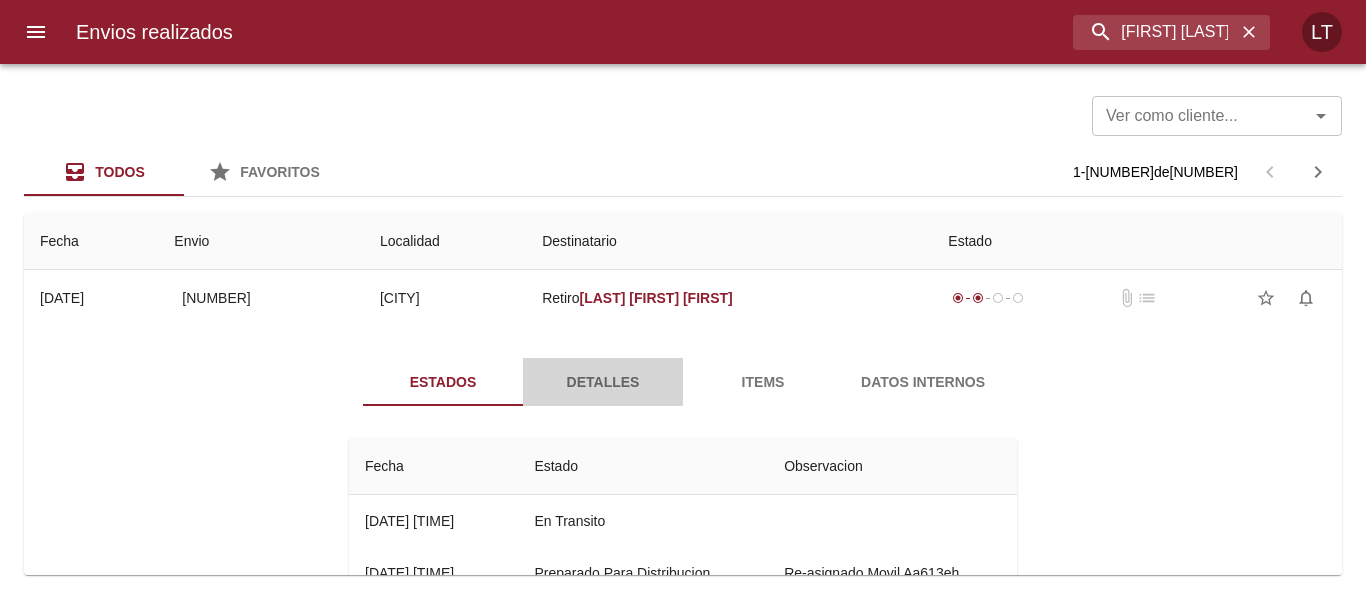click on "Detalles" at bounding box center [603, 382] 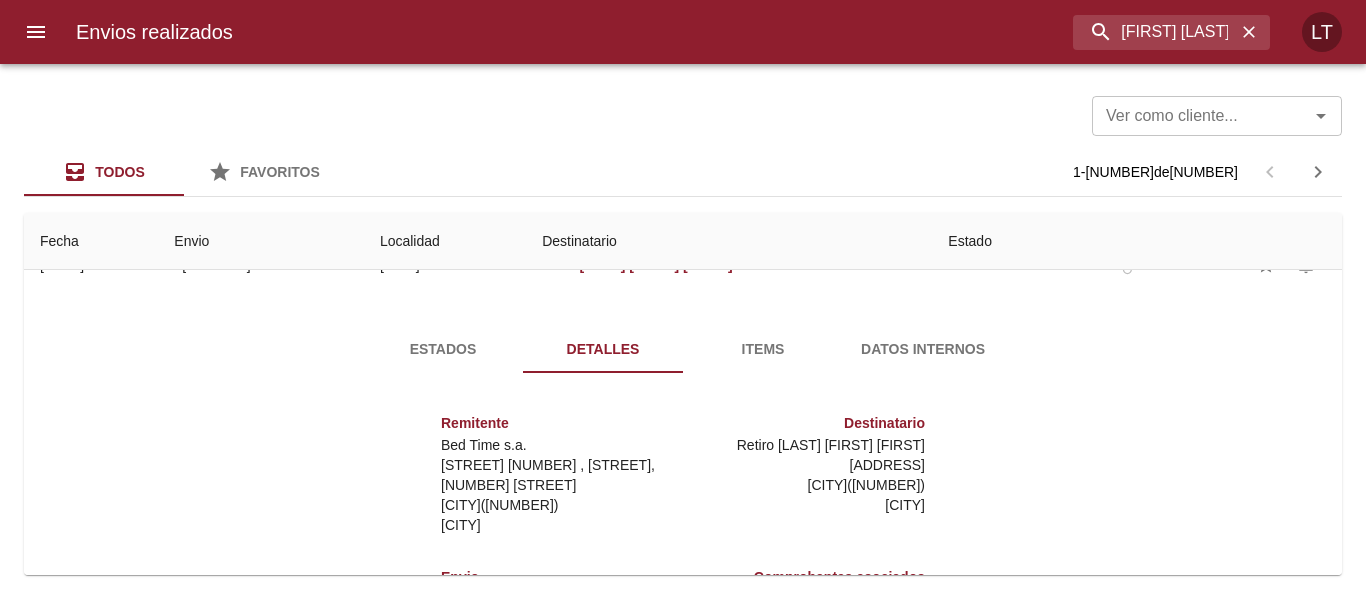 scroll, scrollTop: 300, scrollLeft: 0, axis: vertical 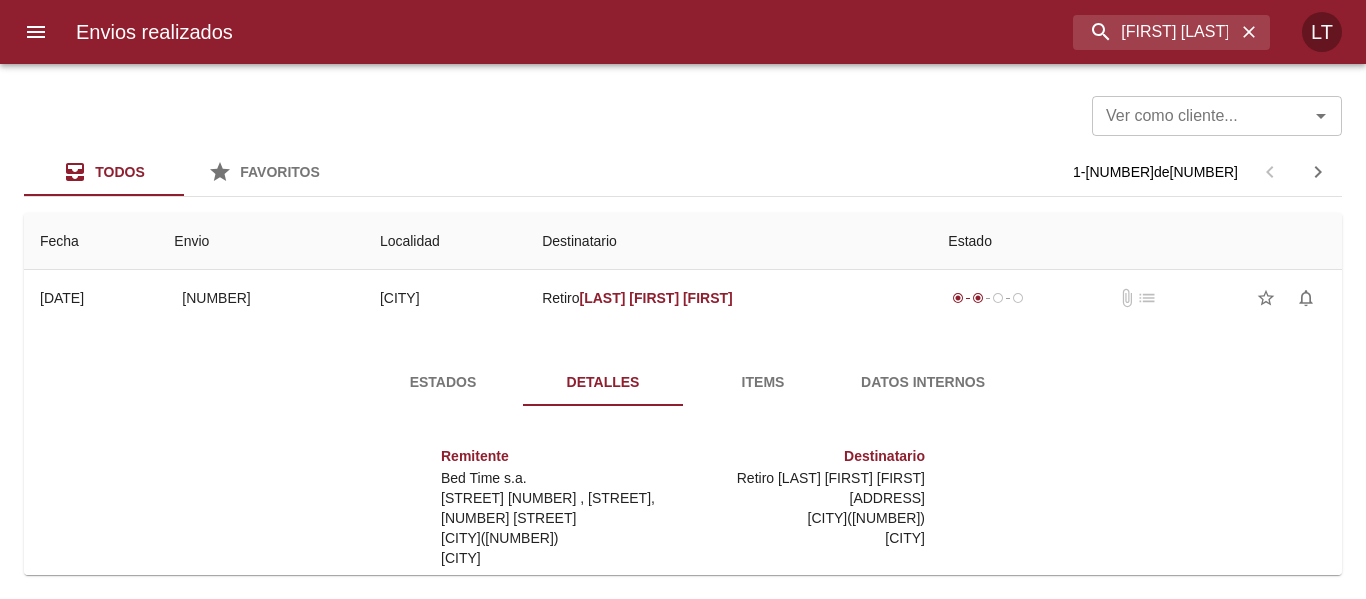 type 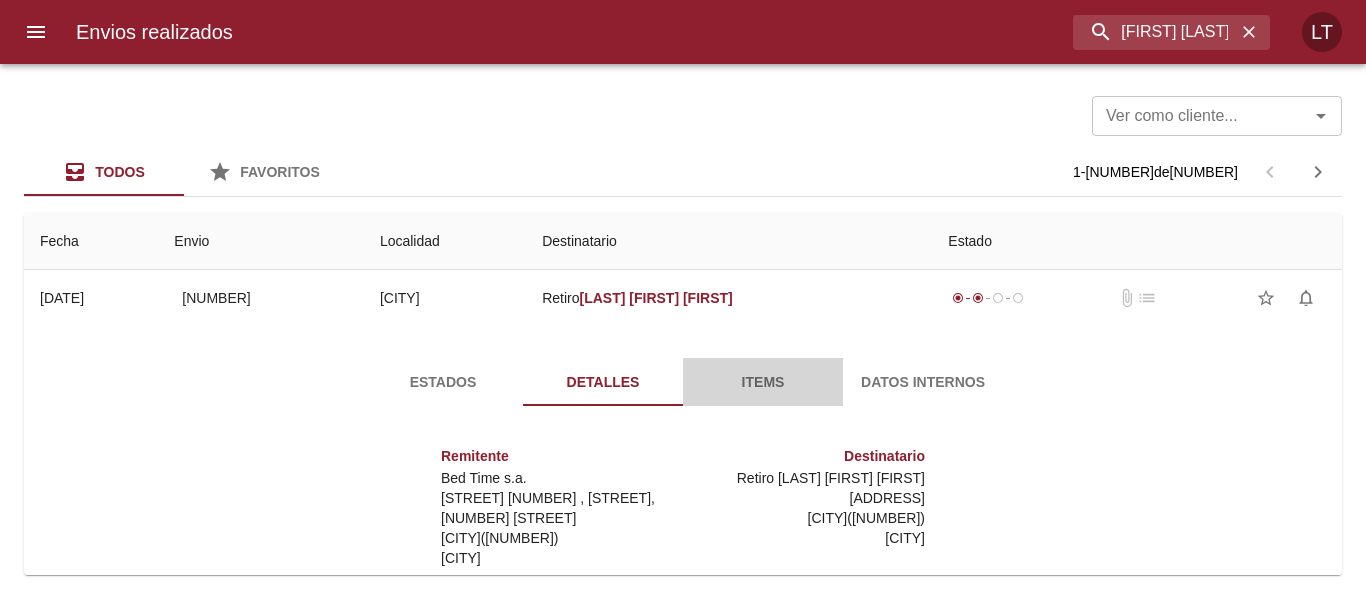 click on "Items" at bounding box center [763, 382] 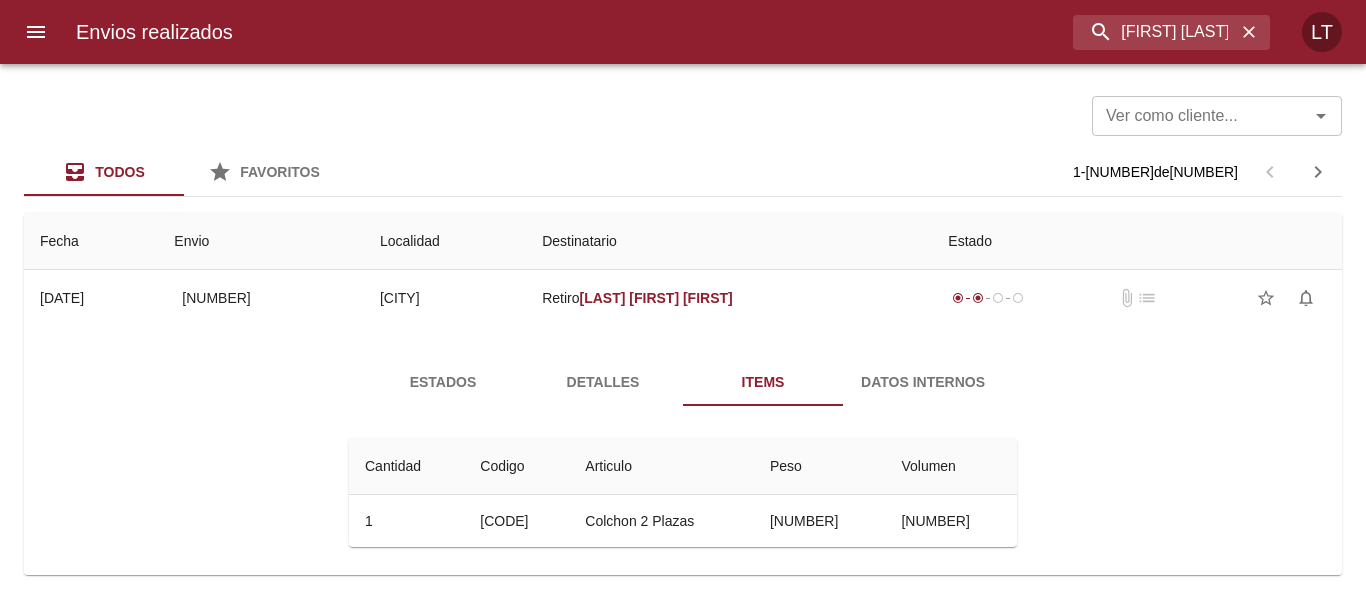 click on "Detalles" at bounding box center [603, 382] 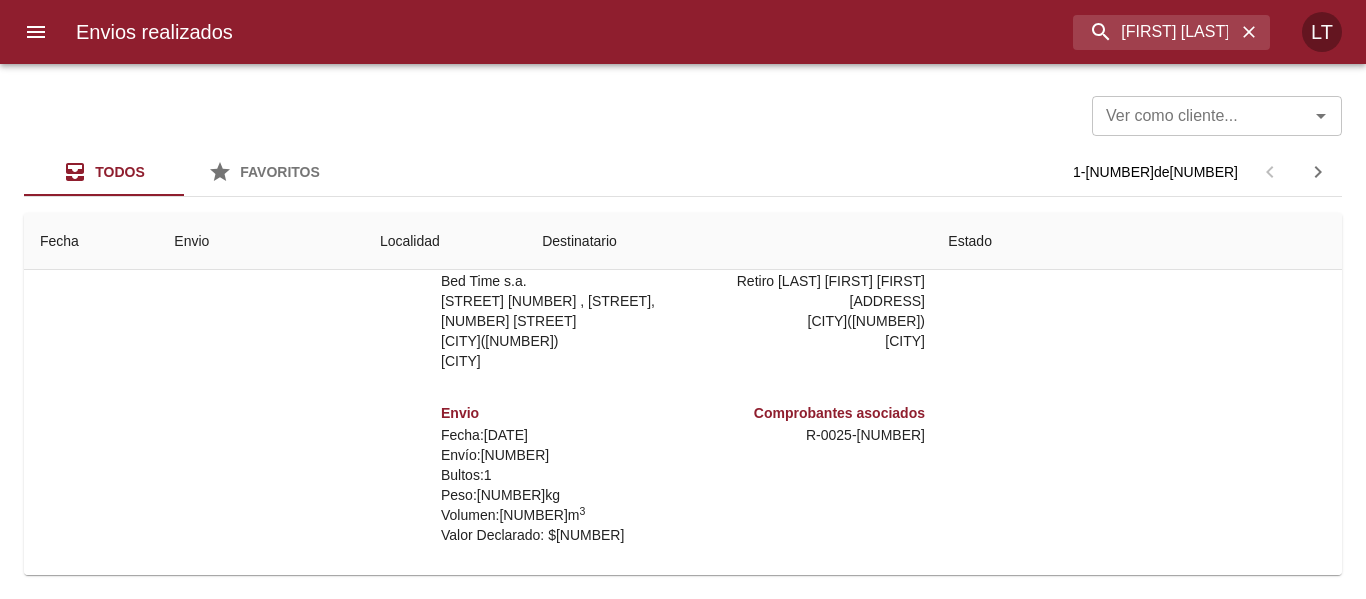 scroll, scrollTop: 500, scrollLeft: 0, axis: vertical 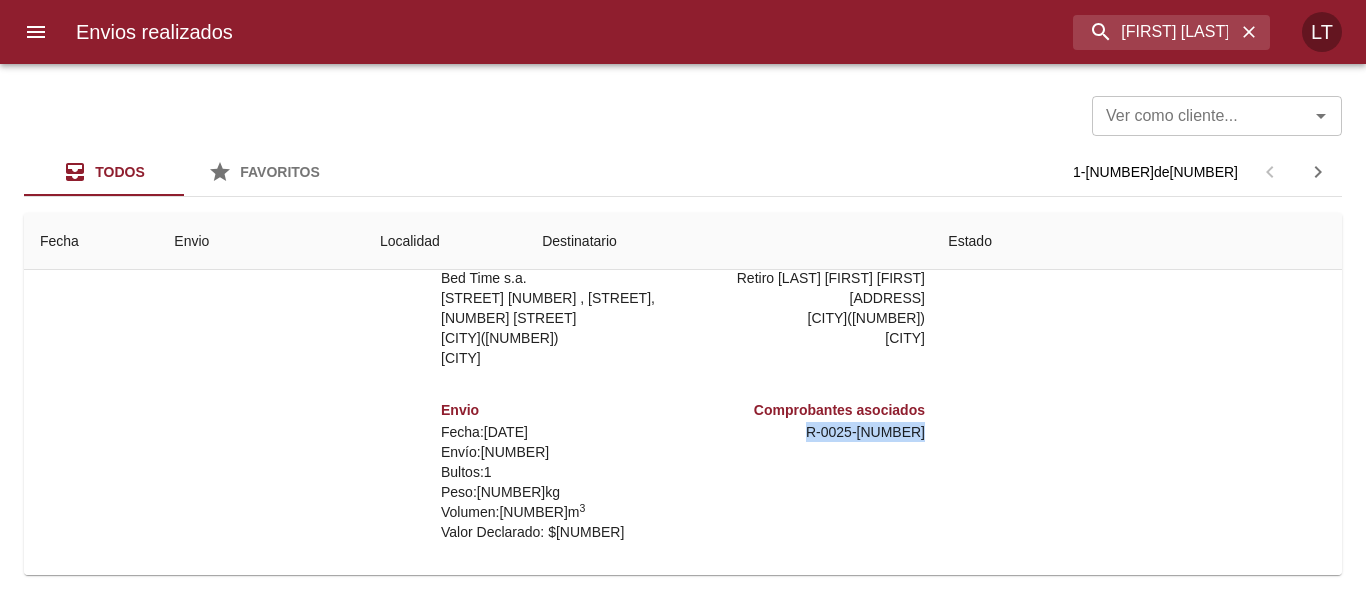 drag, startPoint x: 800, startPoint y: 427, endPoint x: 909, endPoint y: 429, distance: 109.01835 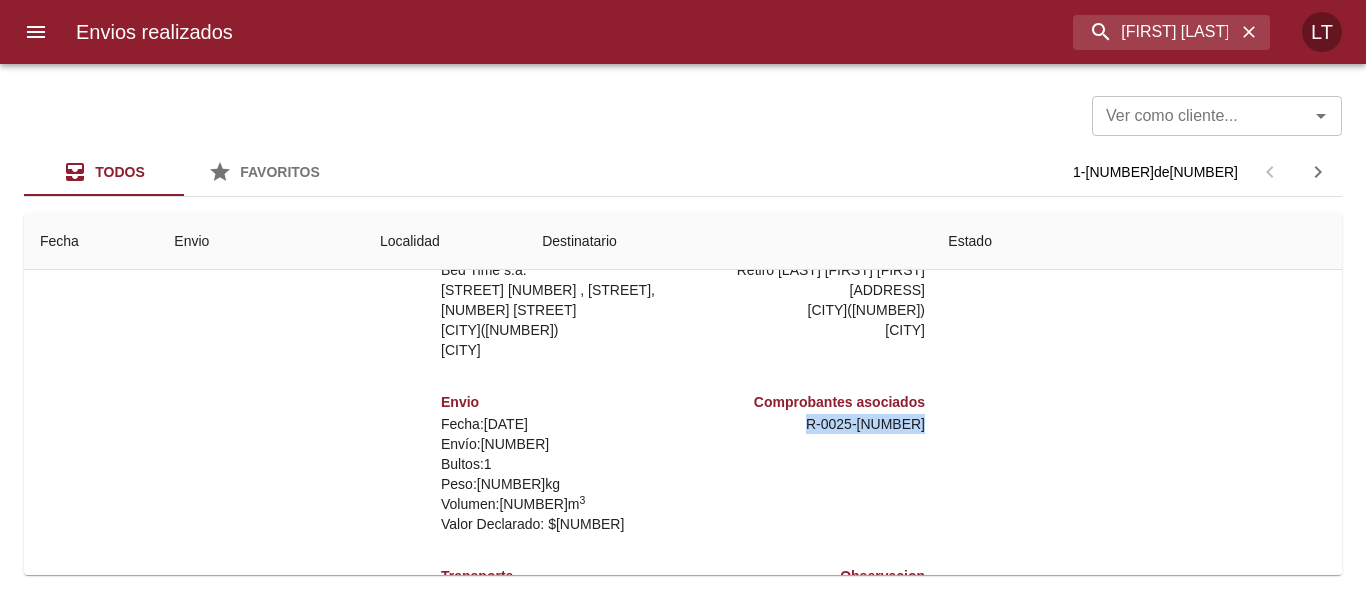 scroll, scrollTop: 10, scrollLeft: 0, axis: vertical 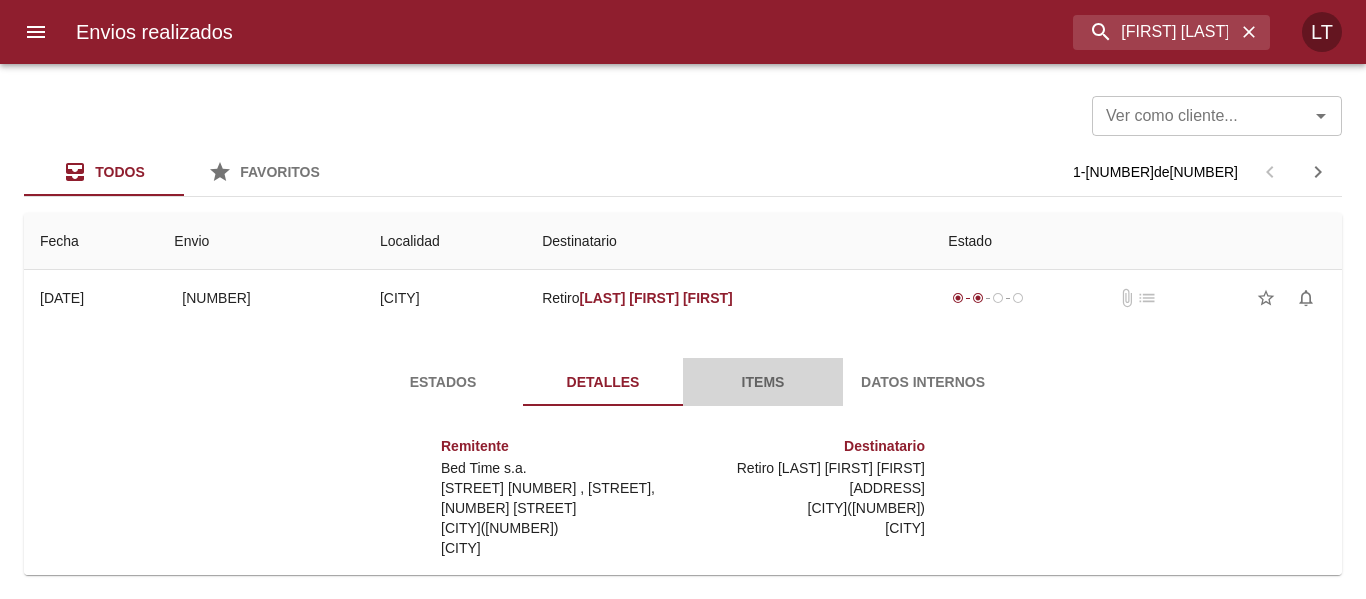 drag, startPoint x: 732, startPoint y: 374, endPoint x: 601, endPoint y: 395, distance: 132.67253 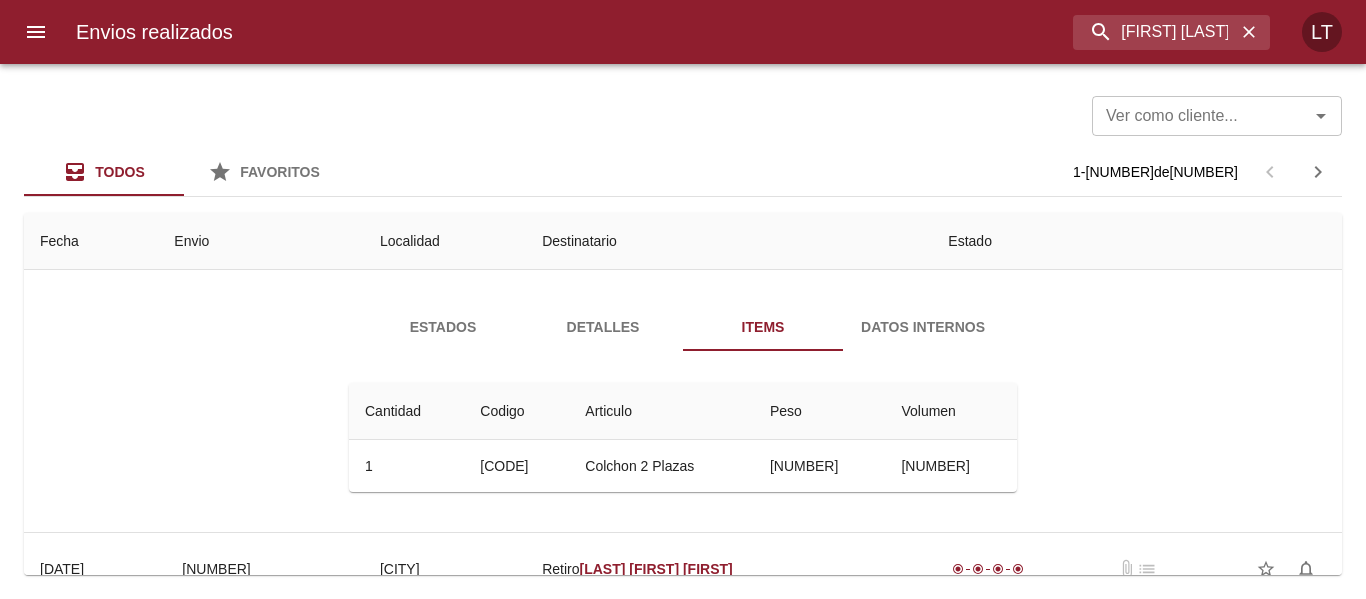 scroll, scrollTop: 400, scrollLeft: 0, axis: vertical 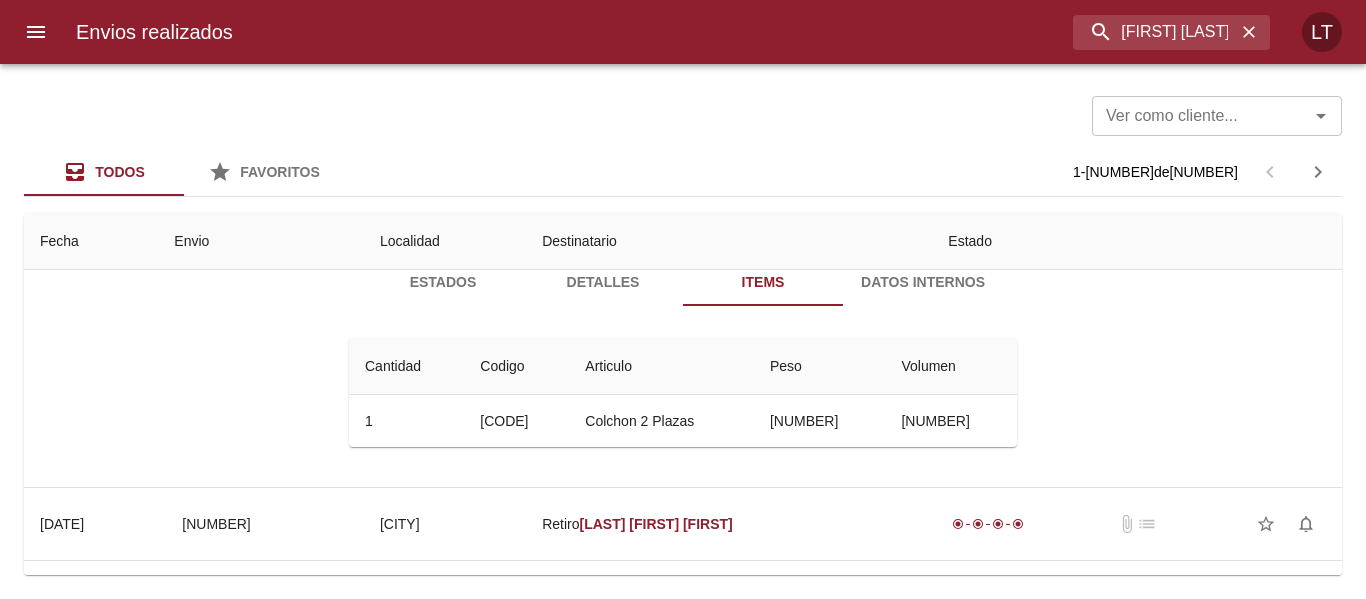 type 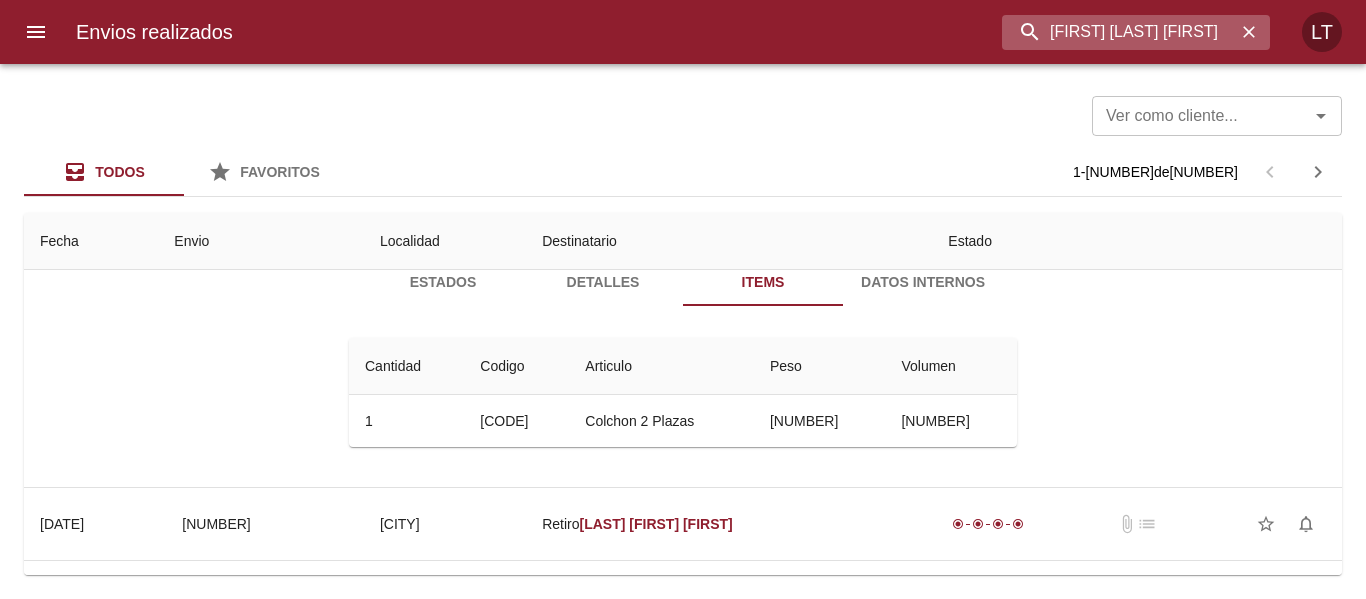 click on "[LAST] [FIRST] [LAST]" at bounding box center (1119, 32) 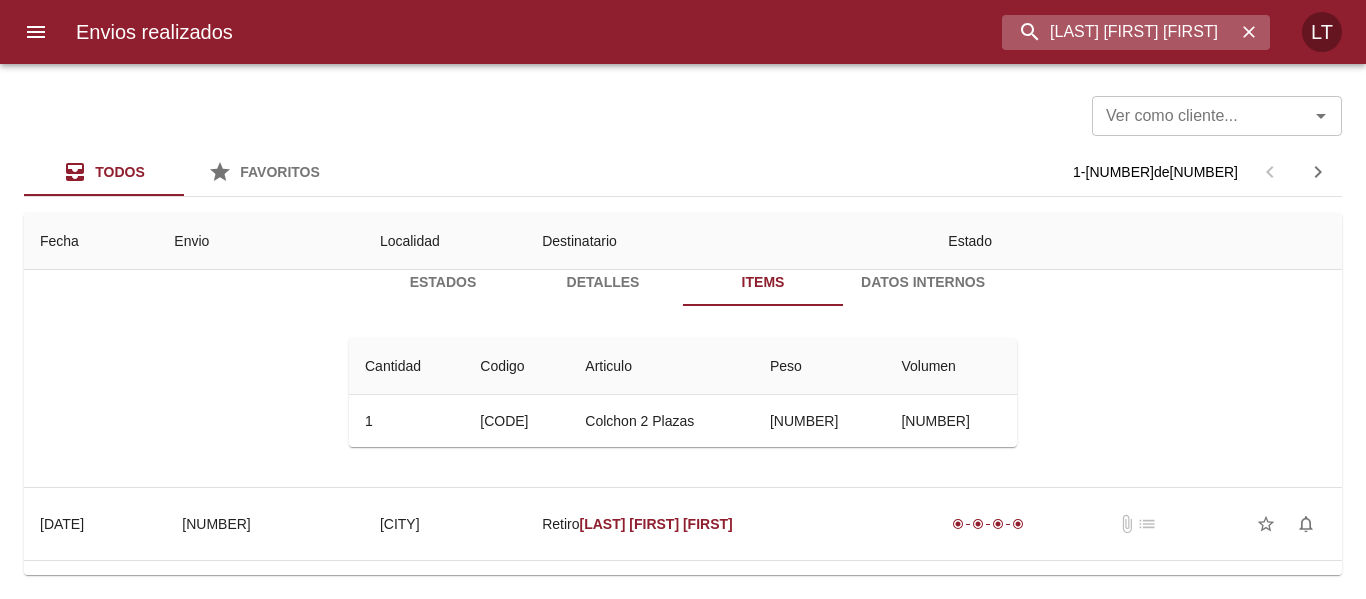 scroll, scrollTop: 0, scrollLeft: 11, axis: horizontal 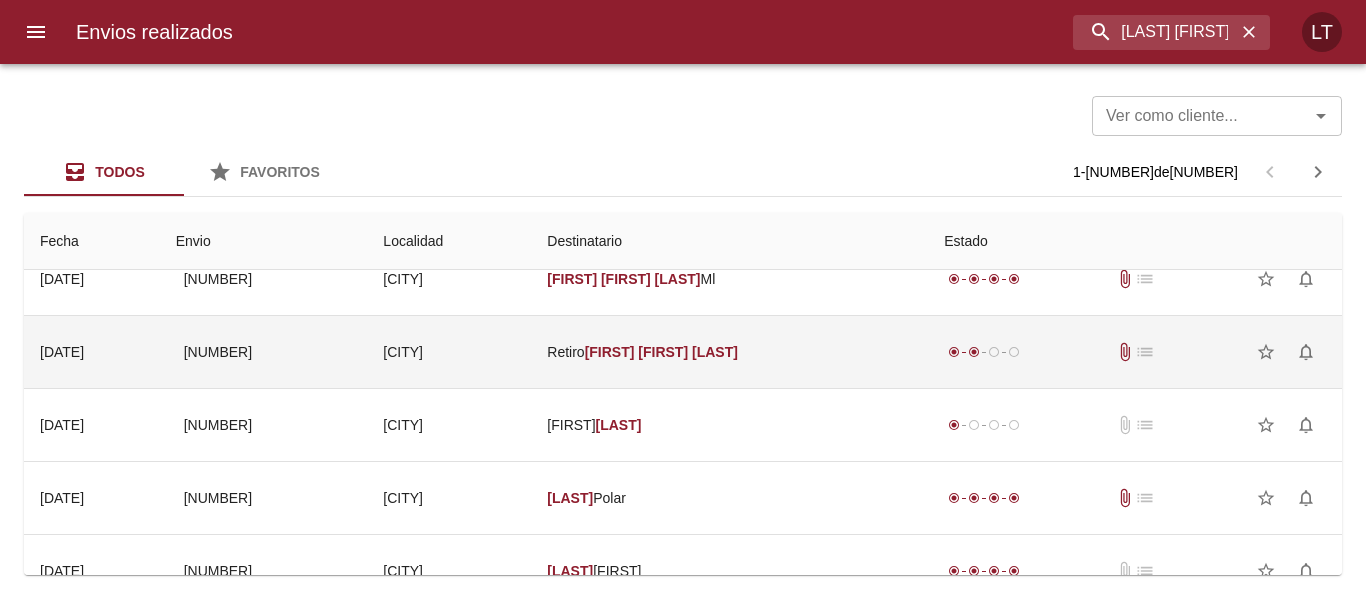 click on "Retiro  Marianela   Fabiana   Perez" at bounding box center [729, 352] 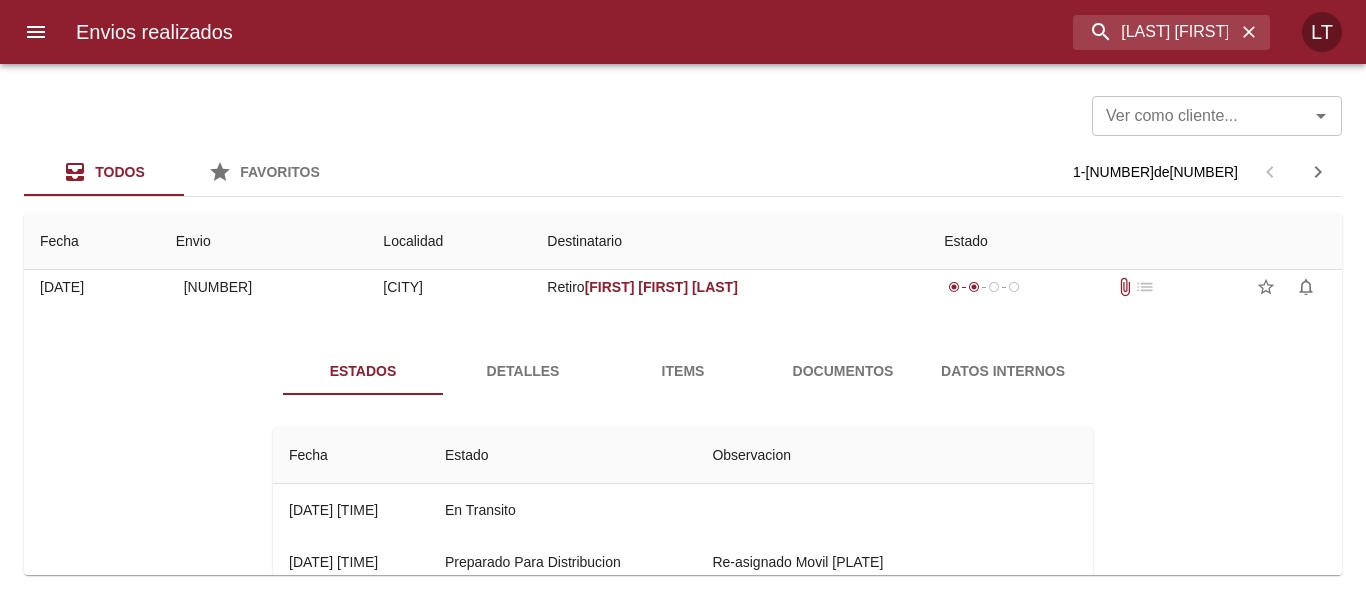 scroll, scrollTop: 200, scrollLeft: 0, axis: vertical 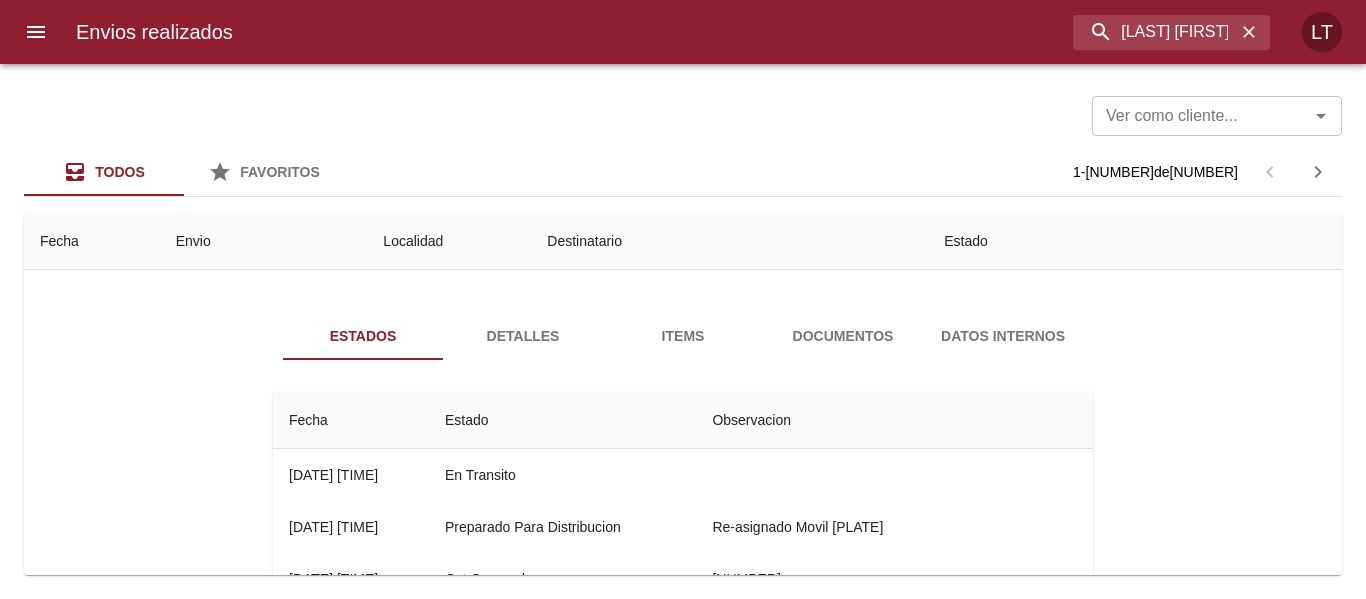 click on "Detalles" at bounding box center (523, 336) 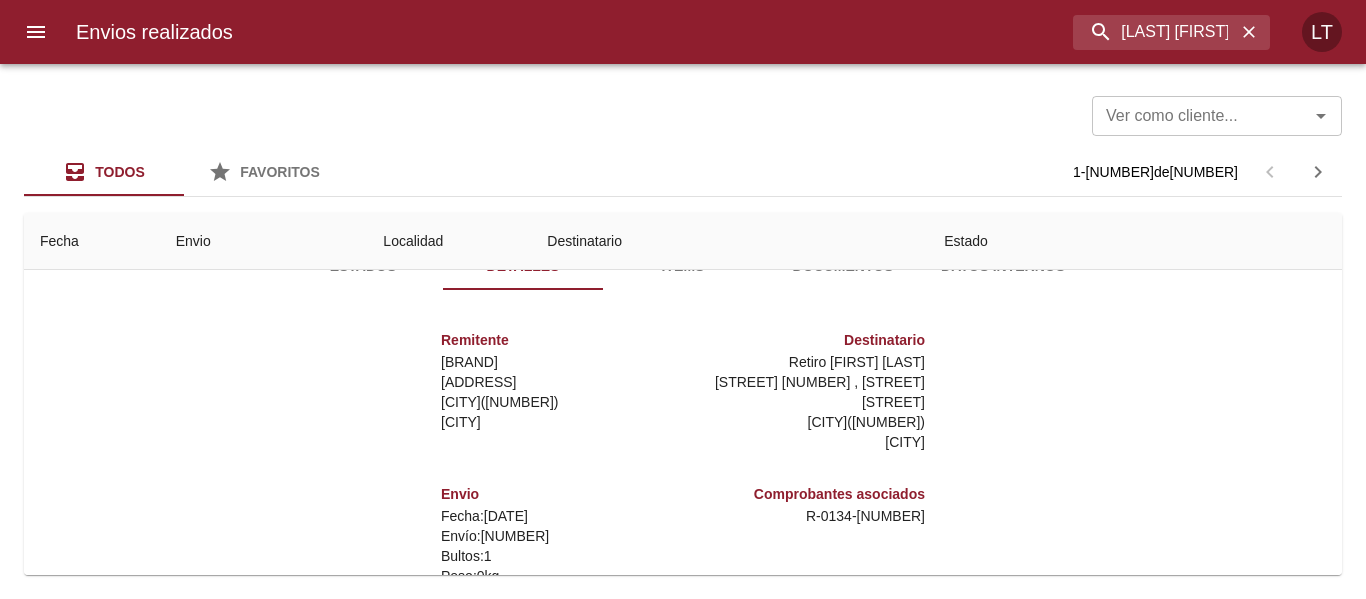 scroll, scrollTop: 300, scrollLeft: 0, axis: vertical 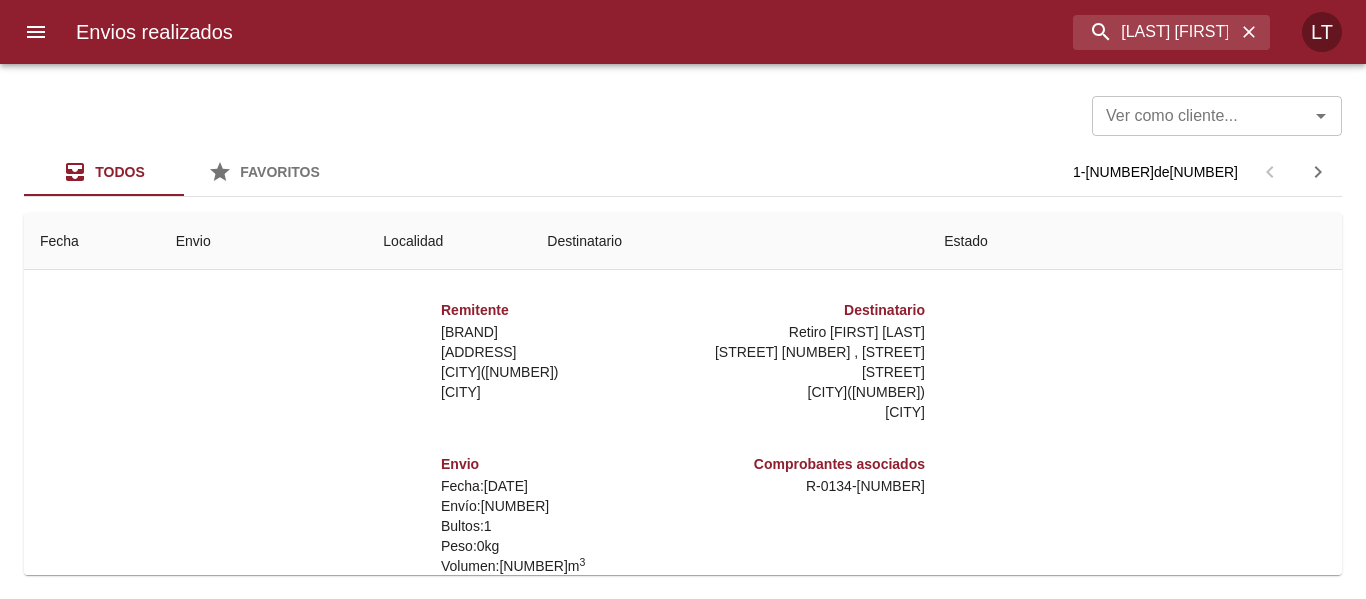 type 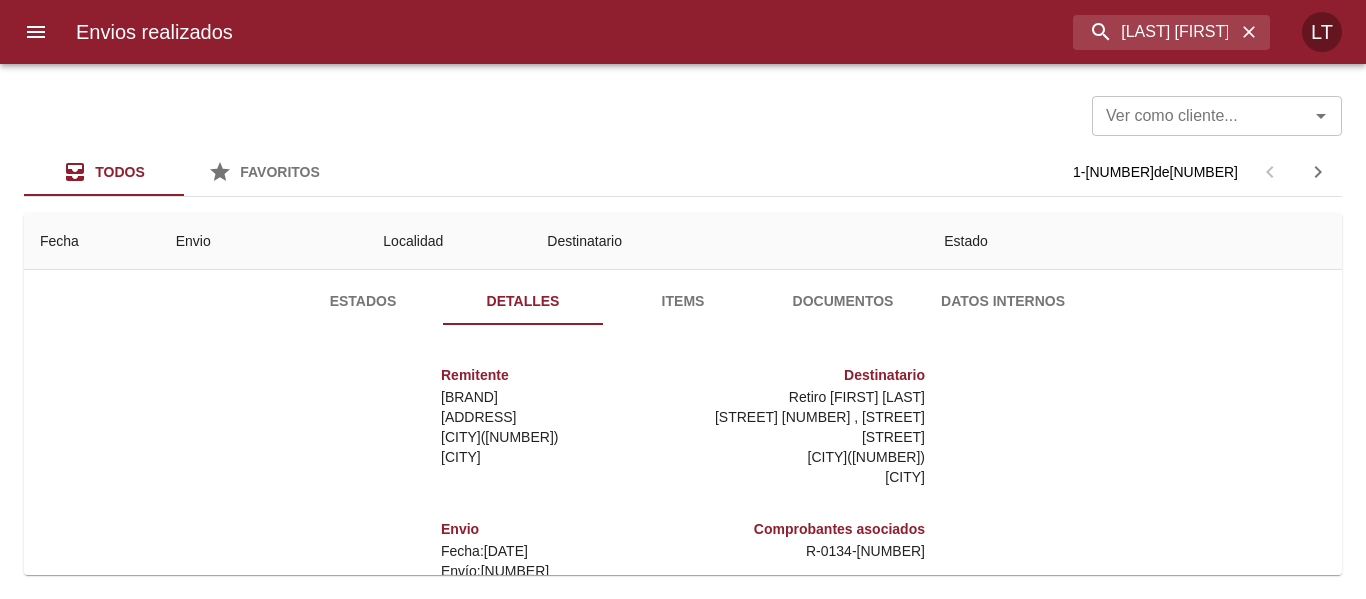 scroll, scrollTop: 200, scrollLeft: 0, axis: vertical 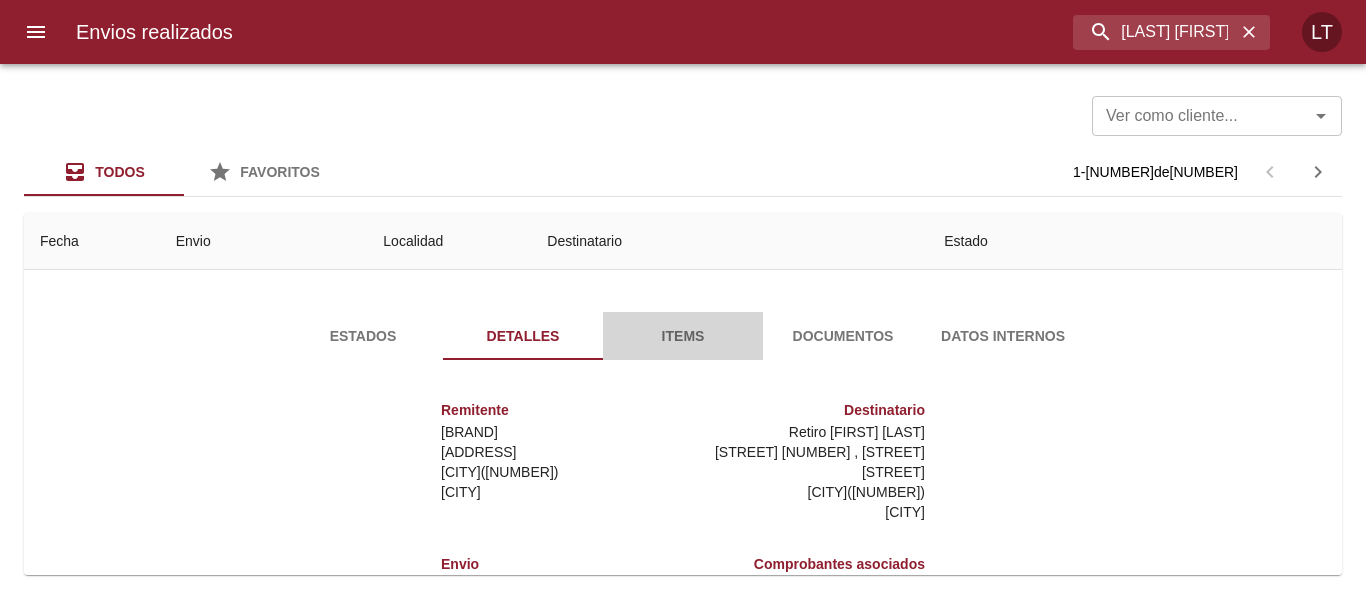 click on "Items" at bounding box center (683, 336) 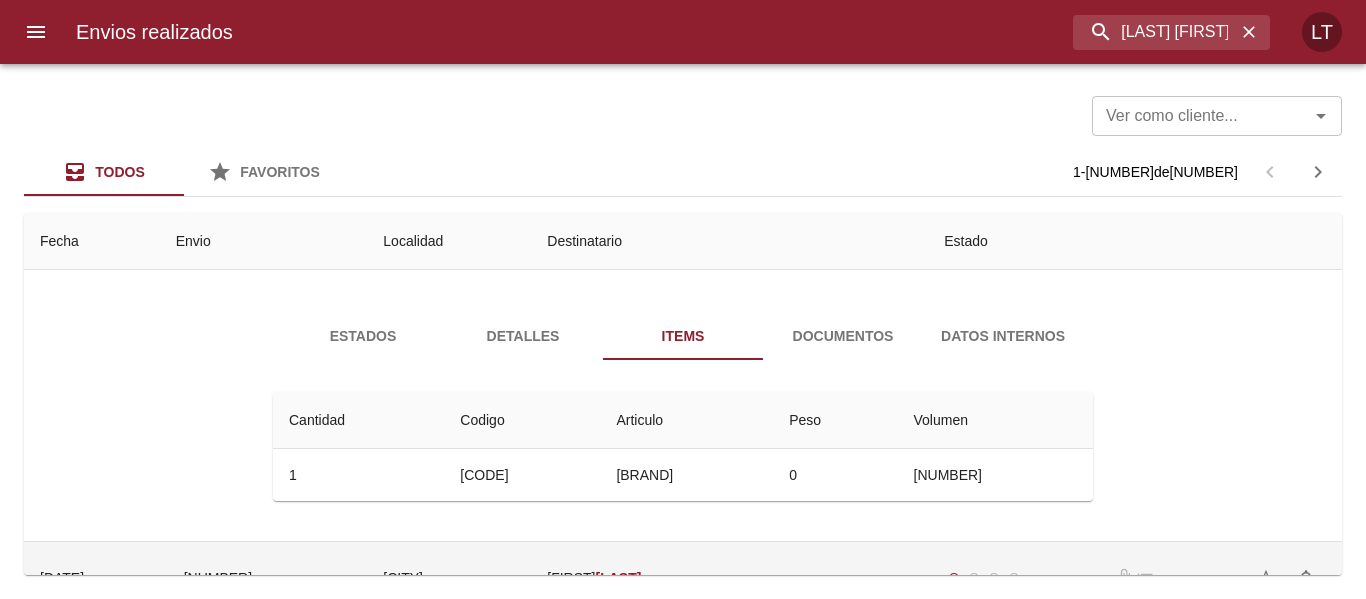 type 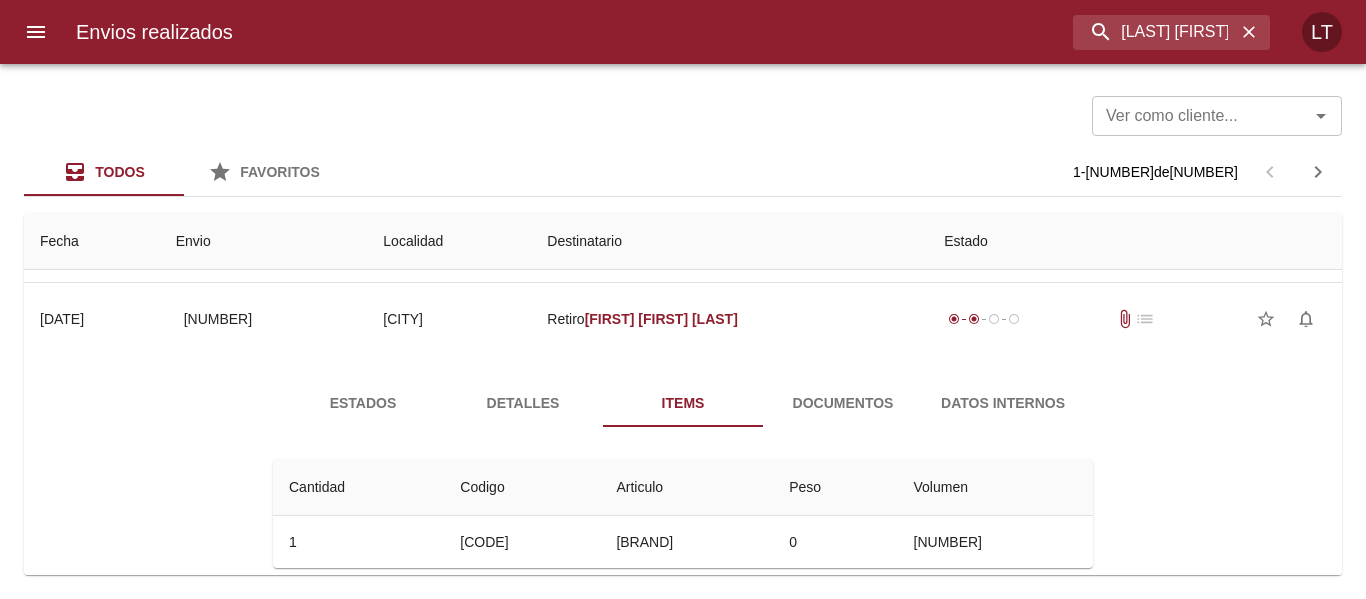 scroll, scrollTop: 100, scrollLeft: 0, axis: vertical 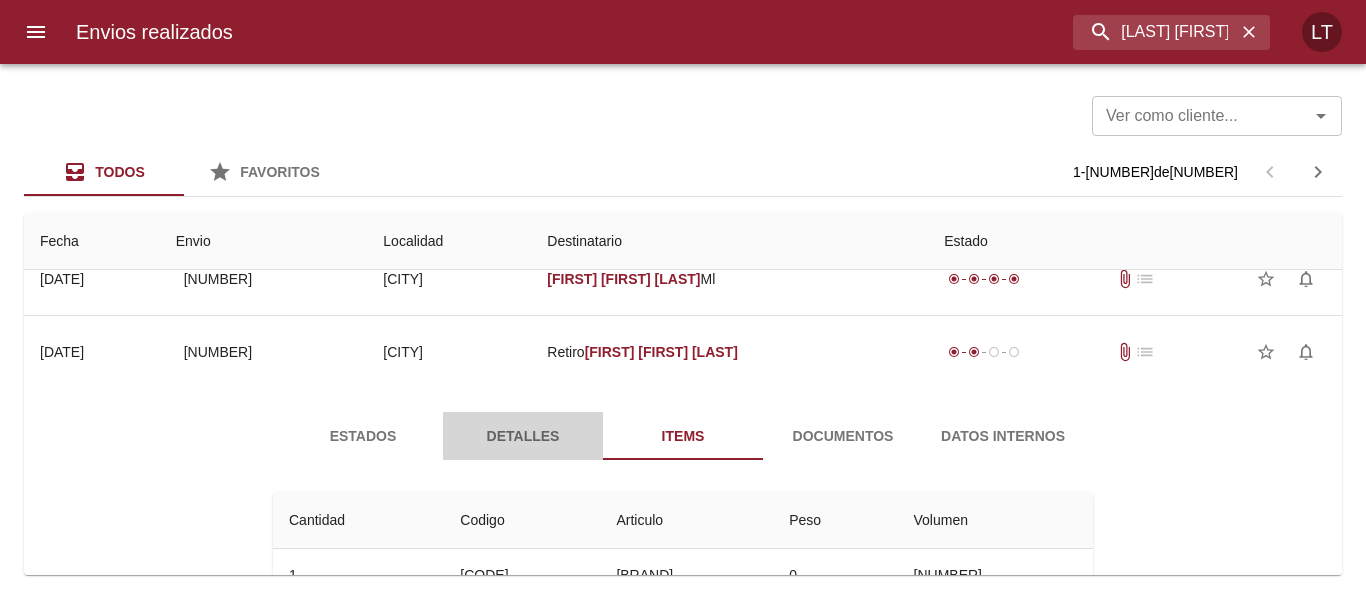 click on "Detalles" at bounding box center (523, 436) 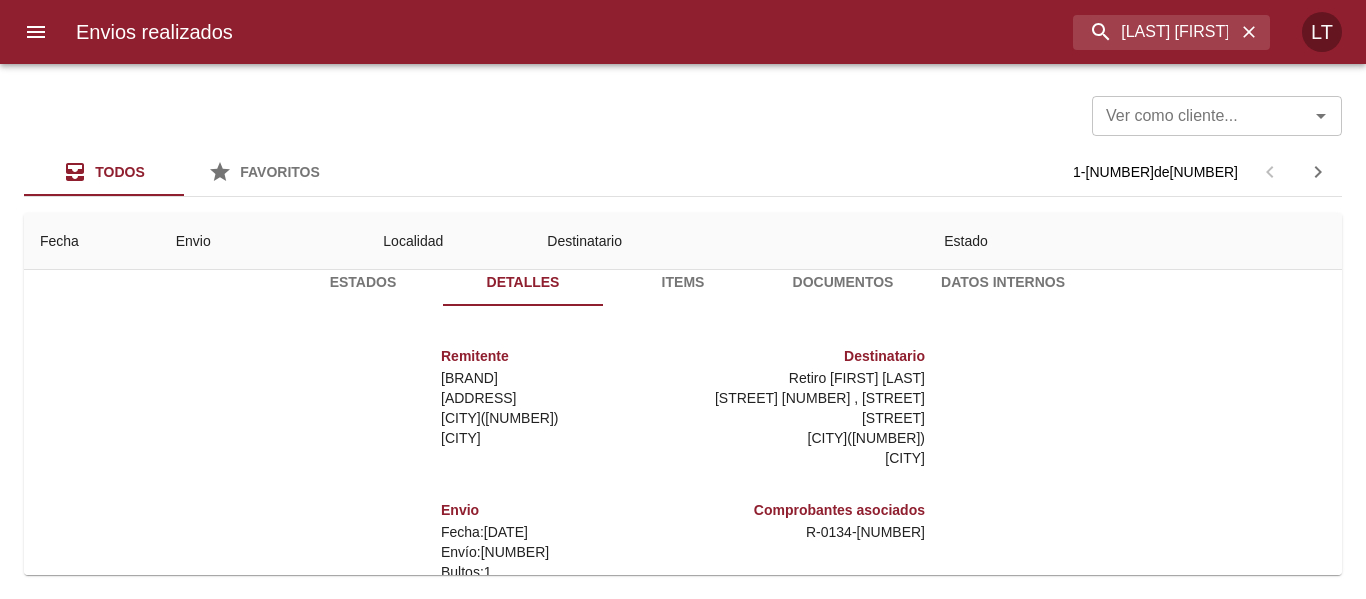 scroll, scrollTop: 300, scrollLeft: 0, axis: vertical 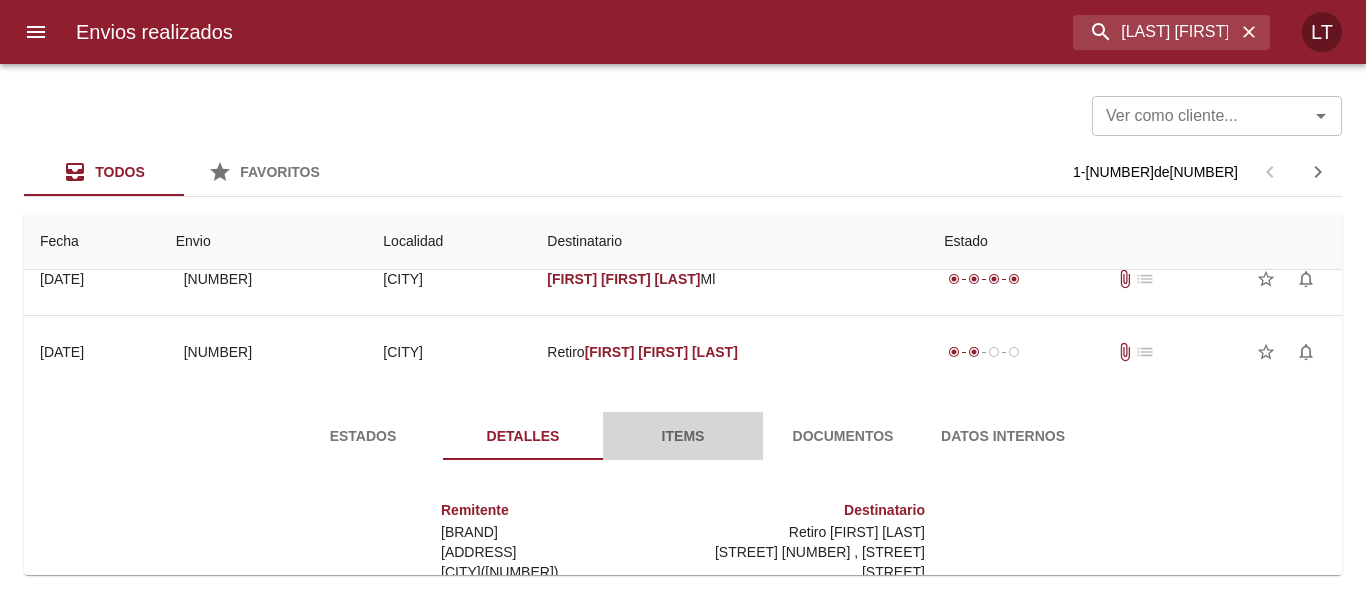 click on "Items" at bounding box center [683, 436] 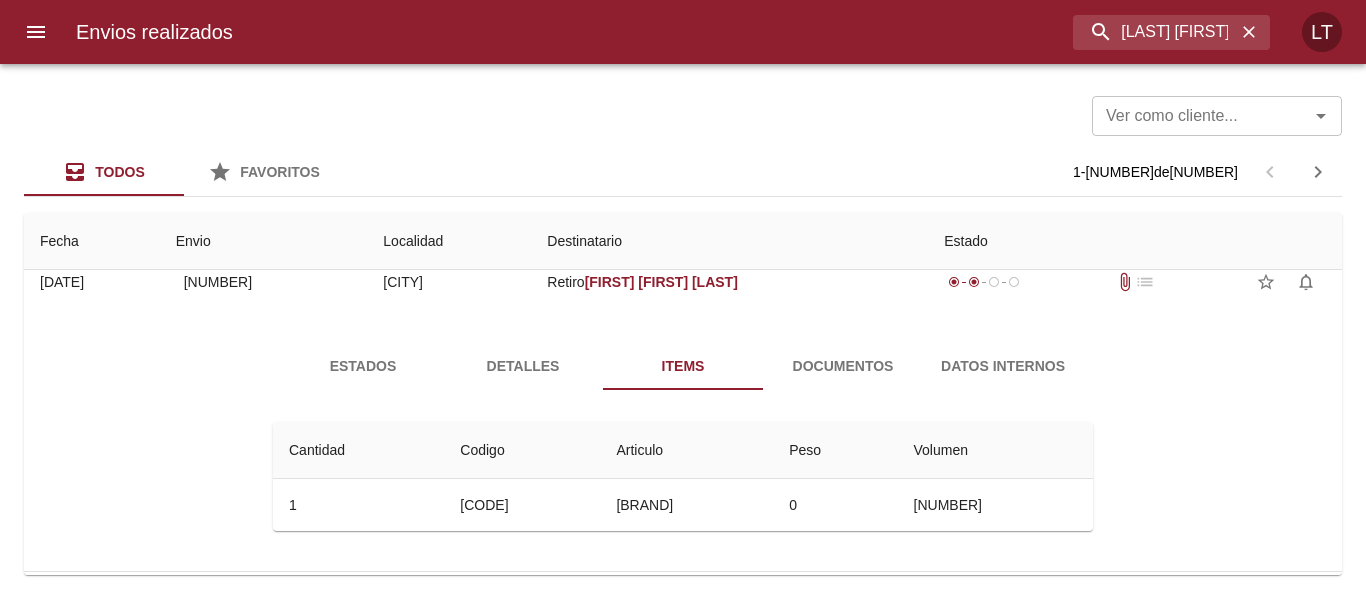scroll, scrollTop: 300, scrollLeft: 0, axis: vertical 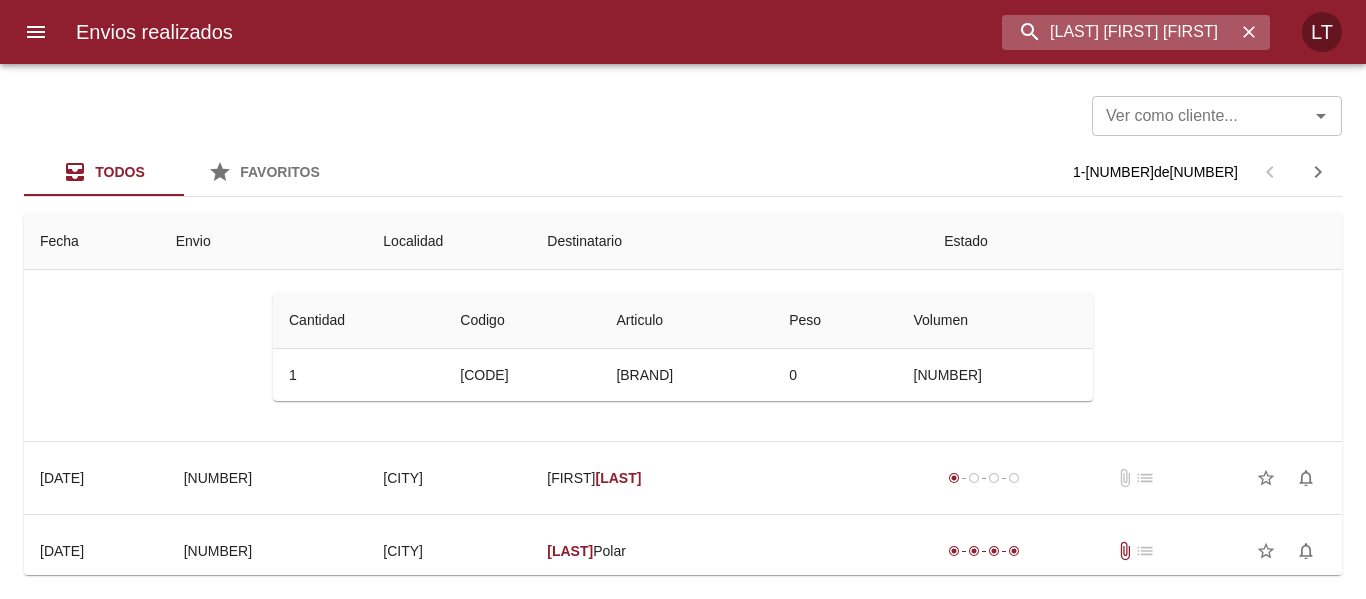 click on "PEREZ FABIANA MARIANELA" at bounding box center [1119, 32] 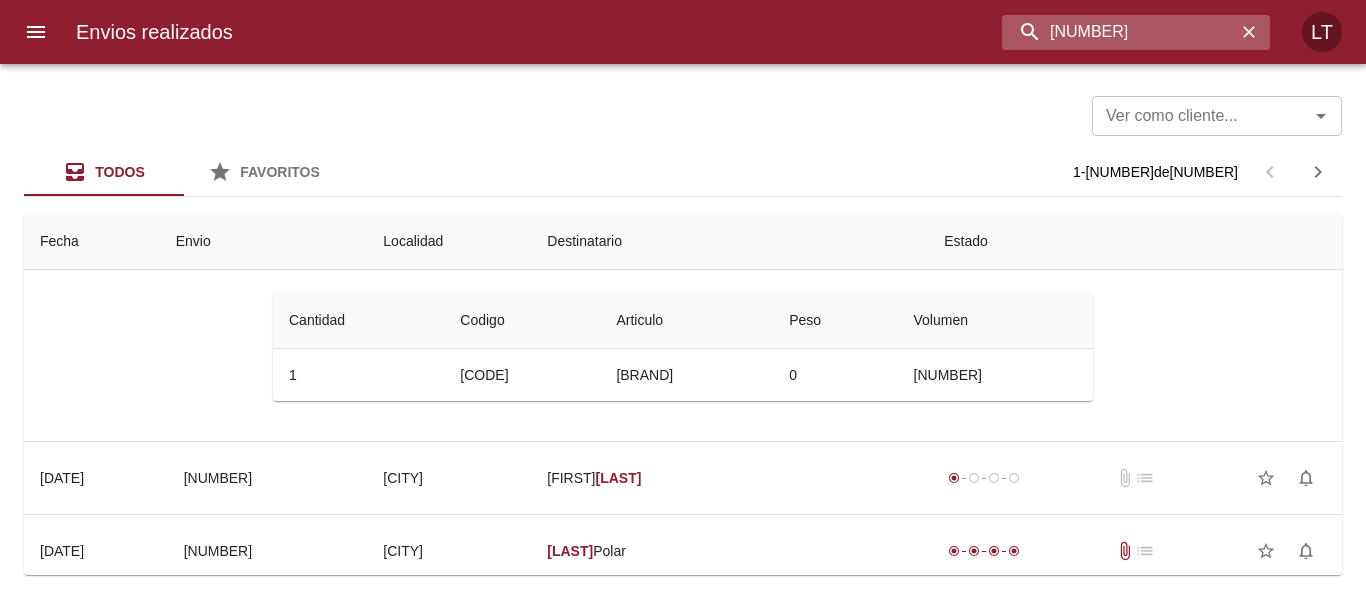 type on "9216189" 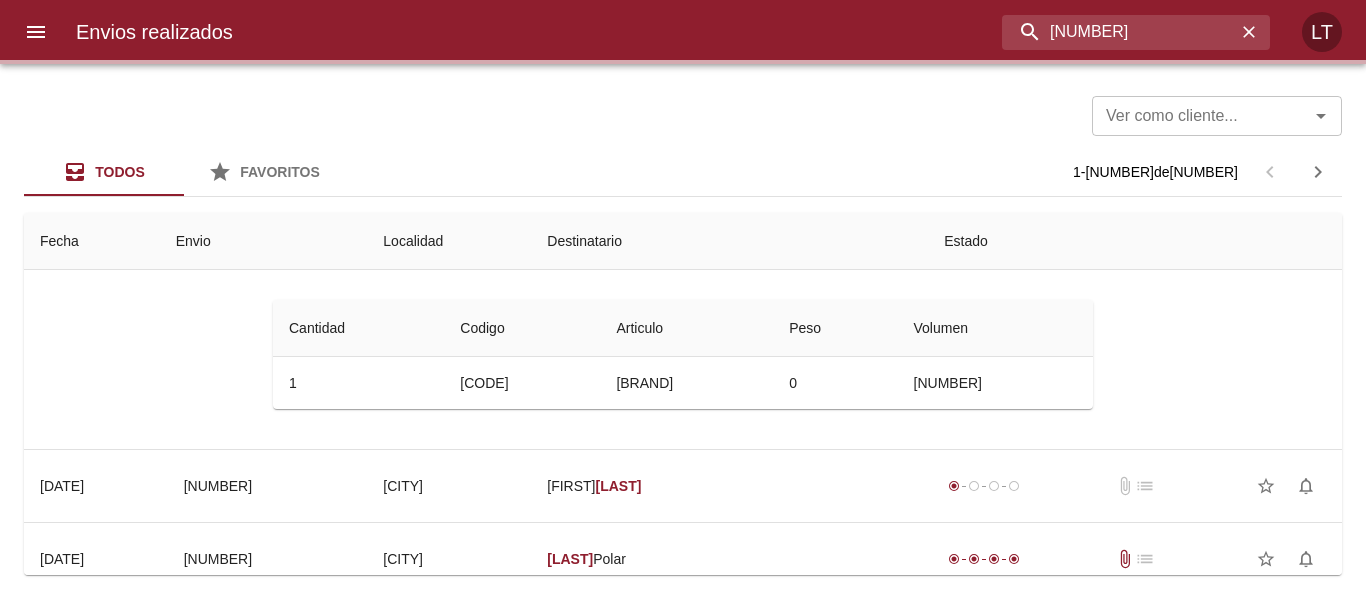 scroll, scrollTop: 0, scrollLeft: 0, axis: both 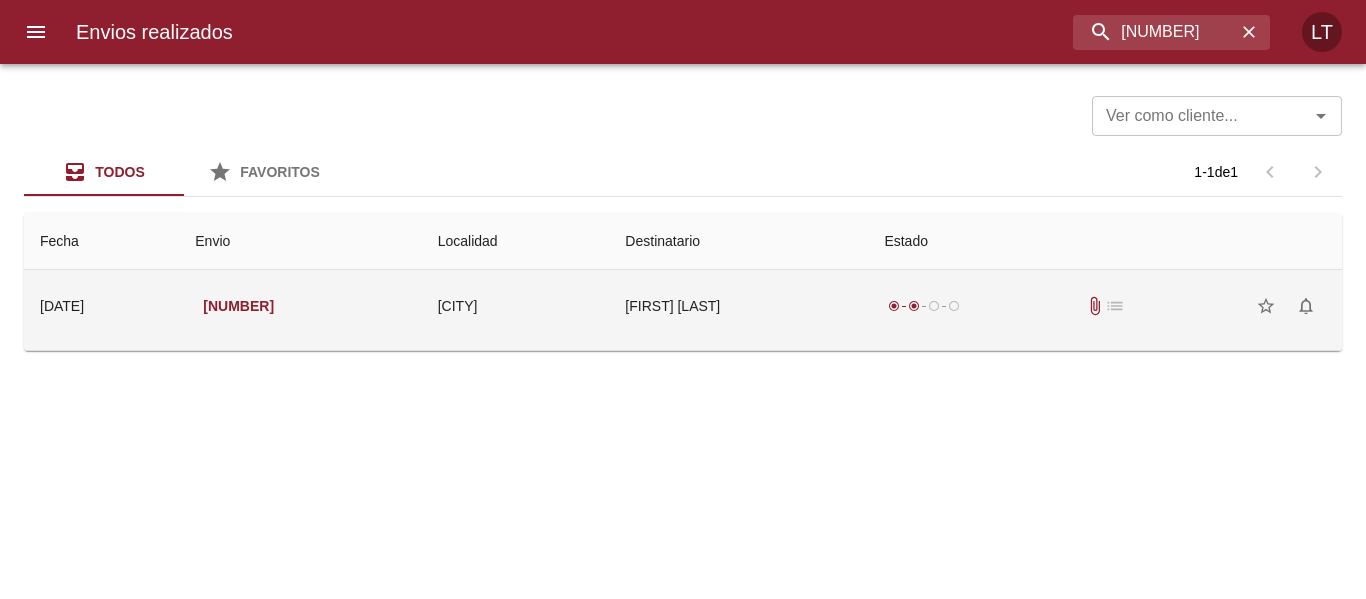 click on "Miguel Angel Evans" at bounding box center [738, 306] 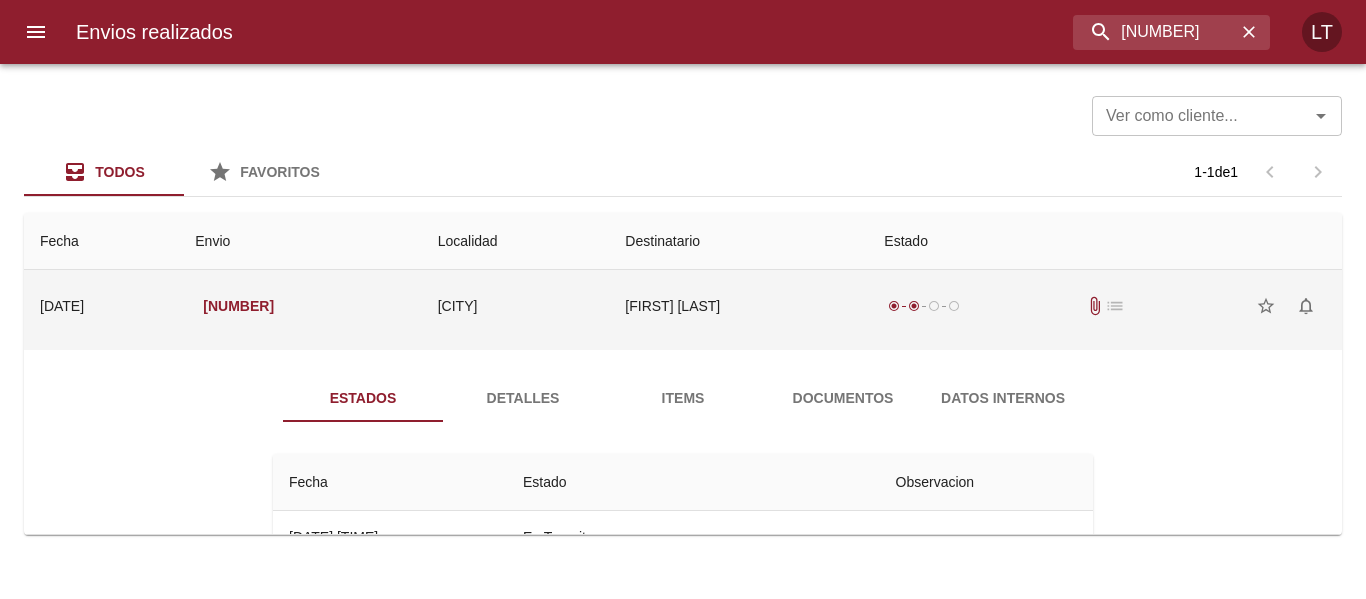 click on "Documentos" at bounding box center [843, 398] 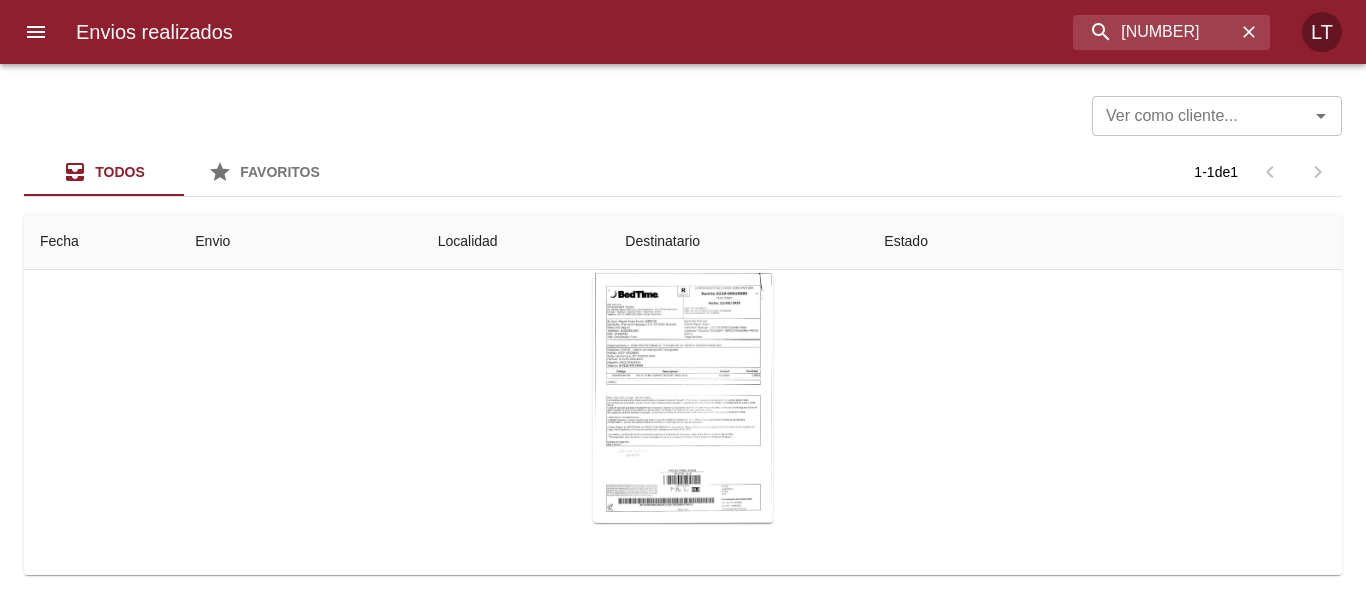 scroll, scrollTop: 200, scrollLeft: 0, axis: vertical 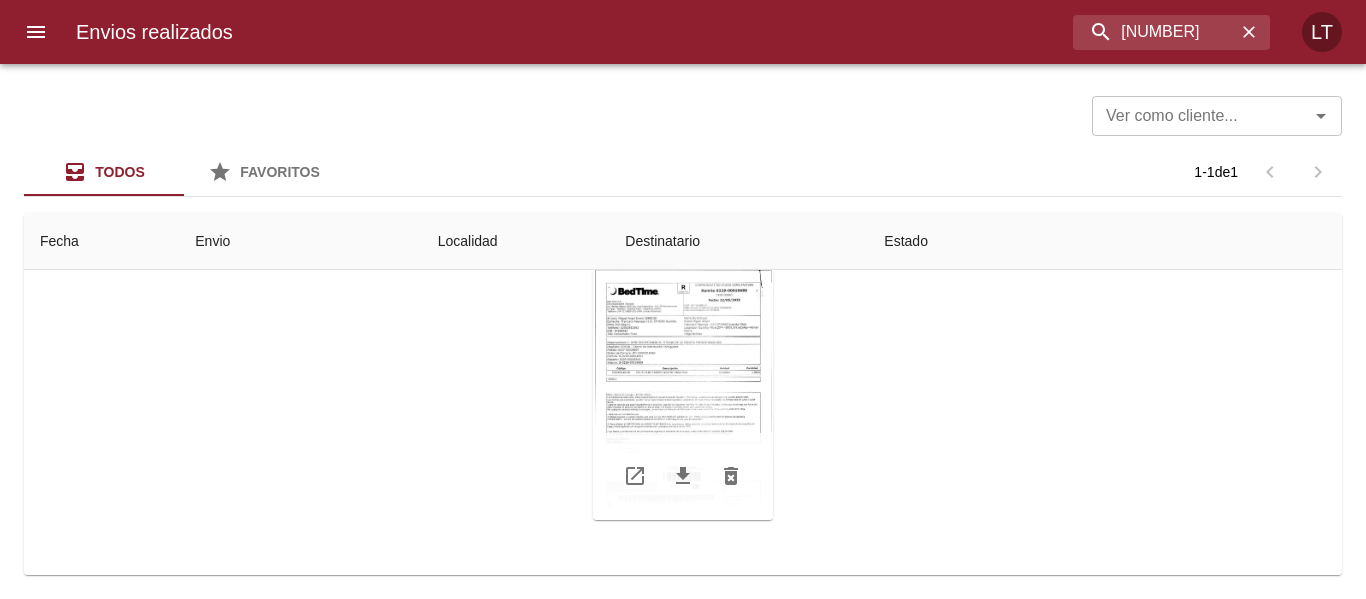 type 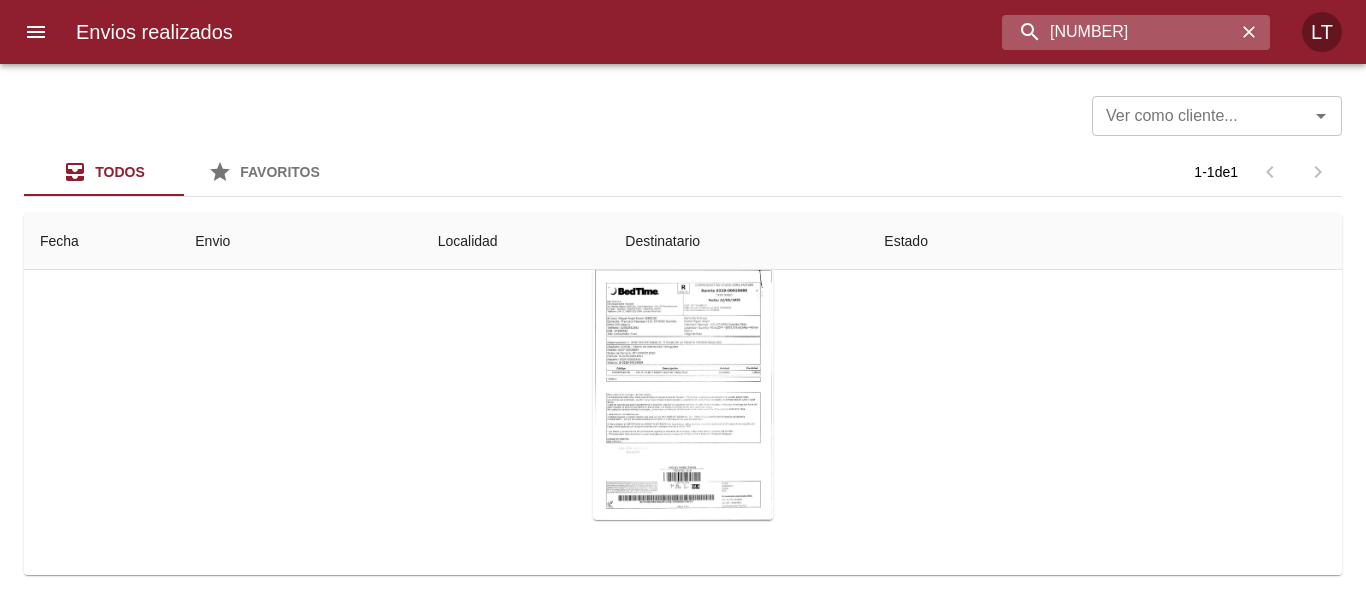 click on "9216189" at bounding box center (1119, 32) 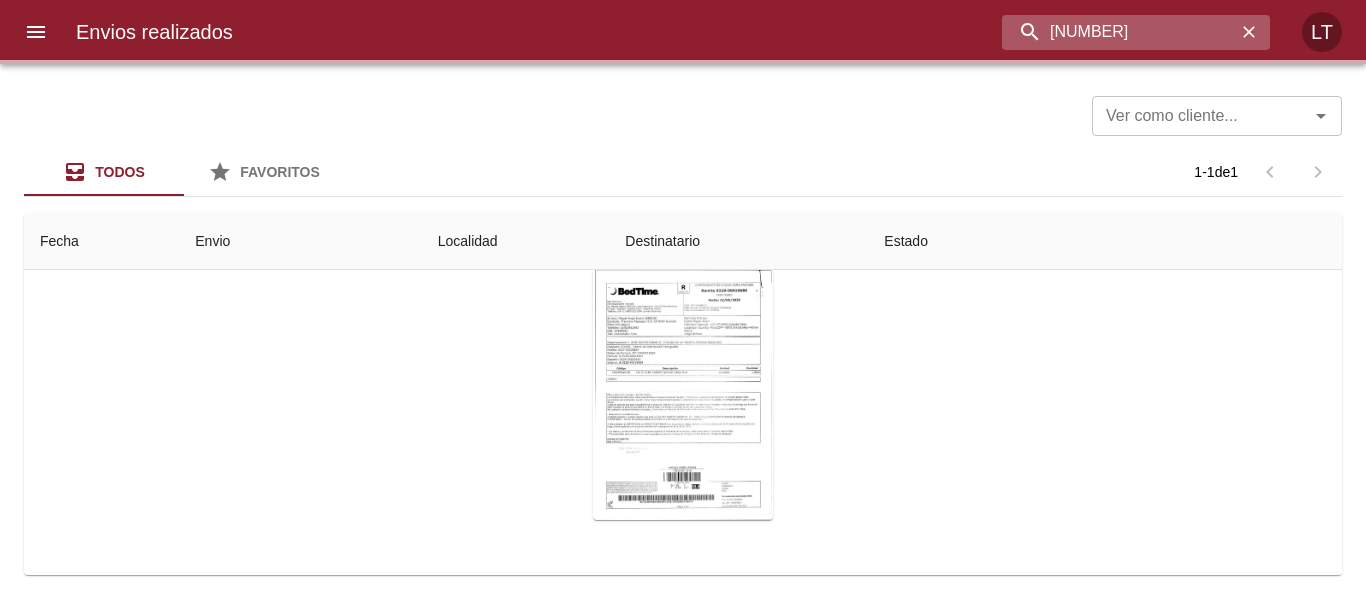 scroll, scrollTop: 0, scrollLeft: 0, axis: both 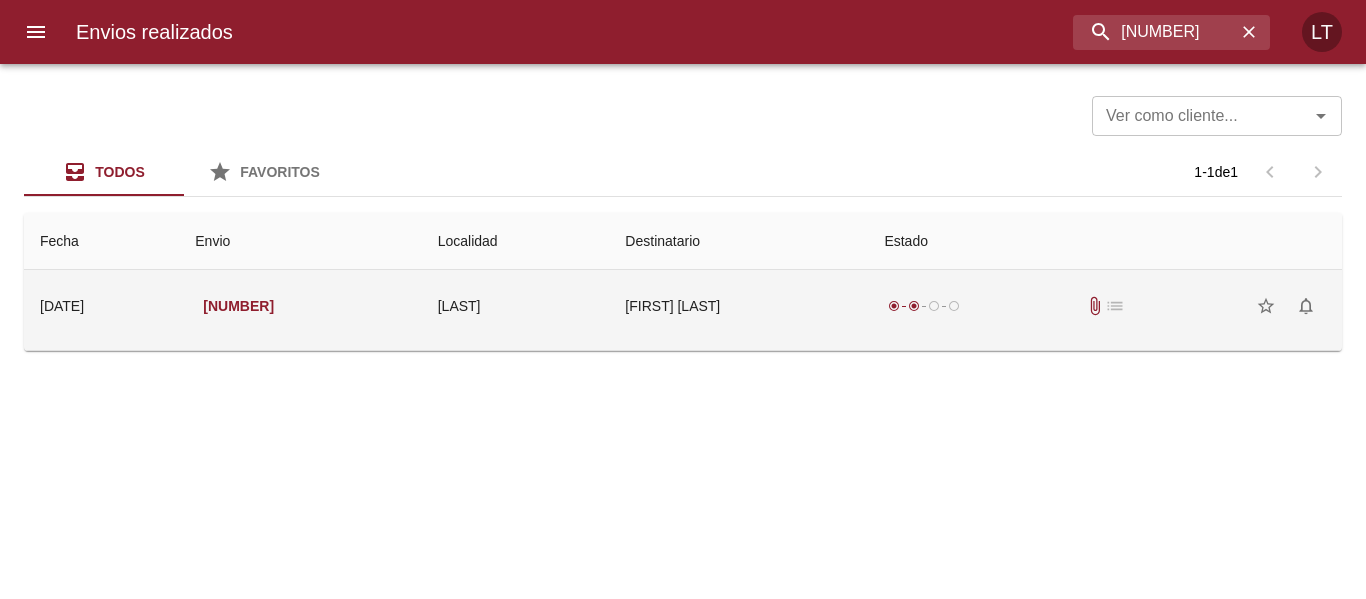 click on "Sandra Barreiro" at bounding box center (738, 306) 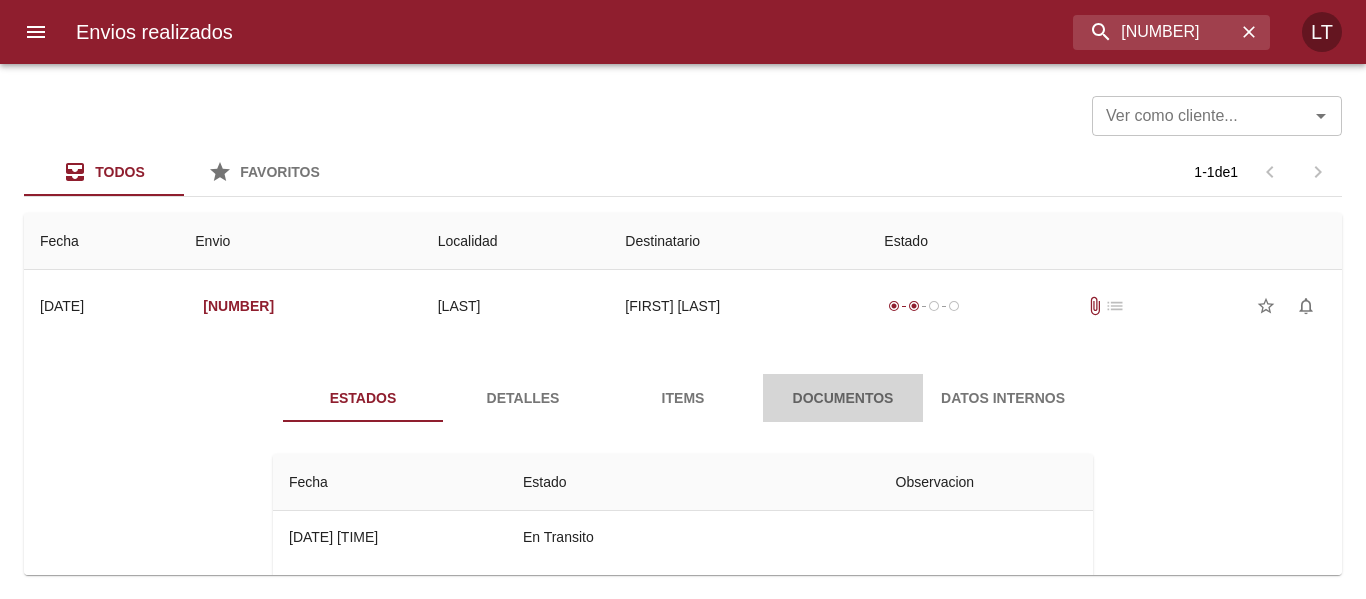 click on "Documentos" at bounding box center (843, 398) 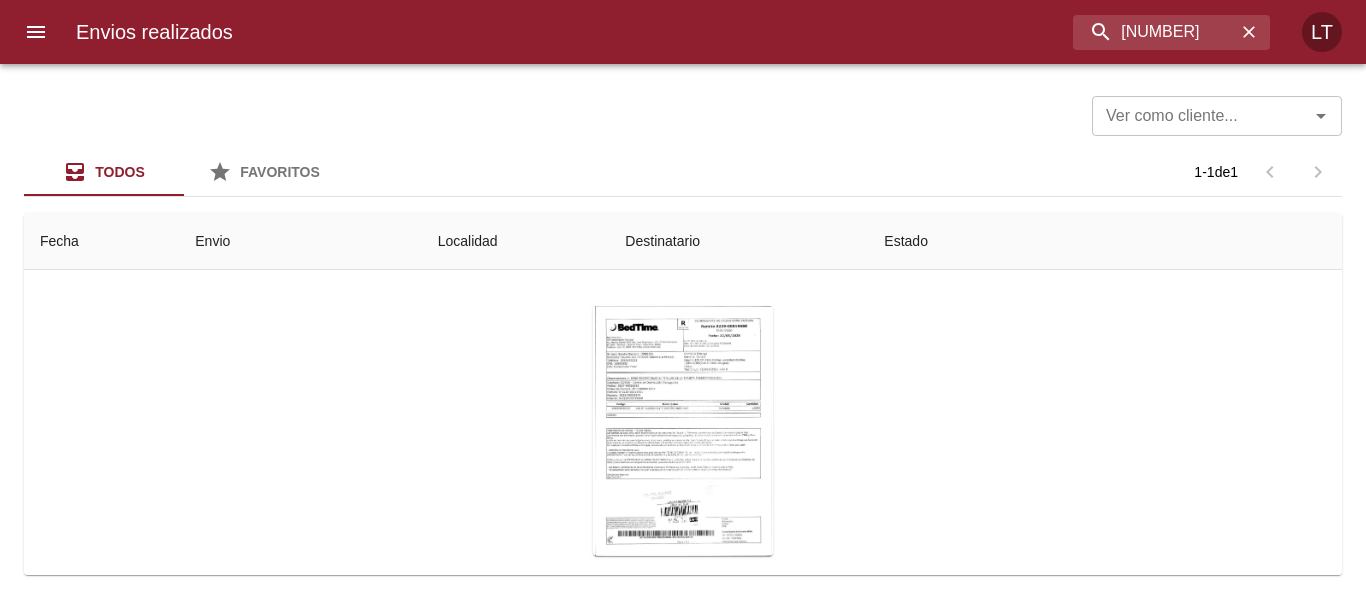 scroll, scrollTop: 200, scrollLeft: 0, axis: vertical 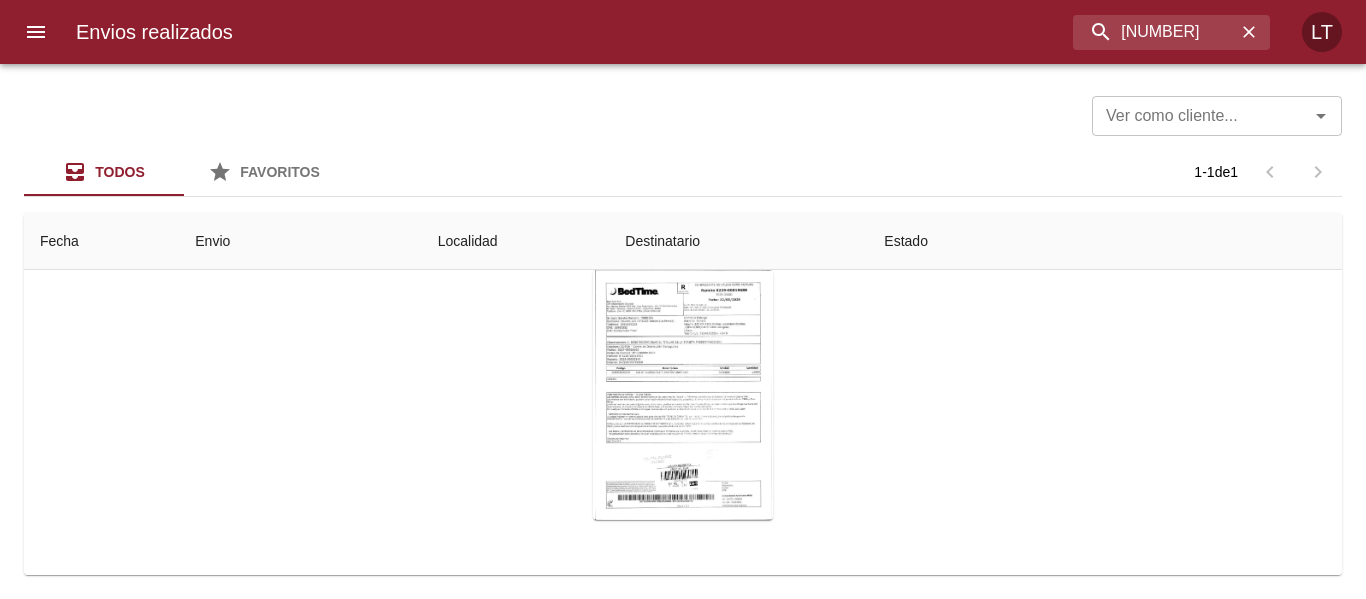 type 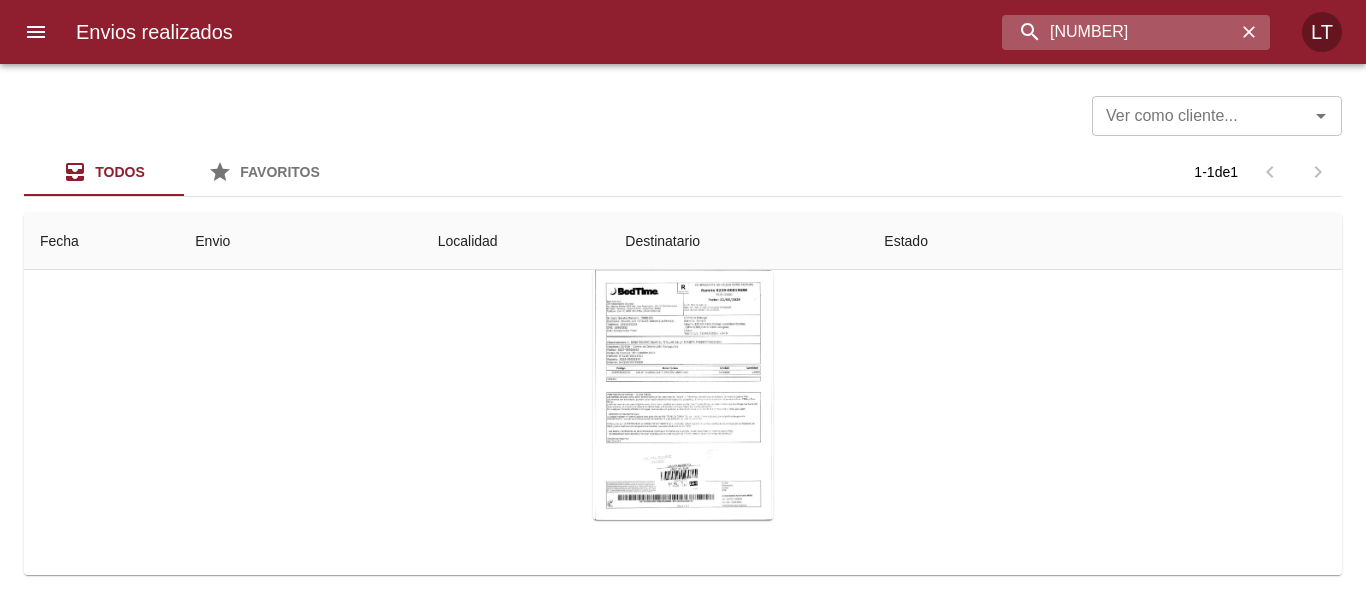 click on "9216152" at bounding box center [1119, 32] 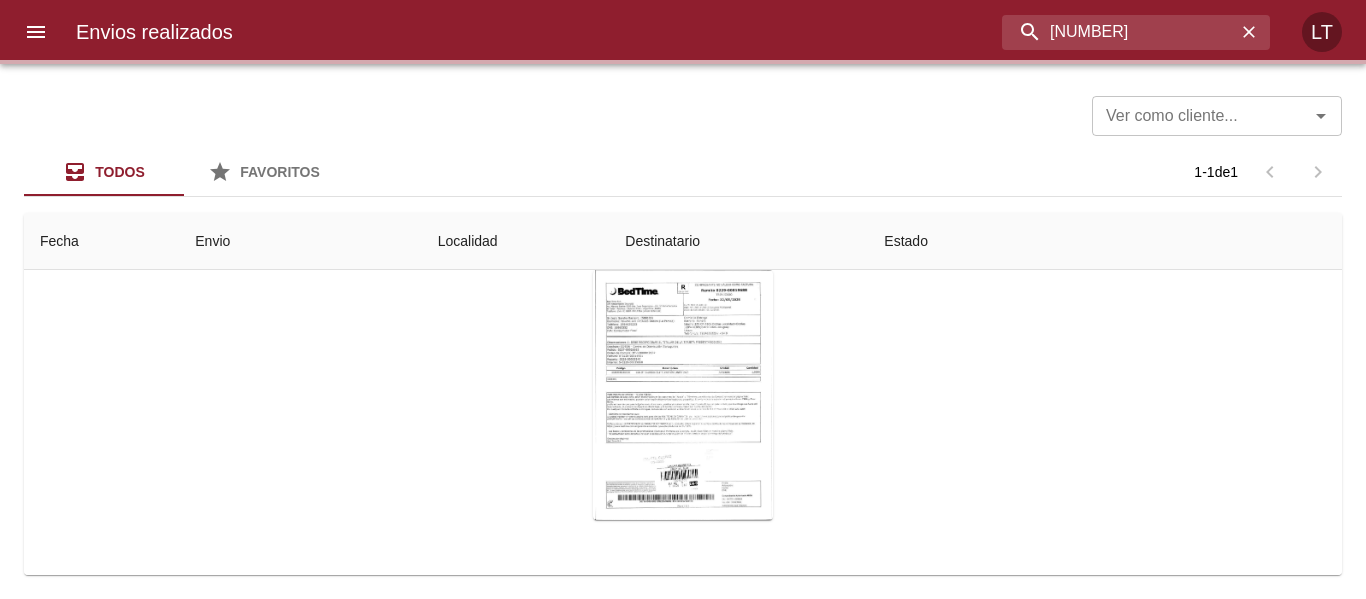 scroll, scrollTop: 0, scrollLeft: 0, axis: both 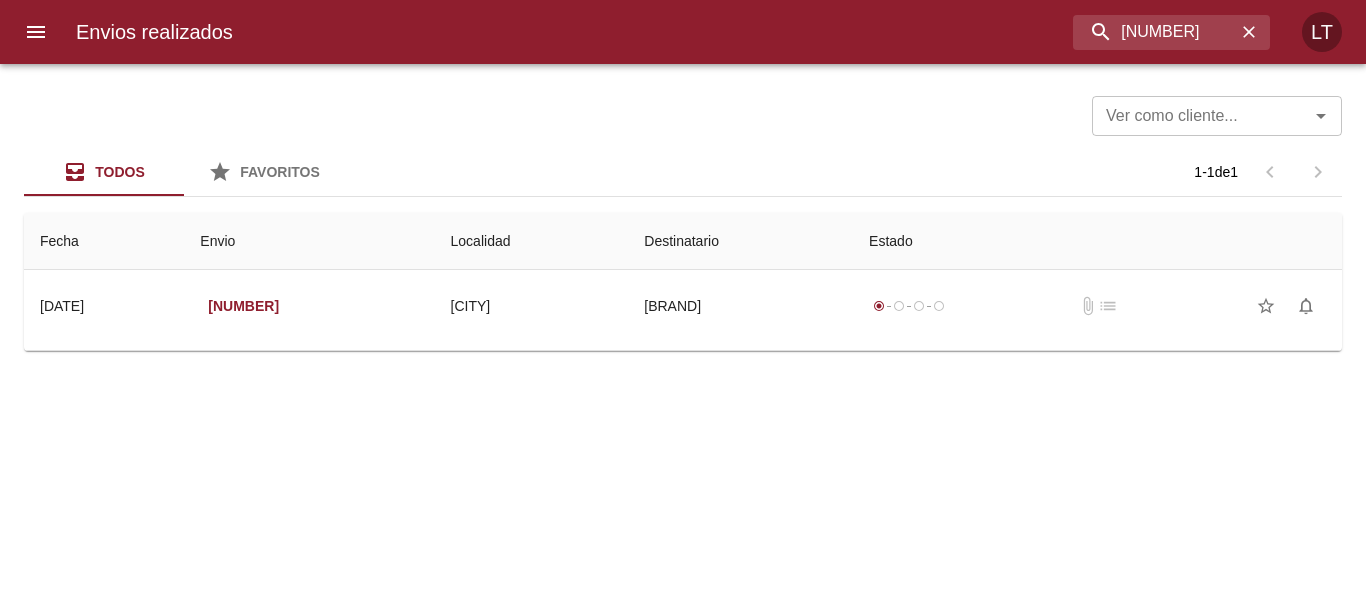 click on "Guia :  9338494" at bounding box center (683, 346) 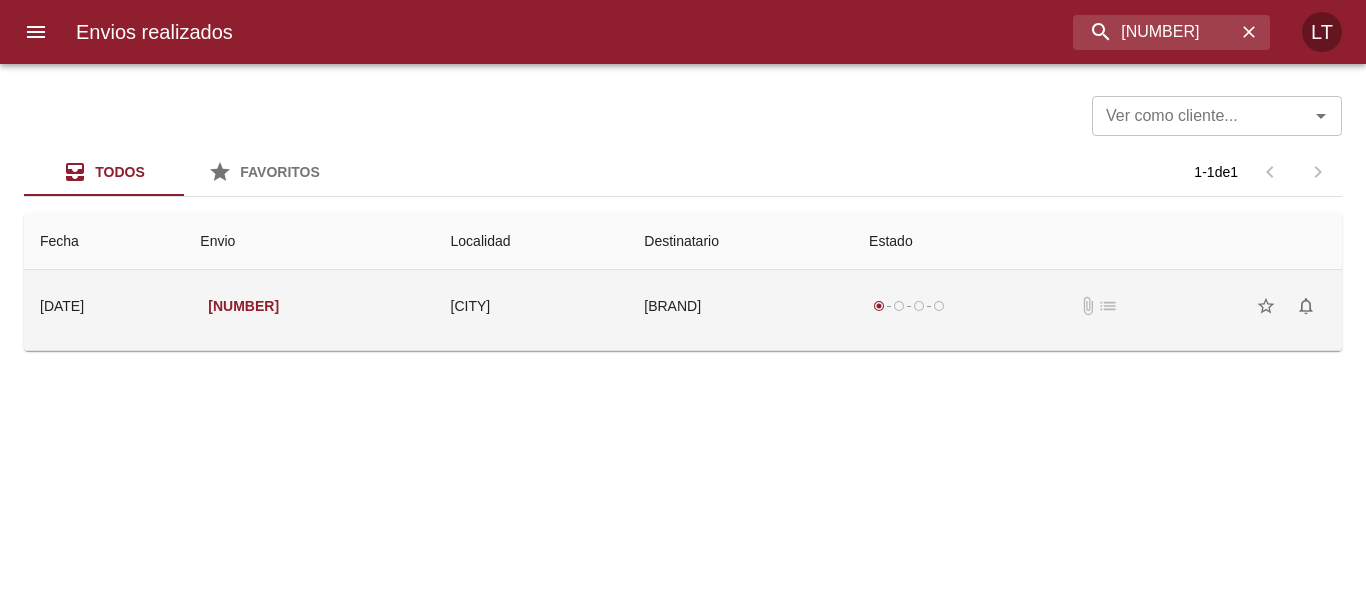 click on "[CITY]" at bounding box center [532, 306] 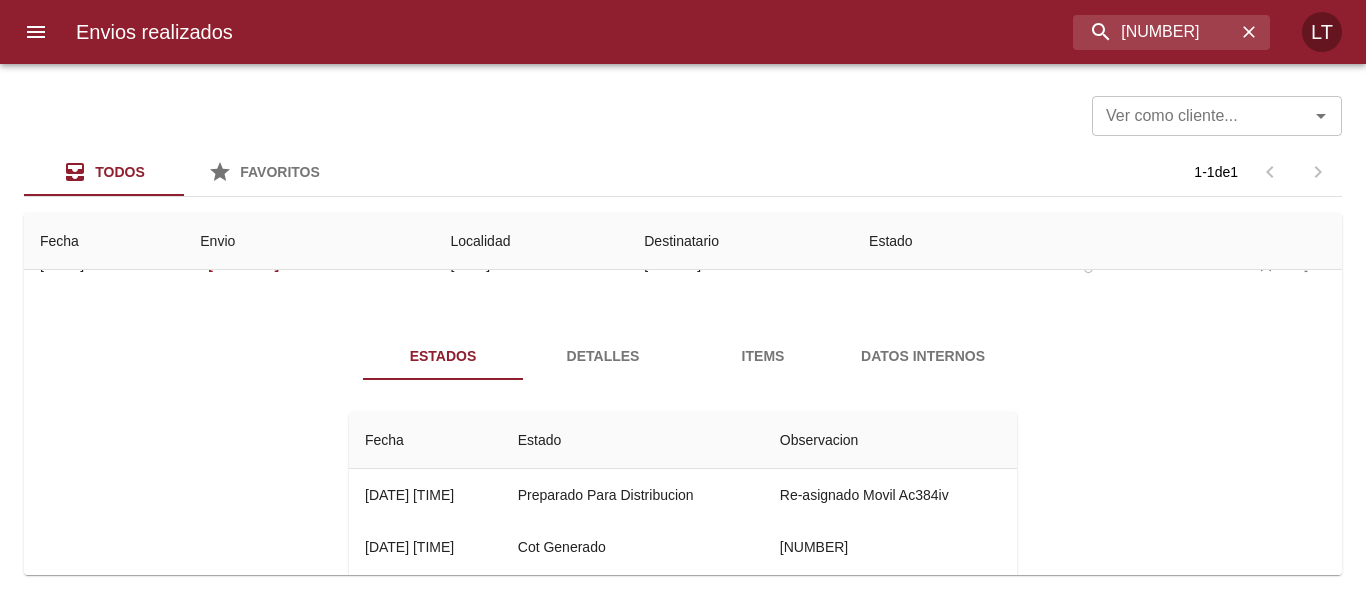 scroll, scrollTop: 0, scrollLeft: 0, axis: both 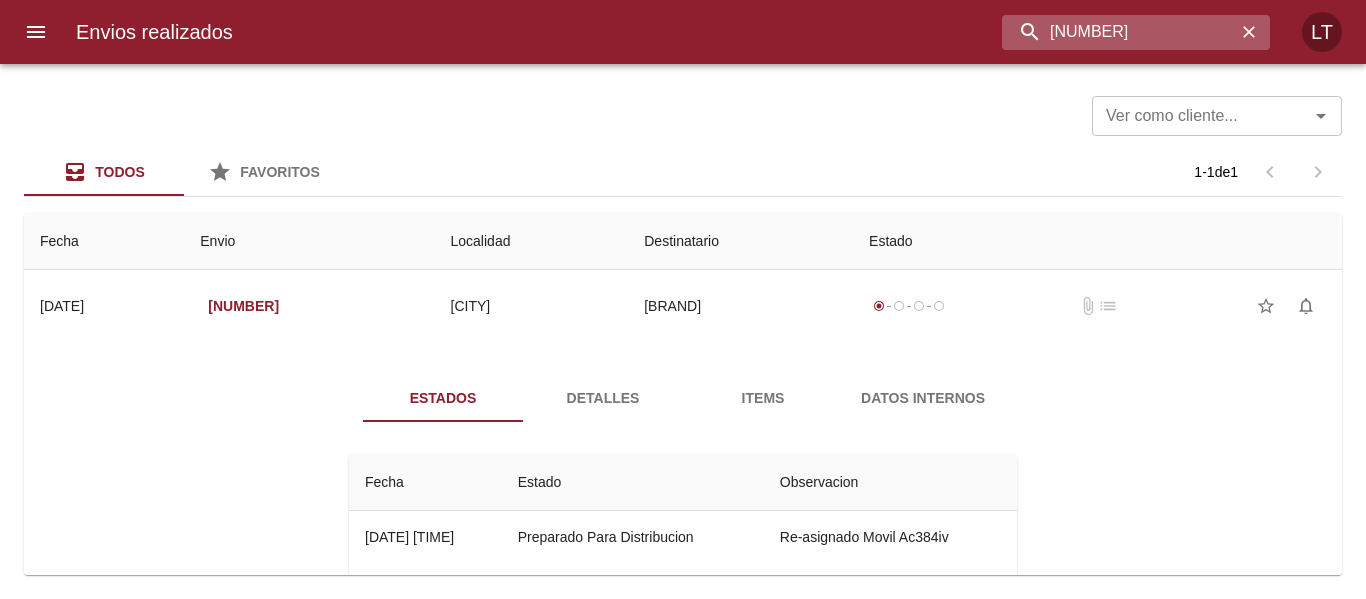 click on "9338494" at bounding box center [1119, 32] 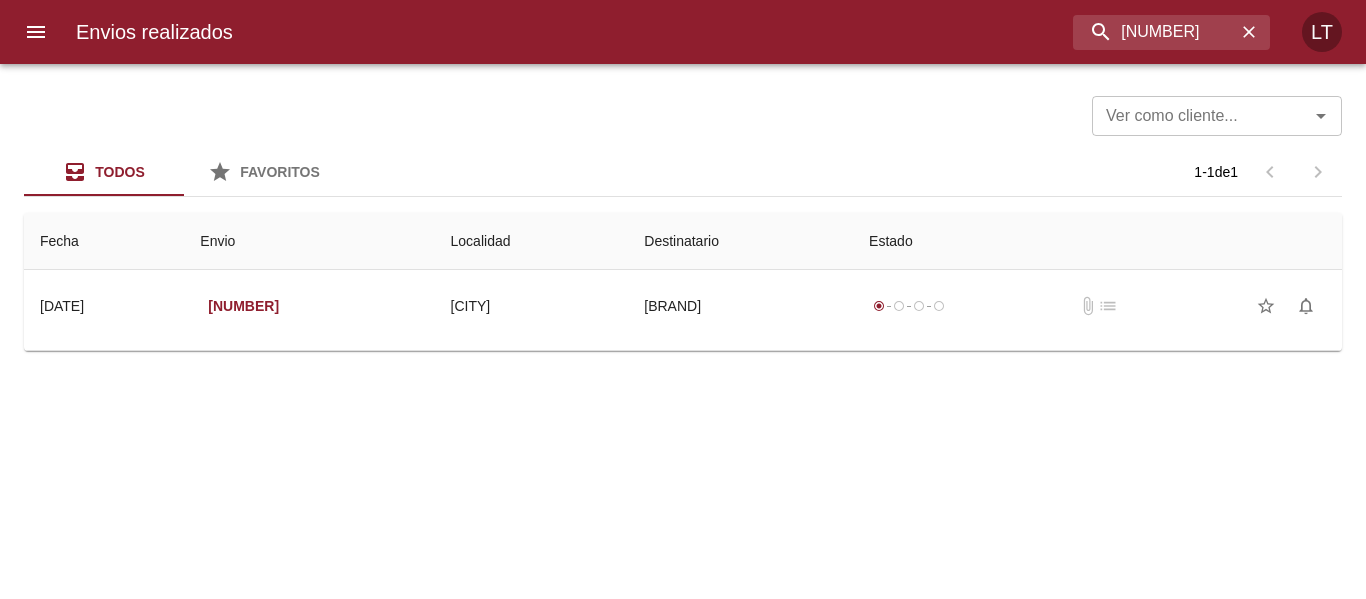 click on "Envios realizados 9338504 LT" at bounding box center (683, 32) 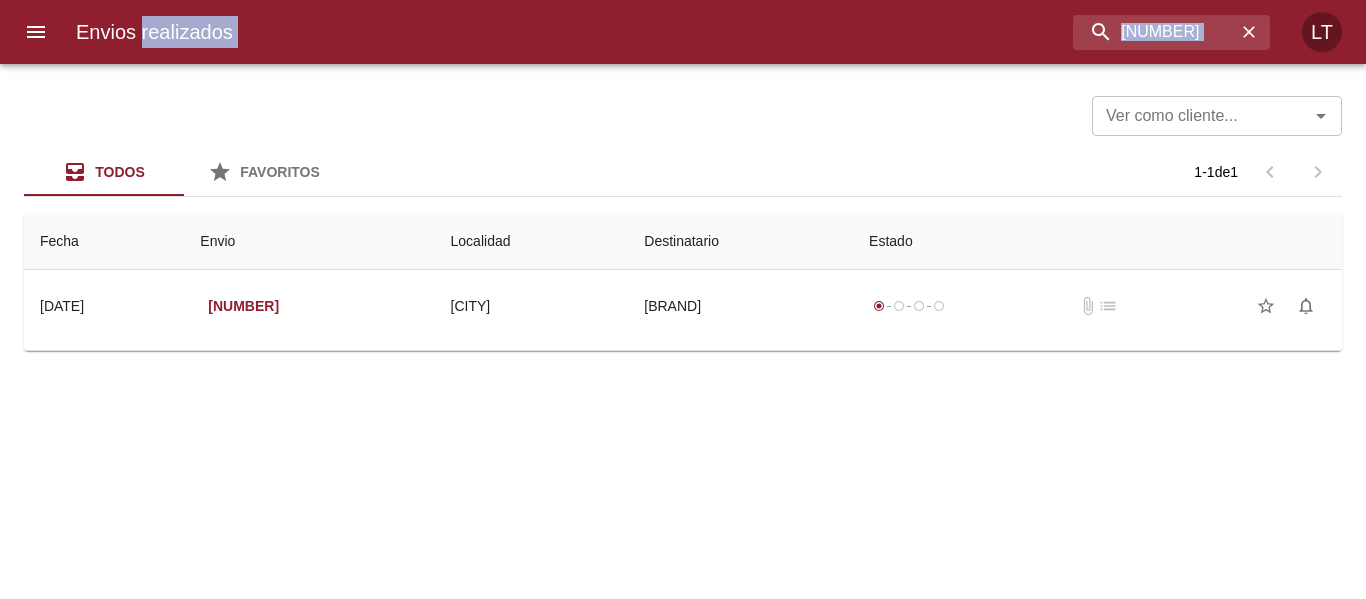 click on "Envios realizados 9338504 LT" at bounding box center [683, 32] 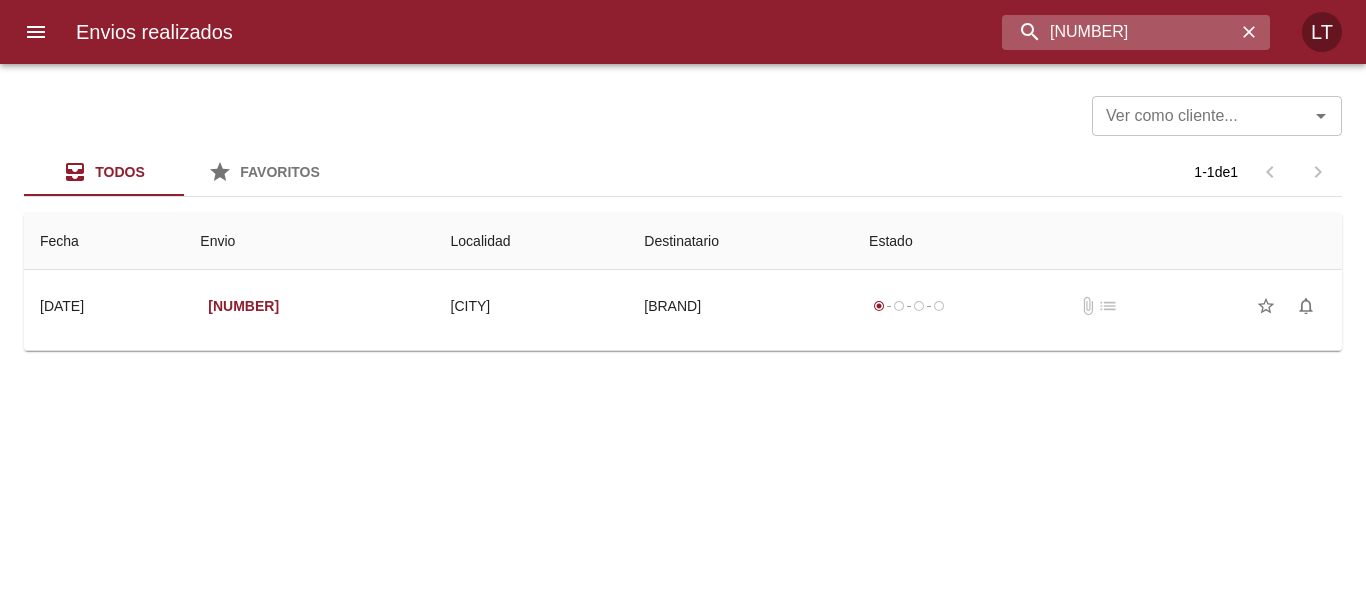 click on "9338504" at bounding box center (1119, 32) 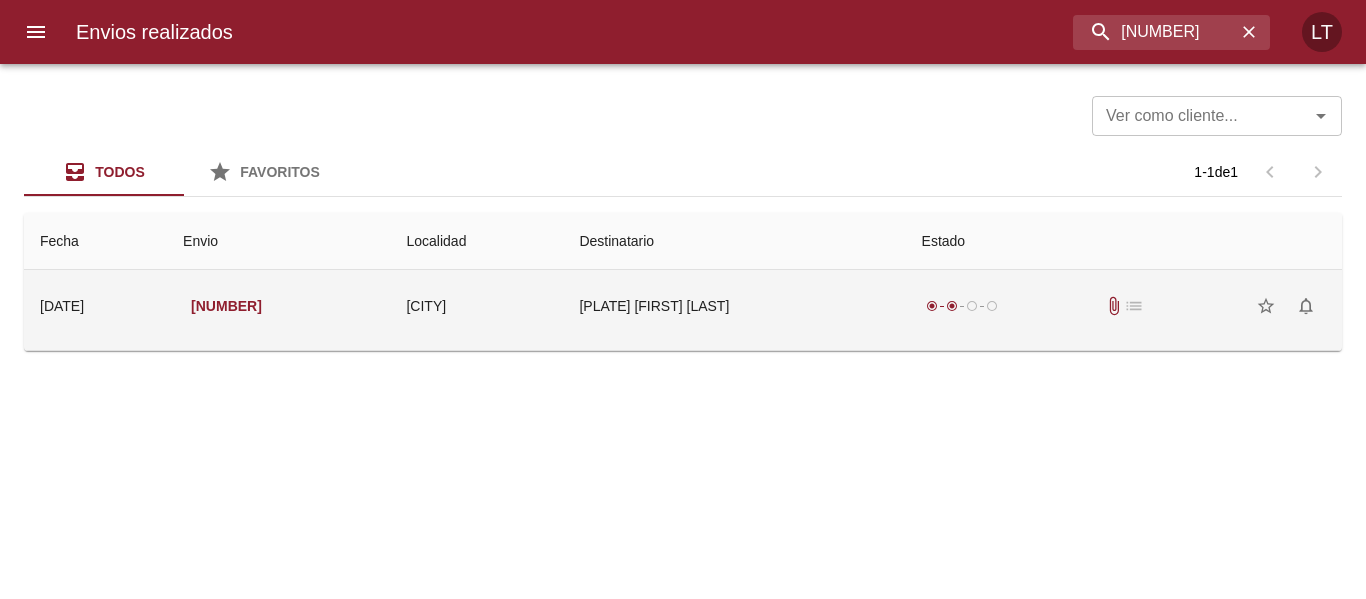 click on "Vz4554 Norma  Fernández" at bounding box center (734, 306) 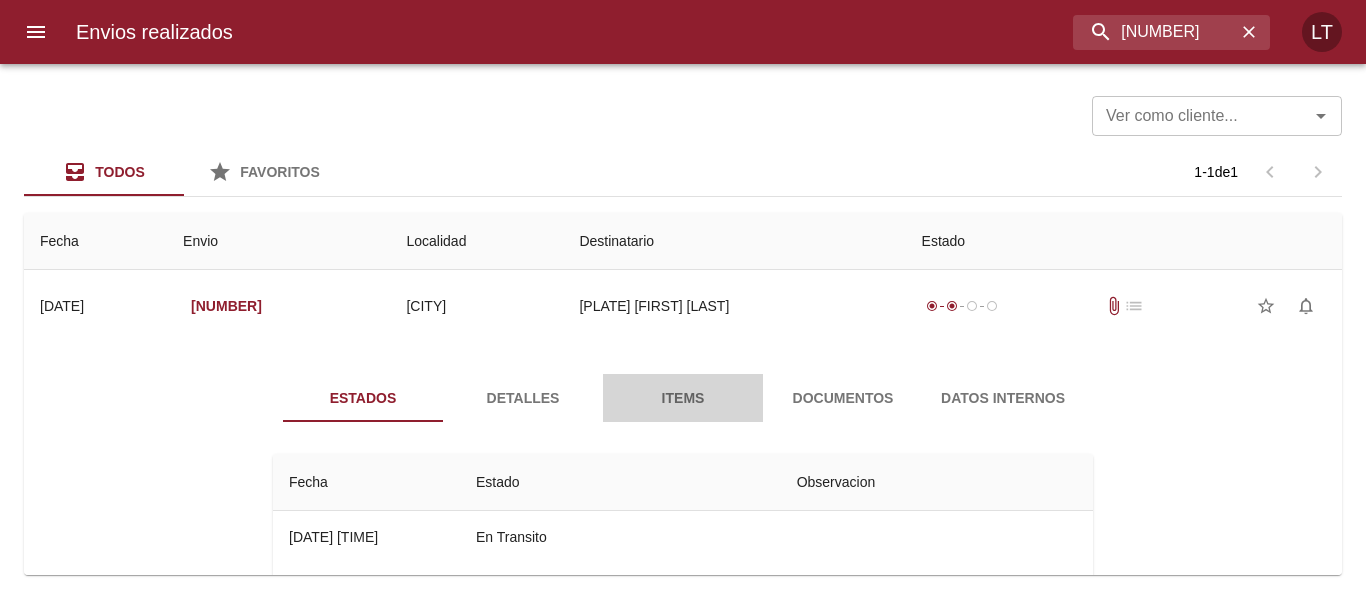 drag, startPoint x: 752, startPoint y: 374, endPoint x: 831, endPoint y: 386, distance: 79.9062 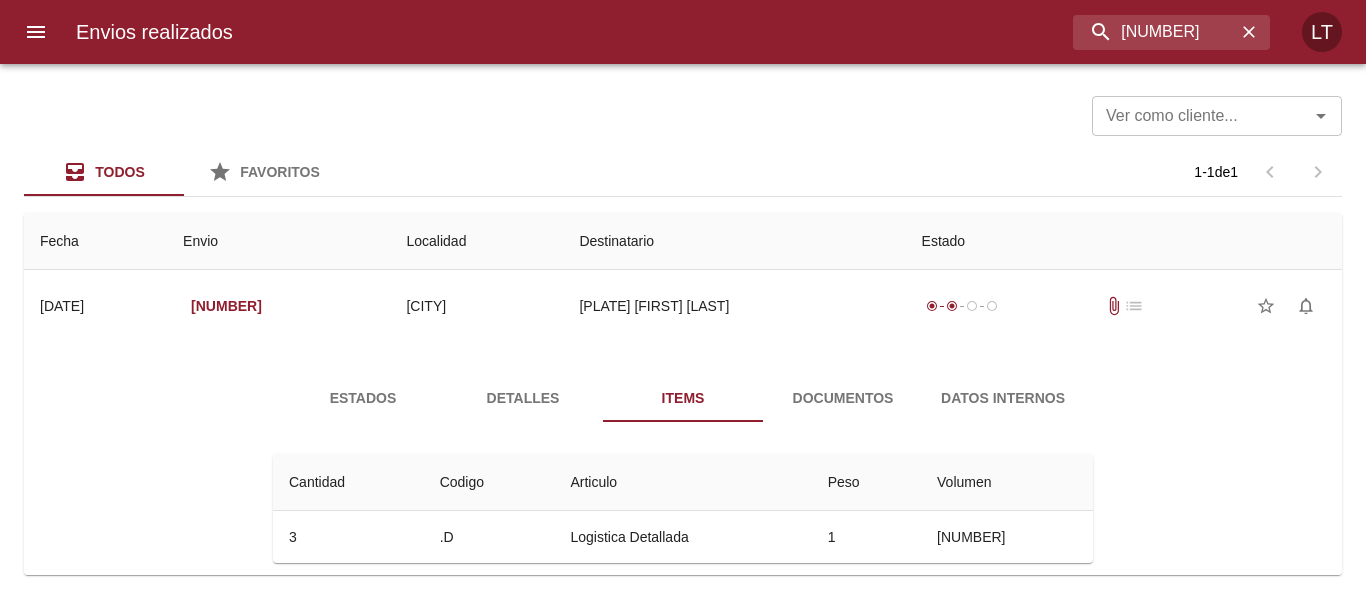 click on "Documentos" at bounding box center (843, 398) 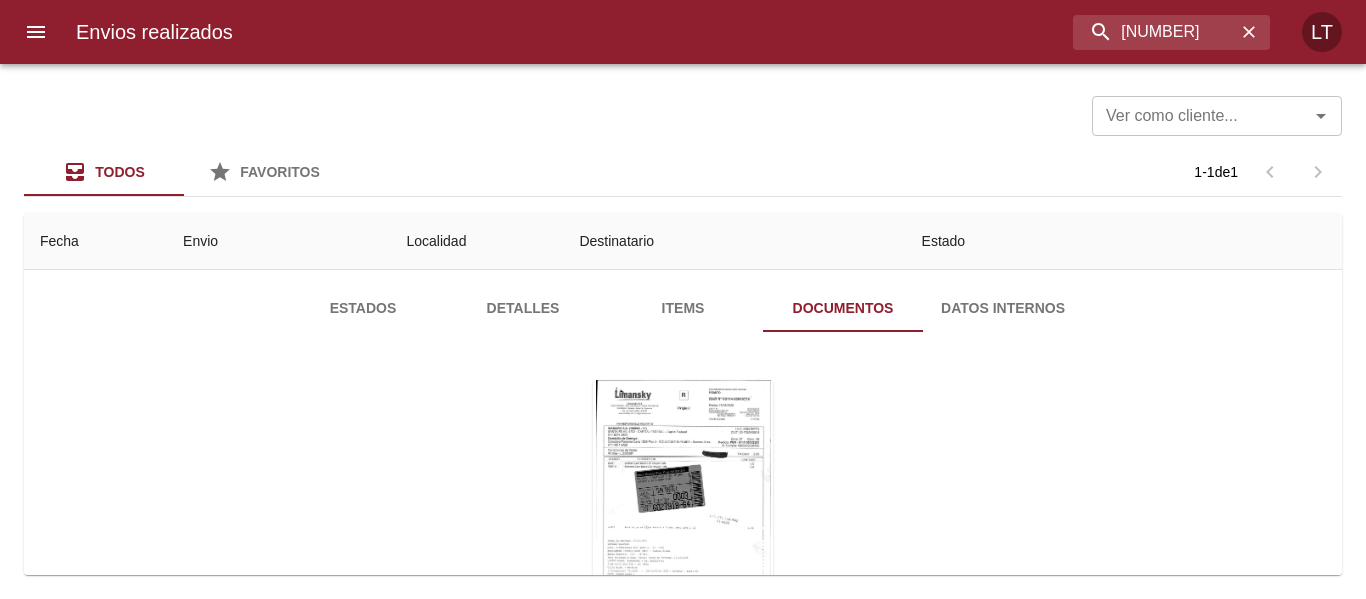 scroll, scrollTop: 202, scrollLeft: 0, axis: vertical 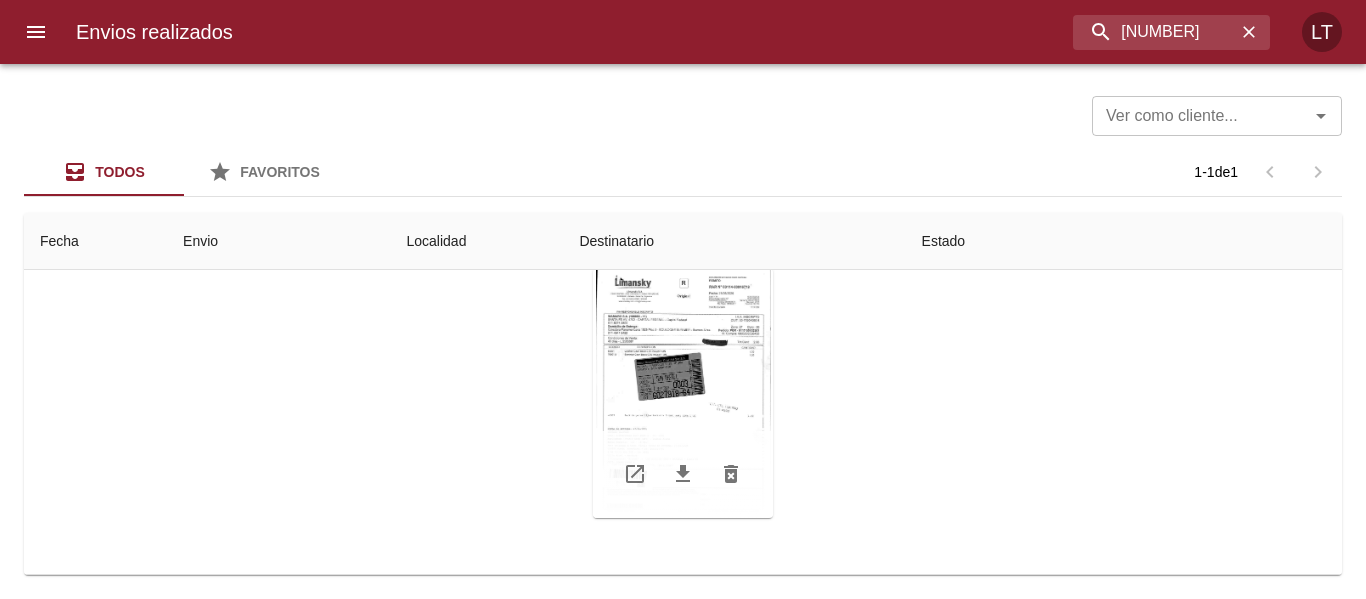 click at bounding box center [683, 393] 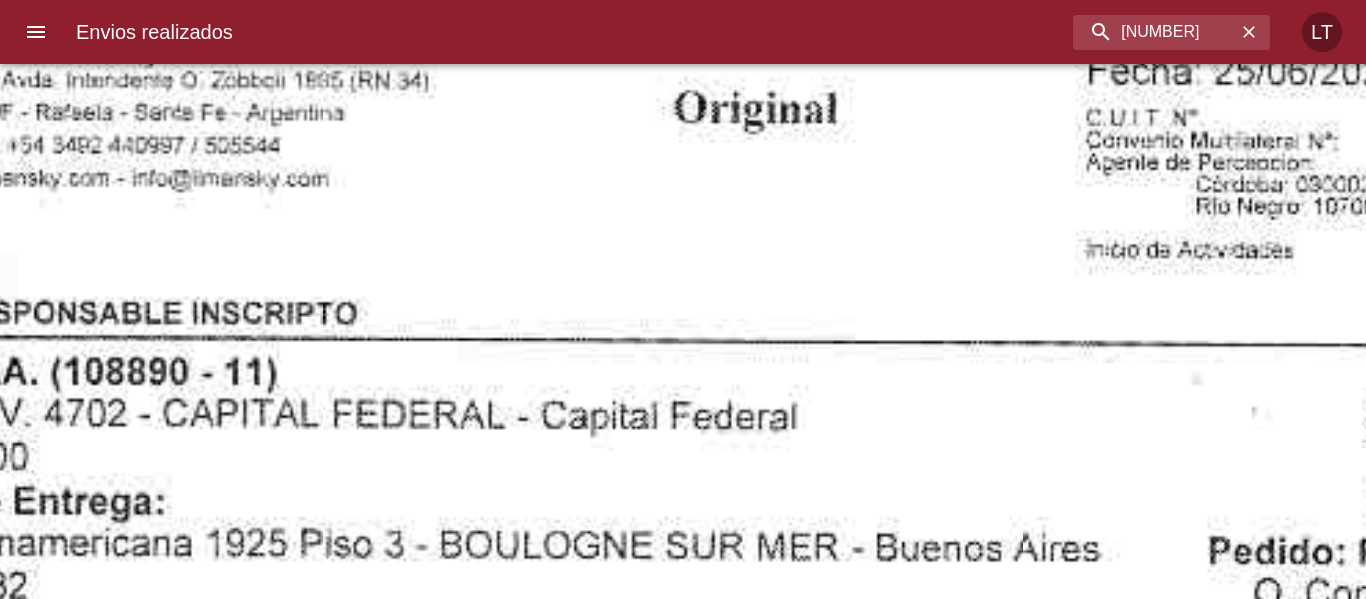 click at bounding box center [754, 1363] 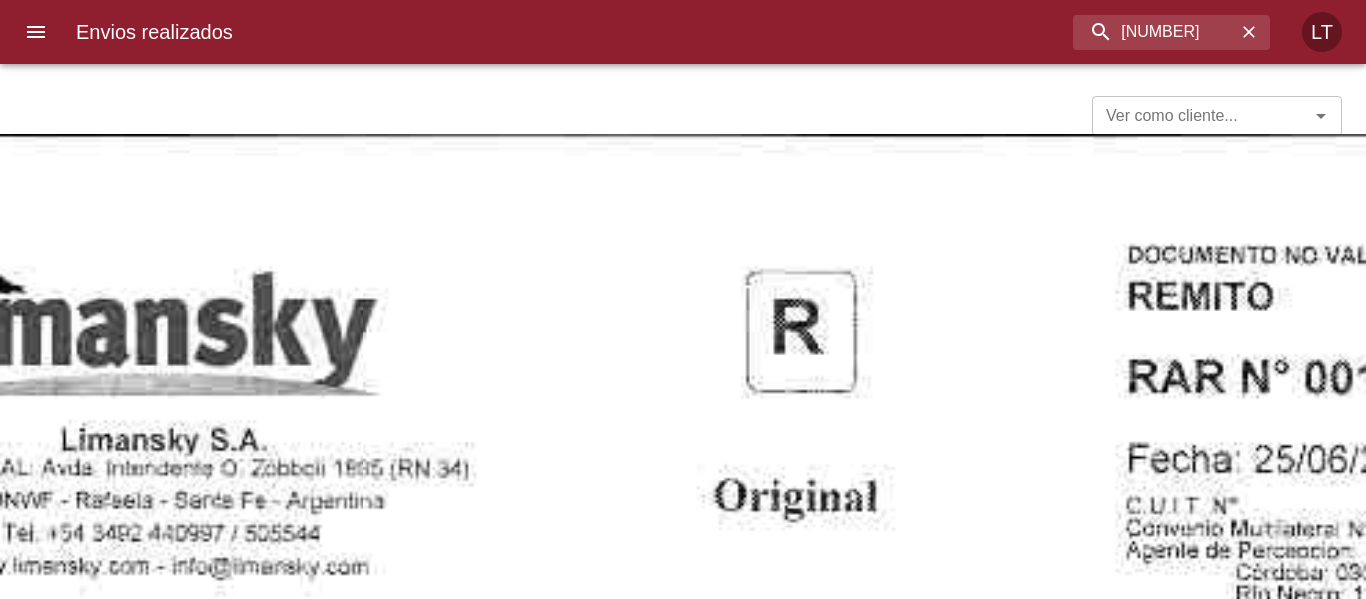 click at bounding box center [794, 1751] 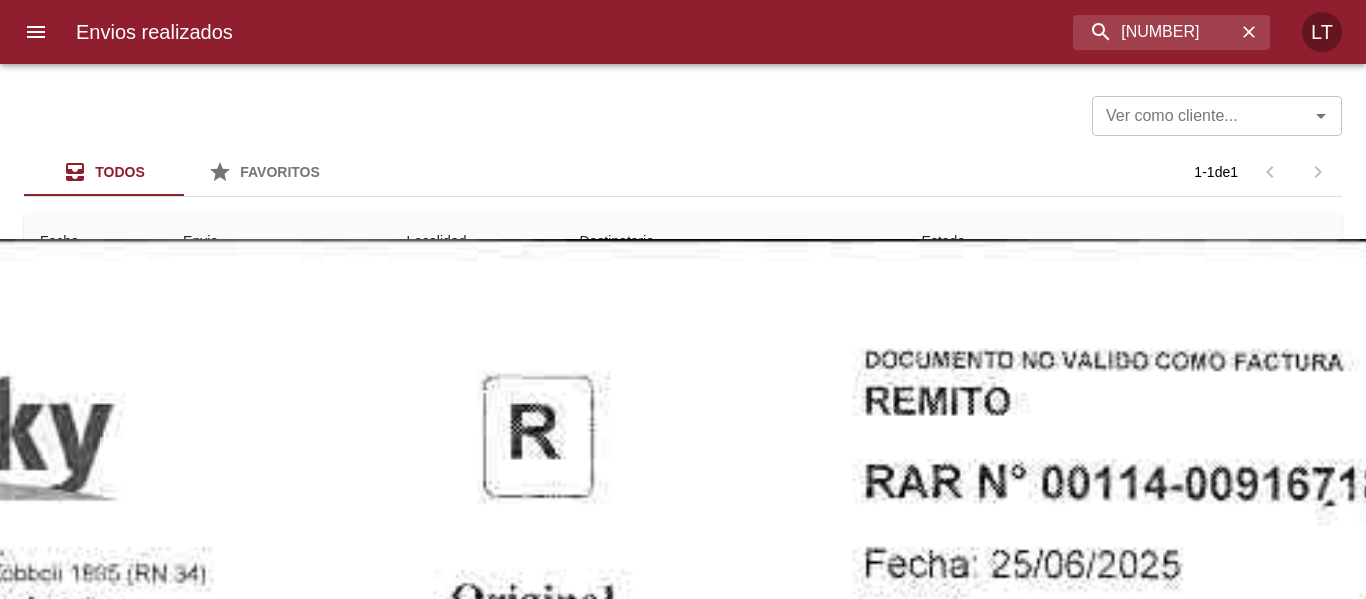 click at bounding box center (531, 1856) 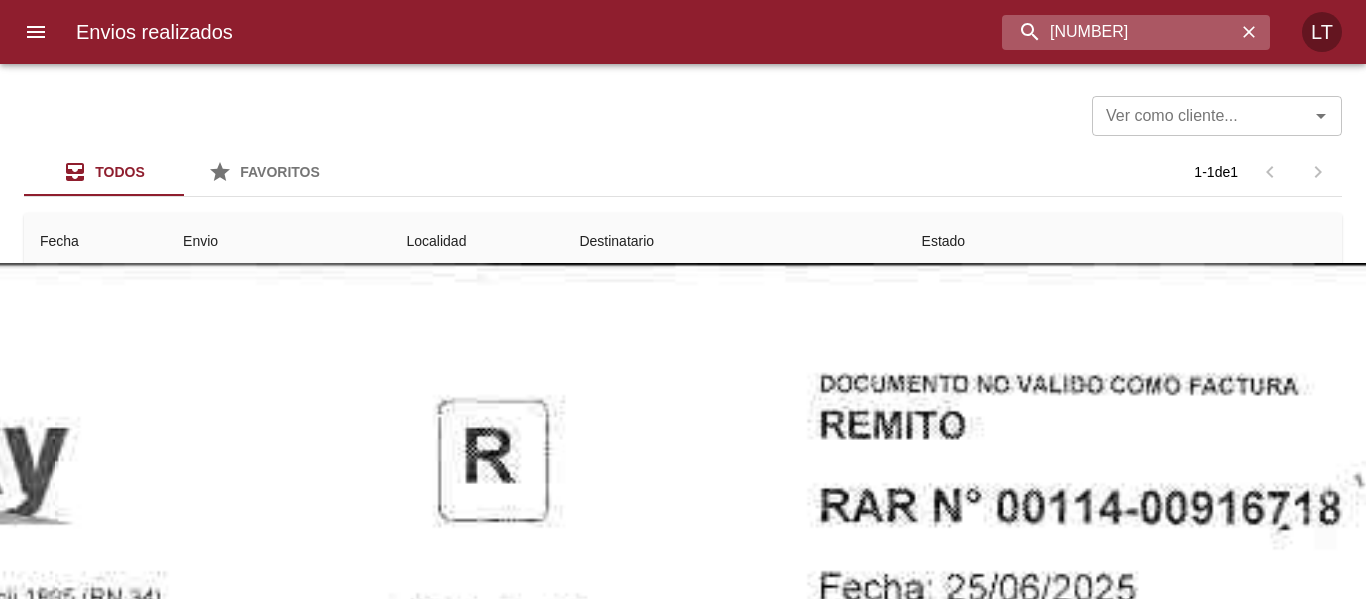 click on "9331365" at bounding box center (1119, 32) 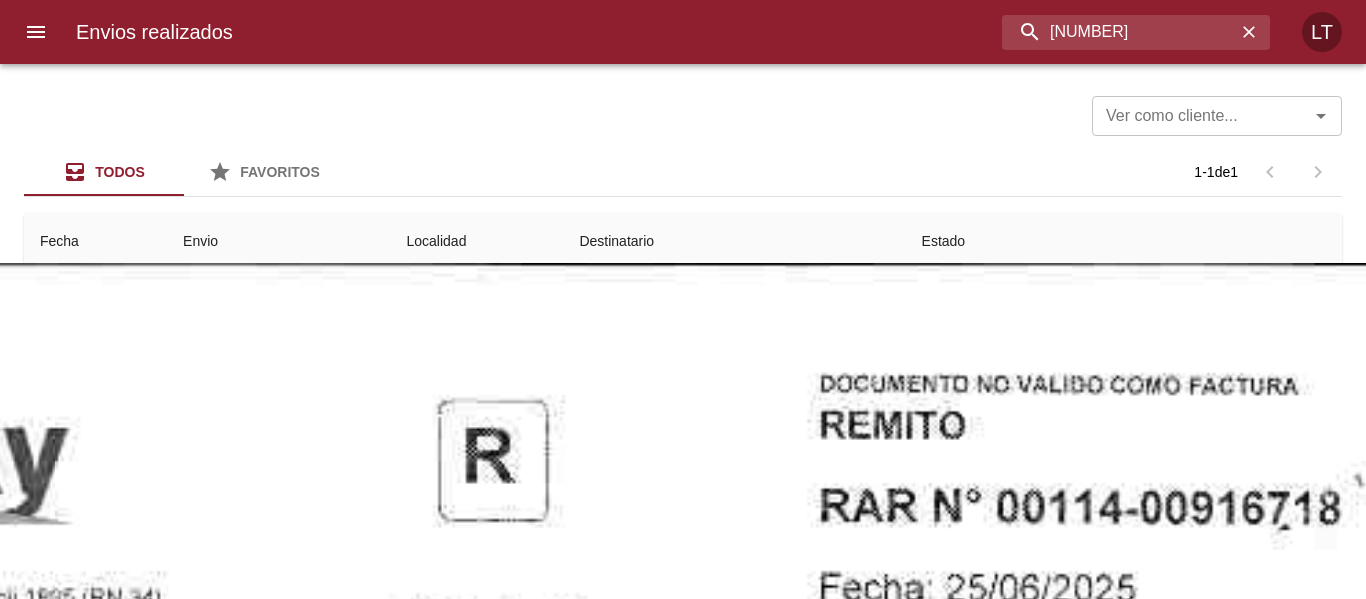 scroll, scrollTop: 0, scrollLeft: 0, axis: both 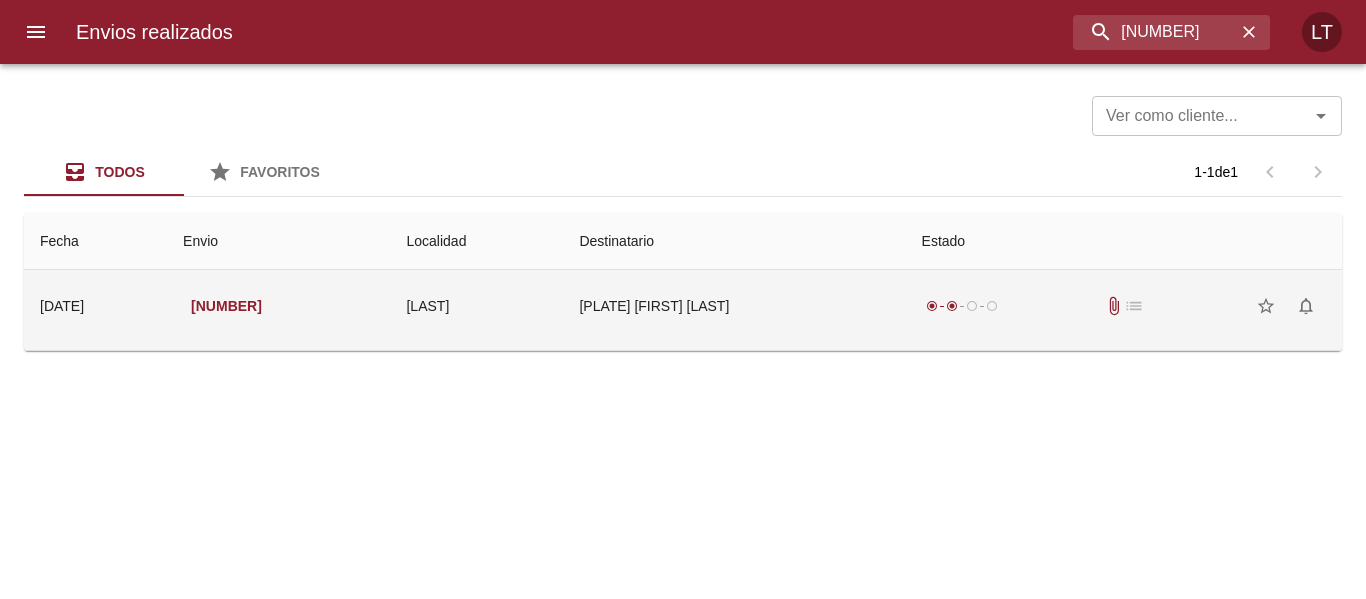 click on "Vz4628 Daiana Romina Blanco M" at bounding box center (734, 306) 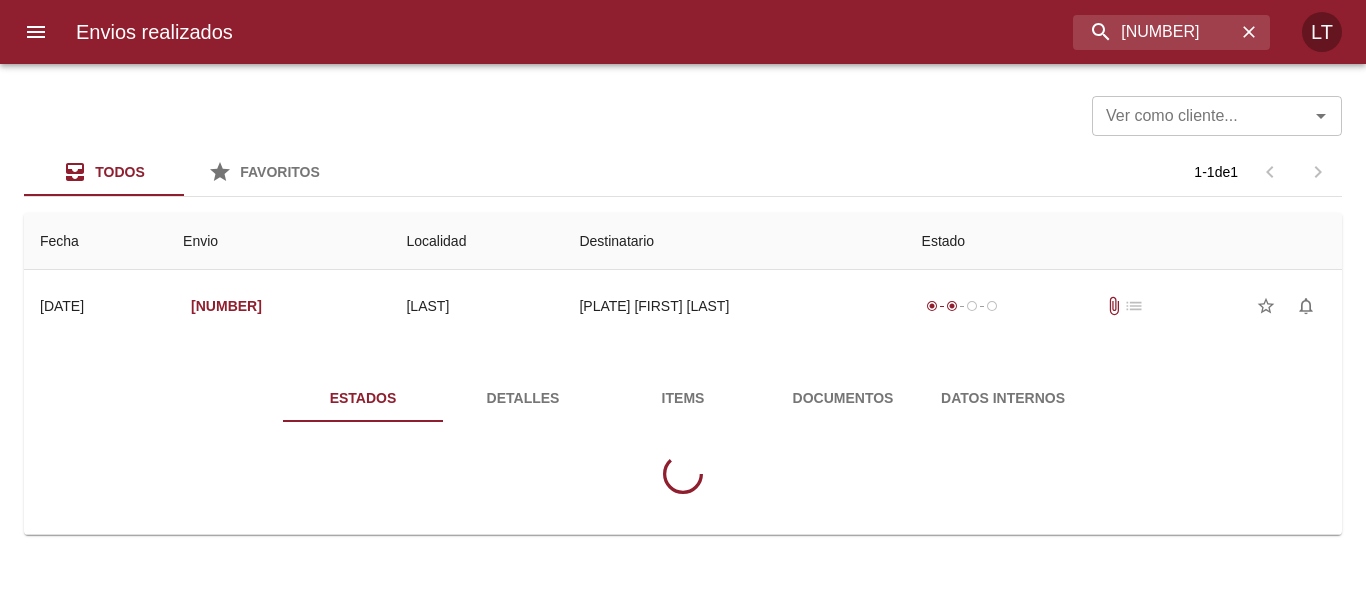 click on "Documentos" at bounding box center (843, 398) 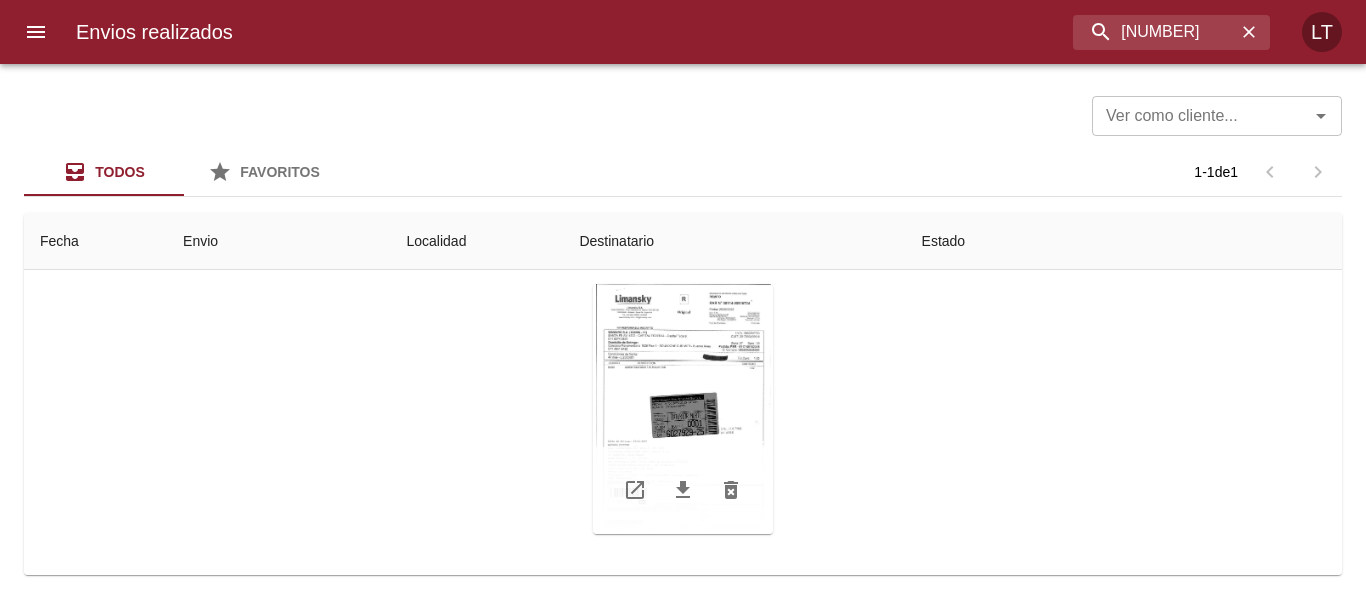 scroll, scrollTop: 200, scrollLeft: 0, axis: vertical 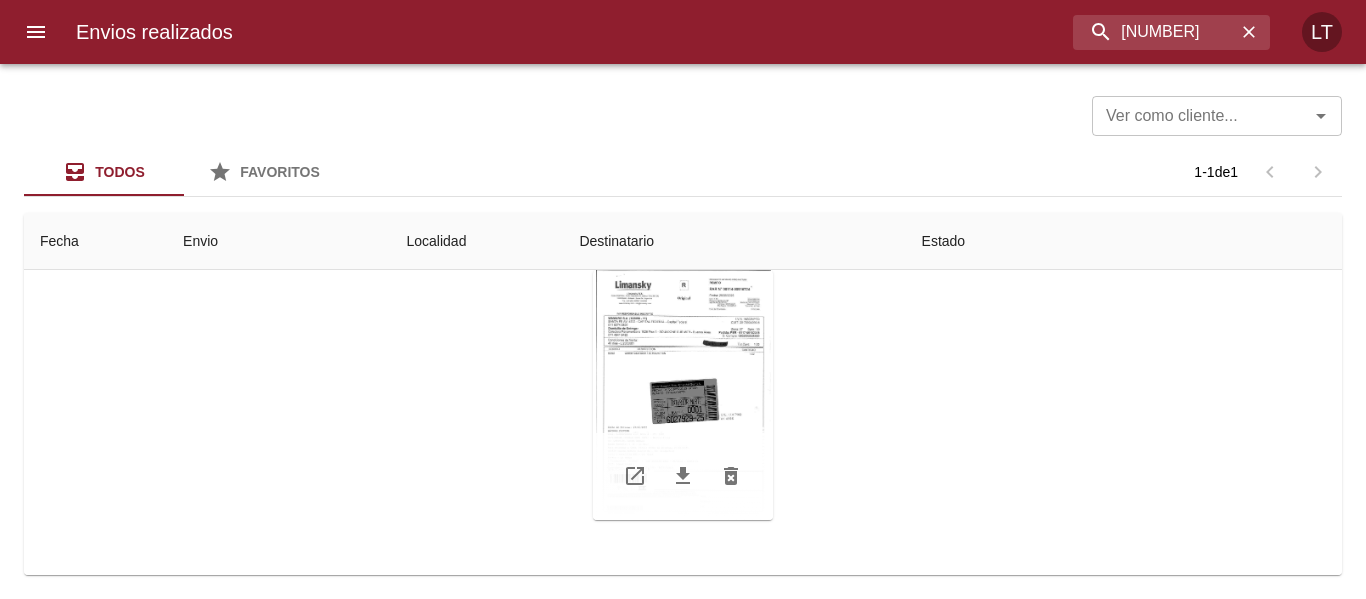 click at bounding box center [683, 395] 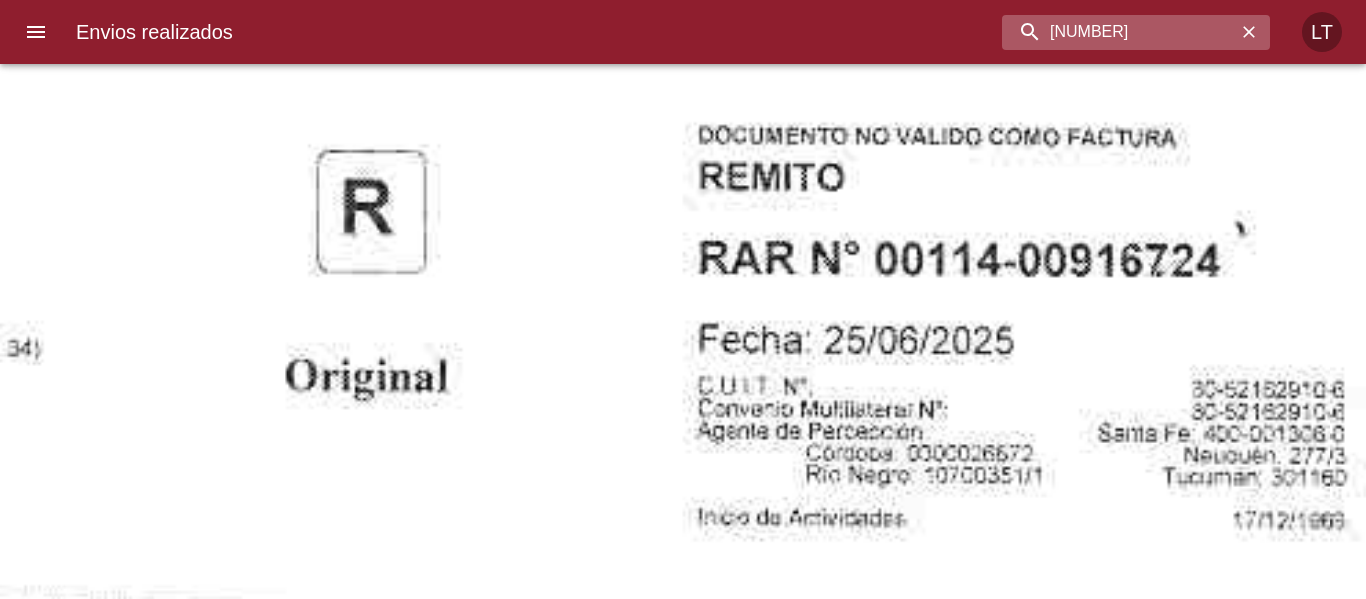 click on "9331425" at bounding box center (1119, 32) 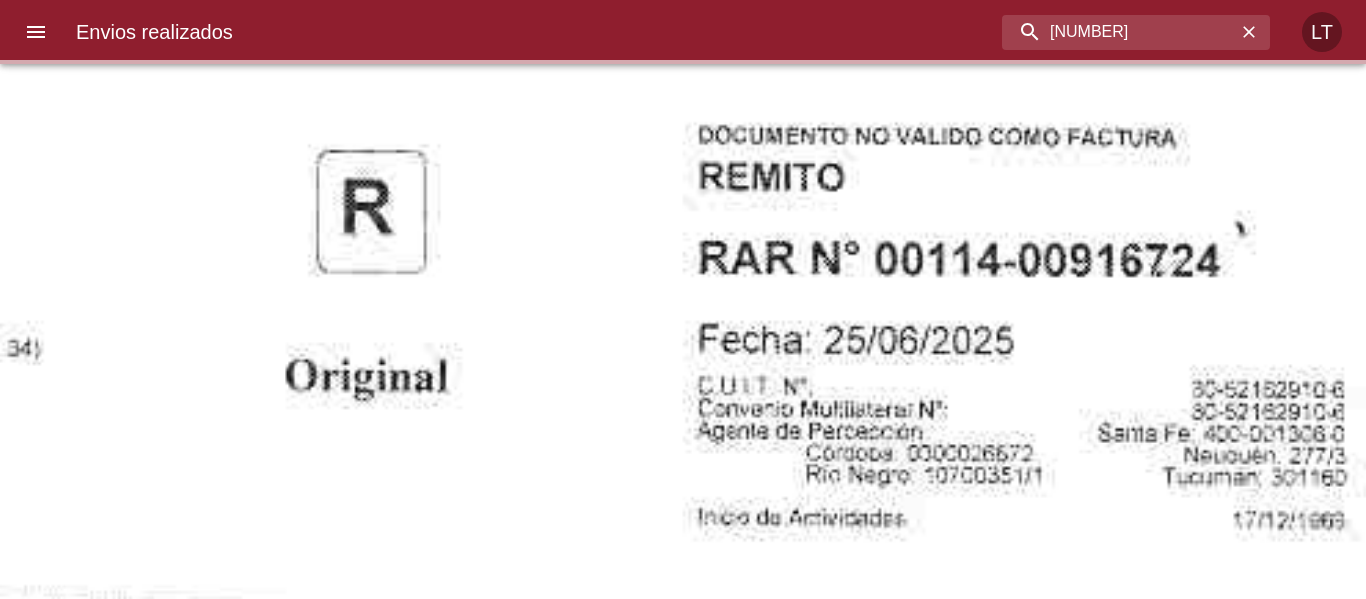 scroll, scrollTop: 0, scrollLeft: 0, axis: both 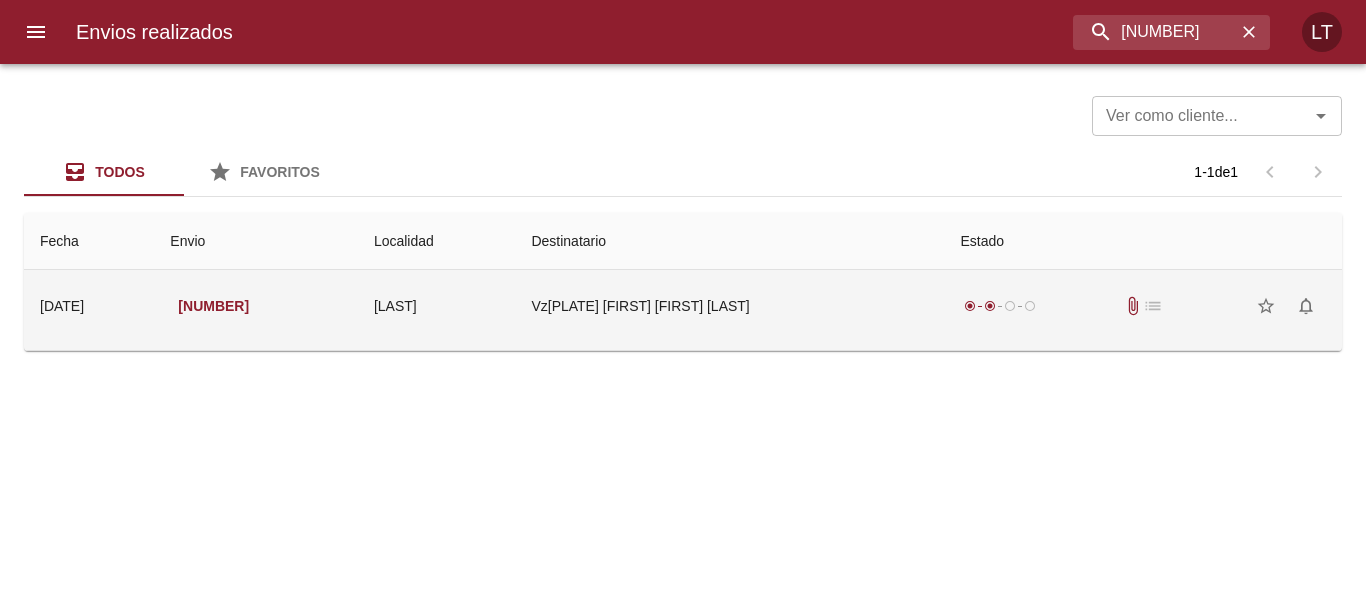 click on "Vz5286 Vanina Paola Blanco Ml" at bounding box center [729, 306] 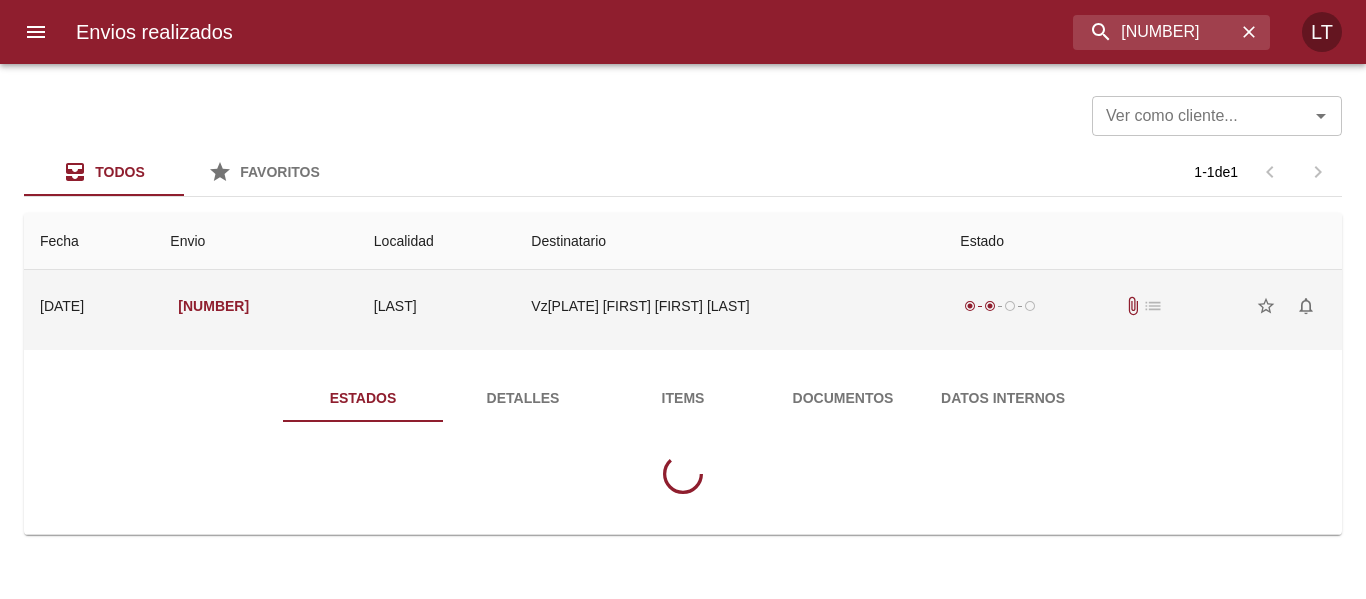 click on "Estados Detalles Items Documentos Datos Internos" at bounding box center [683, 442] 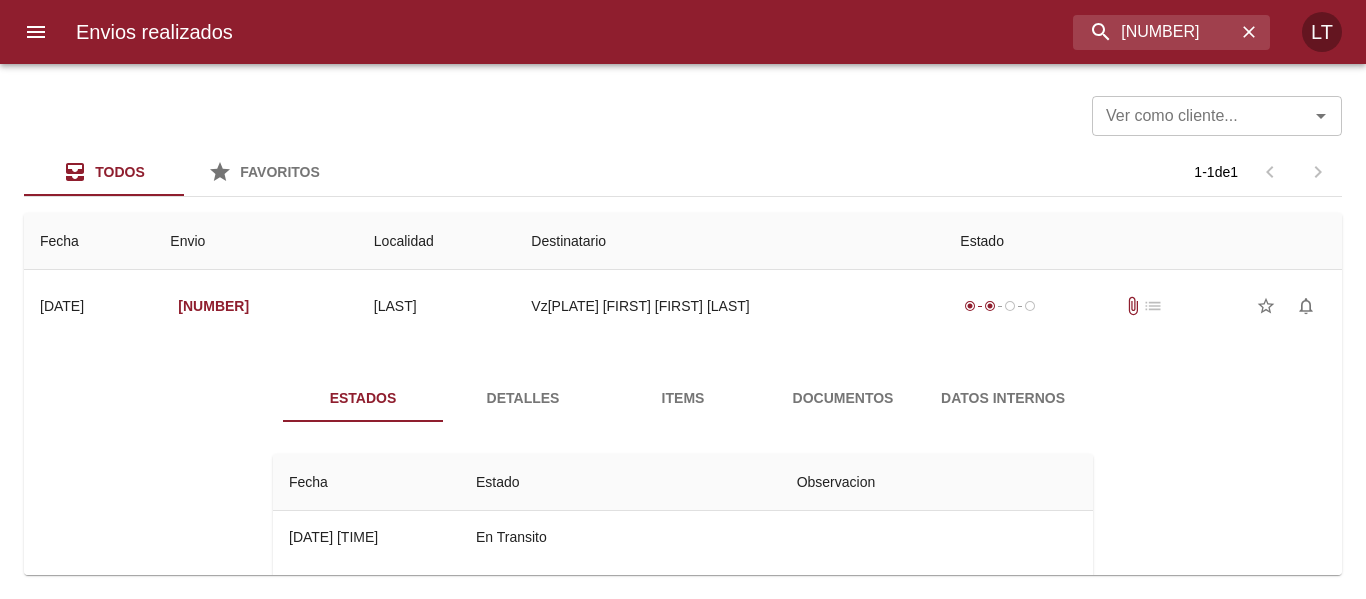click on "Documentos" at bounding box center (843, 398) 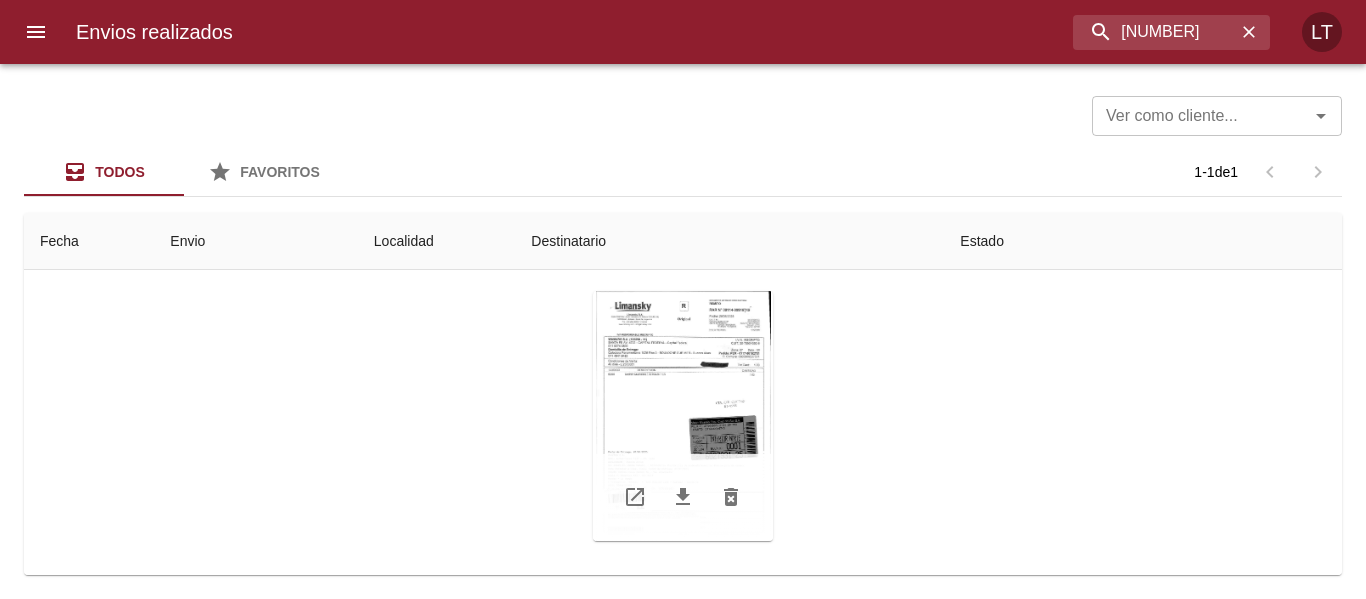 scroll, scrollTop: 200, scrollLeft: 0, axis: vertical 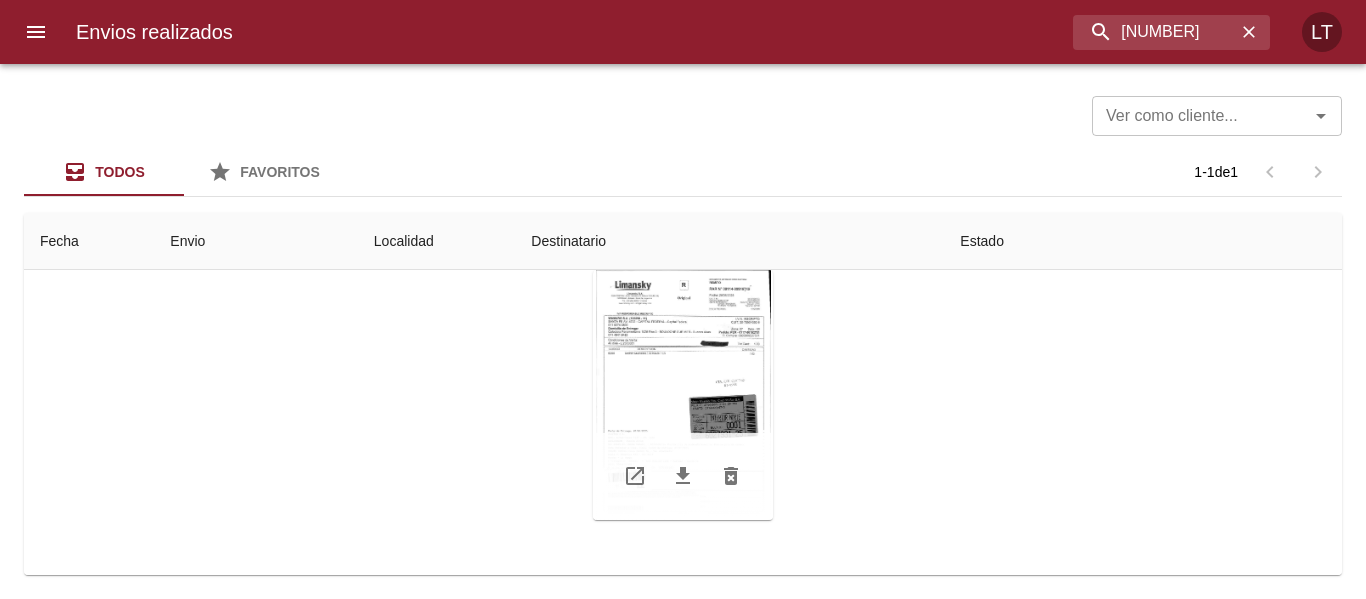 click at bounding box center [683, 395] 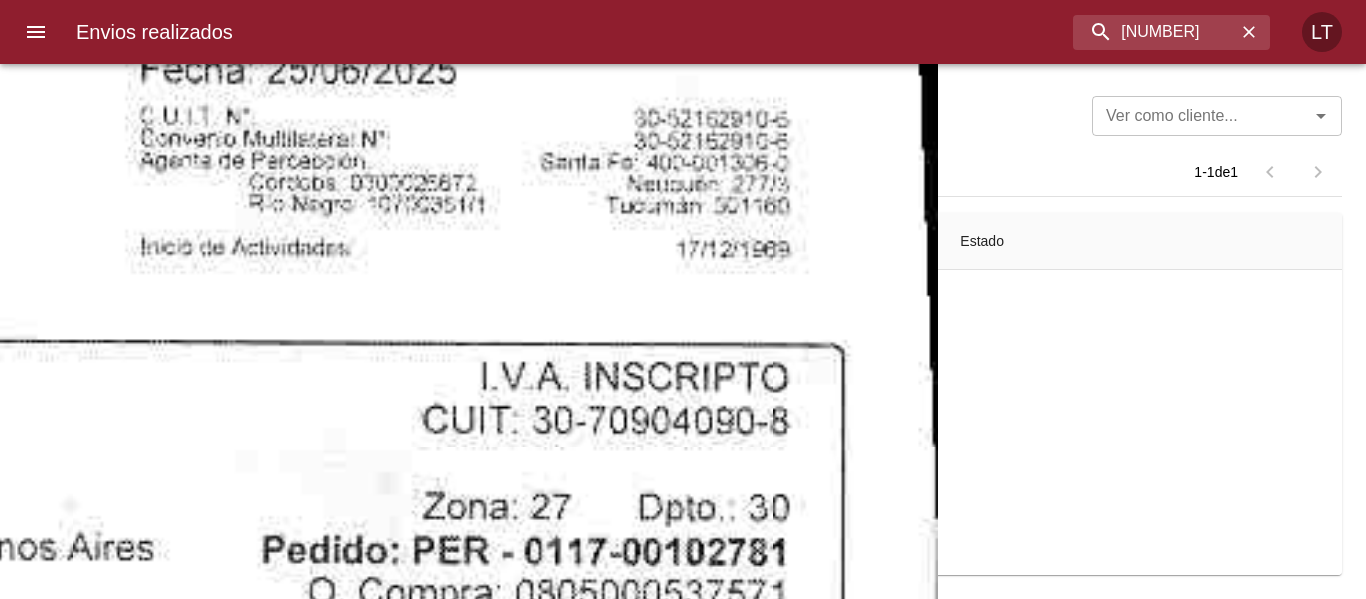 click at bounding box center (-196, 1362) 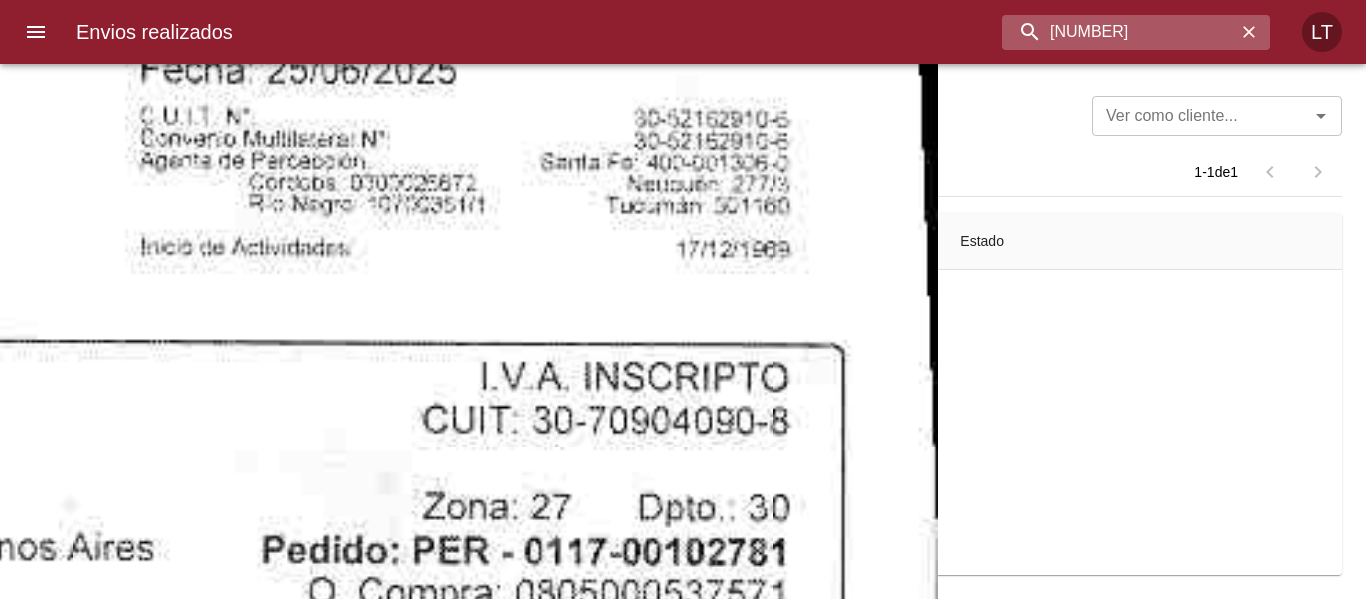 click on "9331635" at bounding box center [1119, 32] 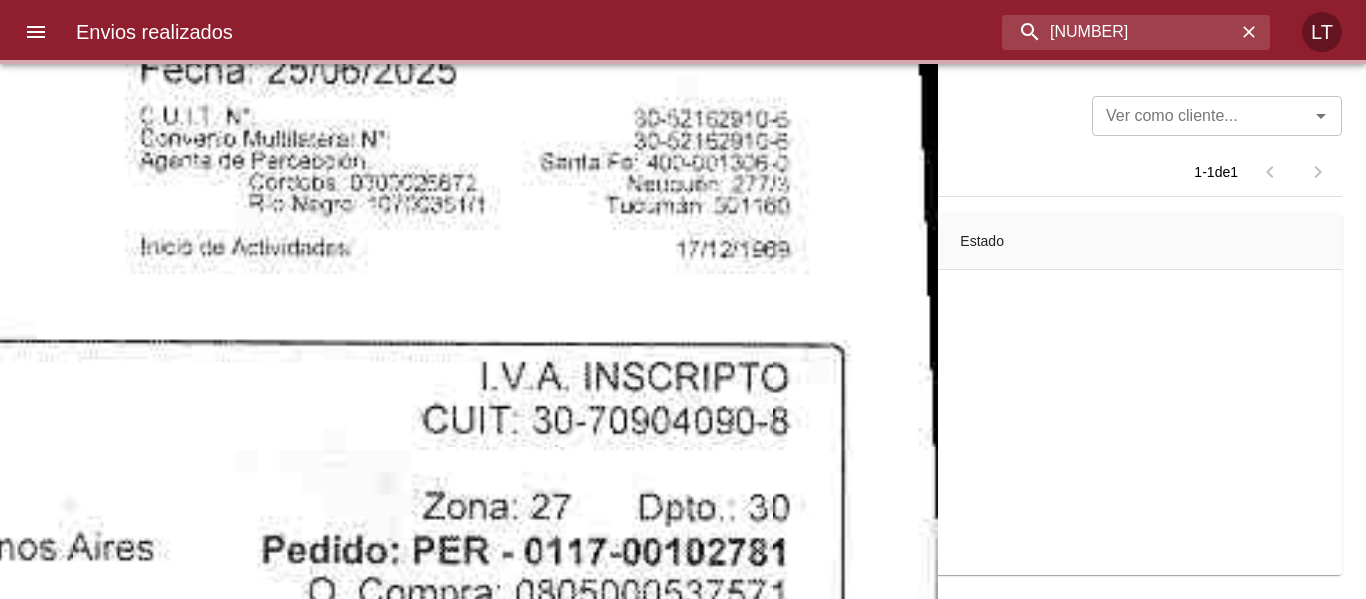 scroll, scrollTop: 0, scrollLeft: 0, axis: both 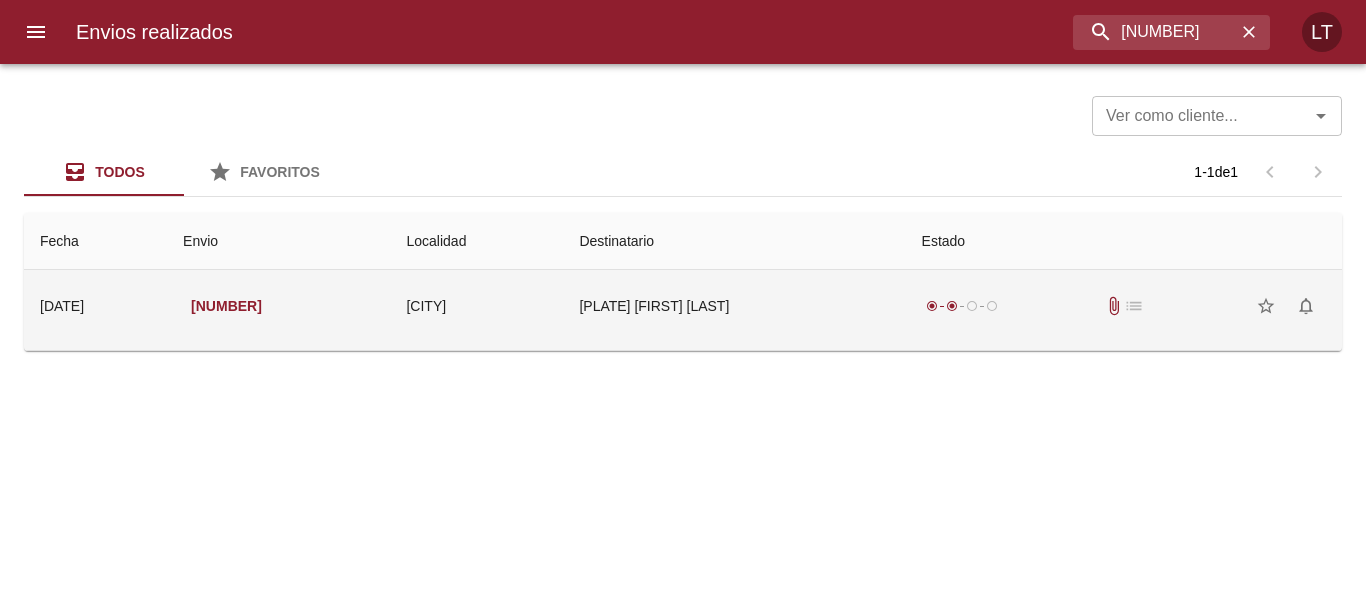 click on "Vz5295 Jonathan Exequiel Figu" at bounding box center [734, 306] 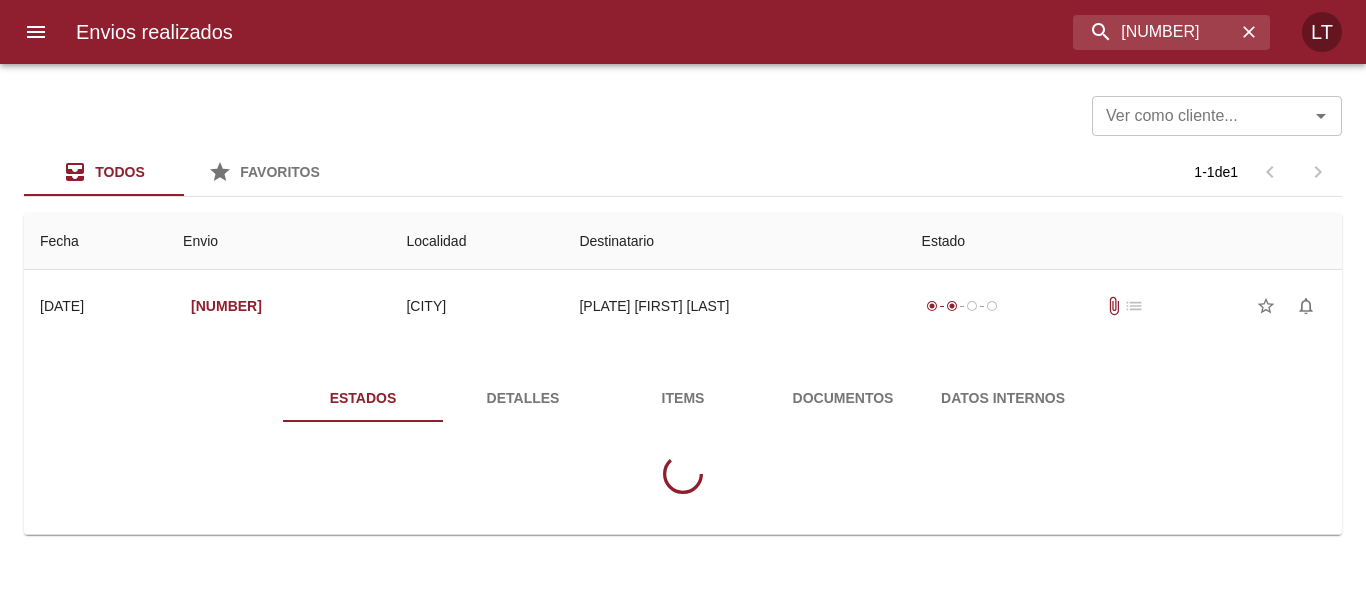 click on "Documentos" at bounding box center (843, 398) 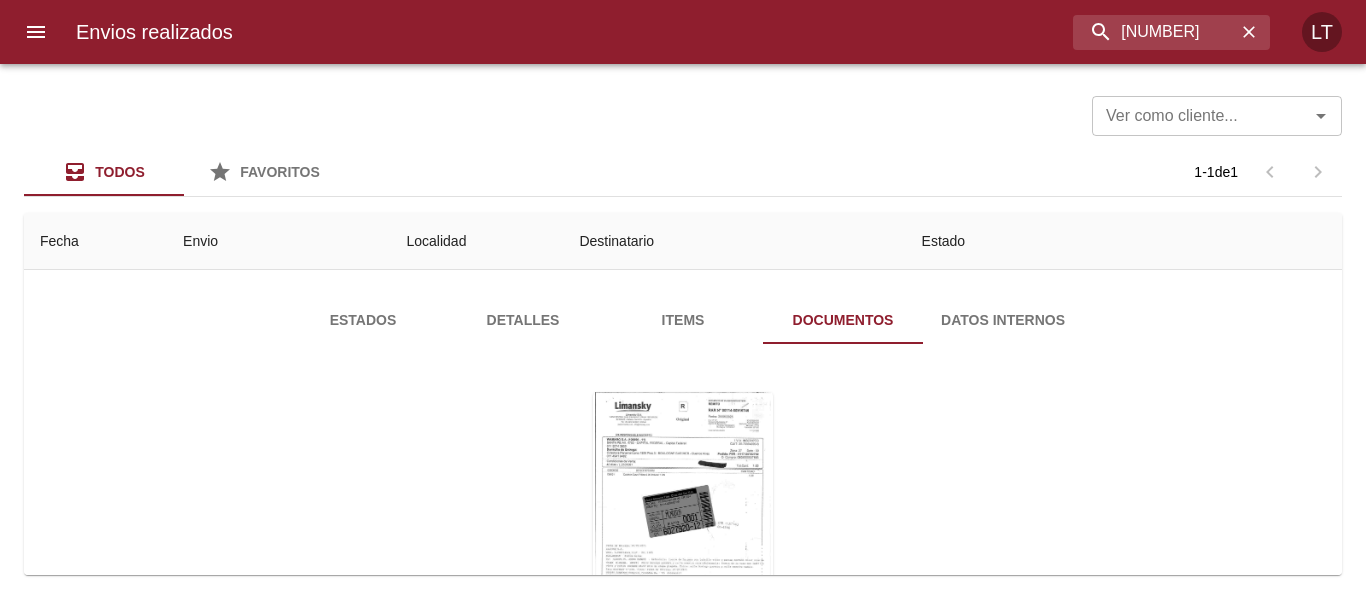 scroll, scrollTop: 202, scrollLeft: 0, axis: vertical 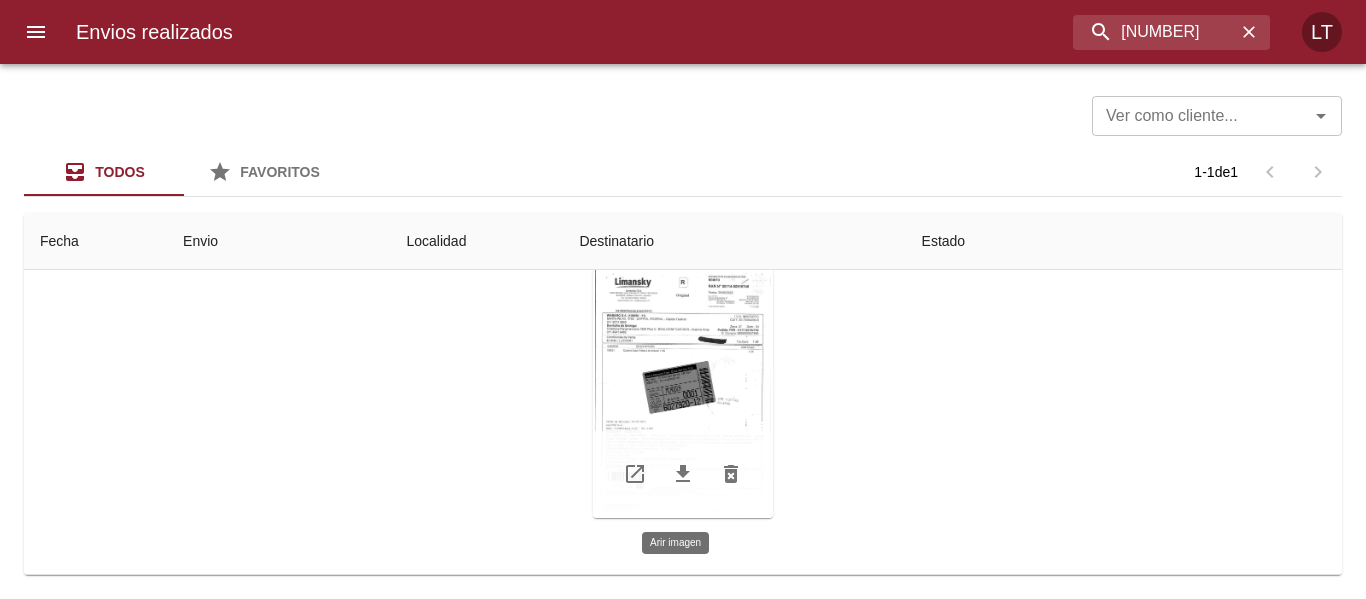 click at bounding box center [683, 393] 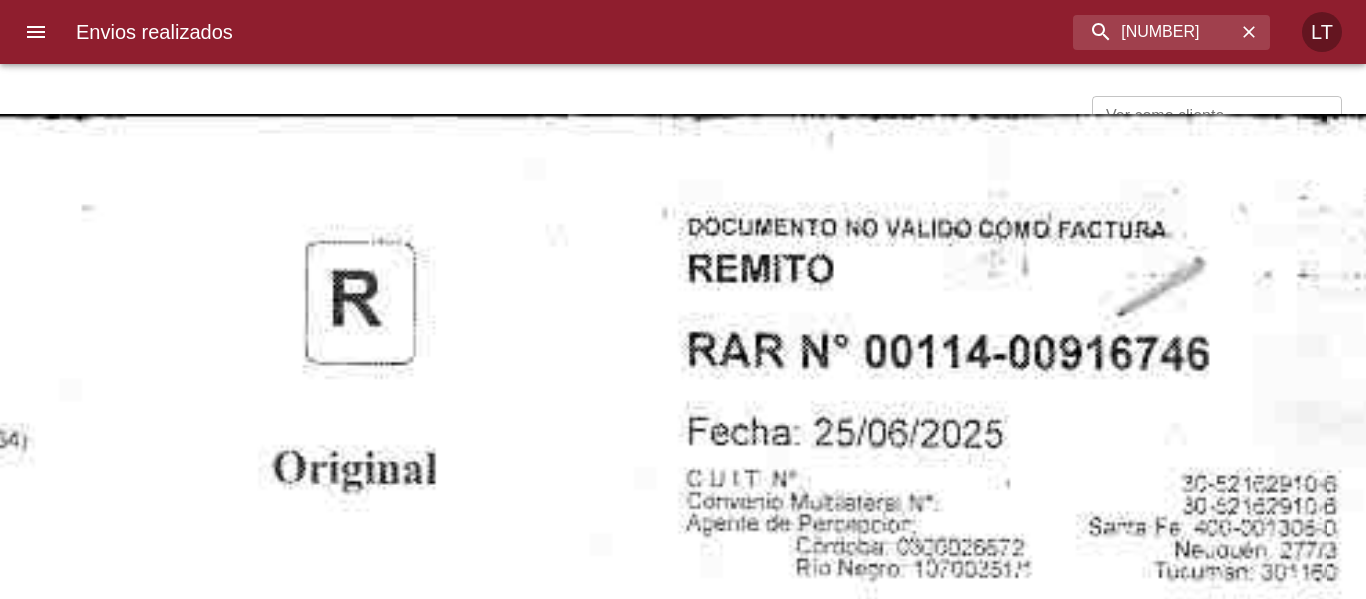 click at bounding box center [358, 1731] 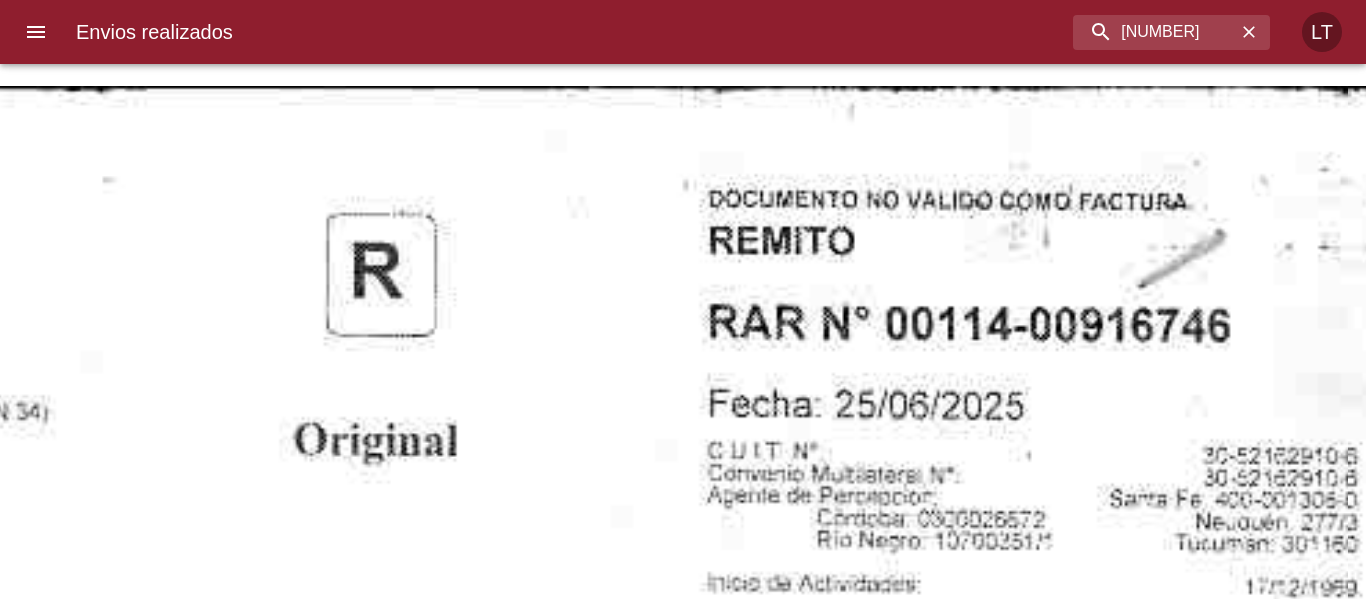 click on "Envios realizados 9331642 LT" at bounding box center (683, 32) 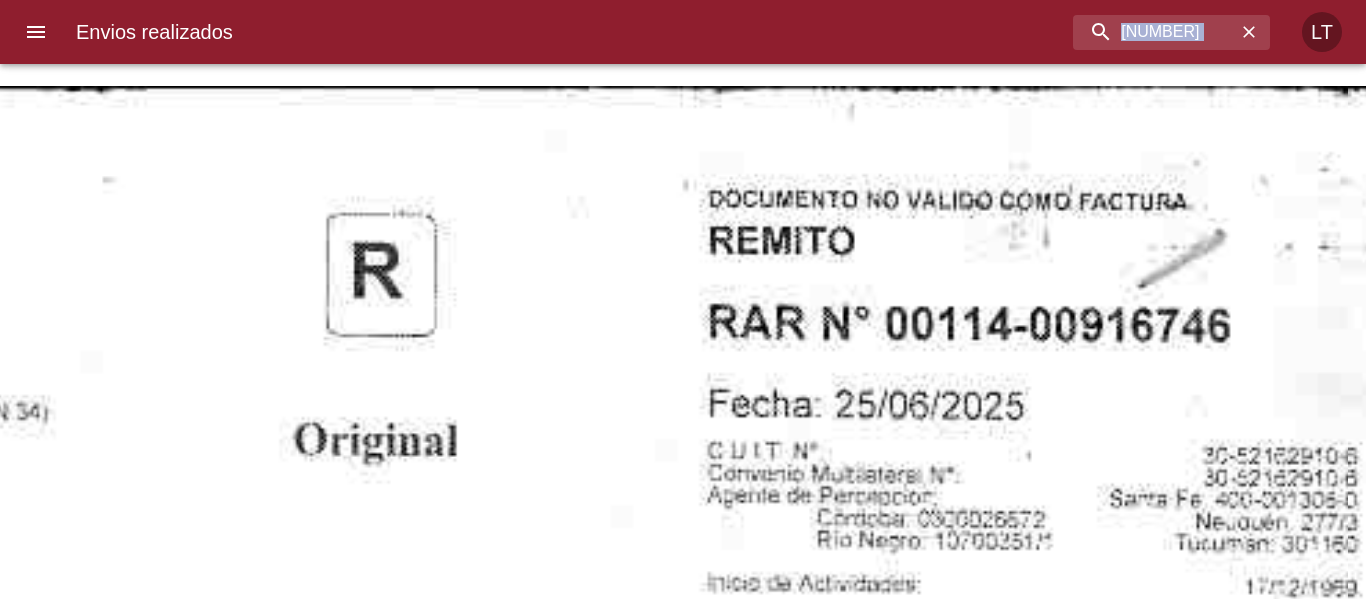 click on "Envios realizados 9331642 LT" at bounding box center [683, 32] 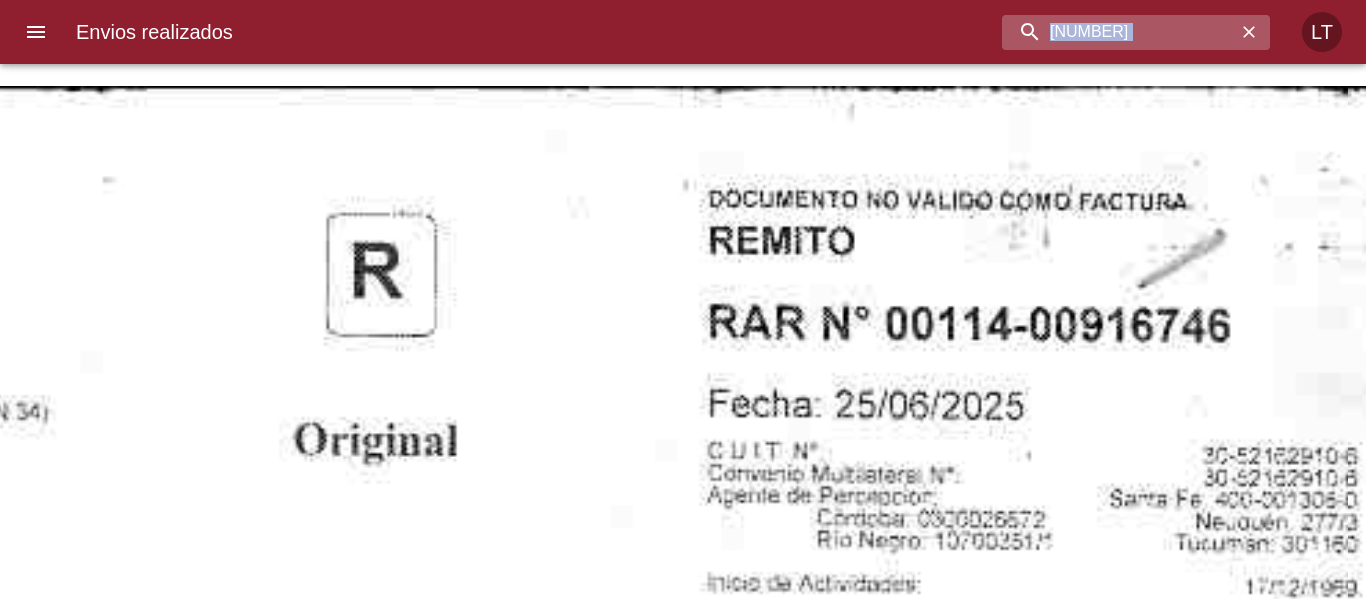 click on "9331642" at bounding box center (1119, 32) 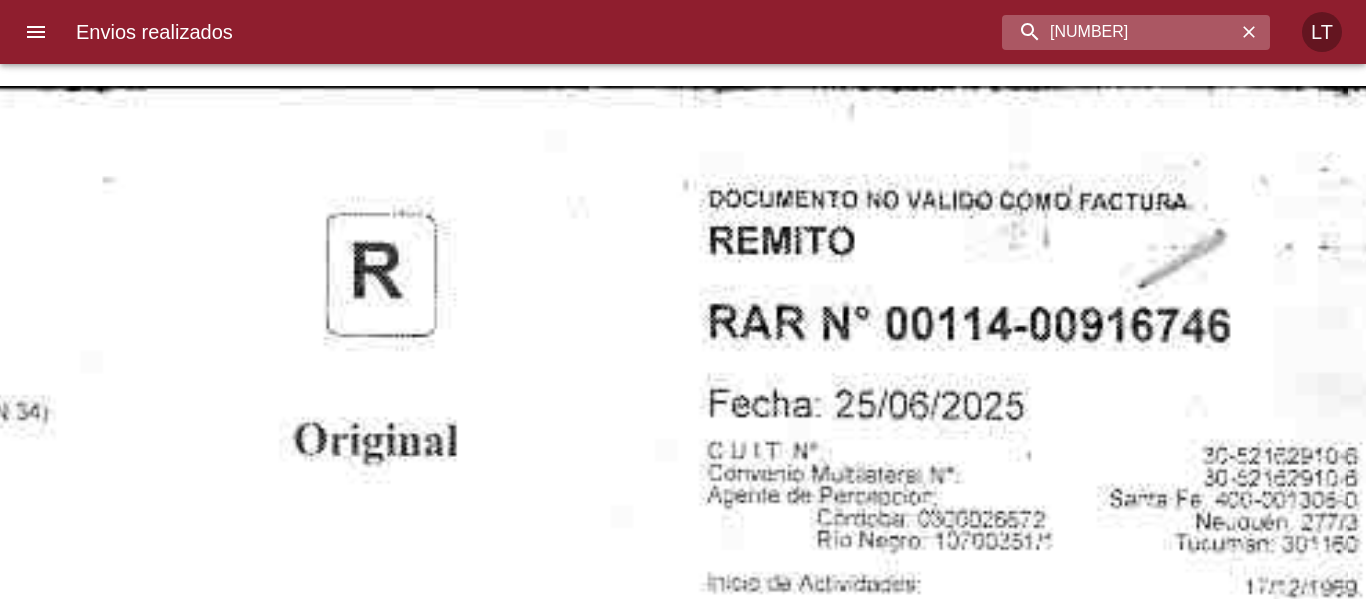 click on "9331642" at bounding box center [1119, 32] 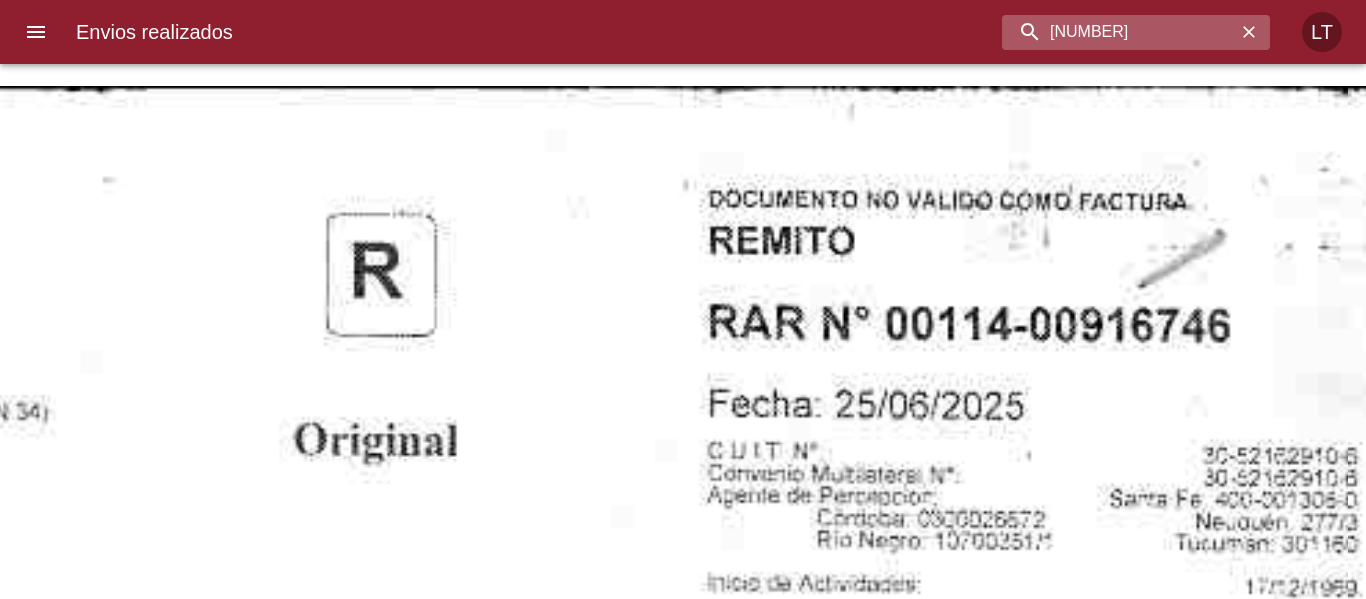 paste on "714" 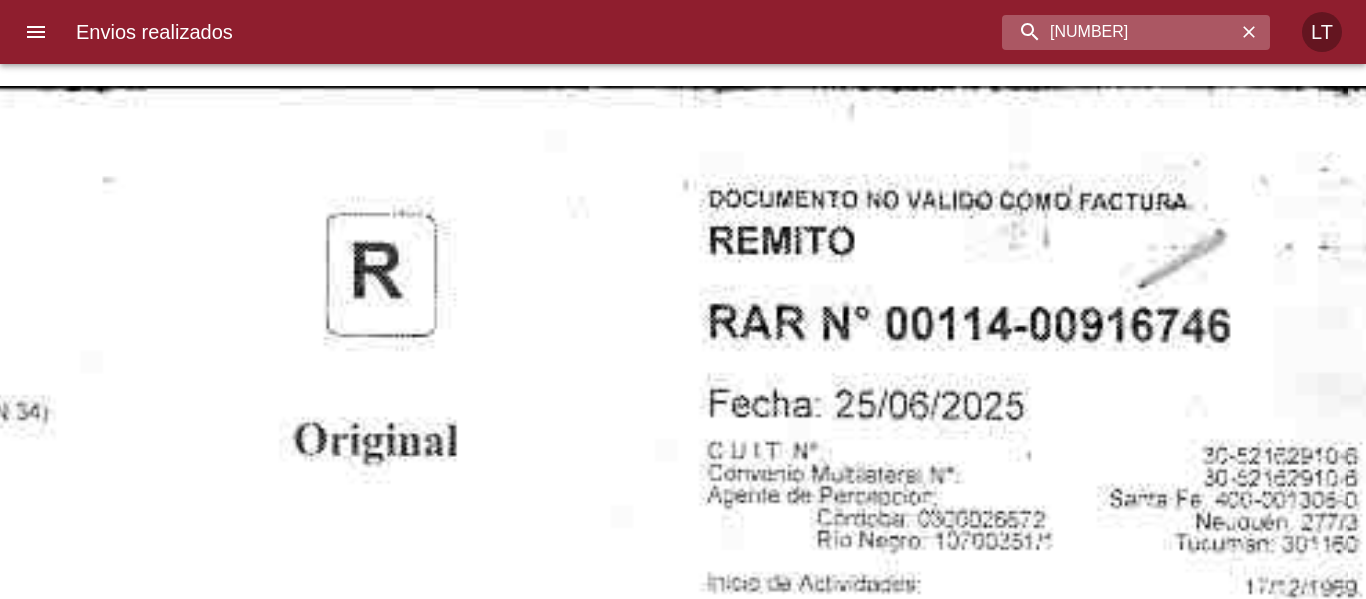 scroll, scrollTop: 0, scrollLeft: 0, axis: both 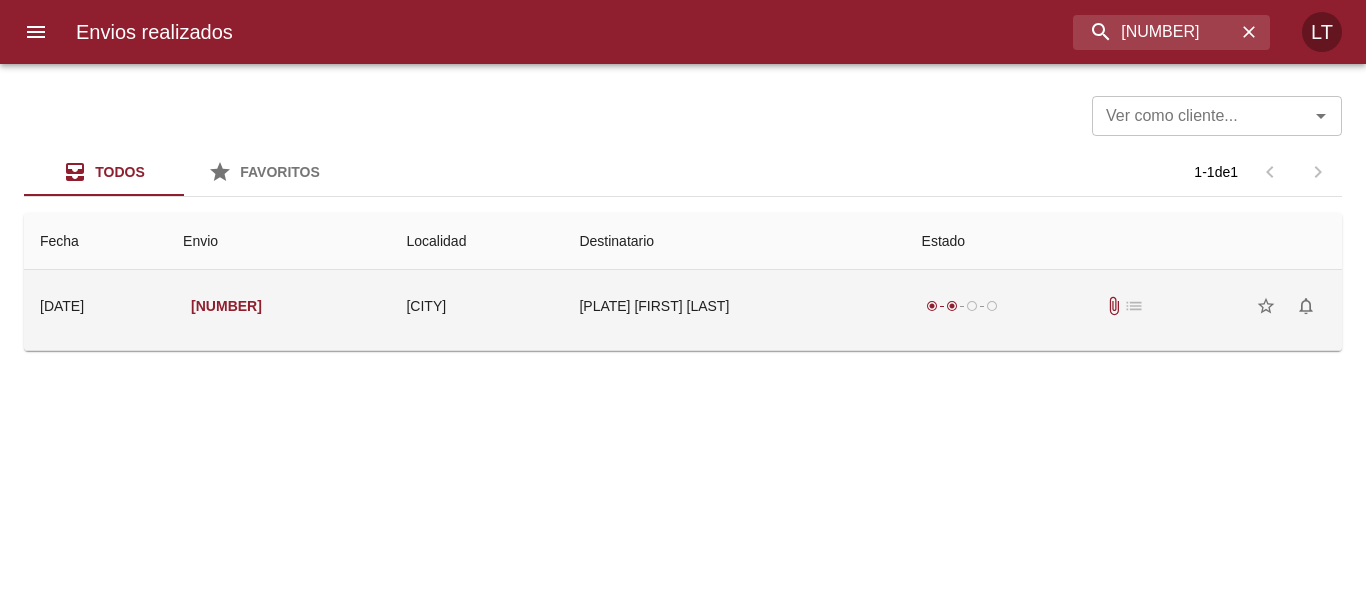 click on "Vz5247 Maria Agustina Garay P" at bounding box center [734, 306] 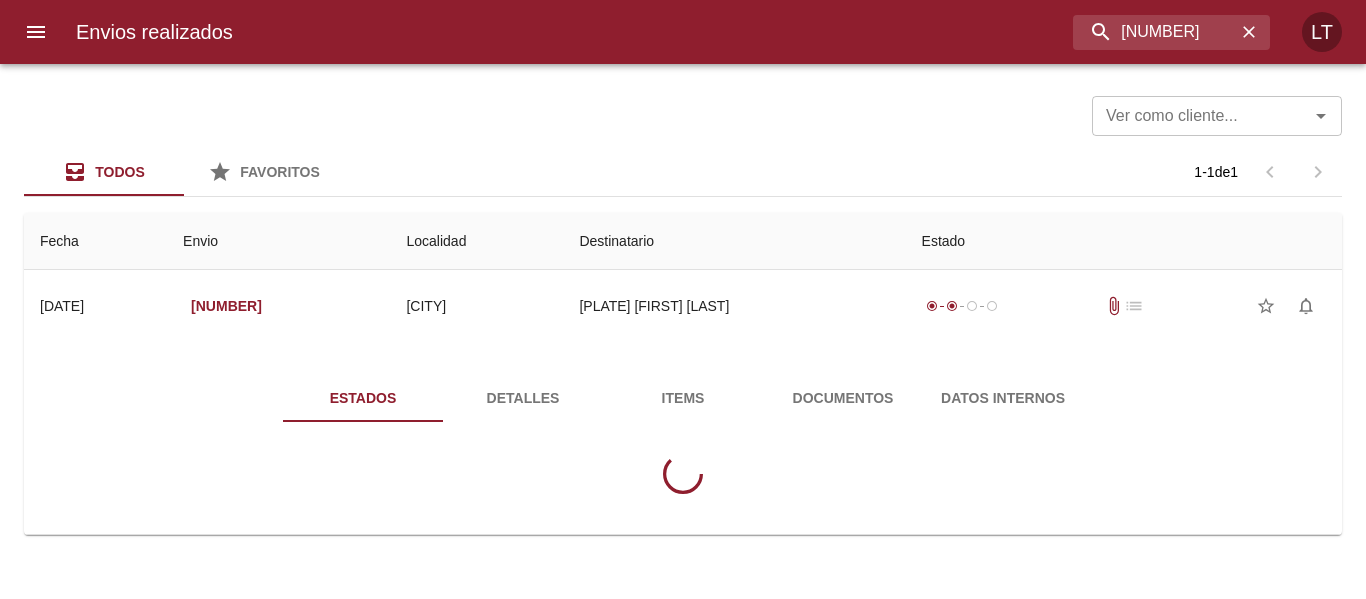click on "Documentos" at bounding box center (843, 398) 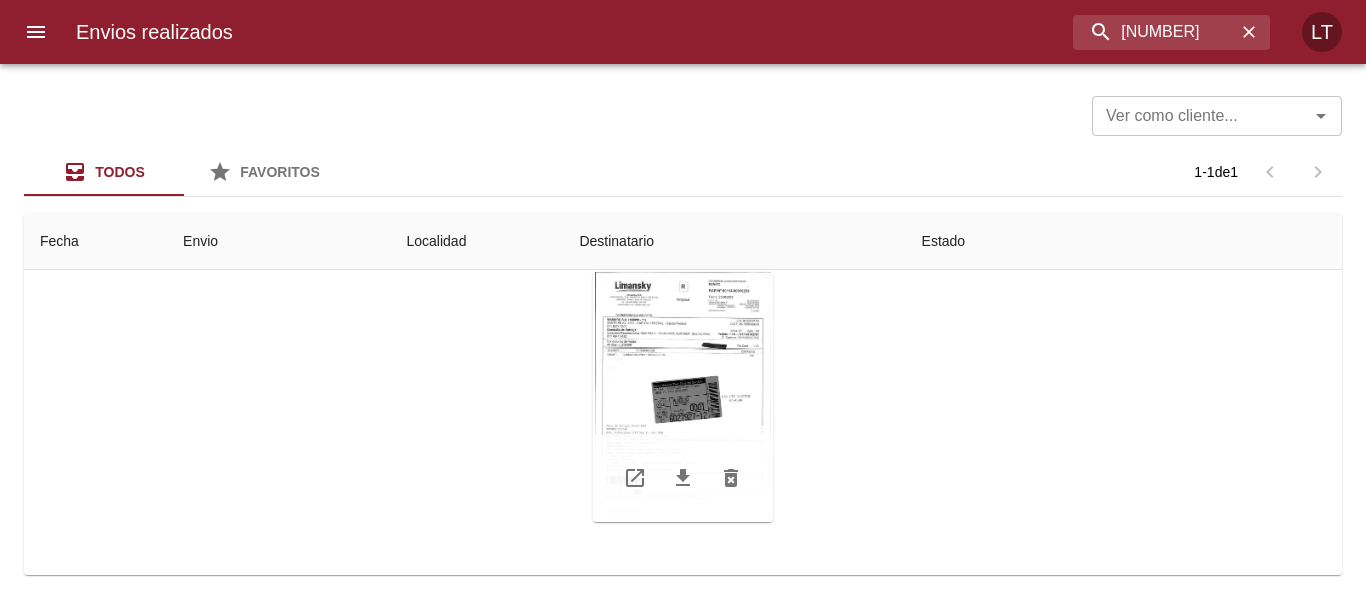 scroll, scrollTop: 200, scrollLeft: 0, axis: vertical 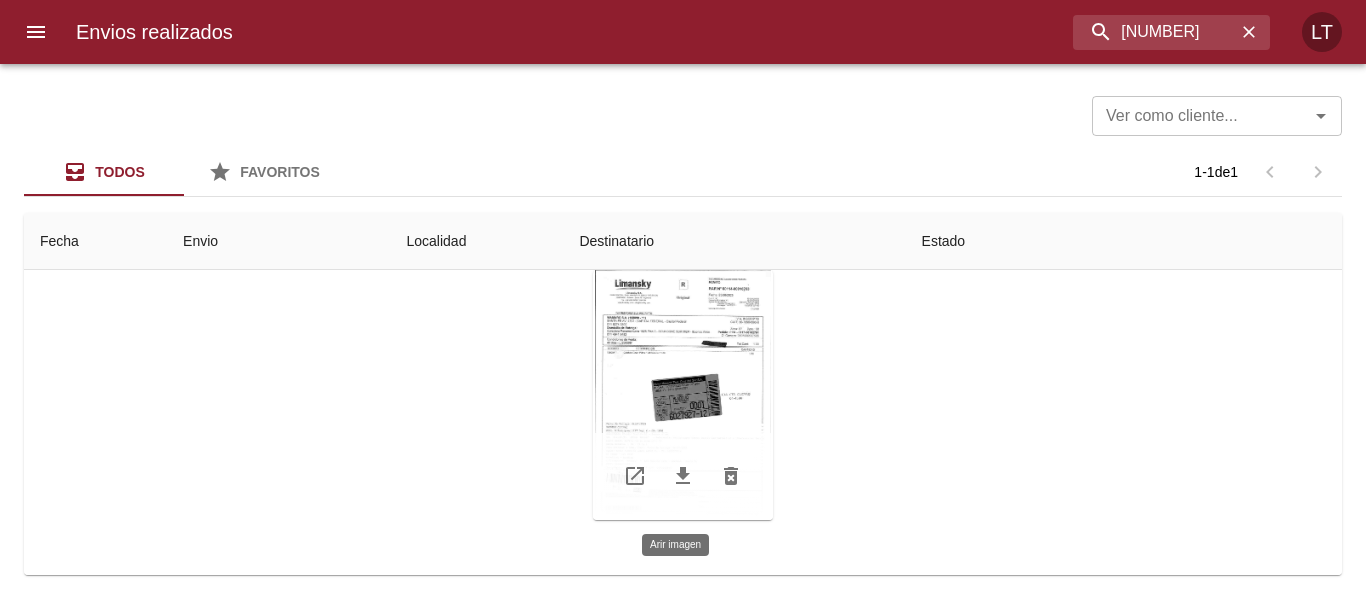 click at bounding box center [683, 395] 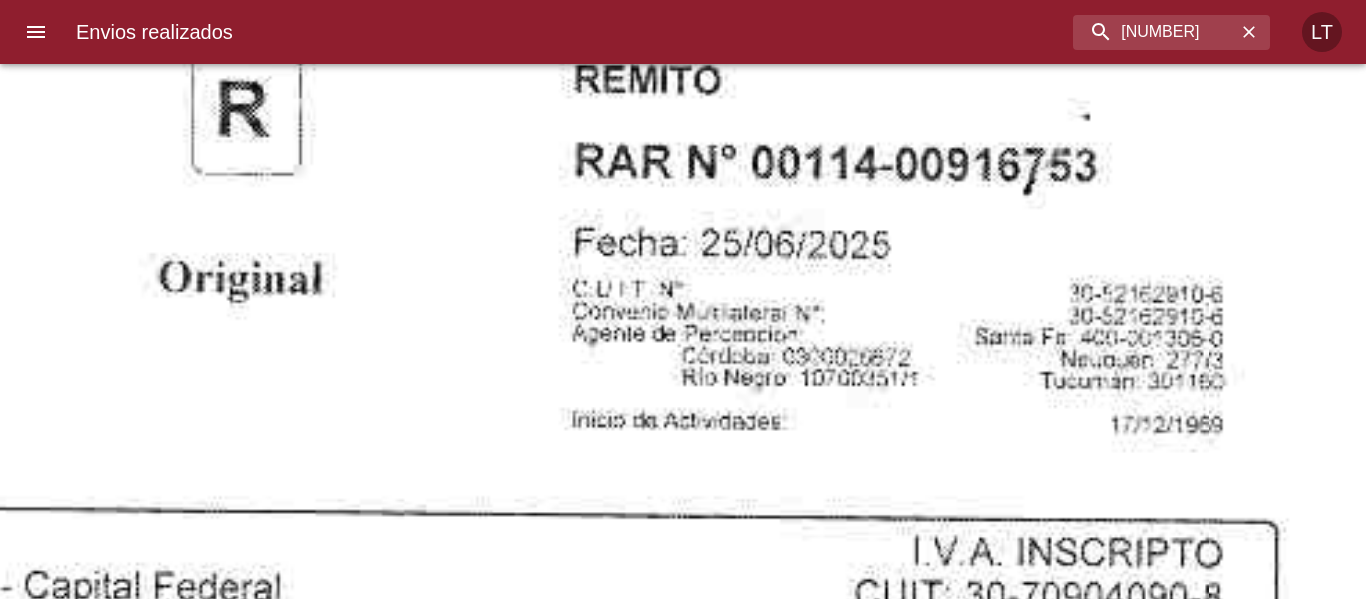 click at bounding box center [239, 1539] 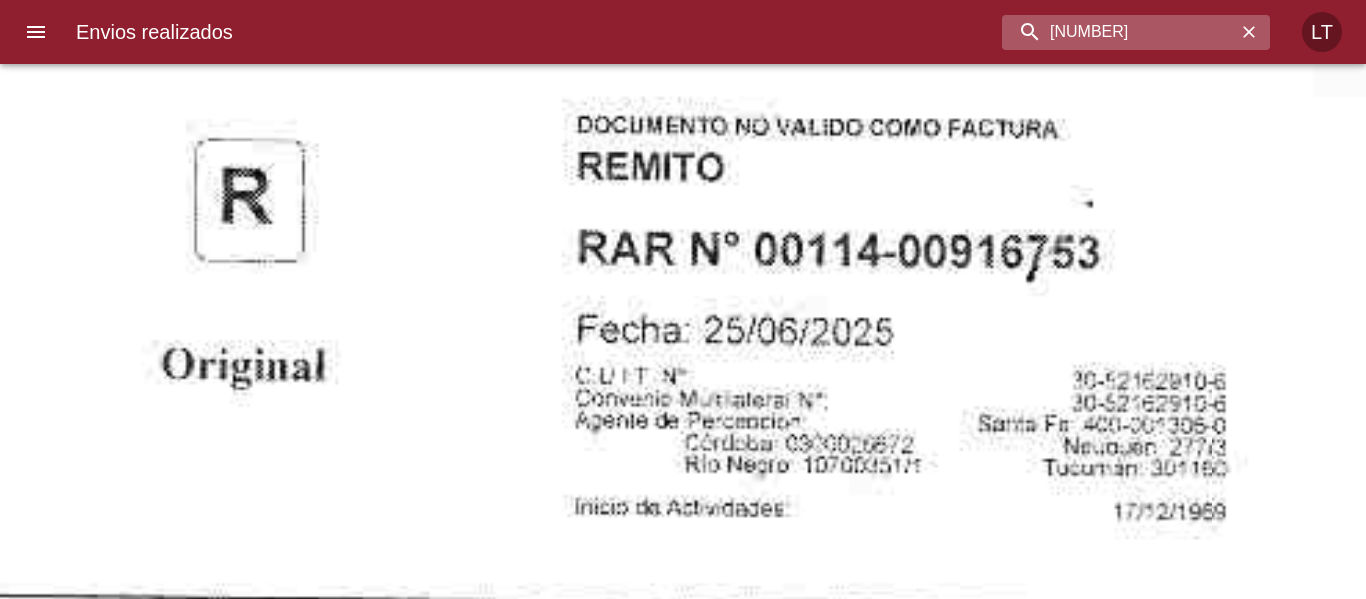 click on "9331714" at bounding box center [1119, 32] 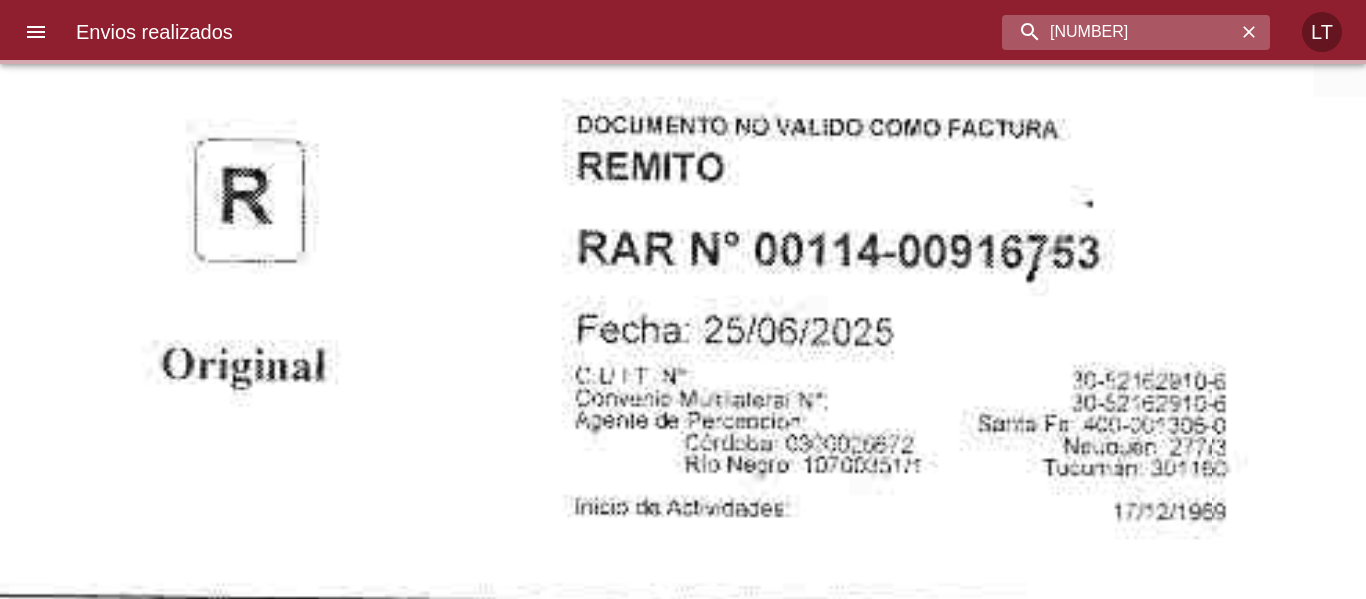 scroll, scrollTop: 0, scrollLeft: 0, axis: both 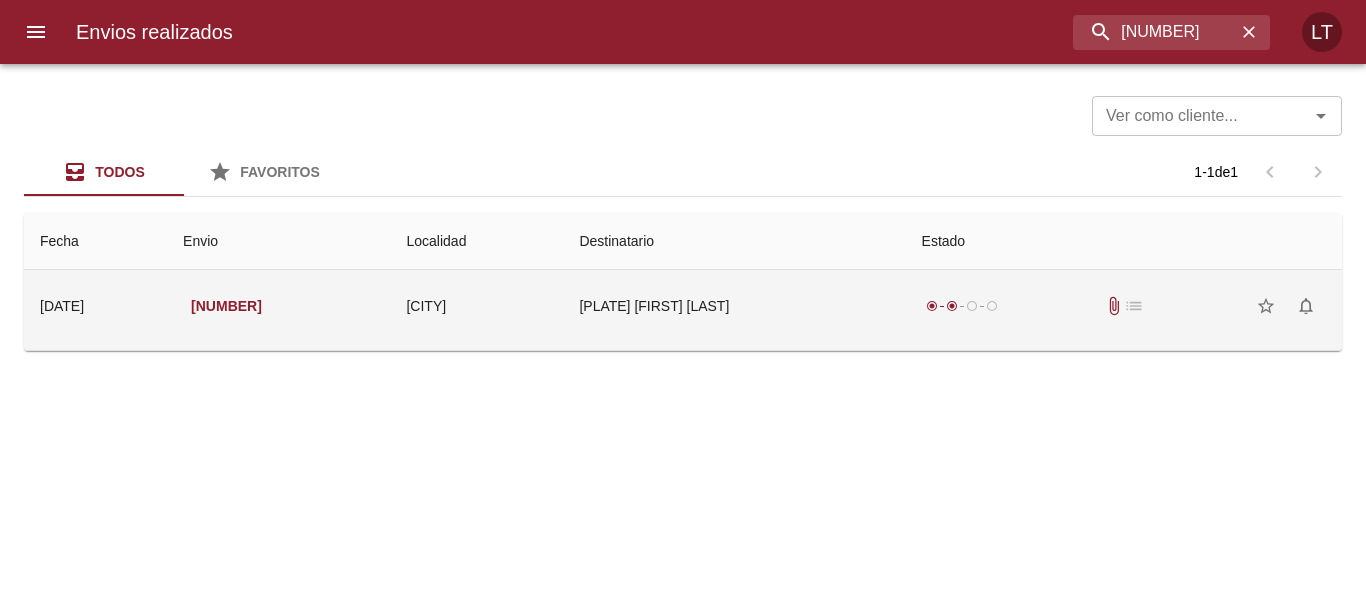 click on "Vz5295 Jonathan Exequiel Figu" at bounding box center (734, 306) 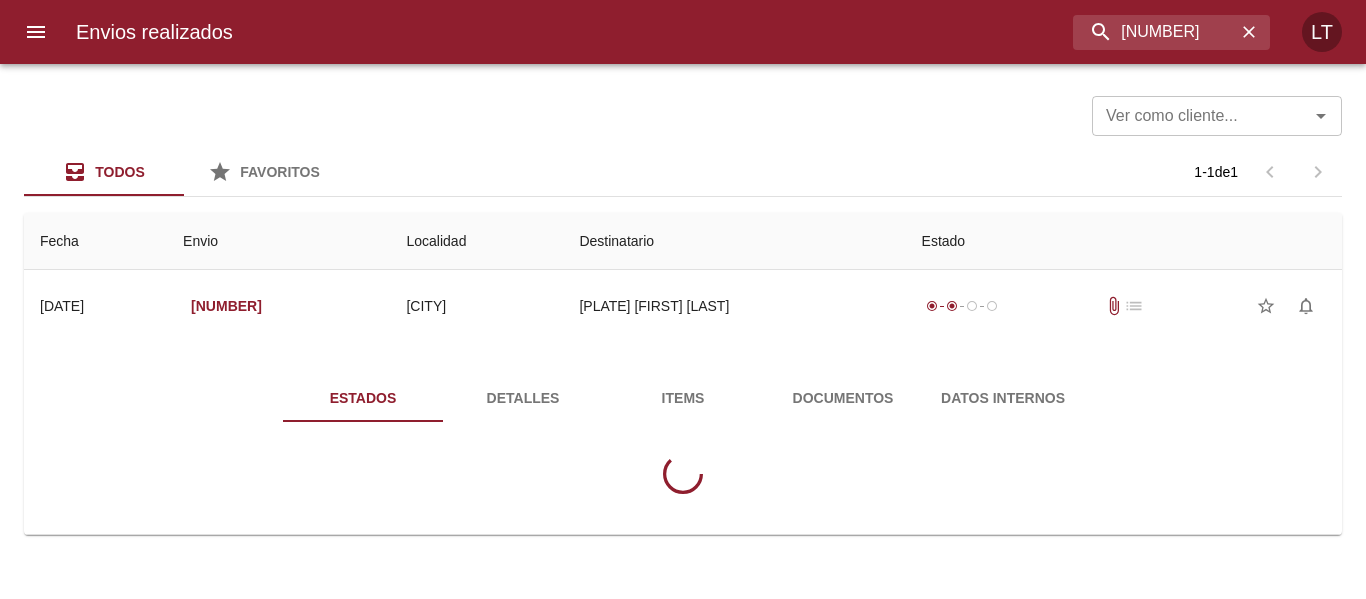 click on "Estados Detalles Items Documentos Datos Internos" at bounding box center [683, 442] 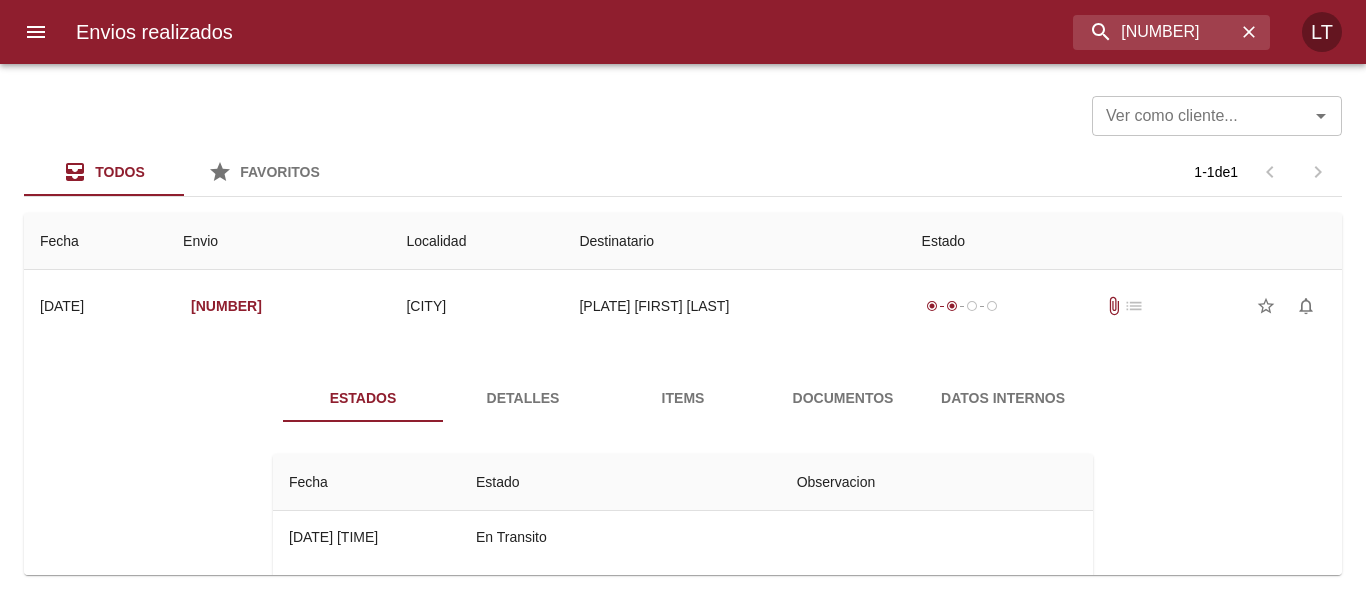 click on "Documentos" at bounding box center (843, 398) 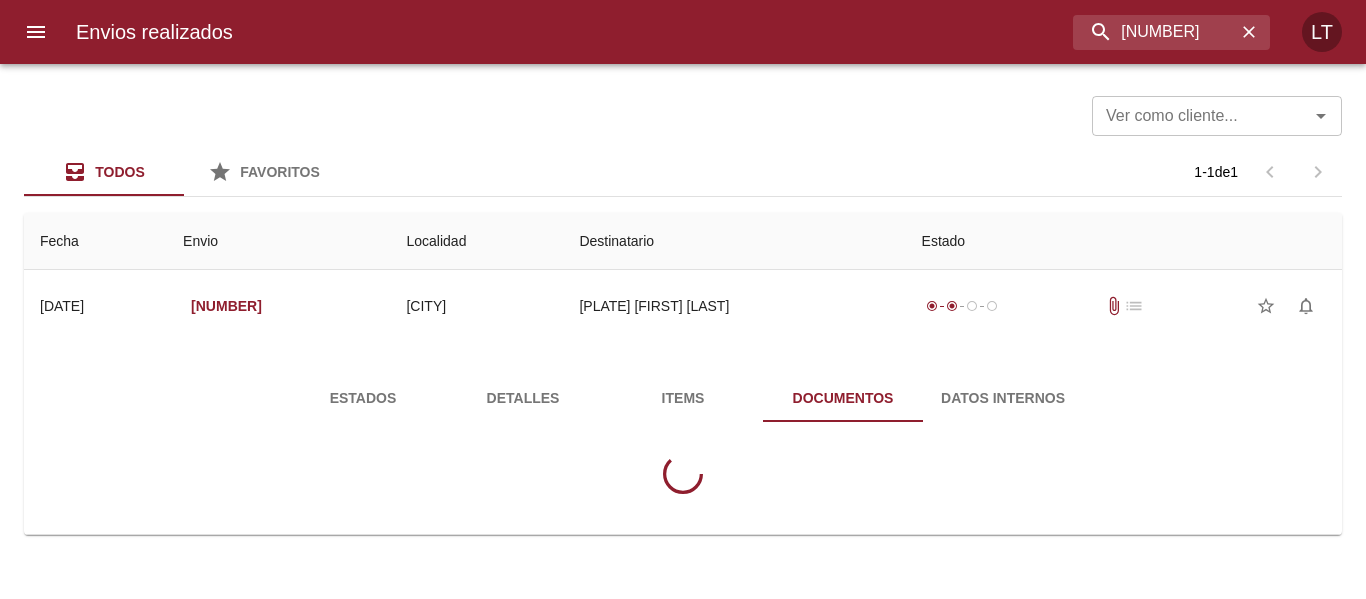 click on "Documentos" at bounding box center (843, 398) 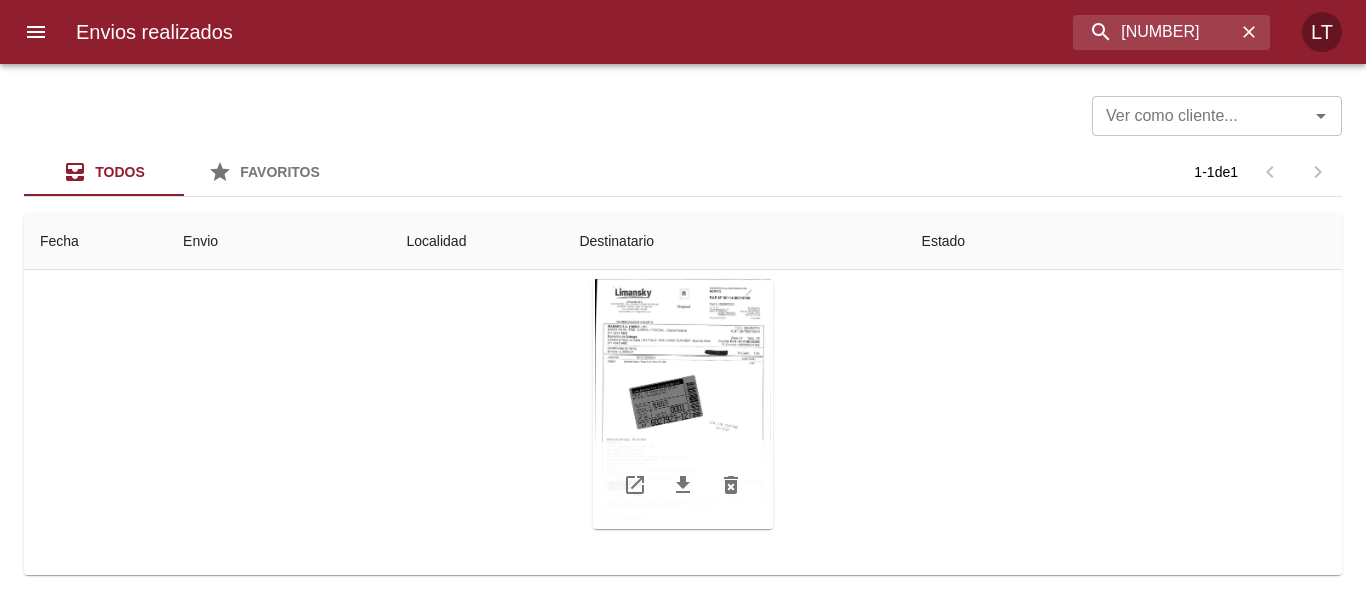 scroll, scrollTop: 200, scrollLeft: 0, axis: vertical 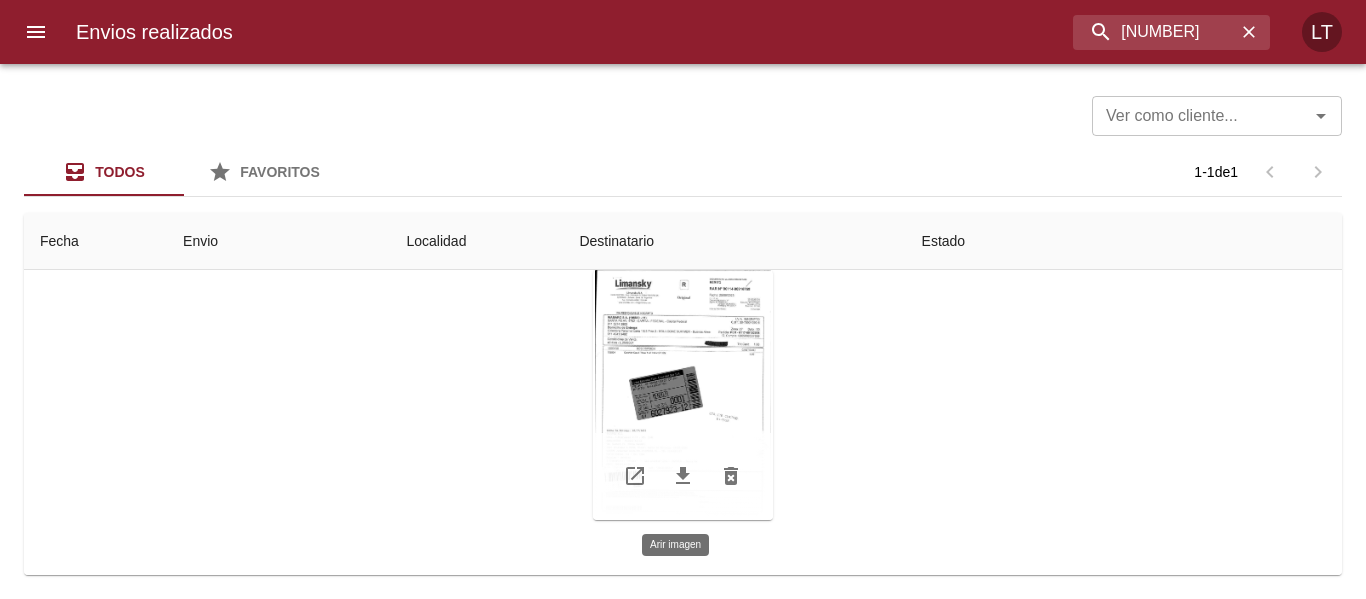 click at bounding box center (683, 395) 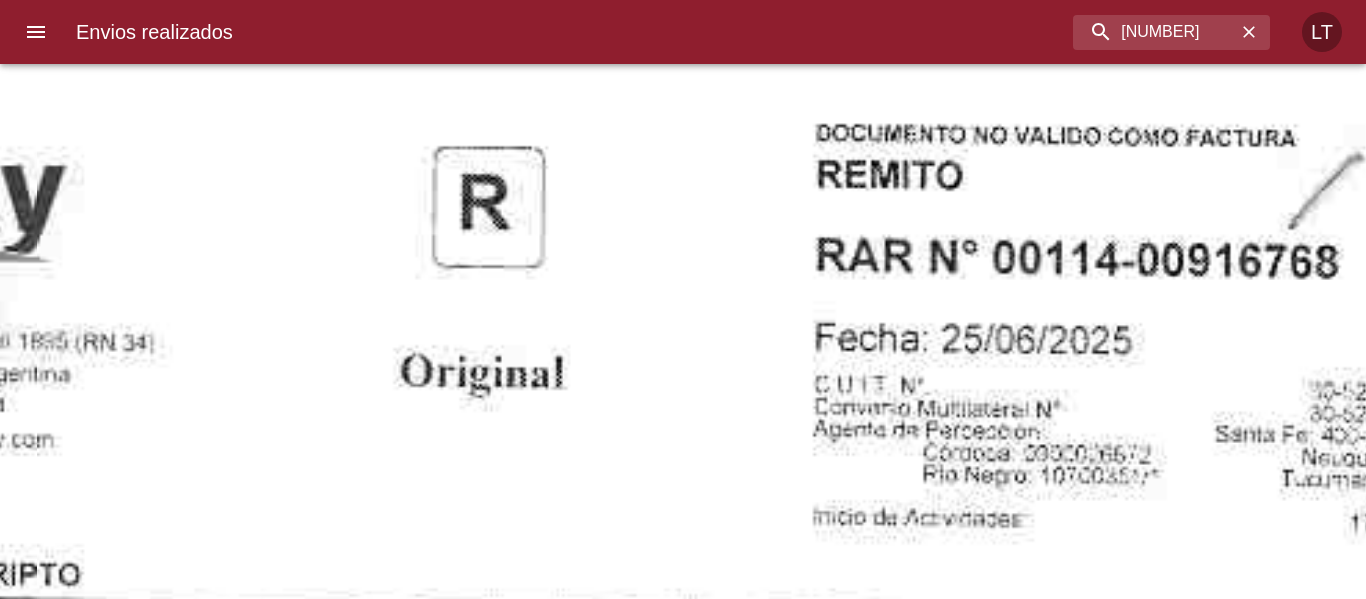 click at bounding box center (472, 1631) 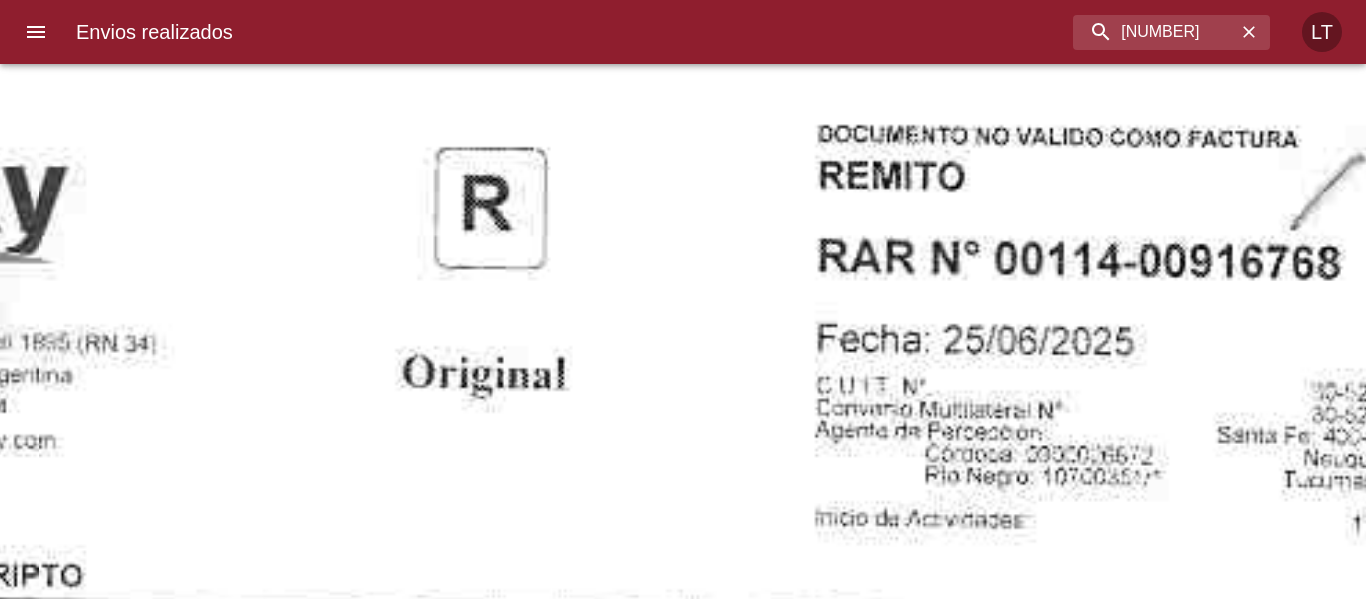click on "Envios realizados 9331854 LT" at bounding box center [683, 32] 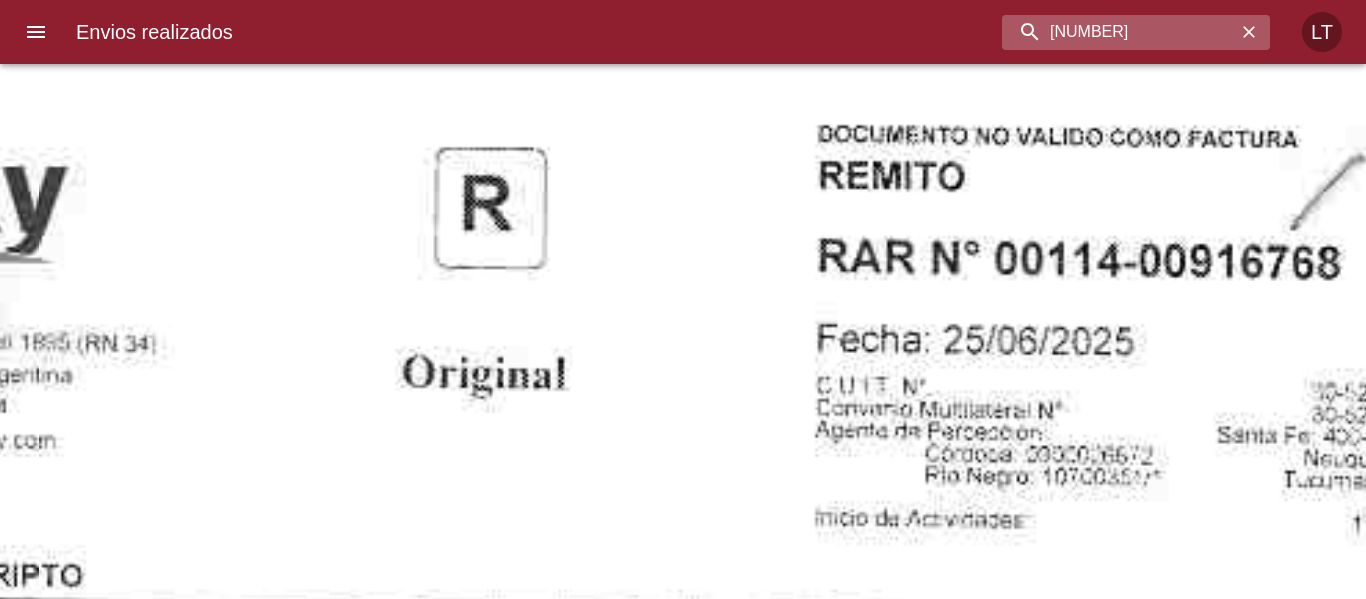 click on "9331854" at bounding box center (1119, 32) 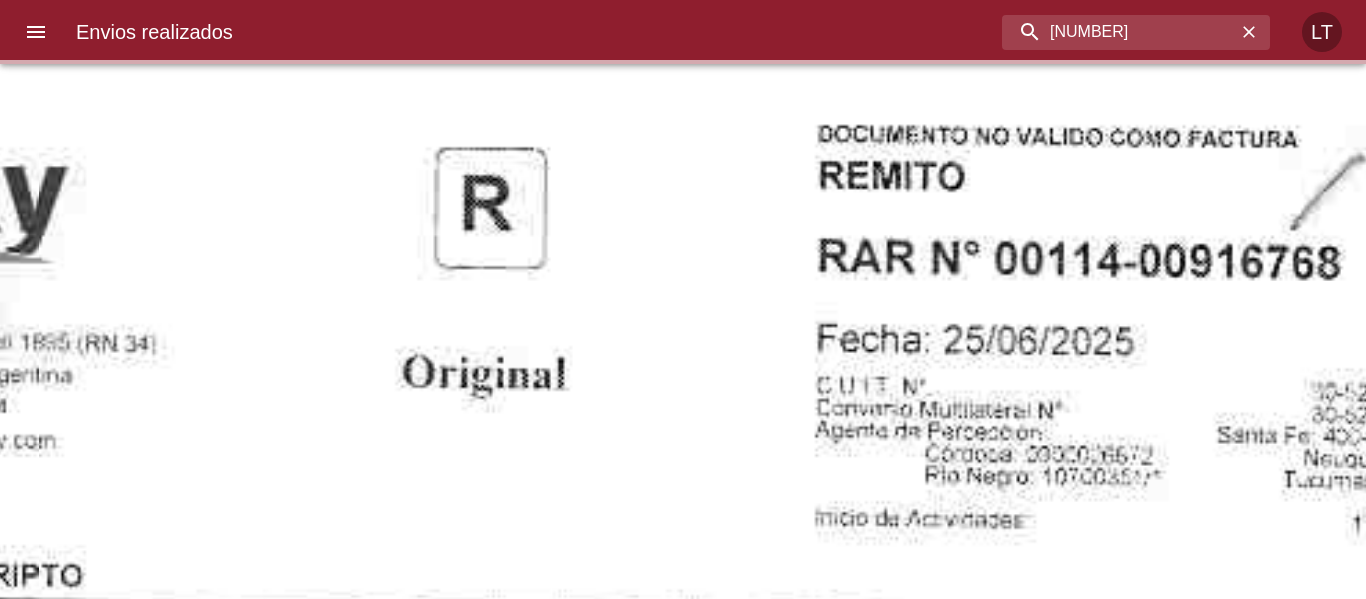 scroll, scrollTop: 0, scrollLeft: 0, axis: both 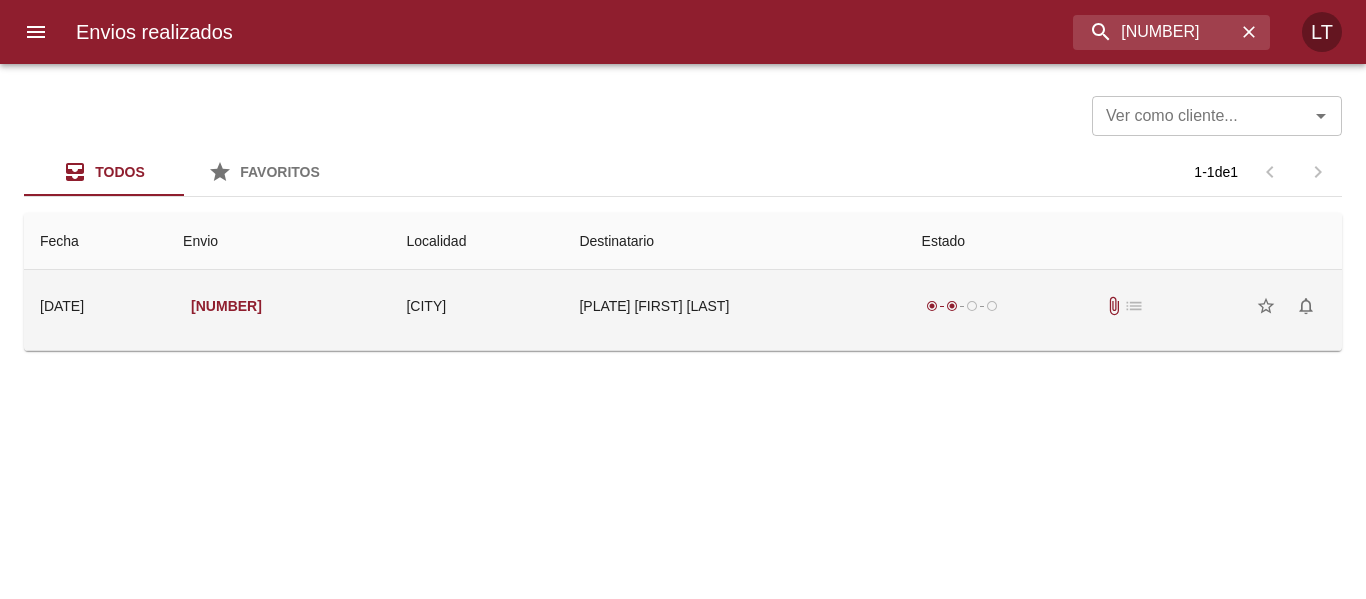 click on "Vz5585 Roxana Mariel Fernande" at bounding box center [734, 306] 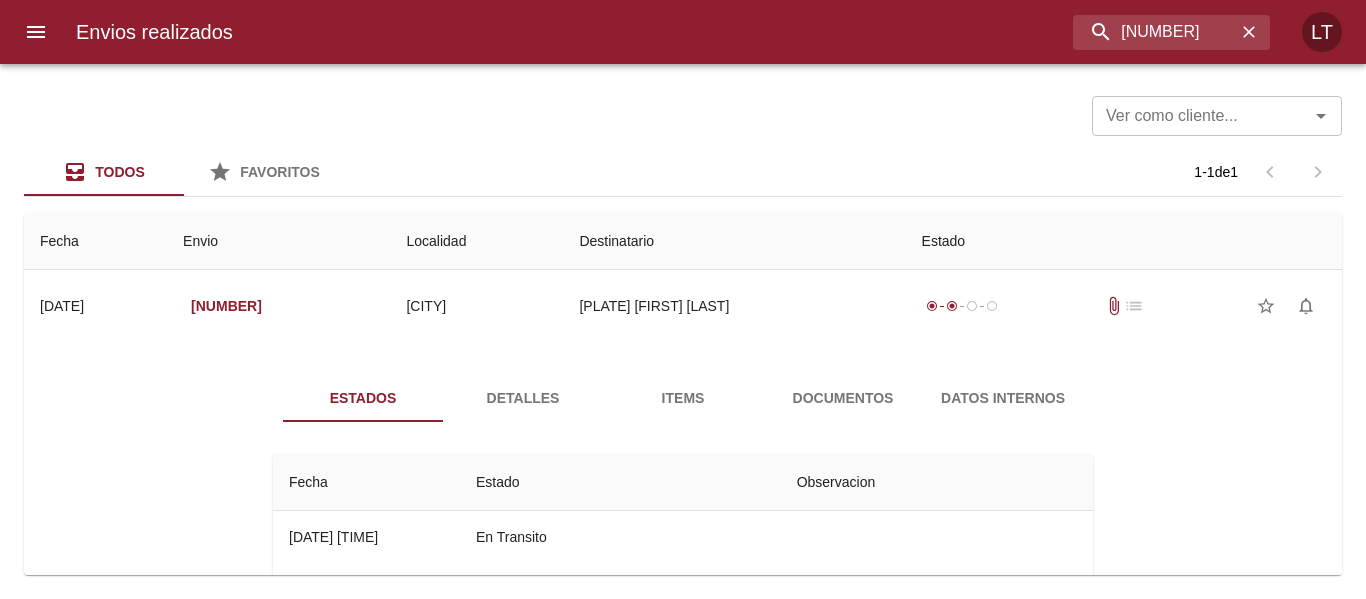 click on "Documentos" at bounding box center [843, 398] 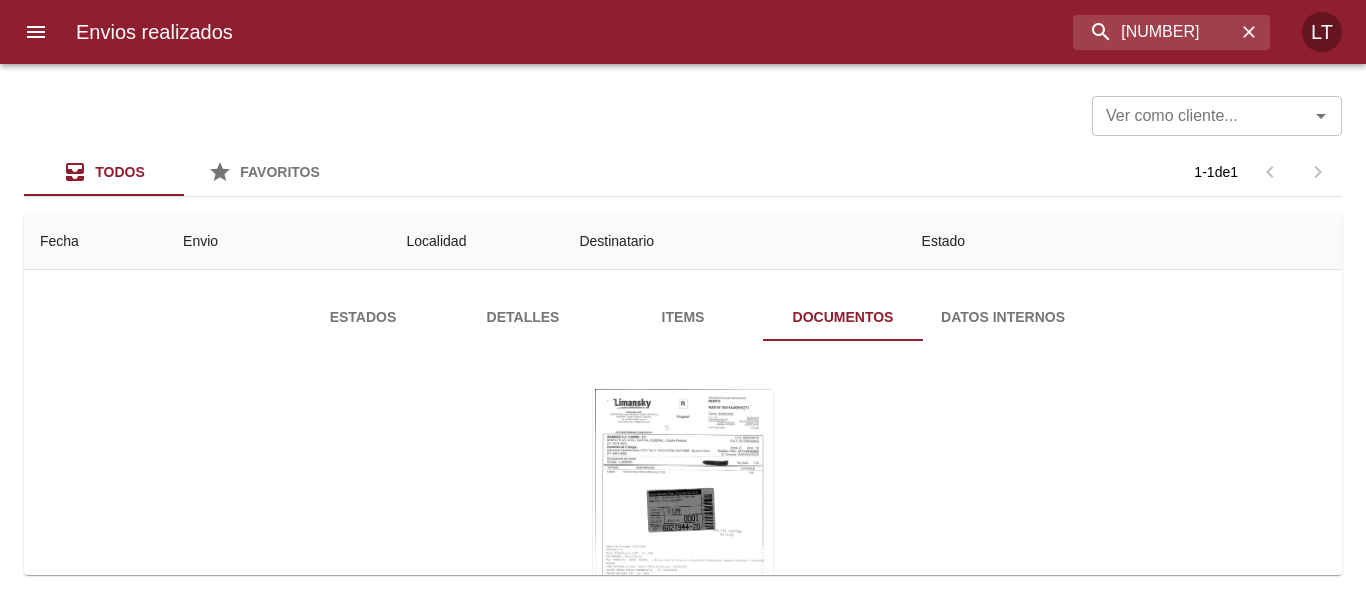 scroll, scrollTop: 200, scrollLeft: 0, axis: vertical 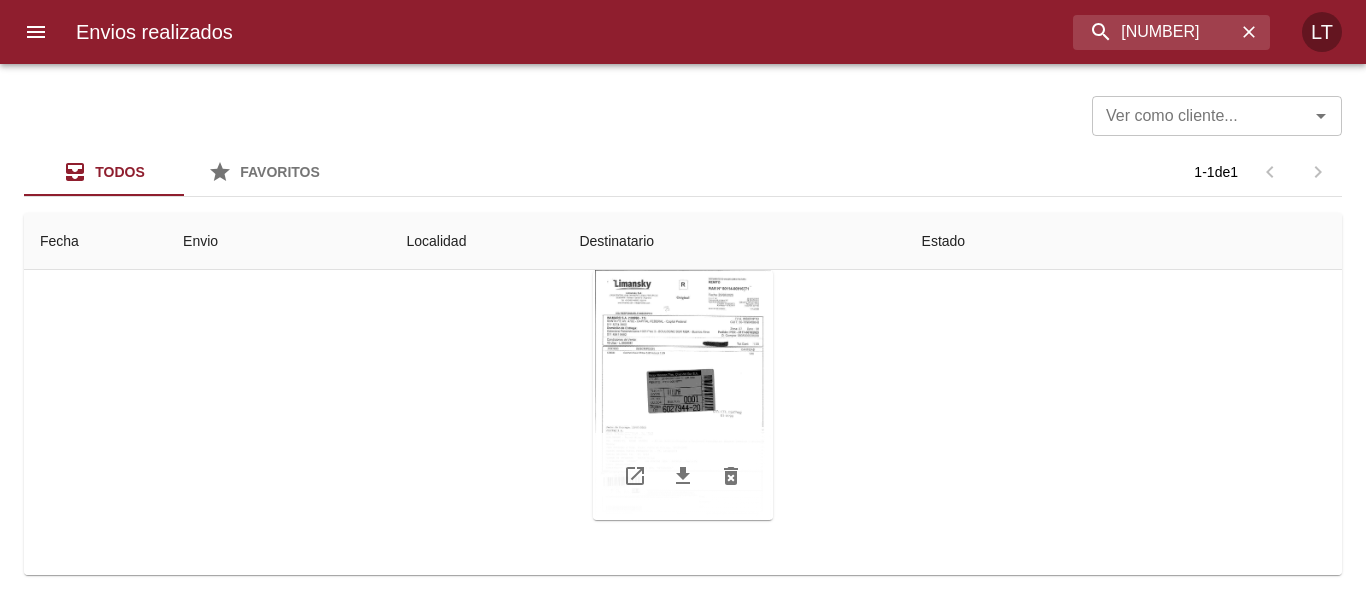click at bounding box center (683, 395) 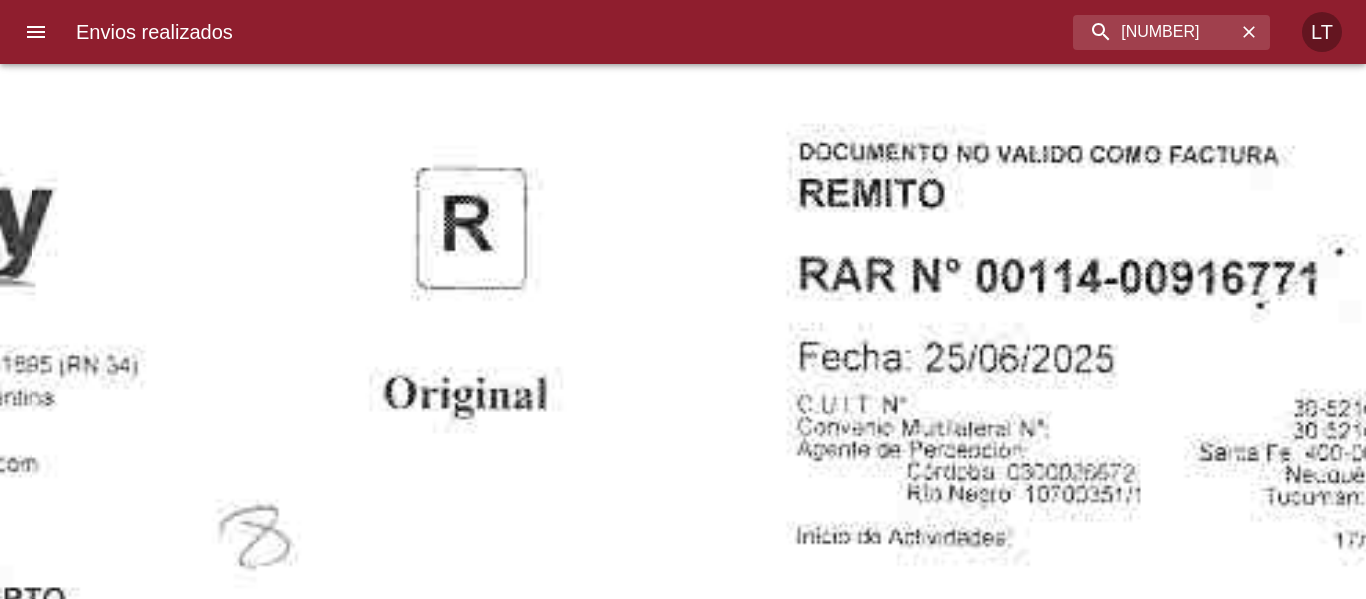 click at bounding box center (466, 1653) 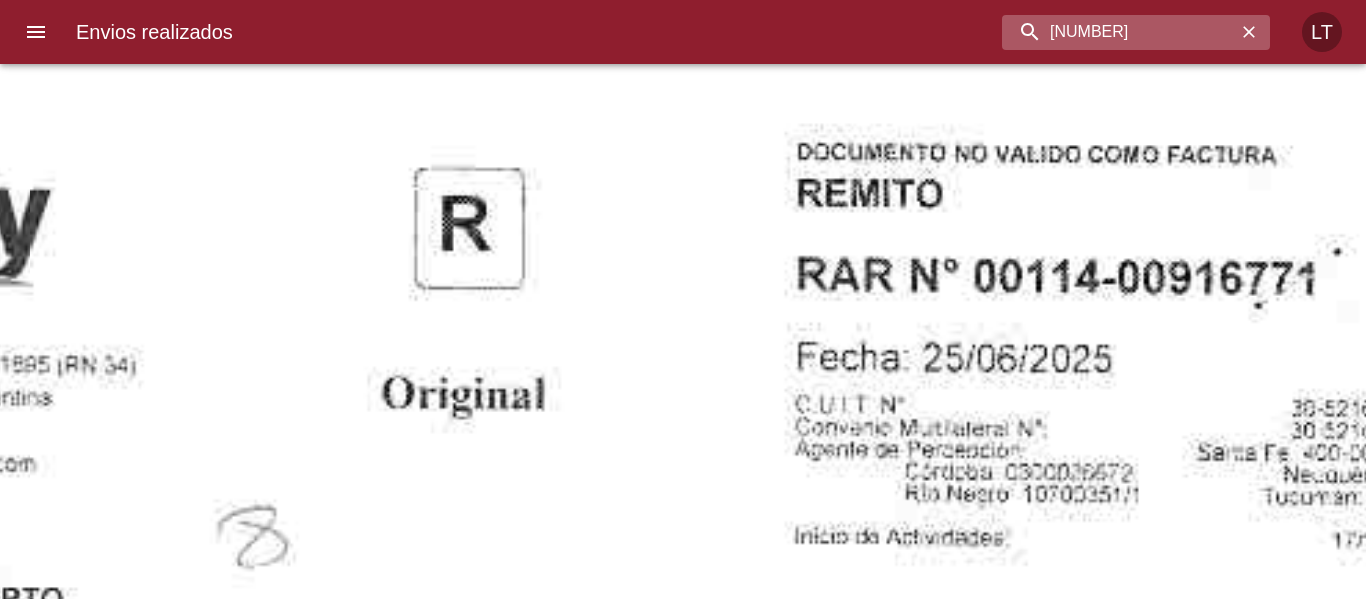 click on "9331884" at bounding box center [1119, 32] 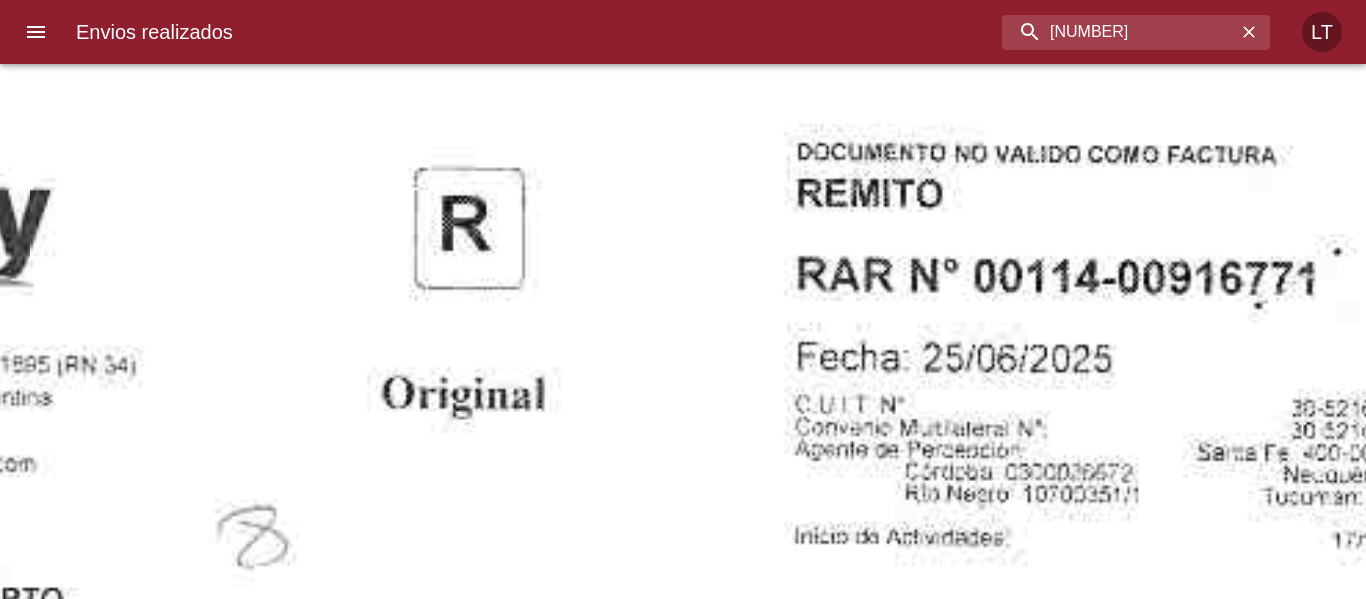 scroll, scrollTop: 0, scrollLeft: 0, axis: both 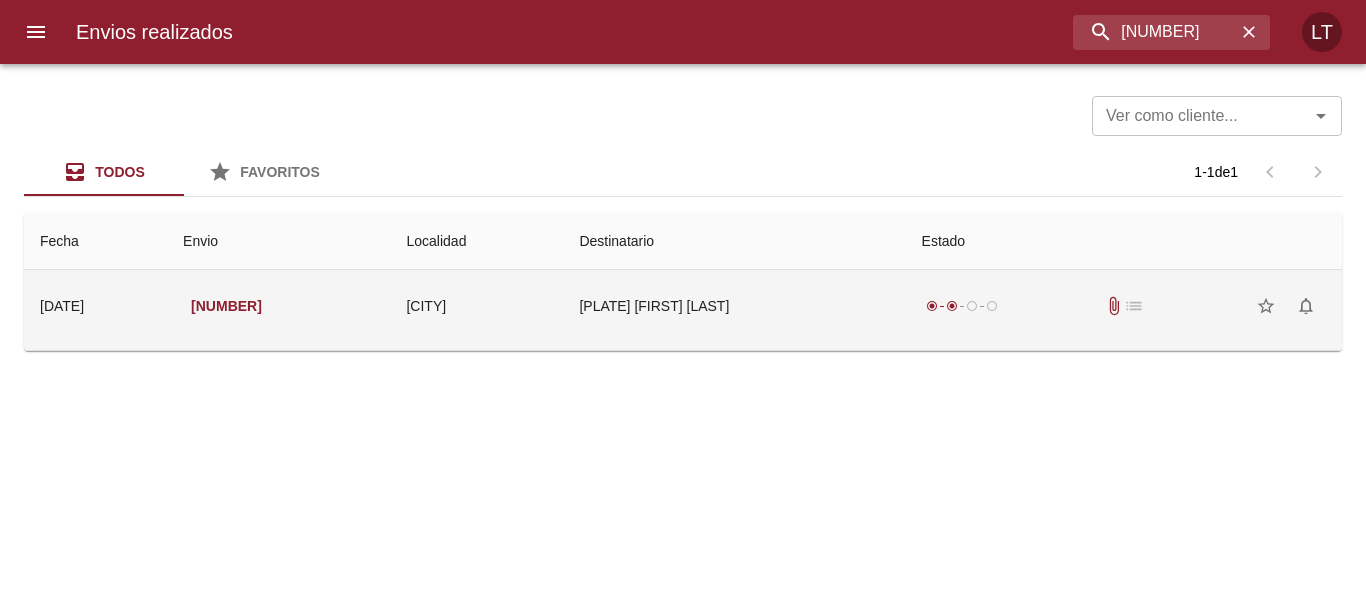 click on "Vz5613 Evangelina Parra Ml" at bounding box center [734, 306] 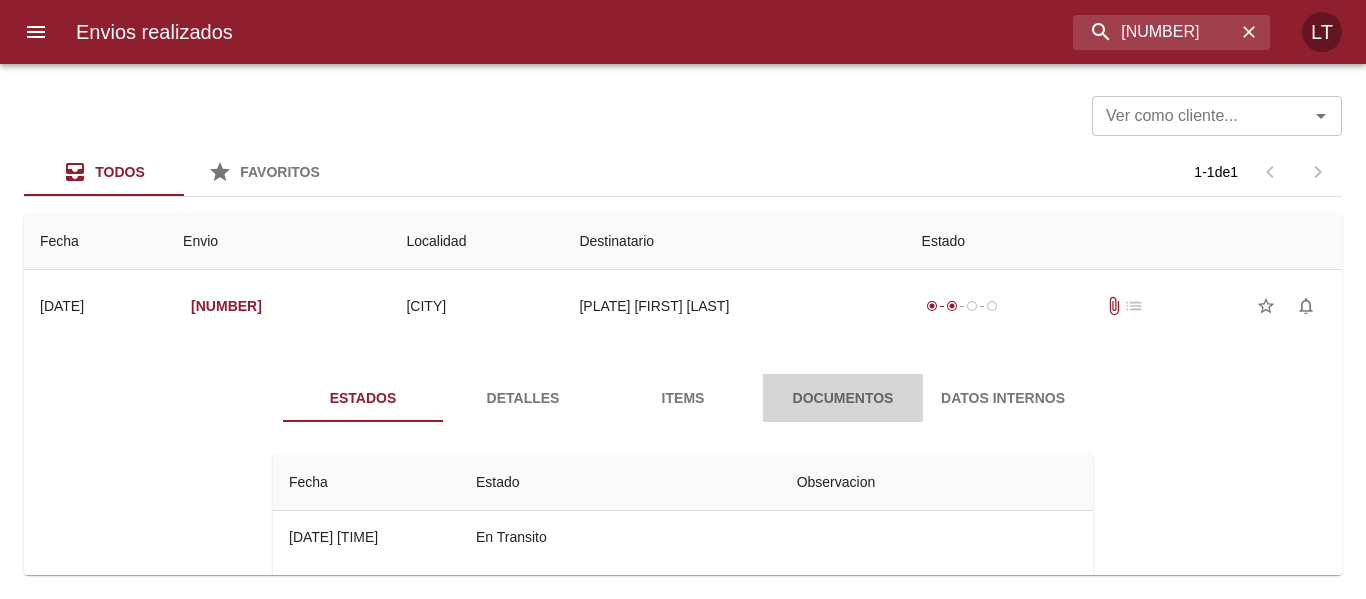 click on "Documentos" at bounding box center (843, 398) 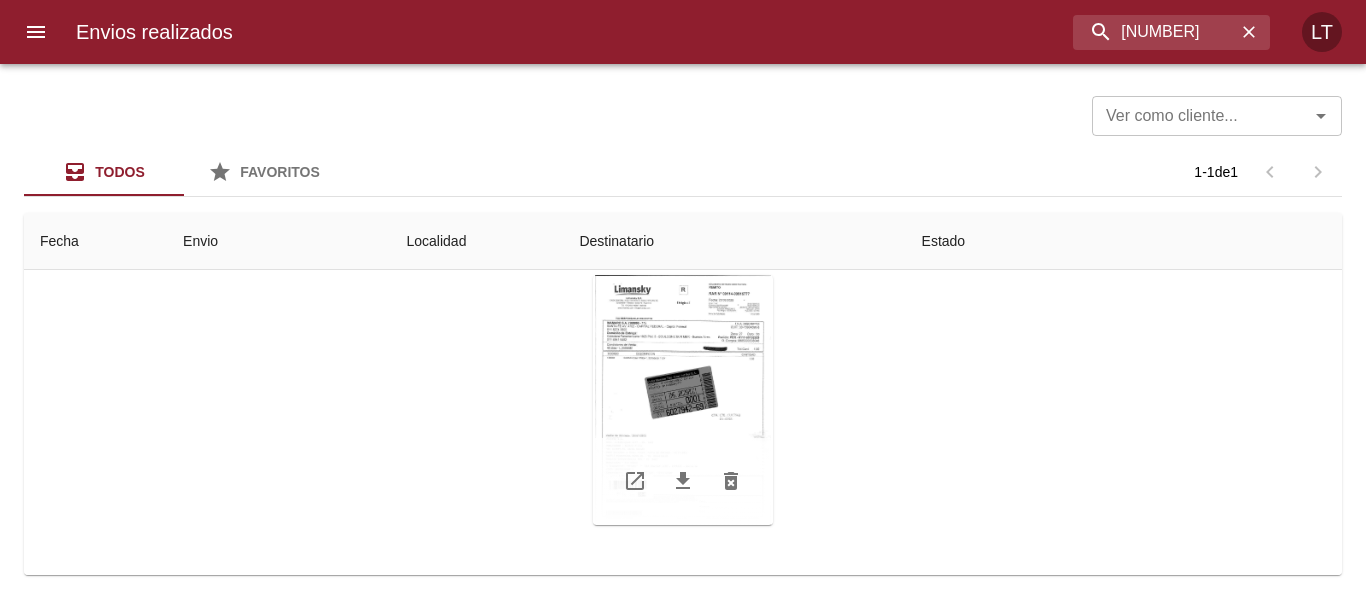 scroll, scrollTop: 200, scrollLeft: 0, axis: vertical 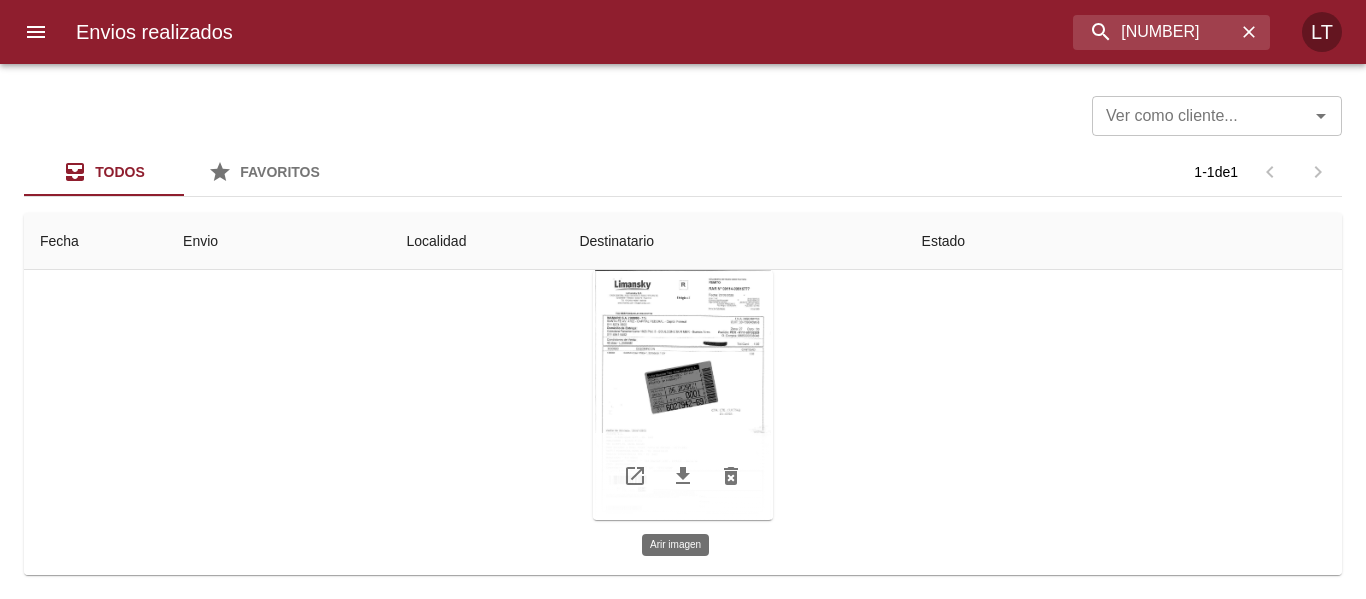 click at bounding box center [683, 395] 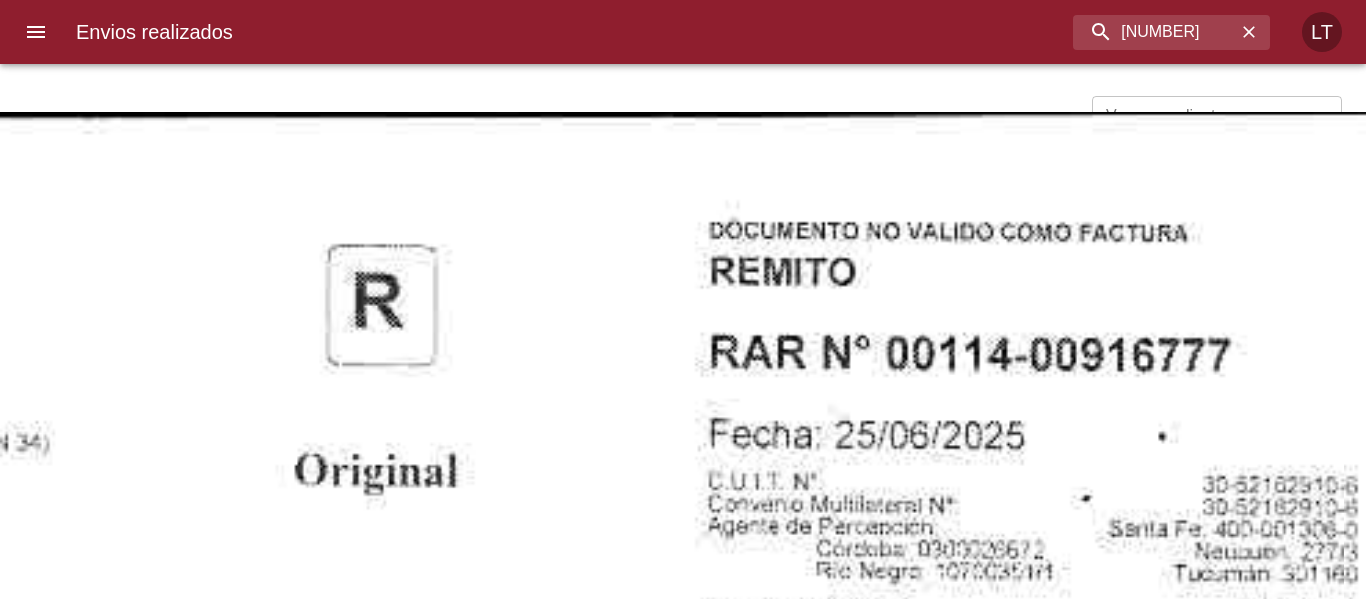 click at bounding box center (373, 1729) 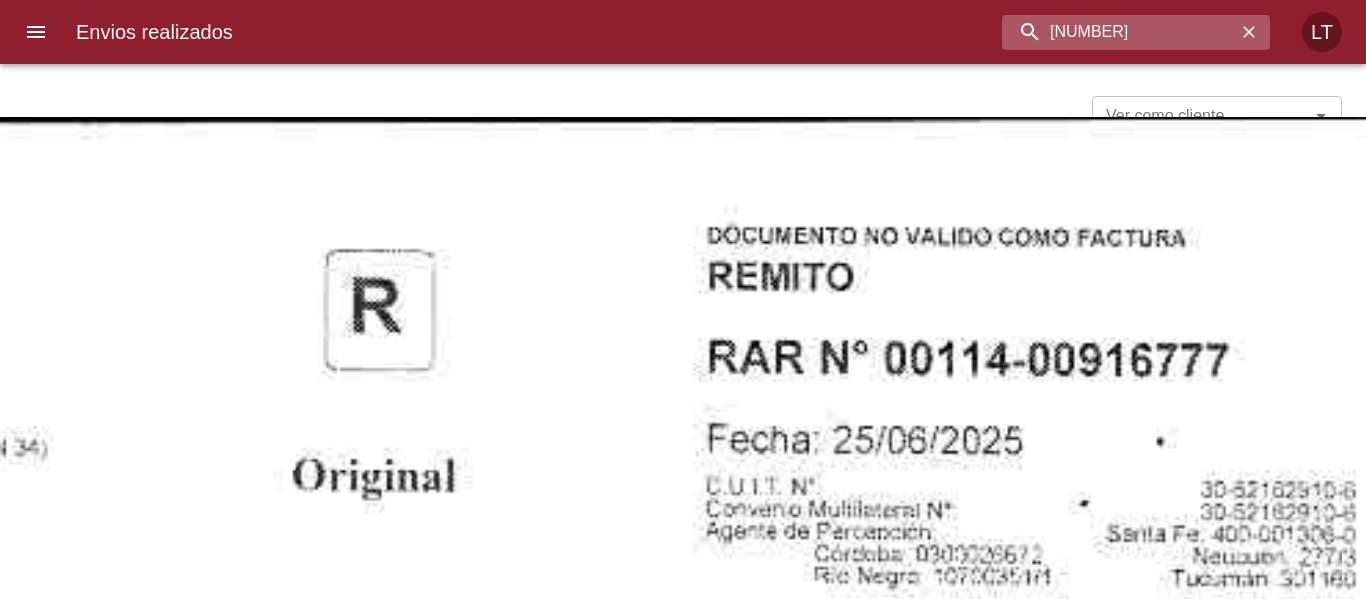 click on "9331944" at bounding box center (1119, 32) 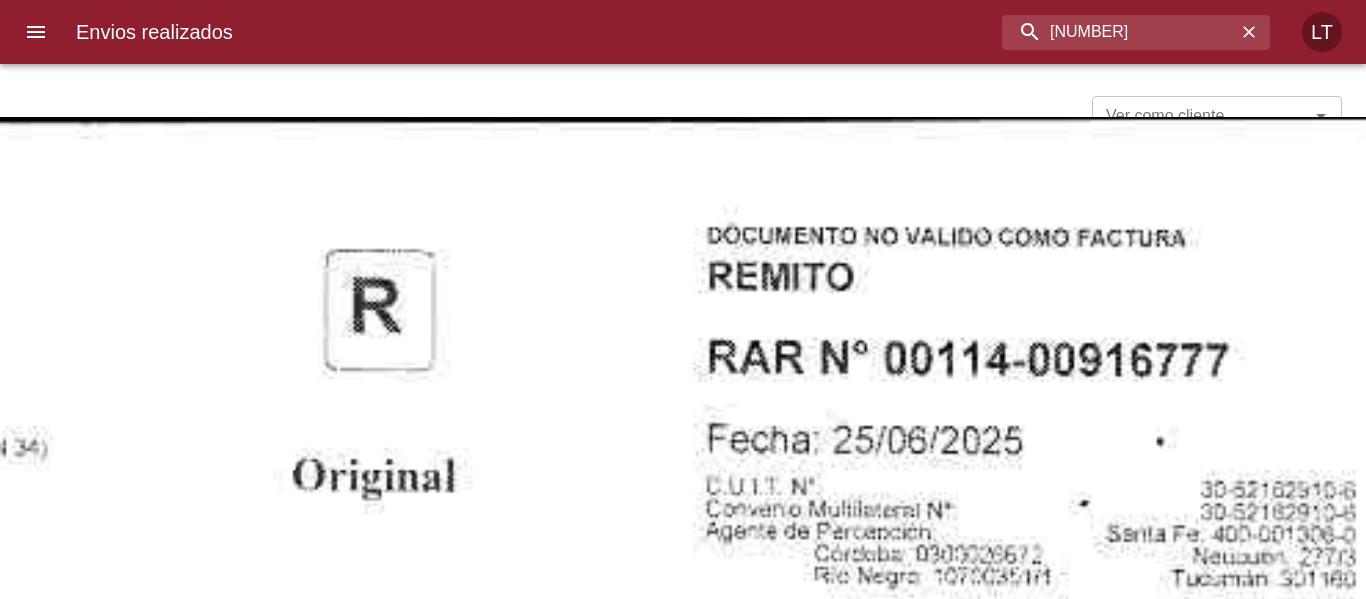 scroll, scrollTop: 0, scrollLeft: 0, axis: both 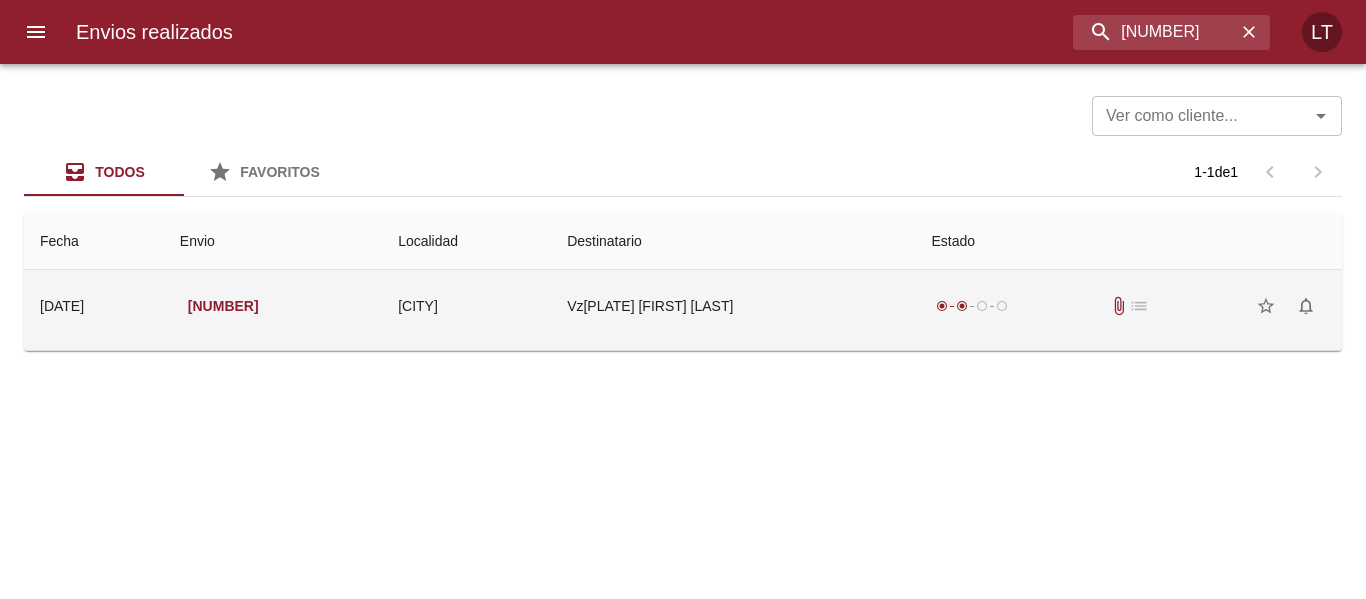 click on "Vz5598 Analia Vanesa Barboza" at bounding box center [733, 306] 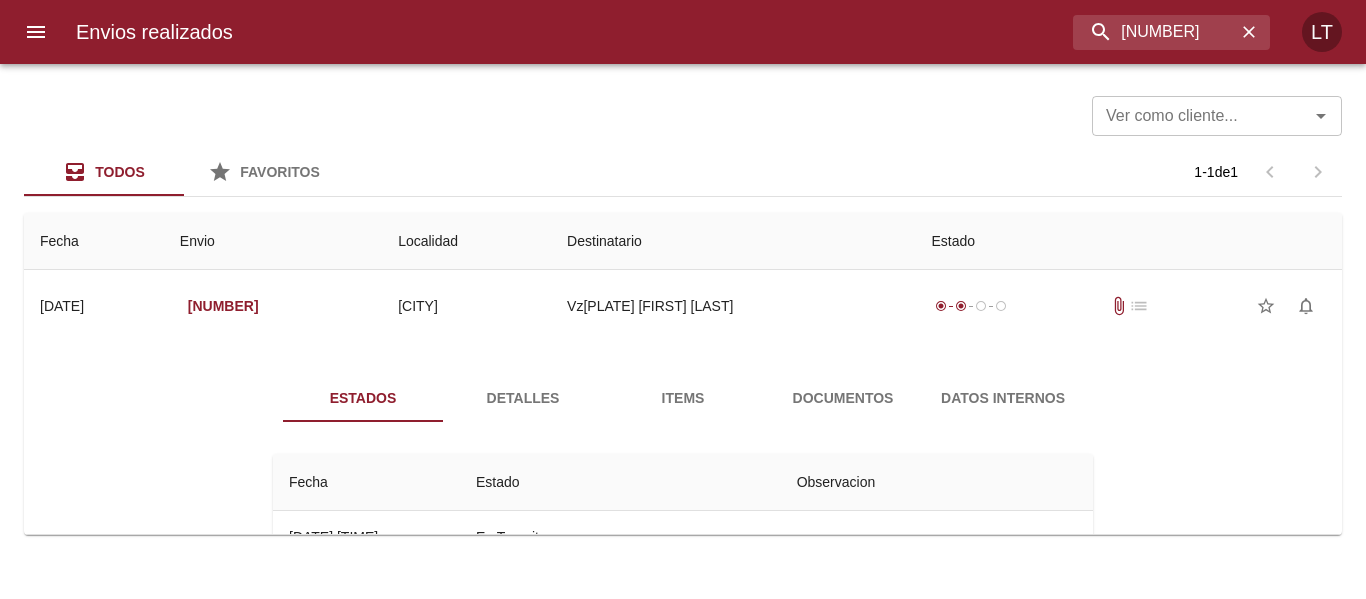 click on "Documentos" at bounding box center (843, 398) 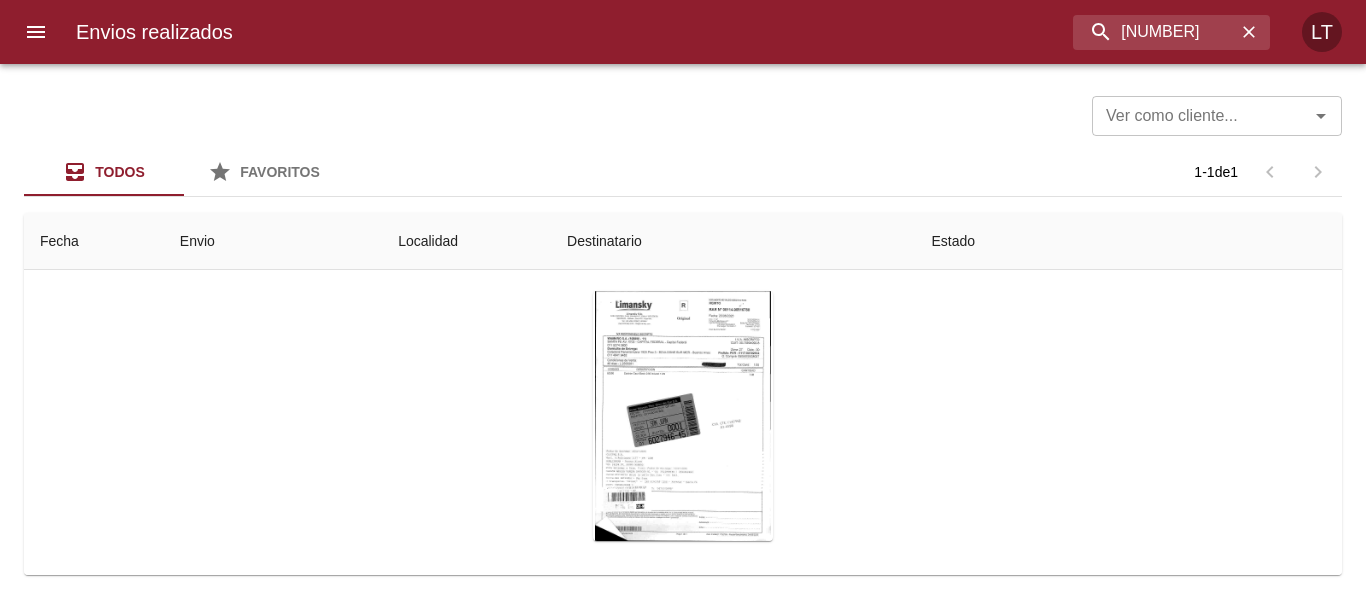 scroll, scrollTop: 202, scrollLeft: 0, axis: vertical 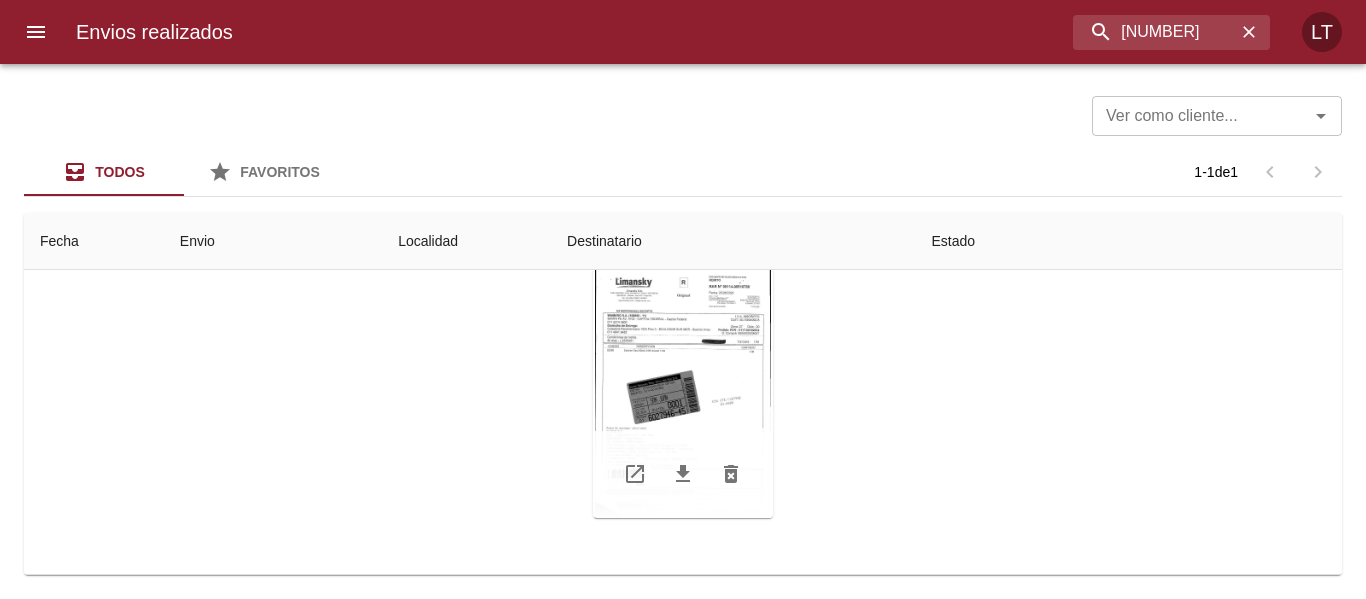 click at bounding box center (683, 393) 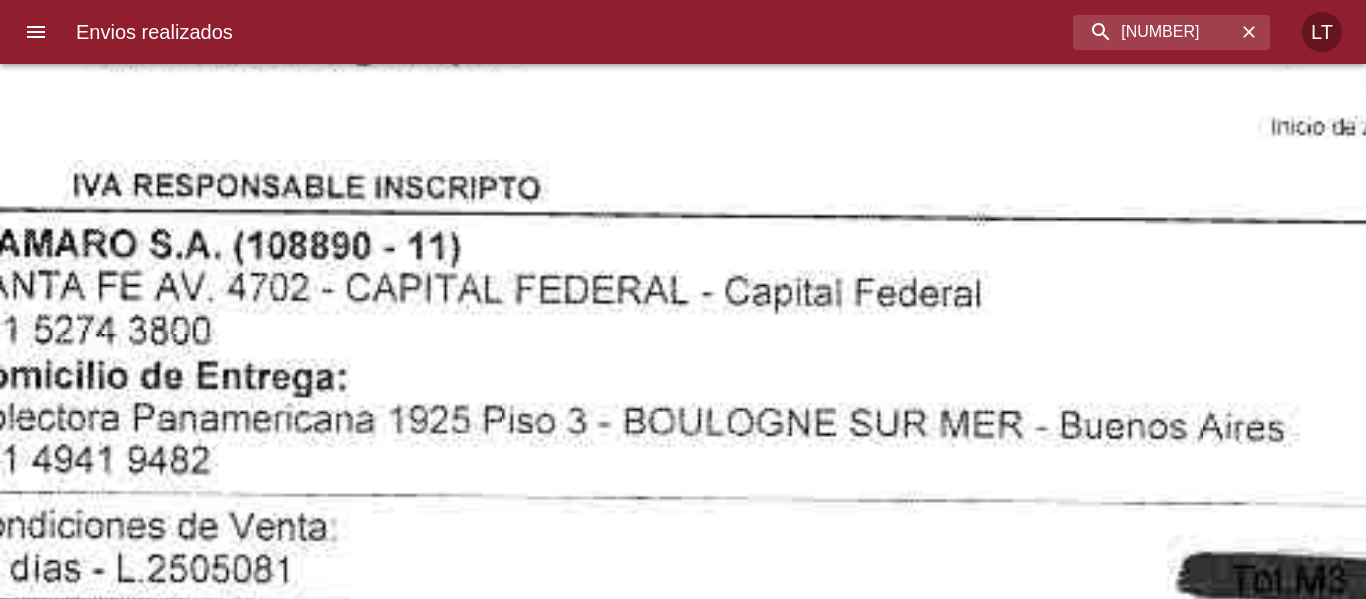 click at bounding box center (935, 1247) 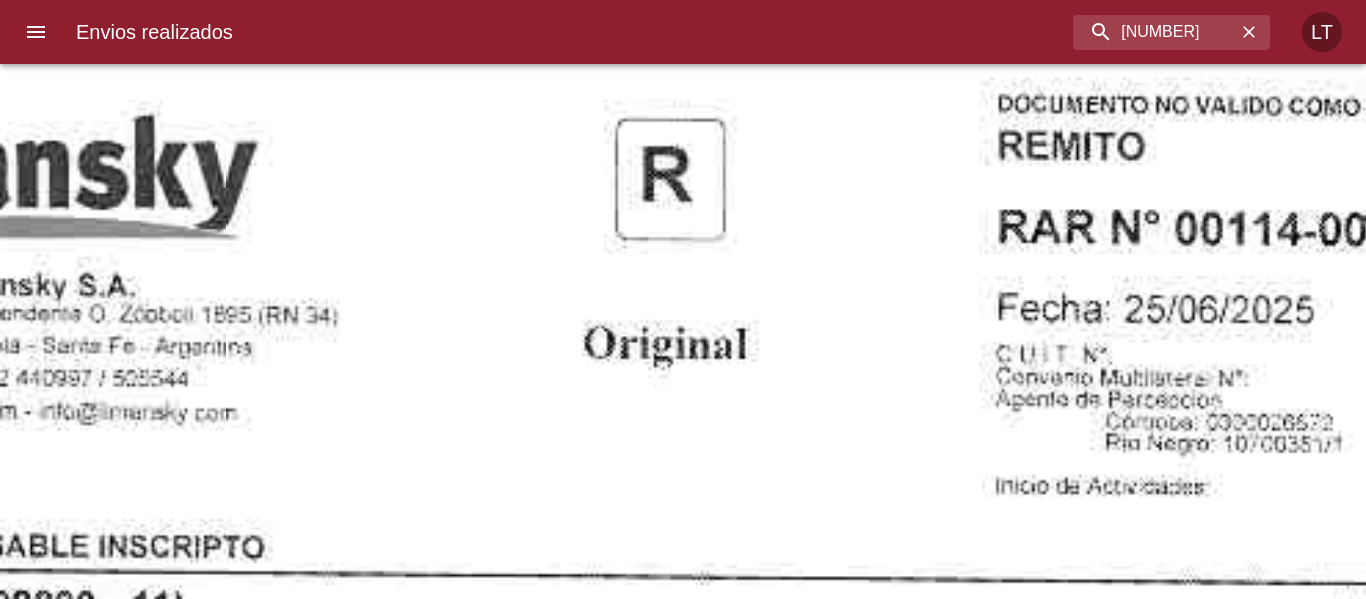 click at bounding box center (659, 1606) 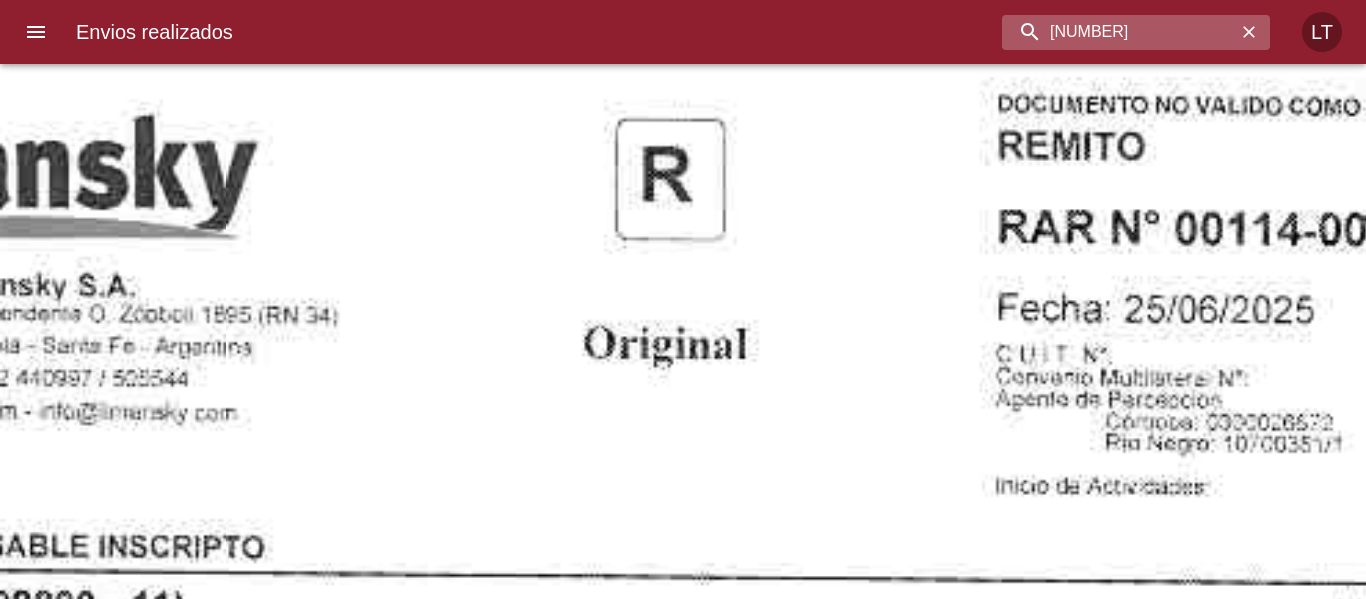 click on "9331976" at bounding box center (1119, 32) 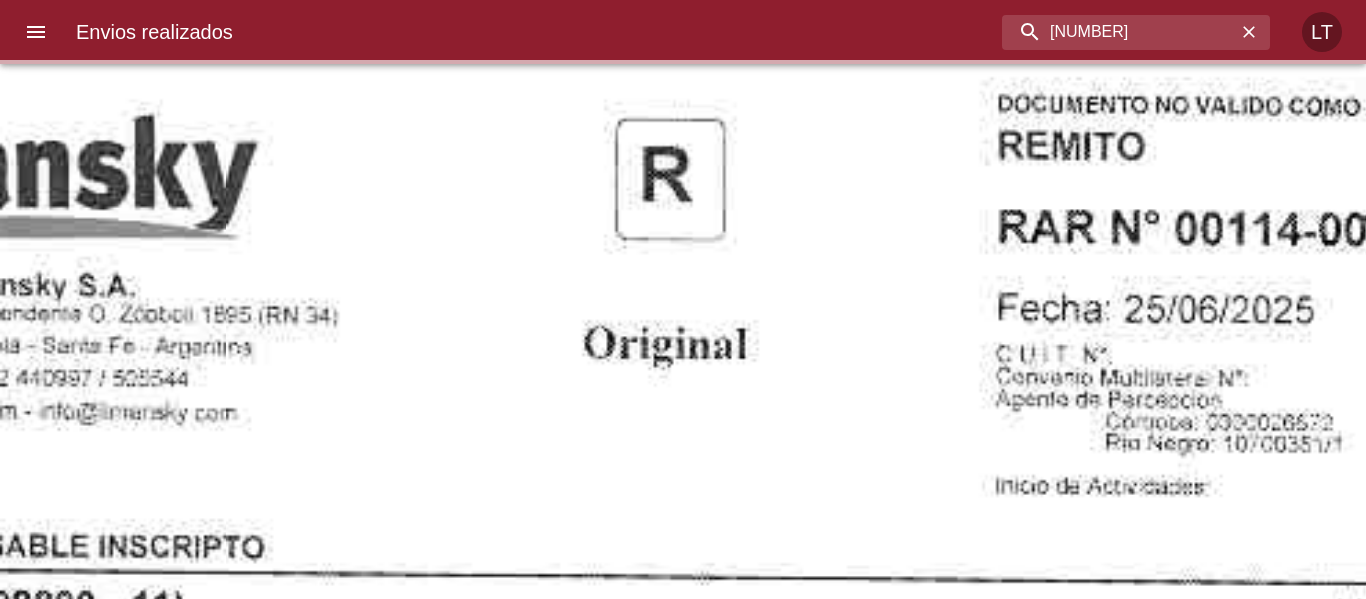 scroll, scrollTop: 0, scrollLeft: 0, axis: both 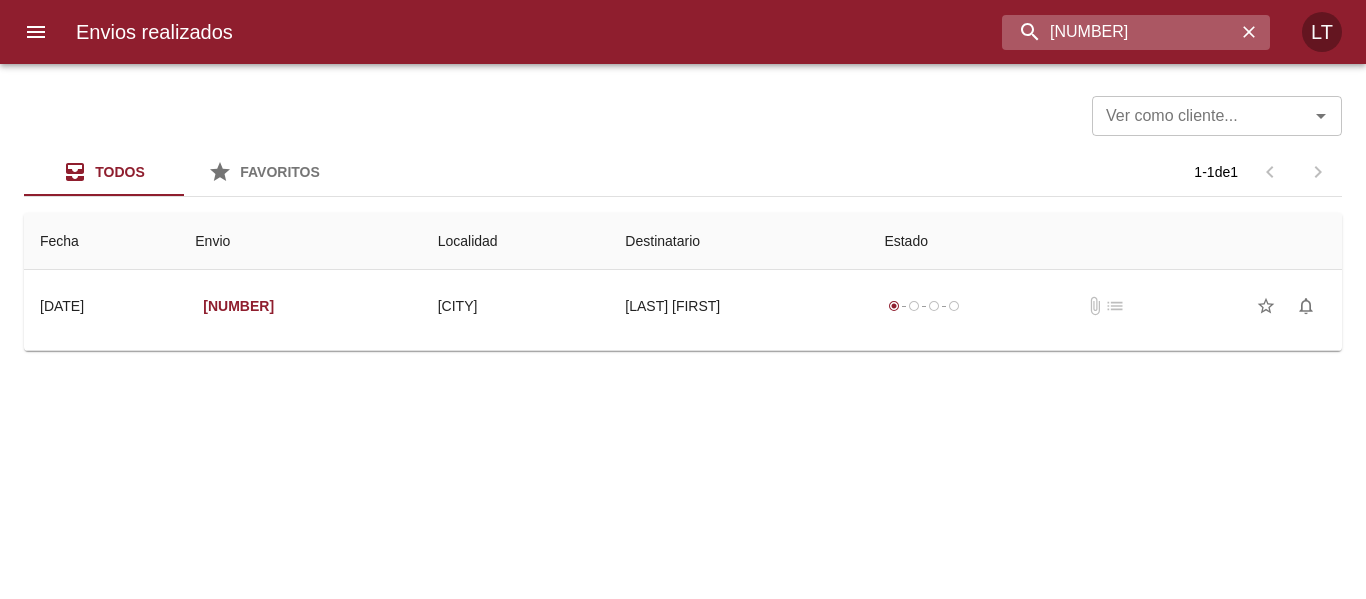 click on "9343775" at bounding box center (1119, 32) 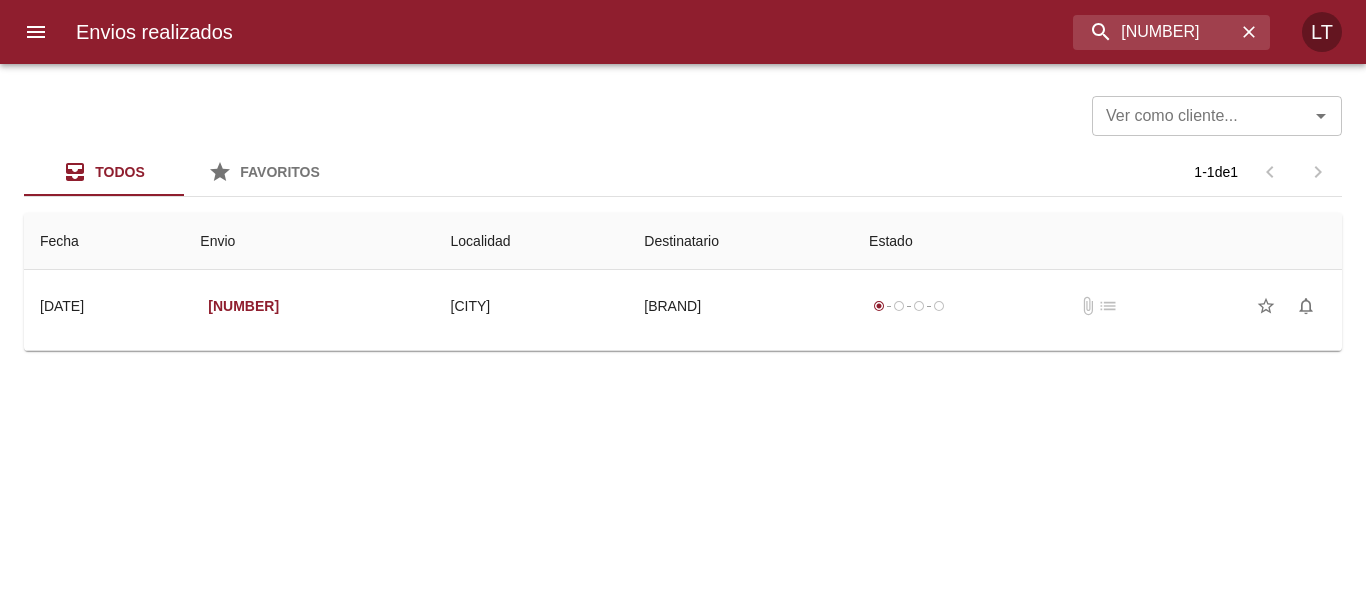 click on "Envios realizados 9344251 LT" at bounding box center [683, 32] 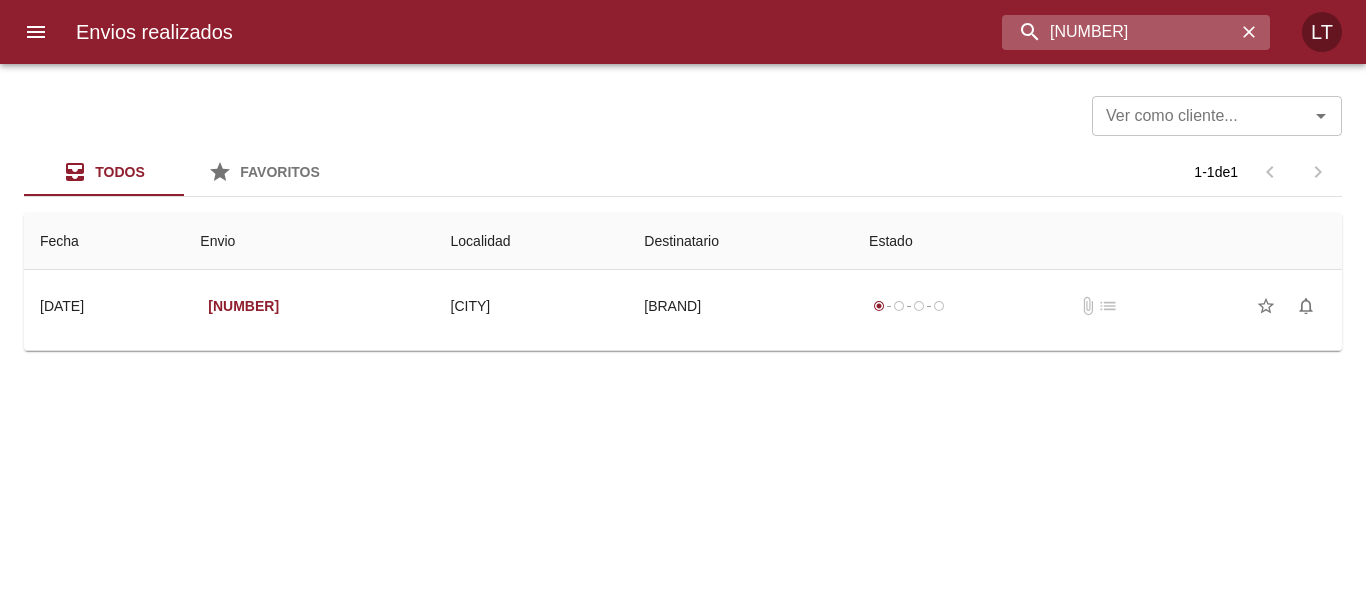 click on "9344251" at bounding box center (1119, 32) 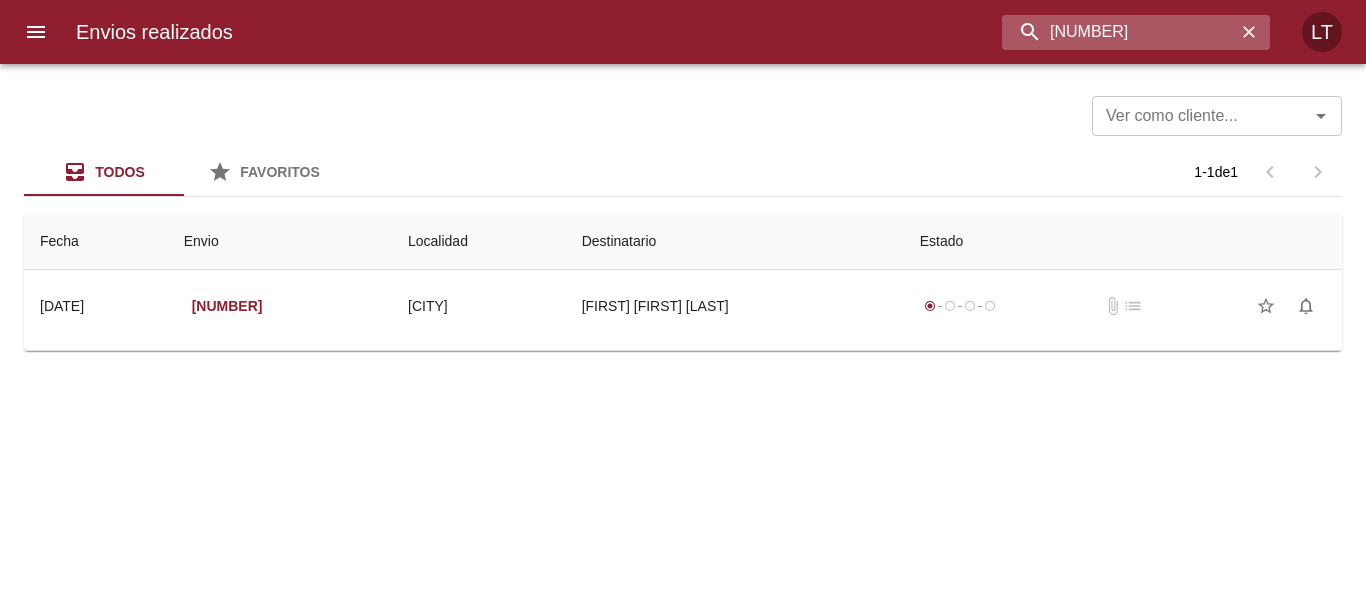 click on "9332914" at bounding box center (1119, 32) 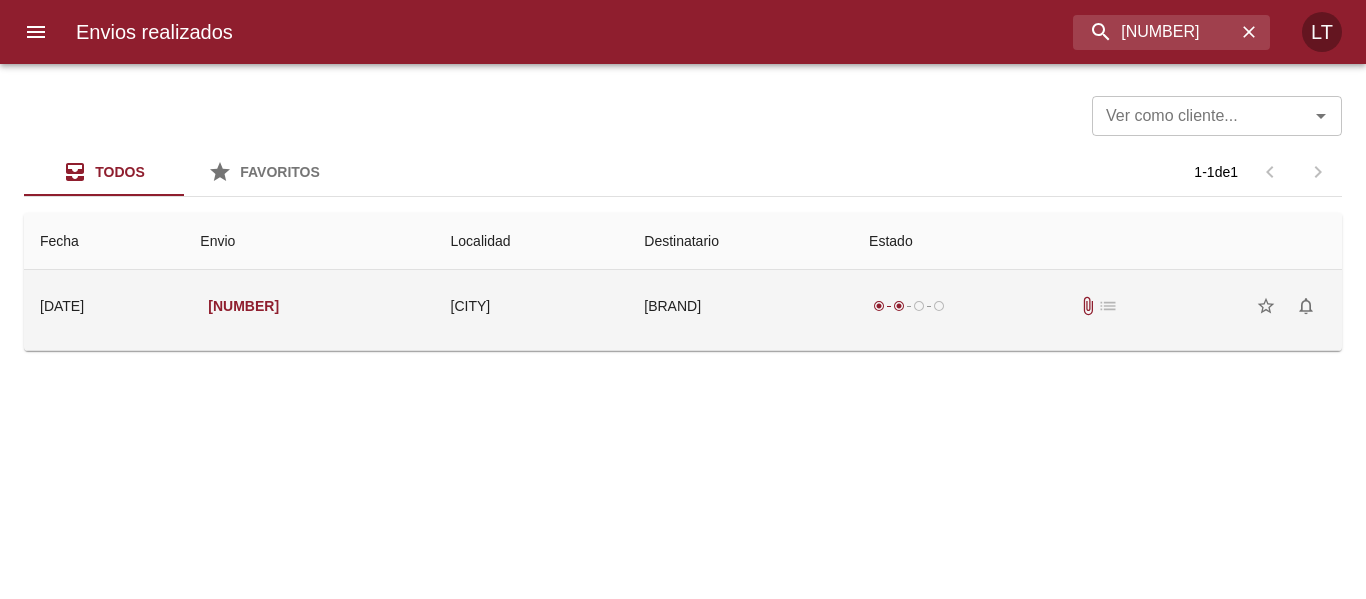 click on "Ruleman Patagonia" at bounding box center (740, 306) 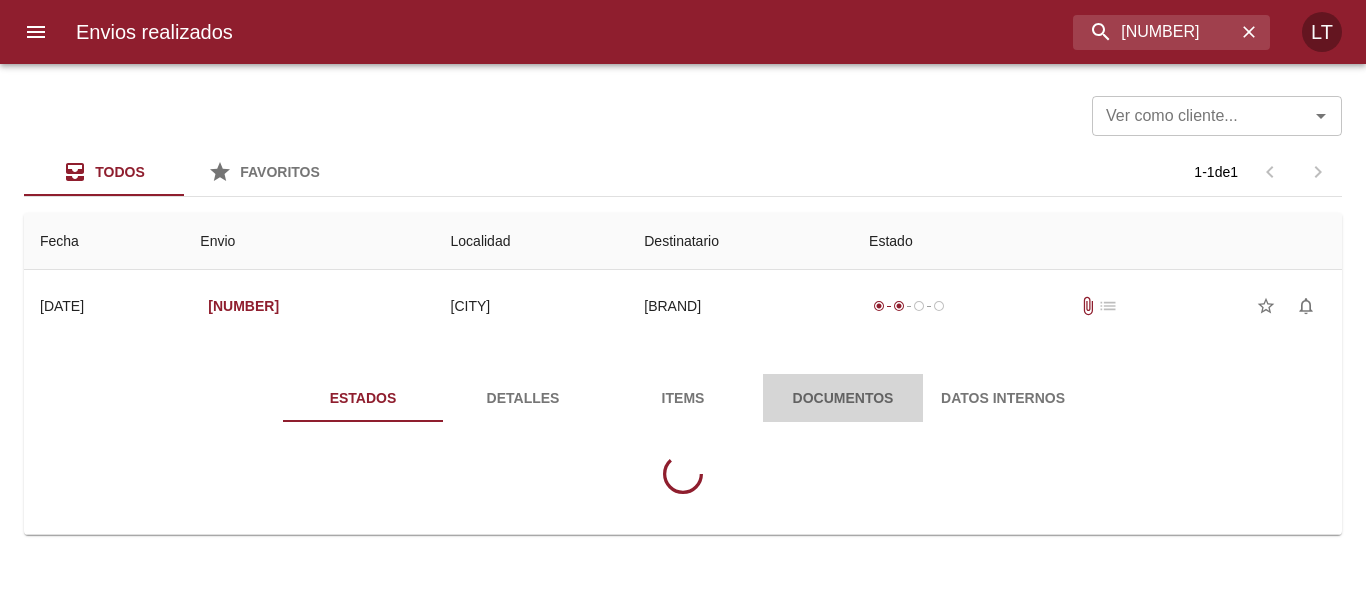 click on "Documentos" at bounding box center (843, 398) 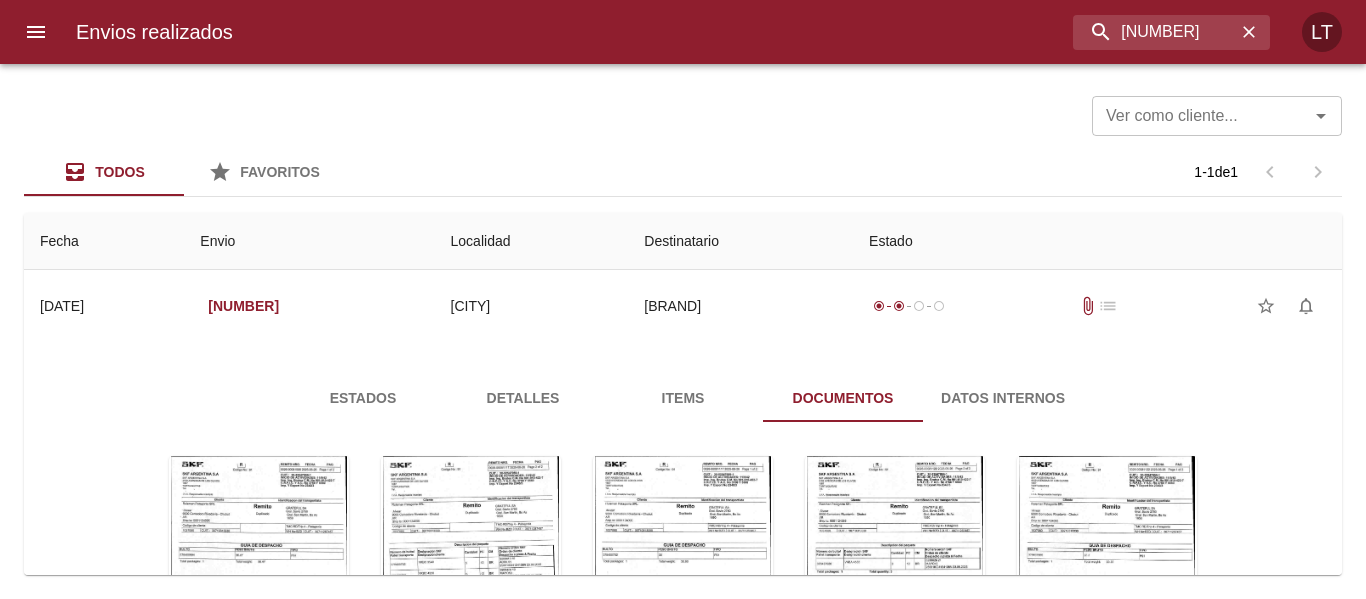scroll, scrollTop: 499, scrollLeft: 0, axis: vertical 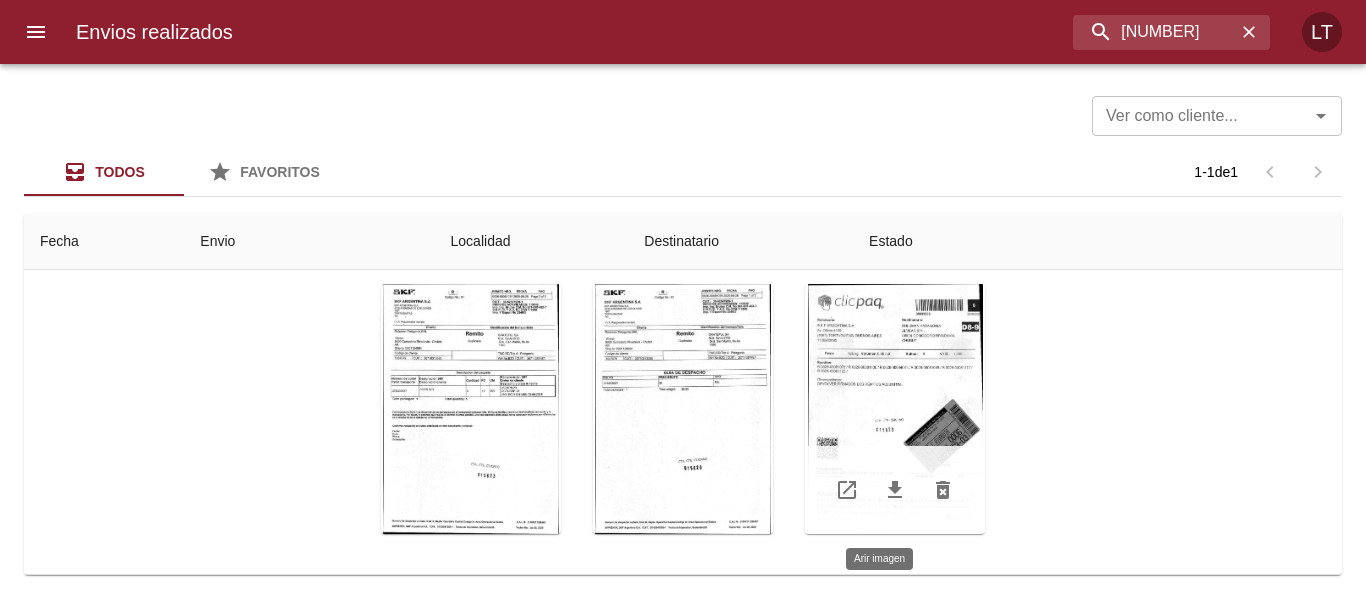 click at bounding box center [895, 409] 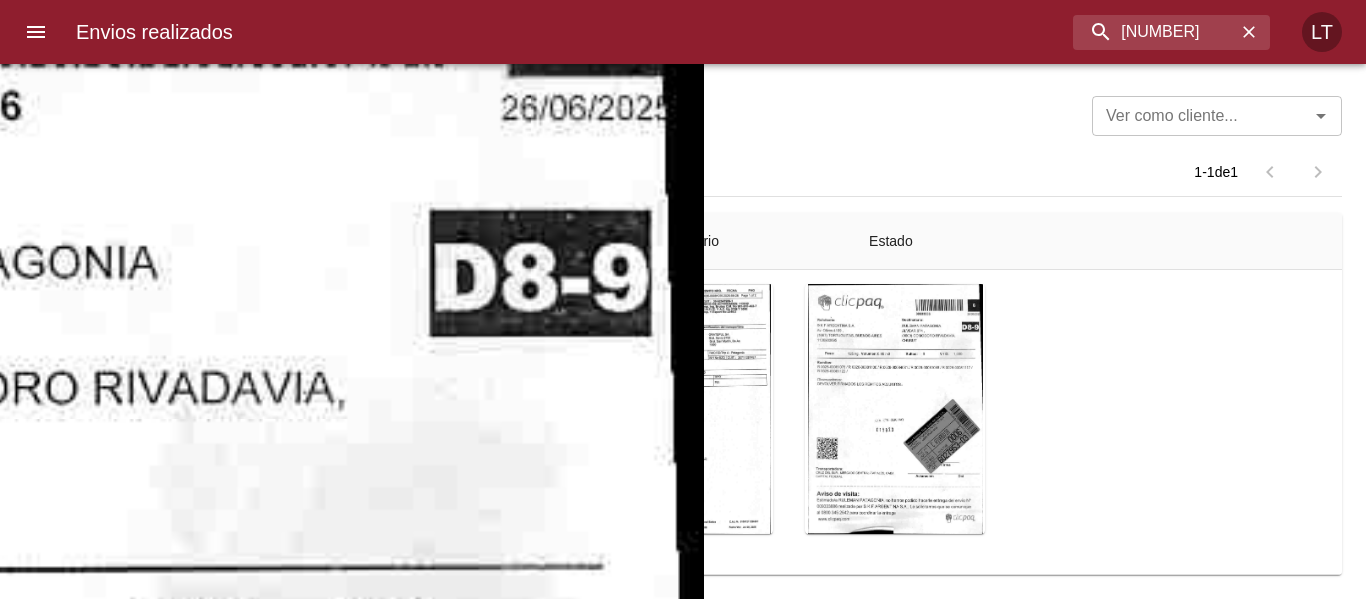 click at bounding box center [-429, 1337] 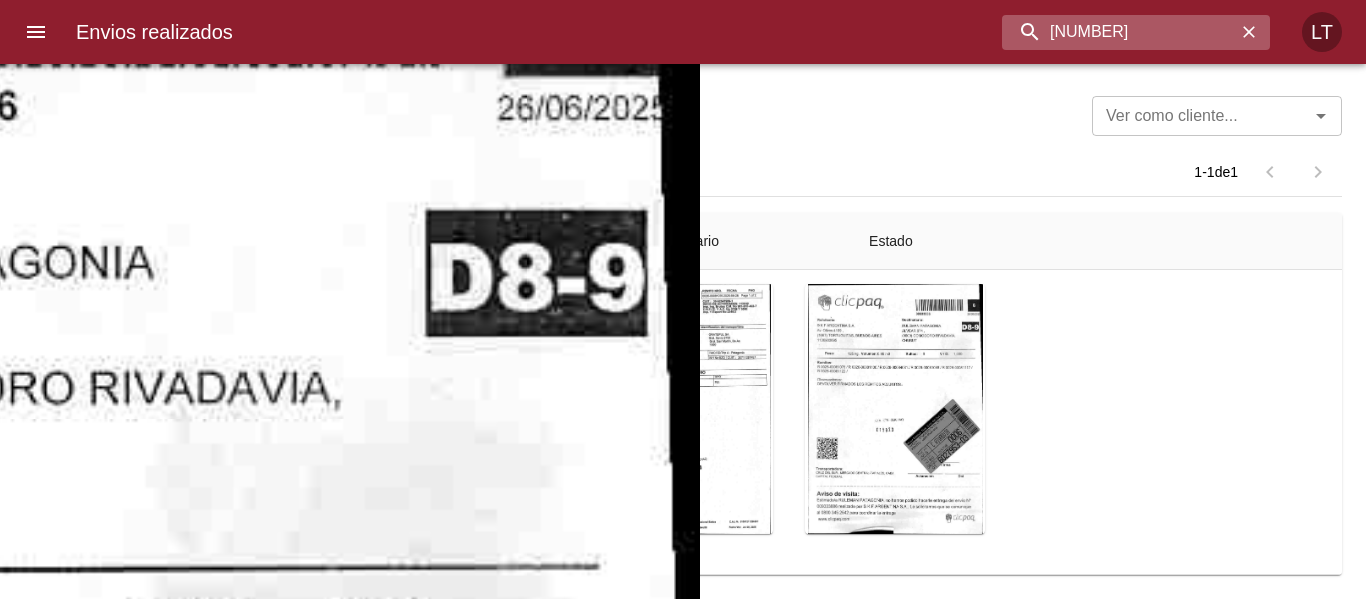 click on "9333886" at bounding box center [1119, 32] 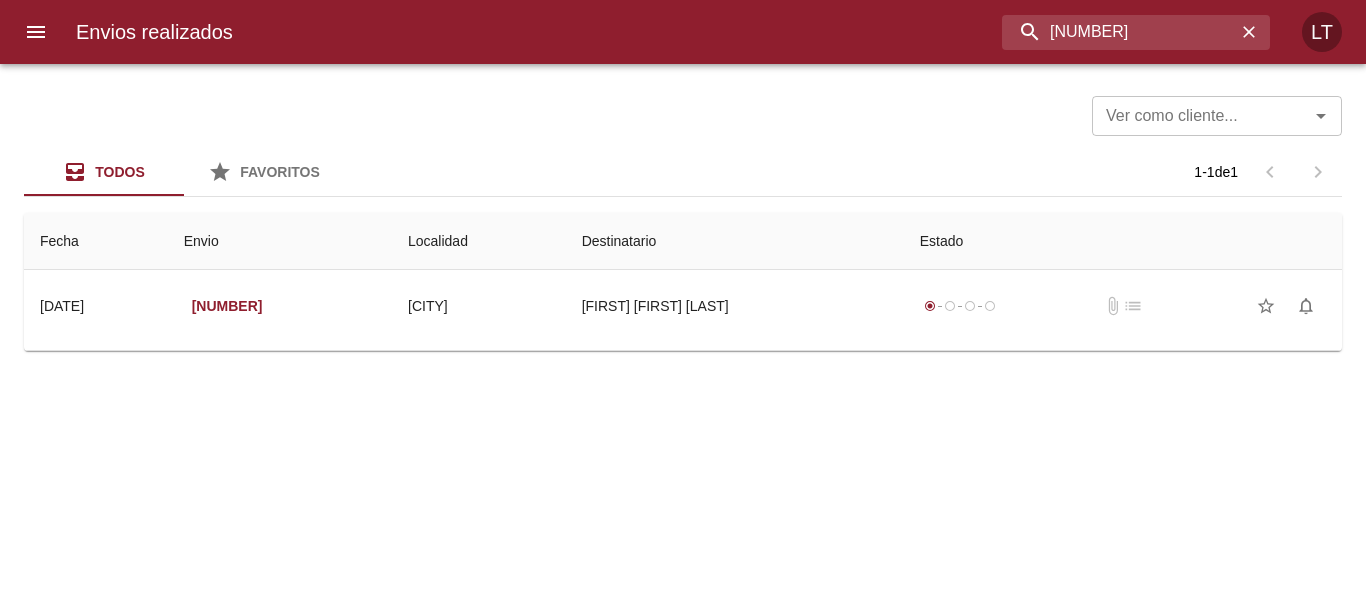 scroll, scrollTop: 0, scrollLeft: 0, axis: both 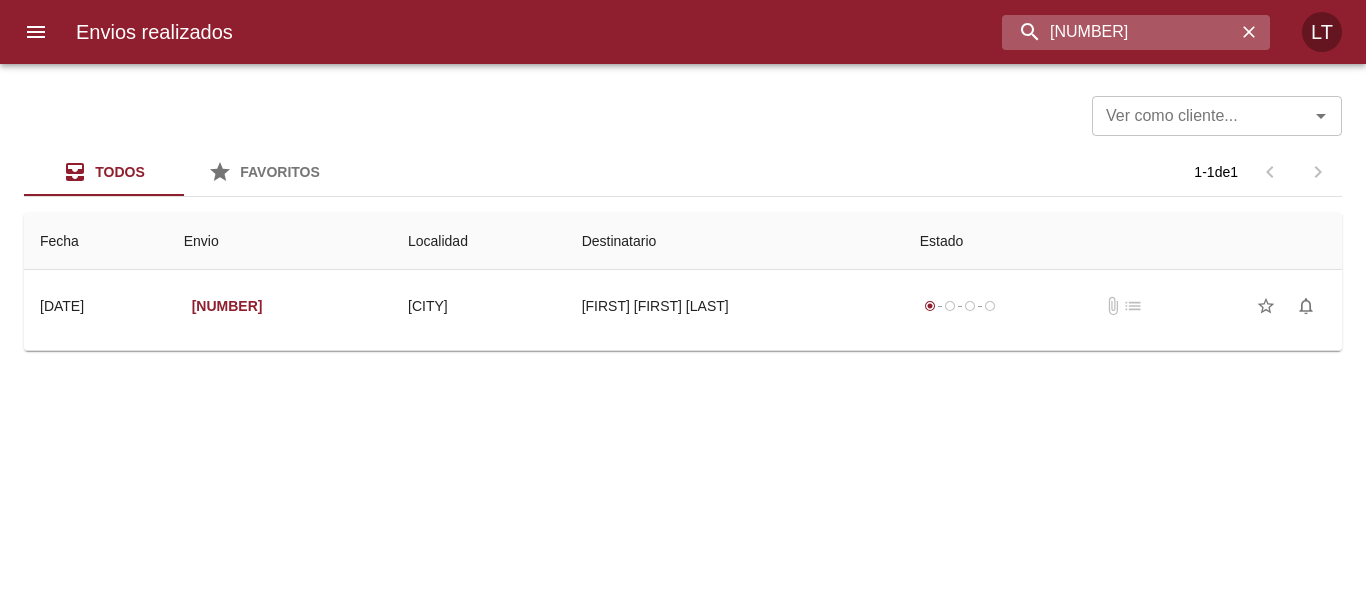 click on "9327055" at bounding box center [1119, 32] 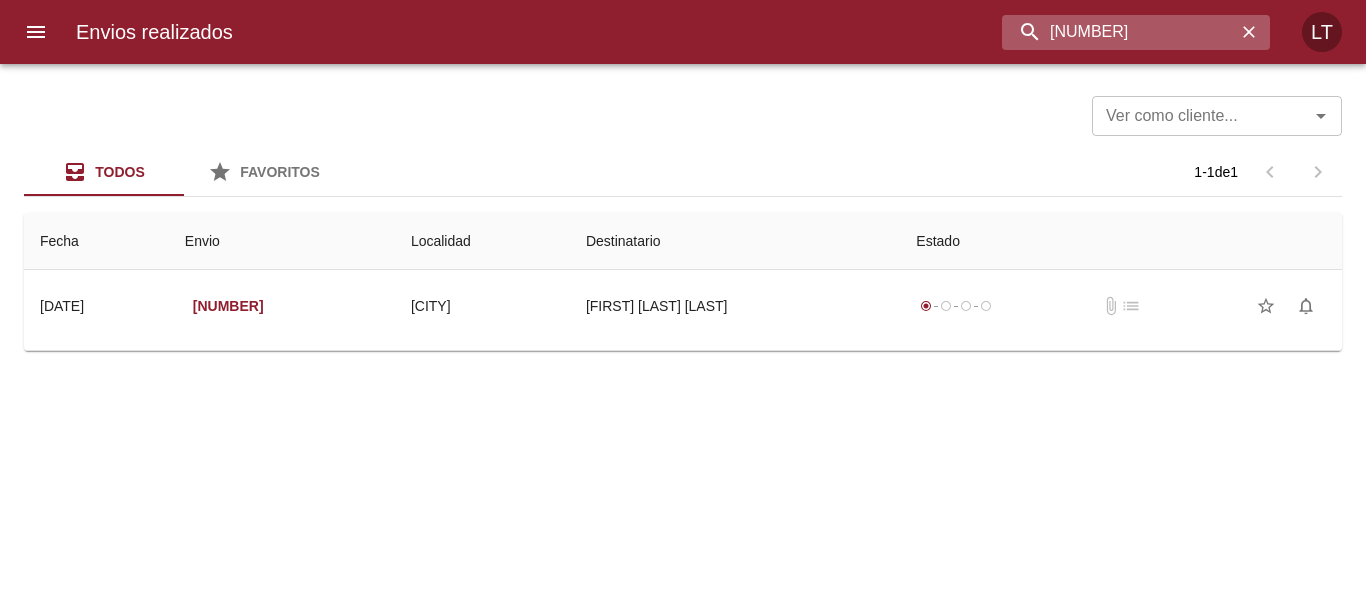 click on "9334660" at bounding box center [1119, 32] 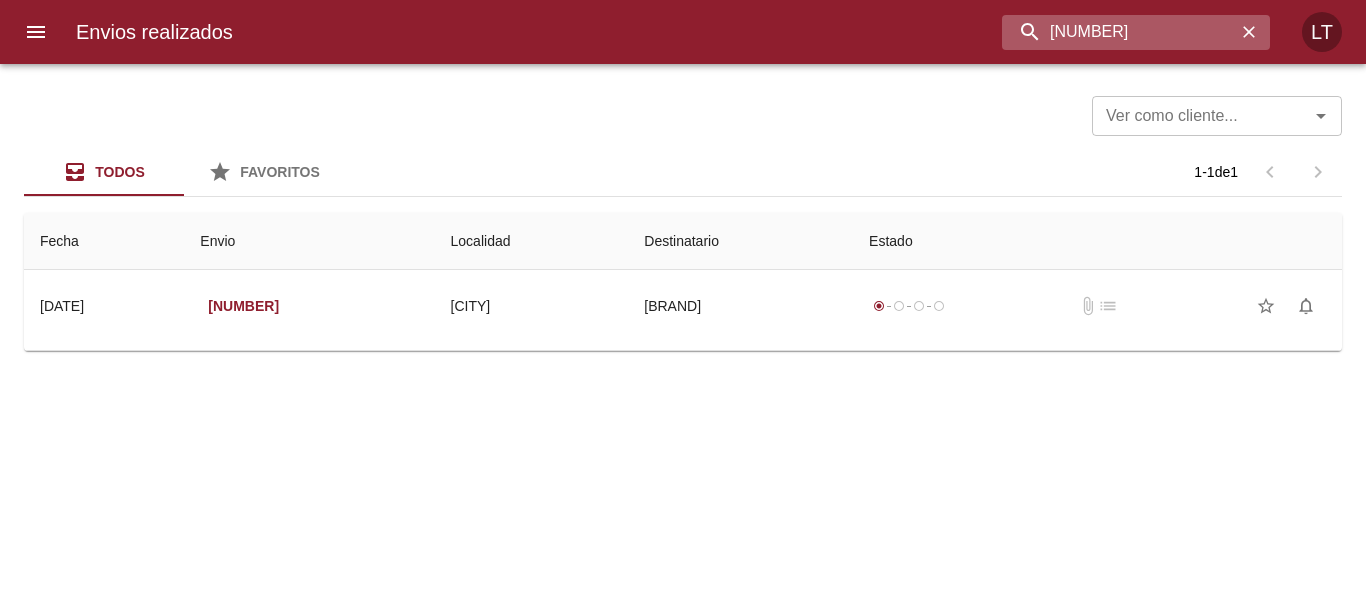 click on "9337570" at bounding box center [1119, 32] 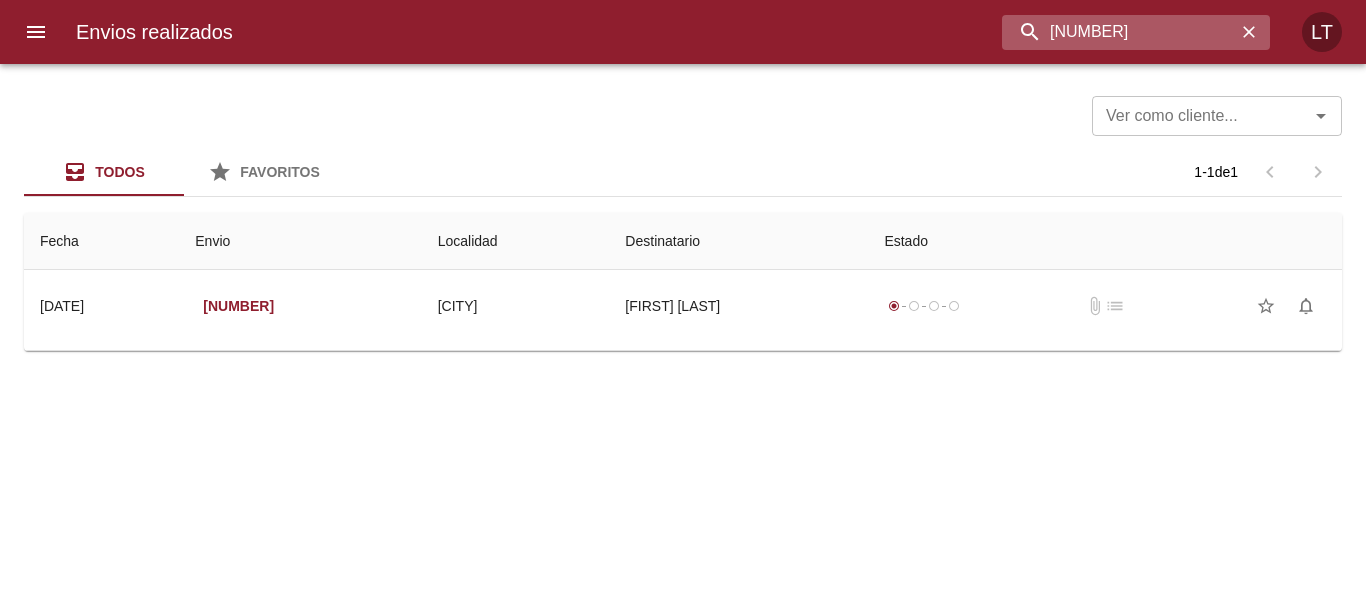 click on "9337709" at bounding box center (1119, 32) 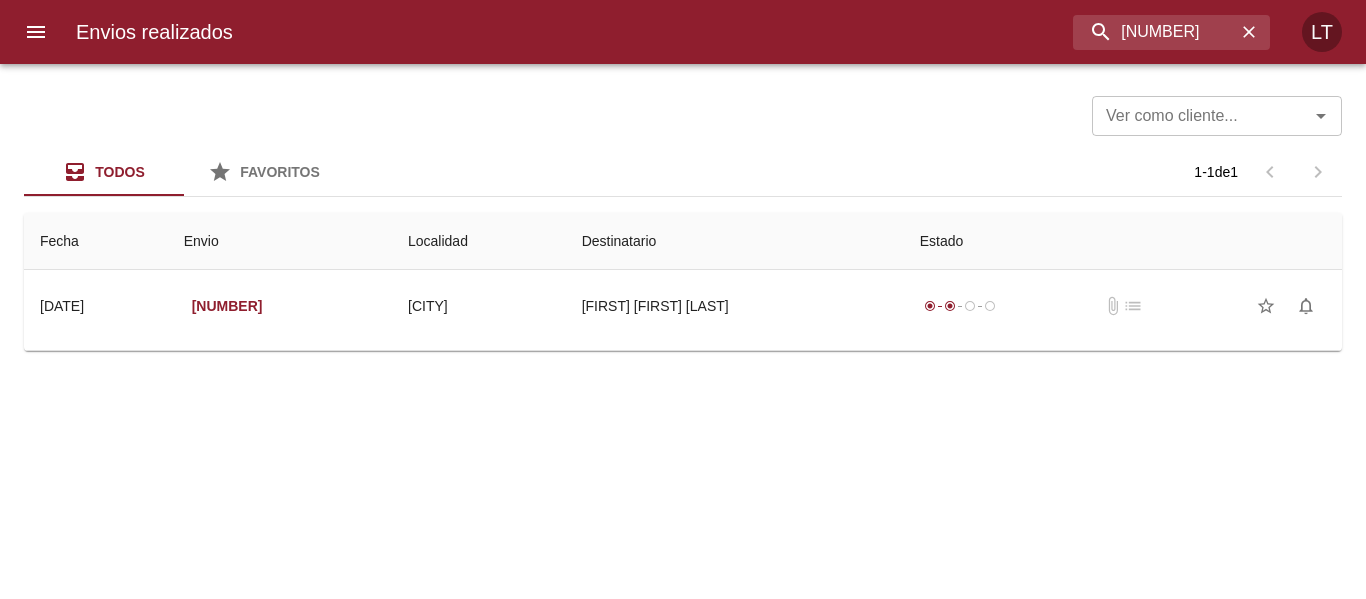 click on "Envios realizados 9189995 LT" at bounding box center [683, 32] 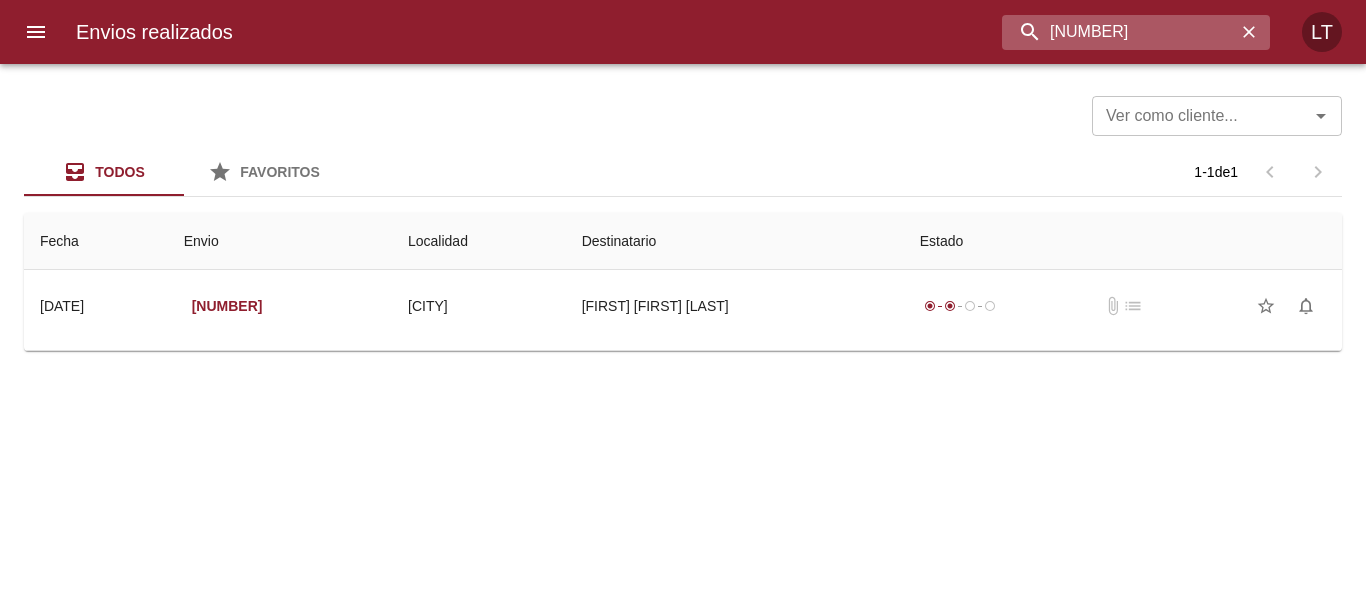 click on "9189995" at bounding box center [1119, 32] 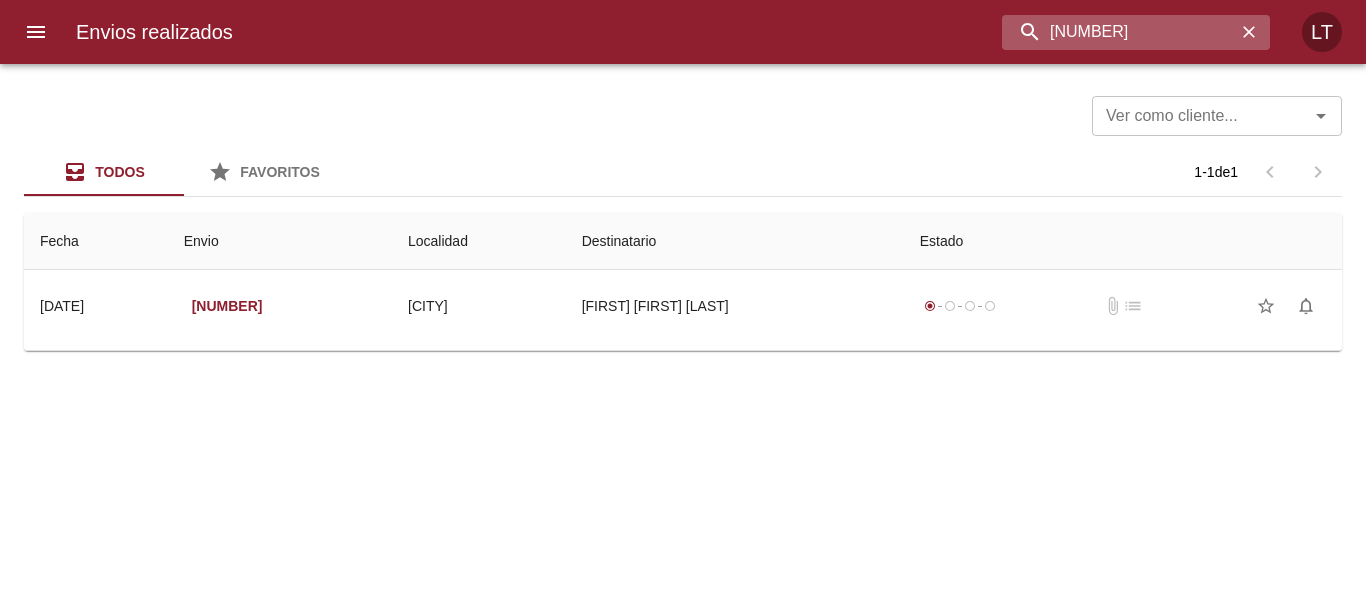 click on "9329351" at bounding box center [1119, 32] 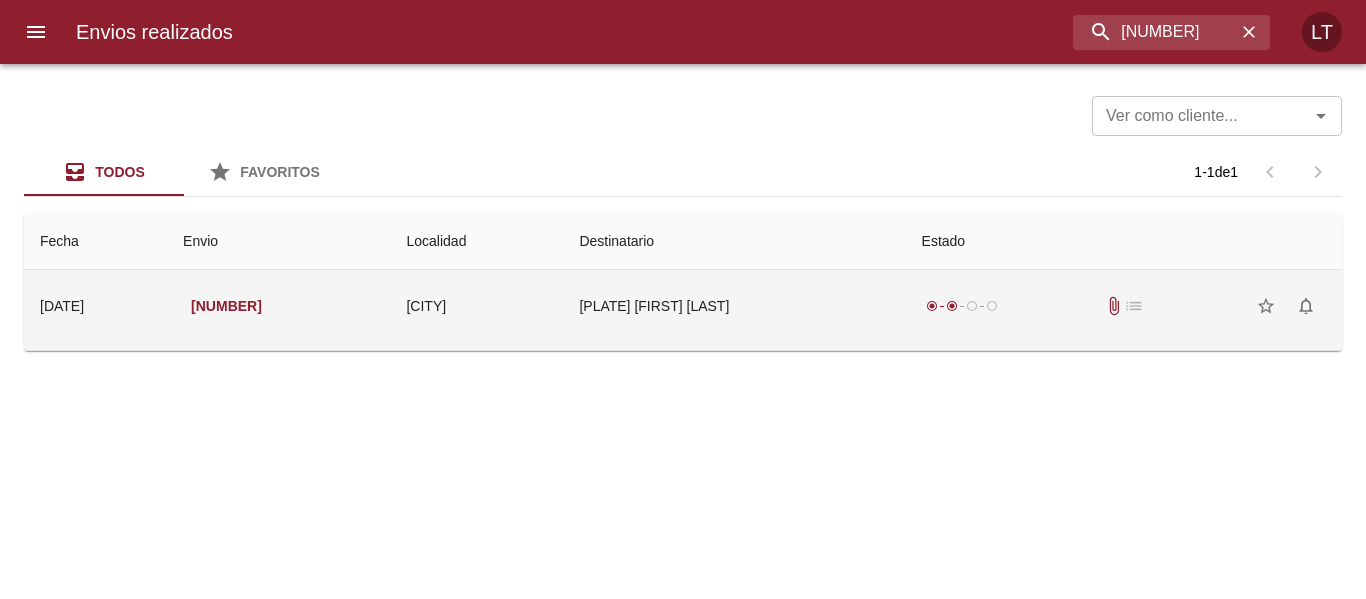click on "Vz4207 Yolanda Ediht Bagnato" at bounding box center [734, 306] 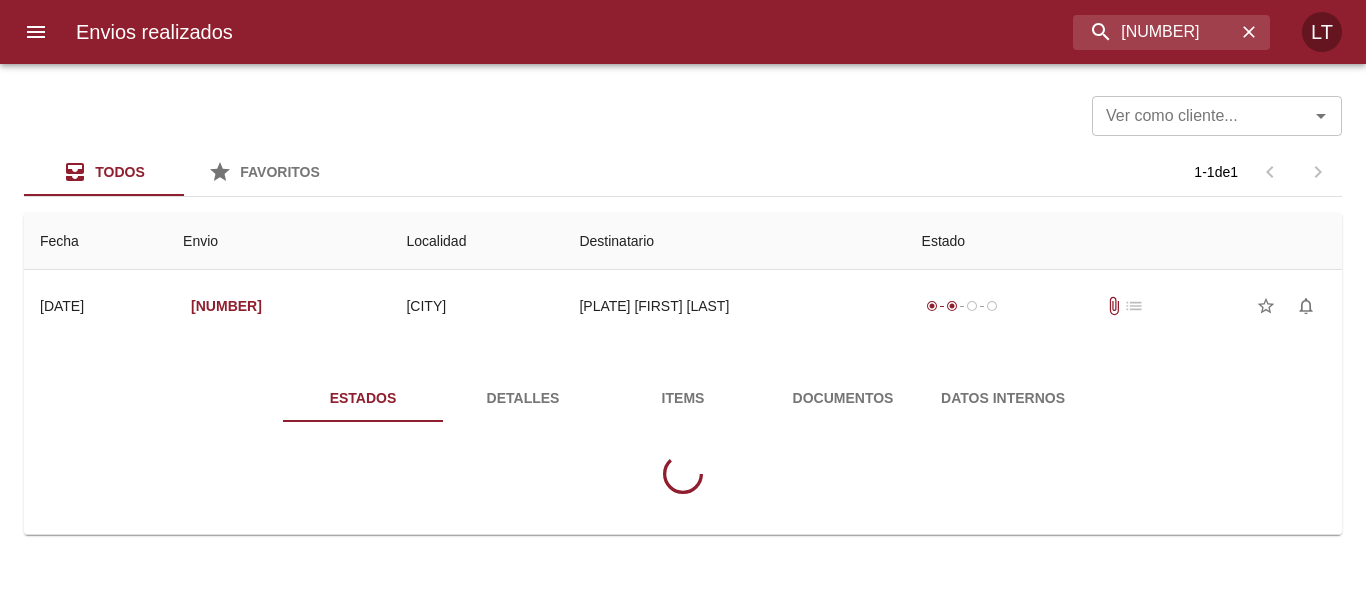 click on "Documentos" at bounding box center (843, 398) 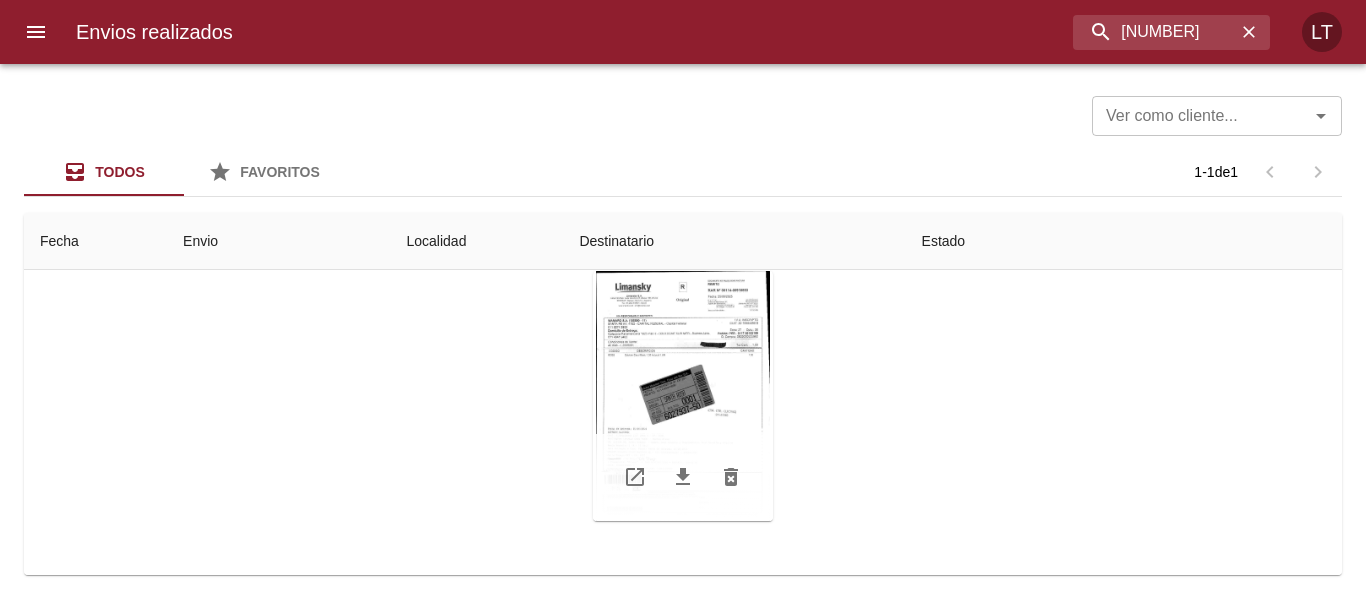 scroll, scrollTop: 202, scrollLeft: 0, axis: vertical 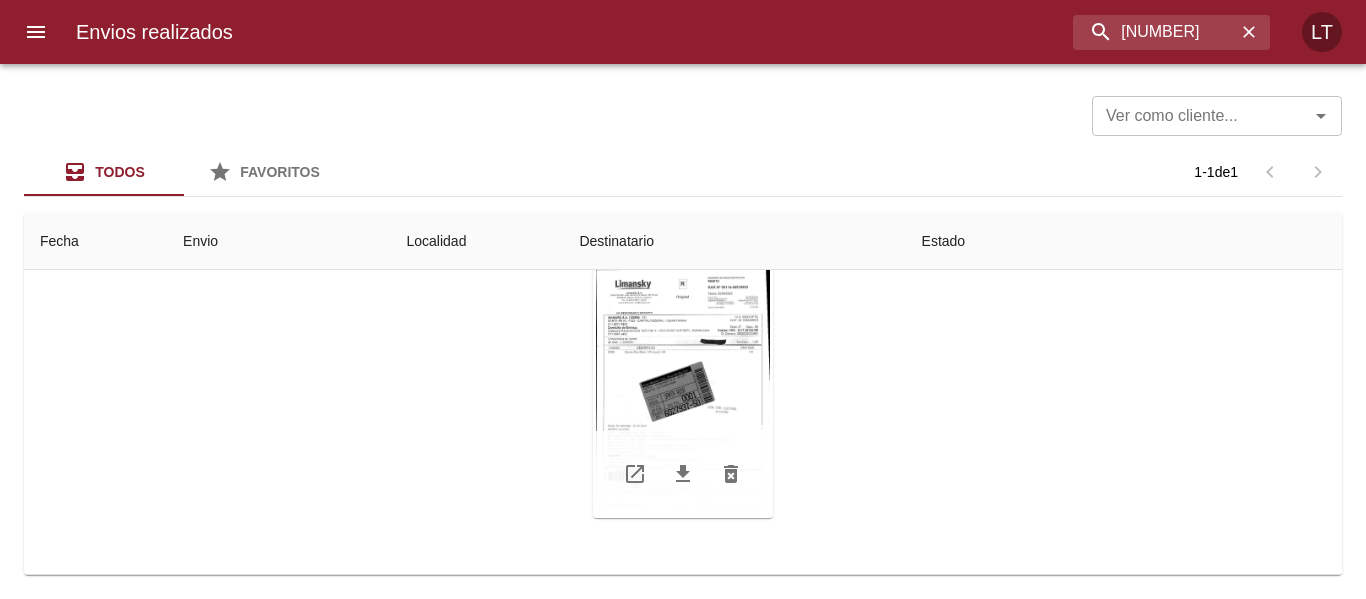 click at bounding box center (683, 393) 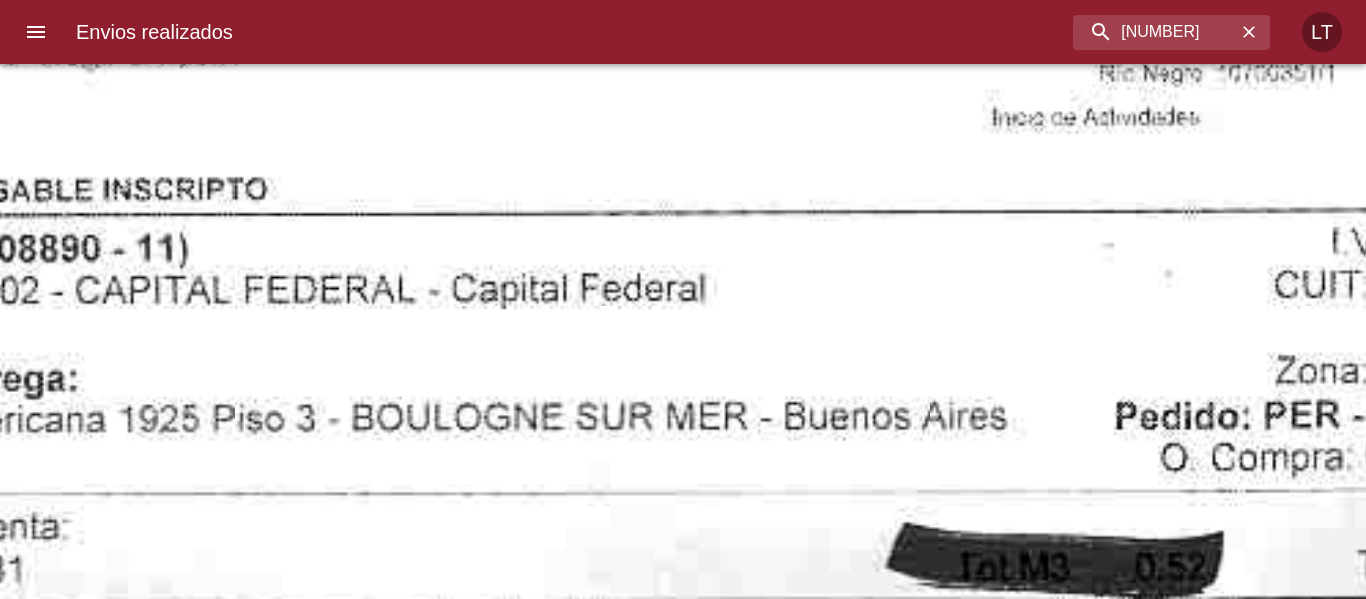 click at bounding box center (664, 1225) 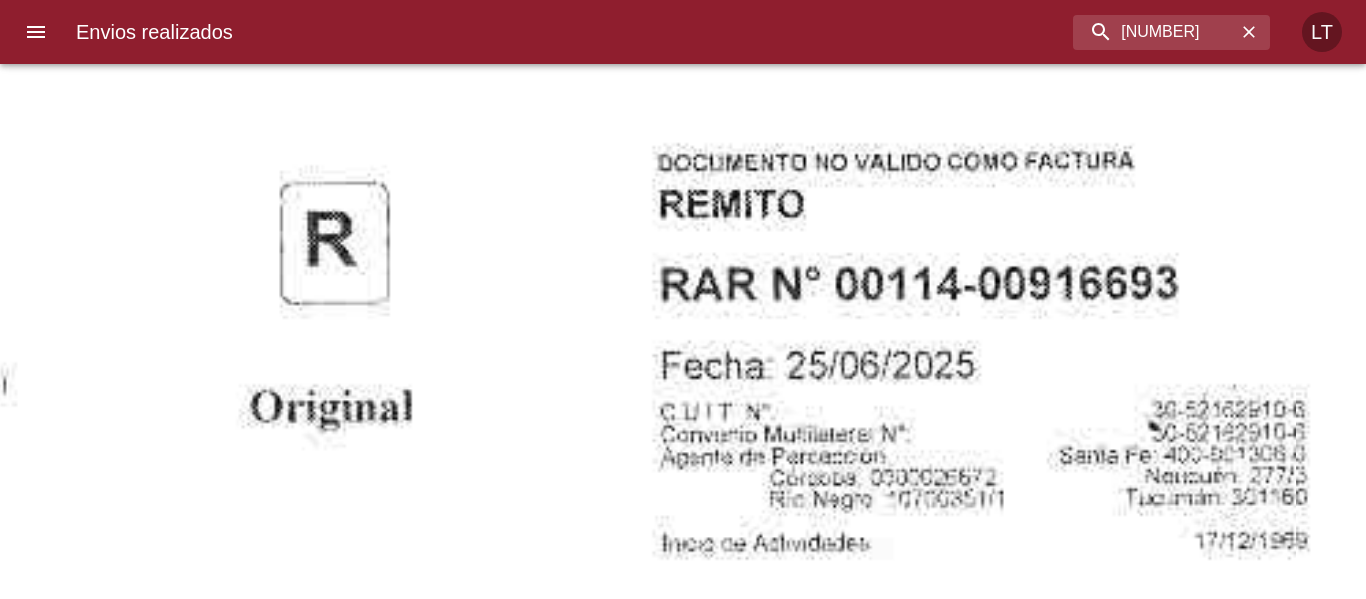 click at bounding box center [334, 1651] 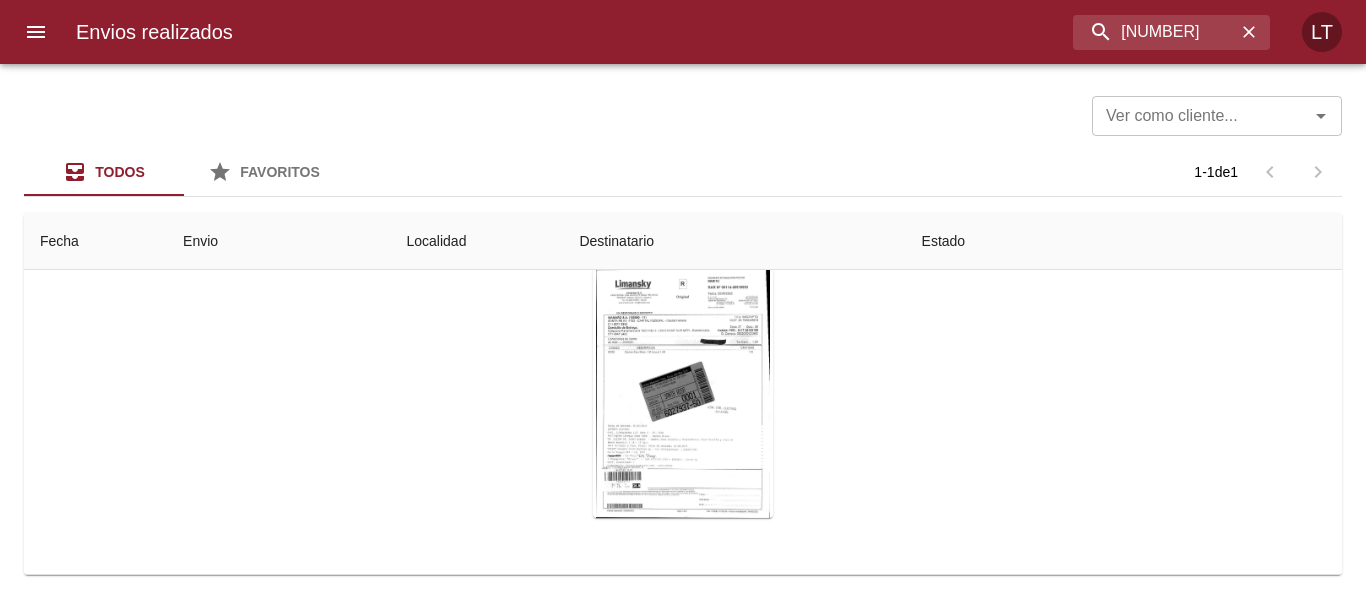 click at bounding box center [683, 1778] 